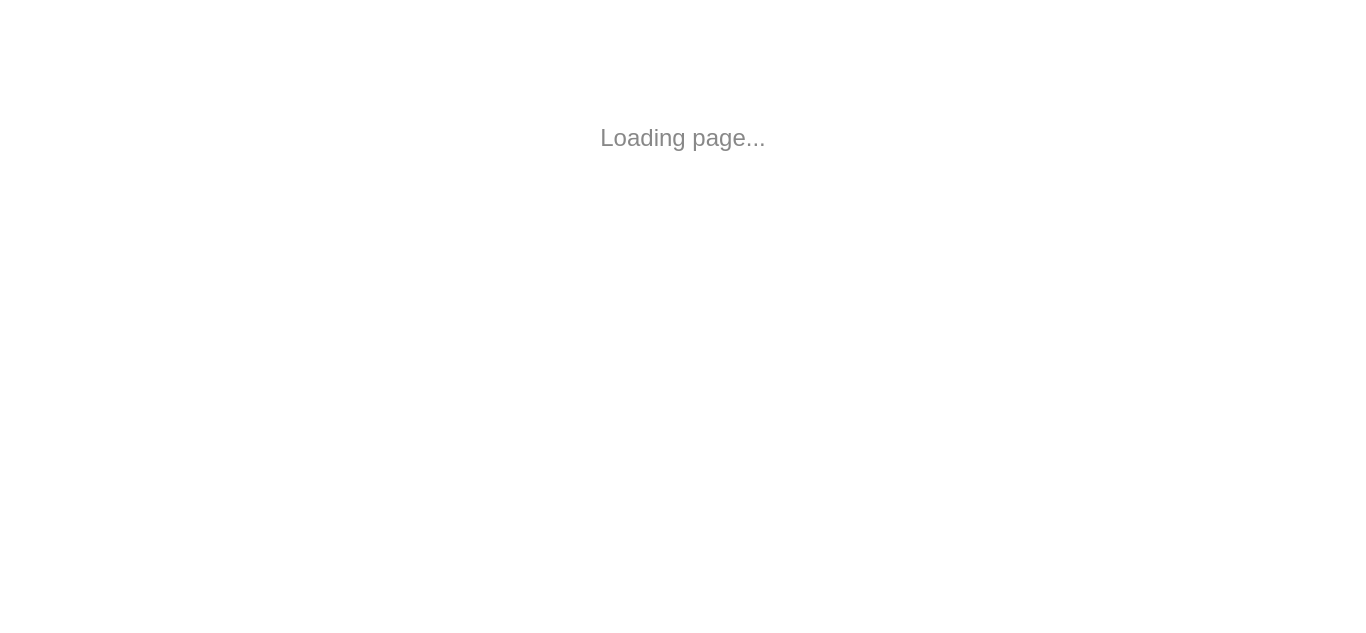 scroll, scrollTop: 0, scrollLeft: 0, axis: both 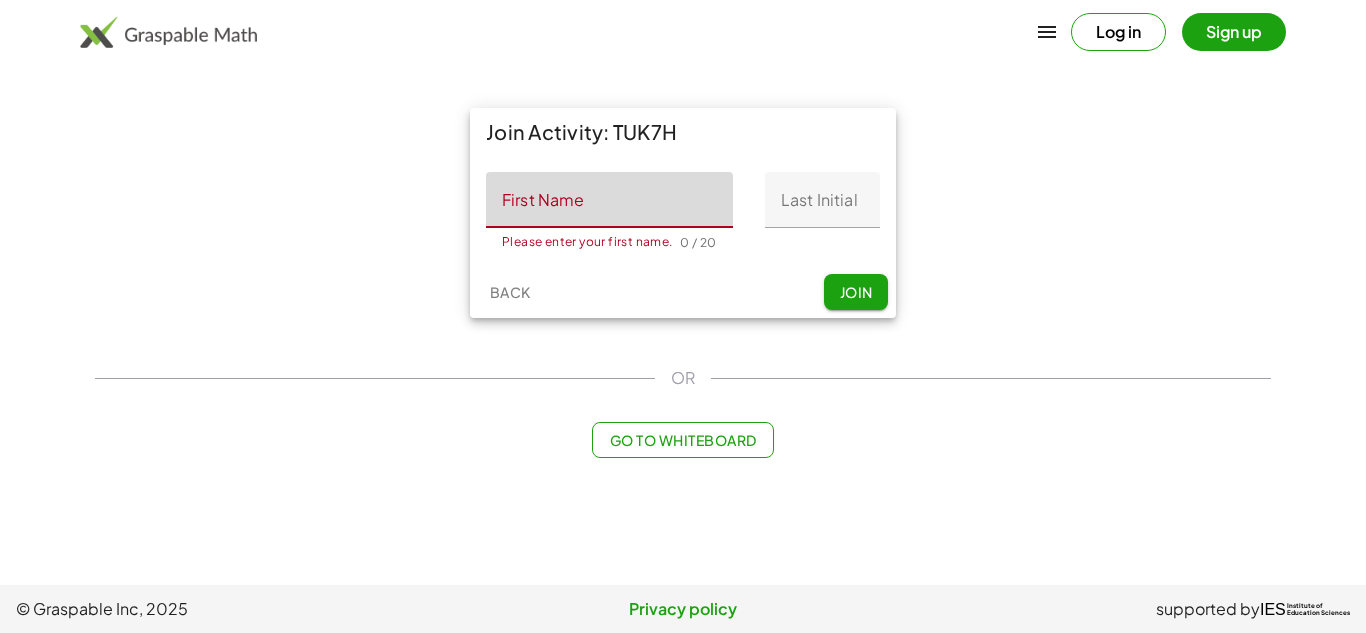 click on "First Name" 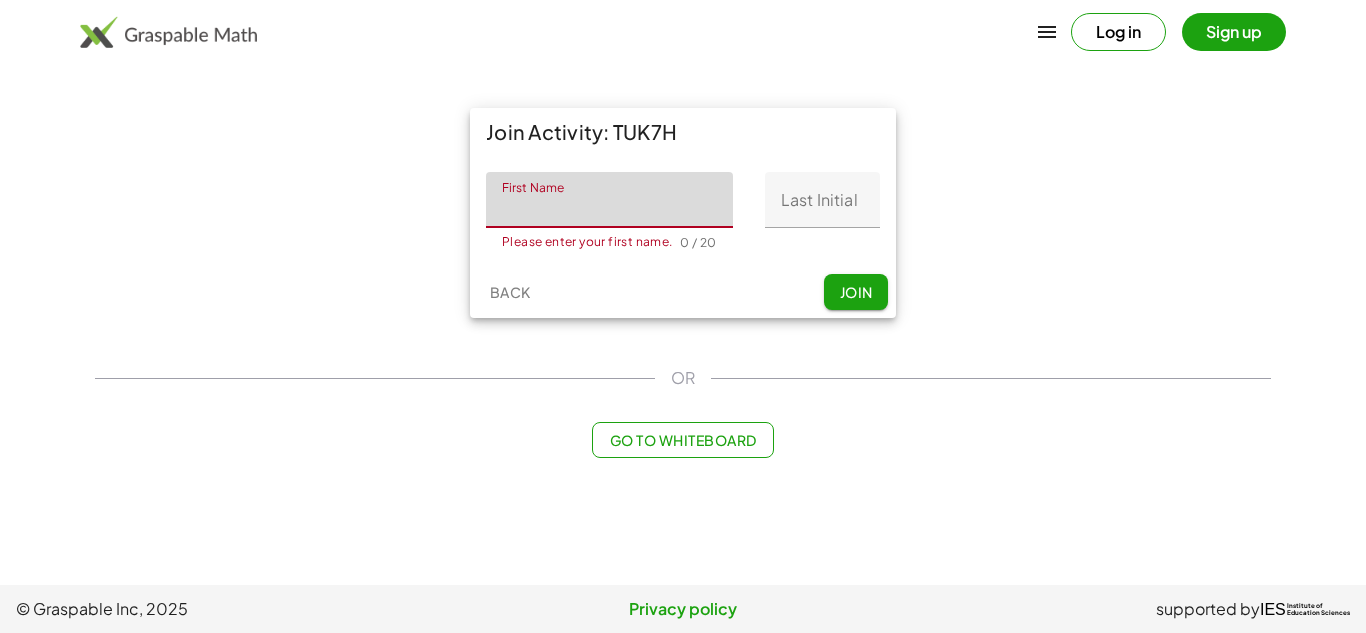 type on "**********" 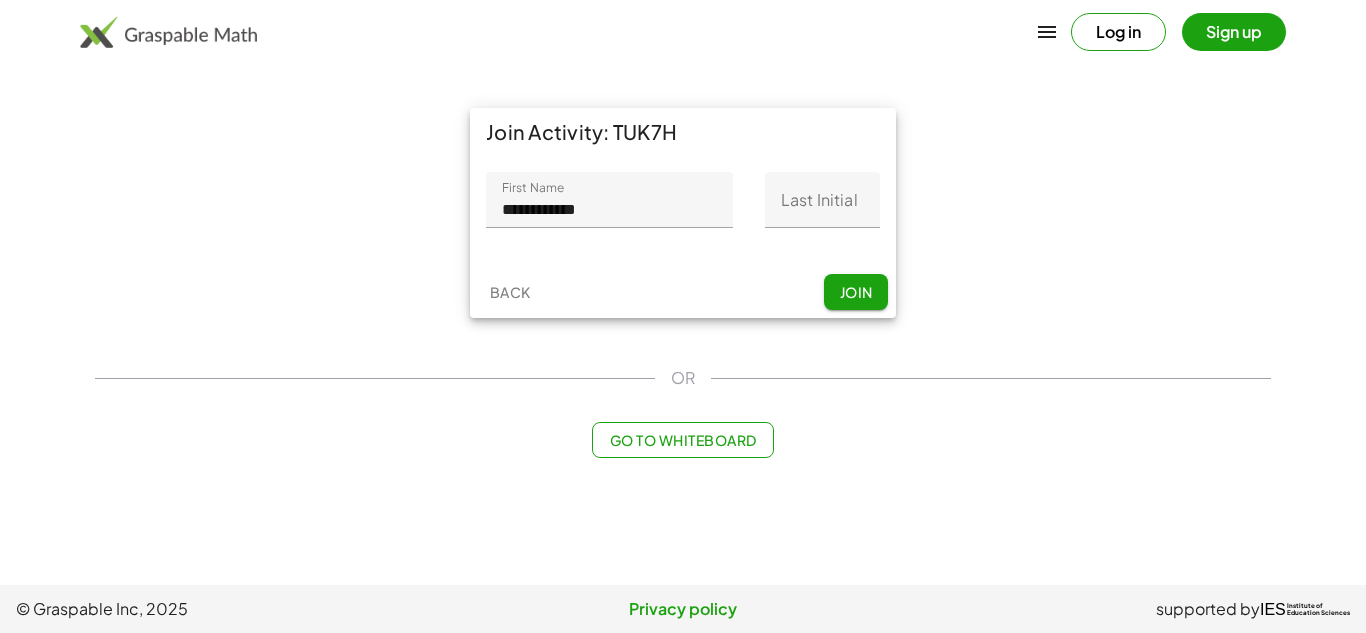 click on "**********" 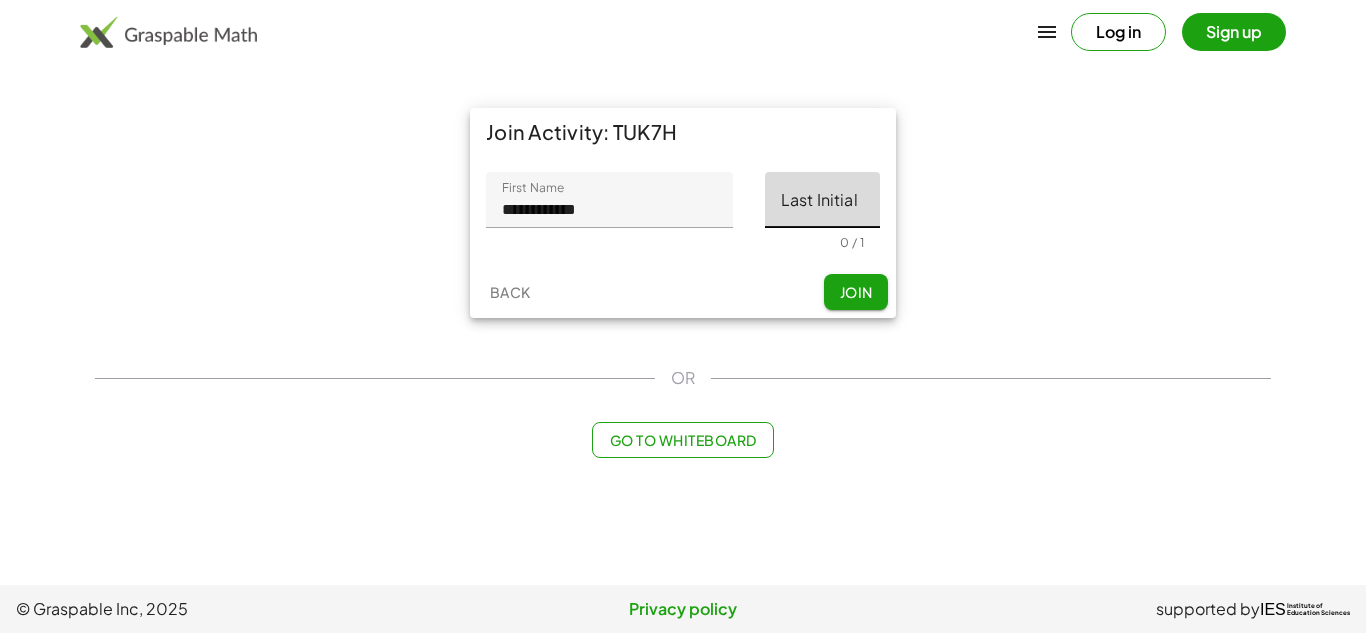 click on "Last Initial" 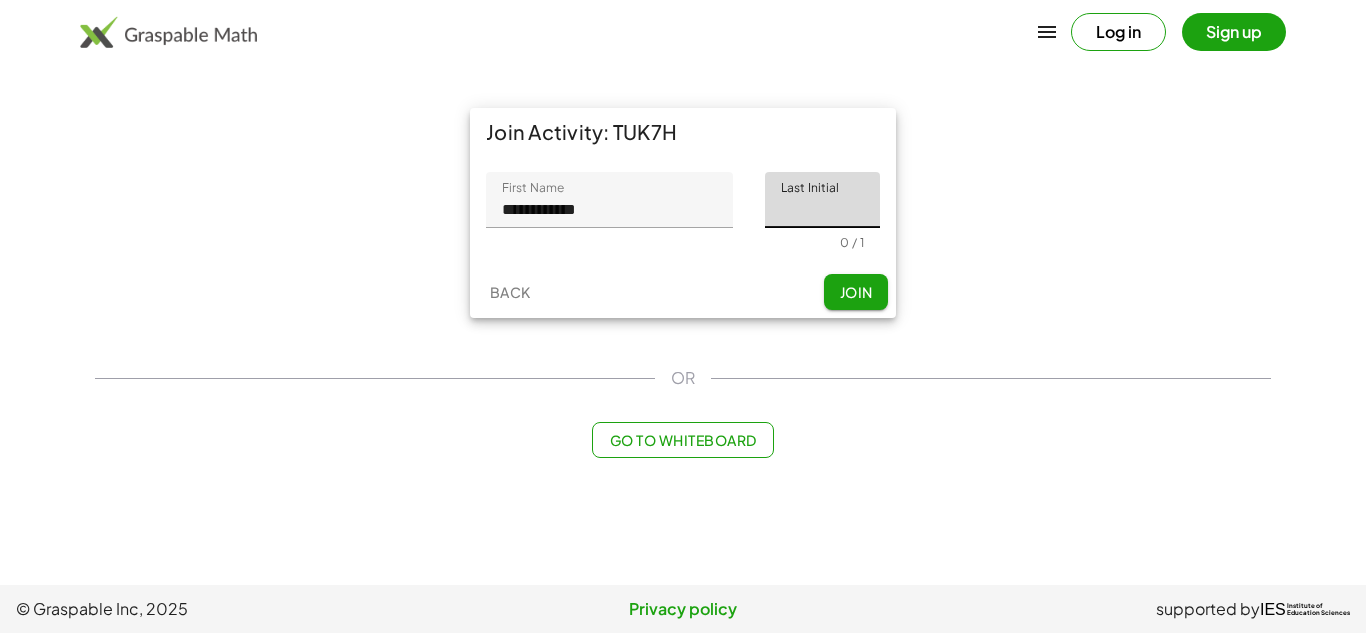 type on "*" 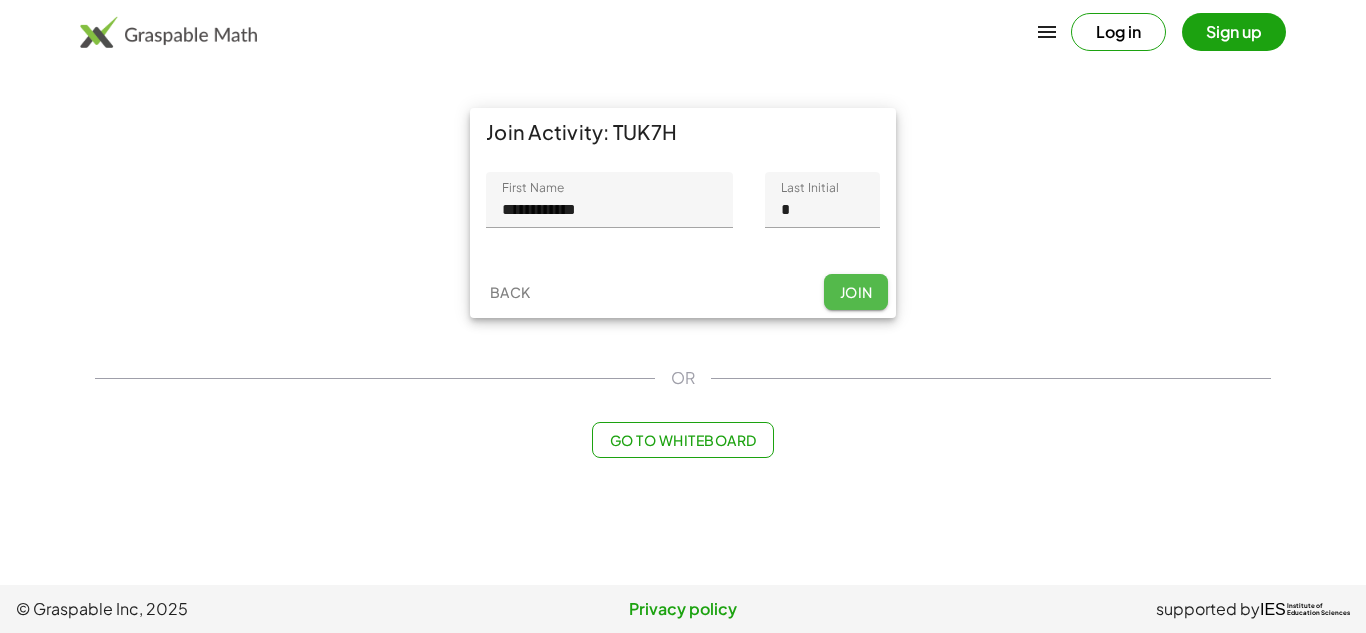 click on "Join" 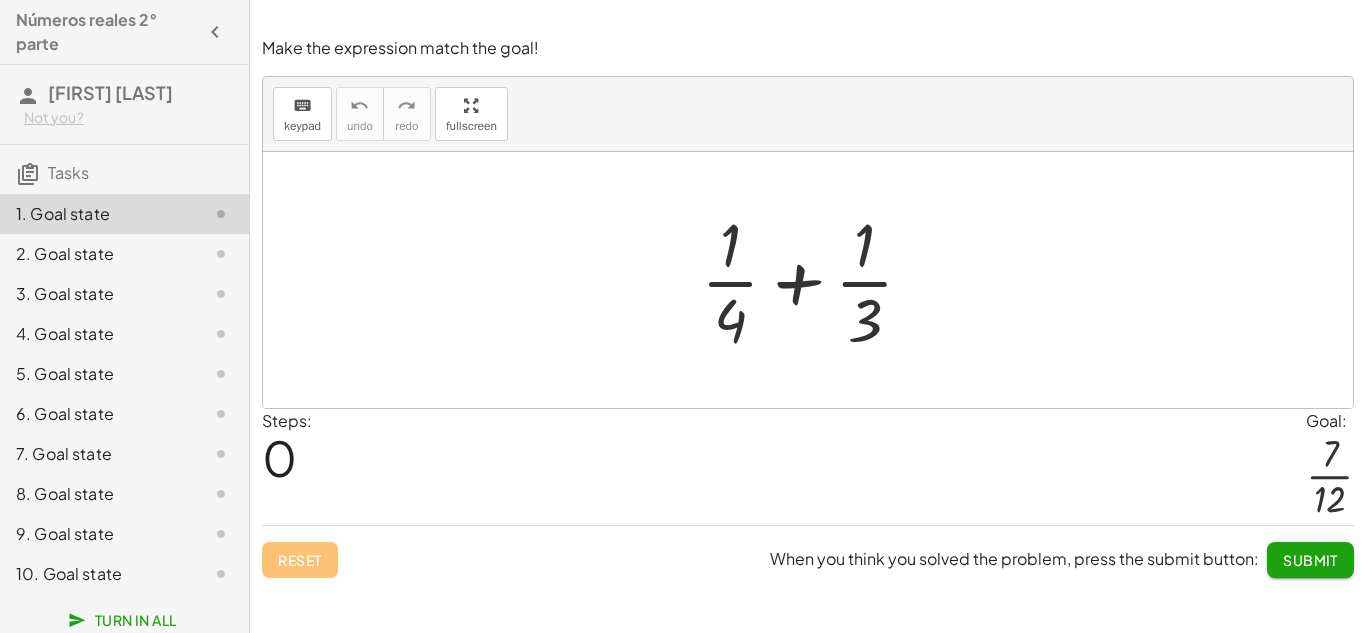 click at bounding box center [815, 280] 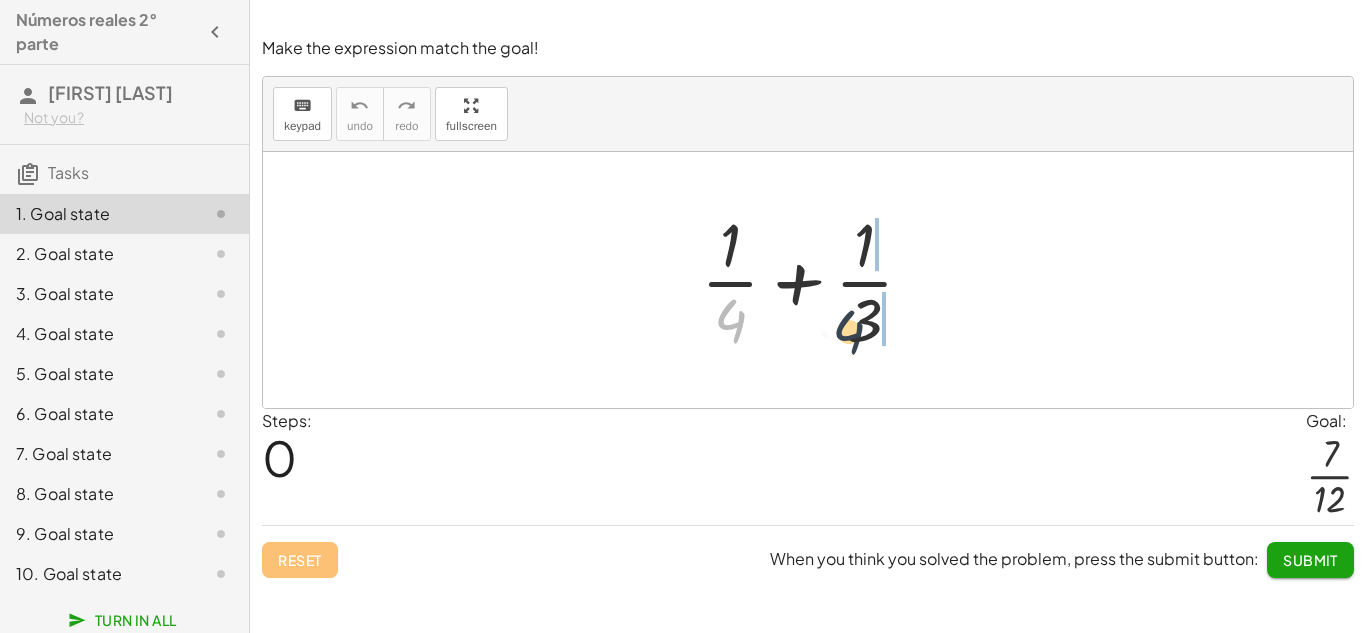 drag, startPoint x: 737, startPoint y: 310, endPoint x: 884, endPoint y: 322, distance: 147.48898 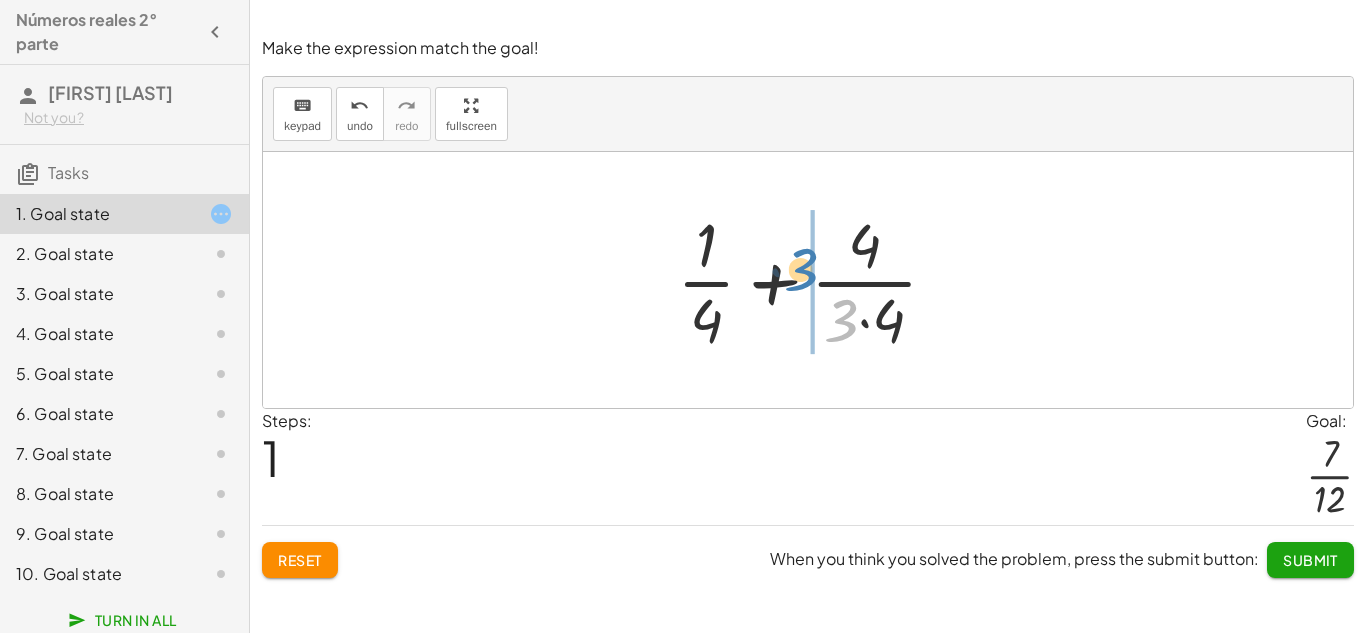 drag, startPoint x: 839, startPoint y: 328, endPoint x: 824, endPoint y: 267, distance: 62.817196 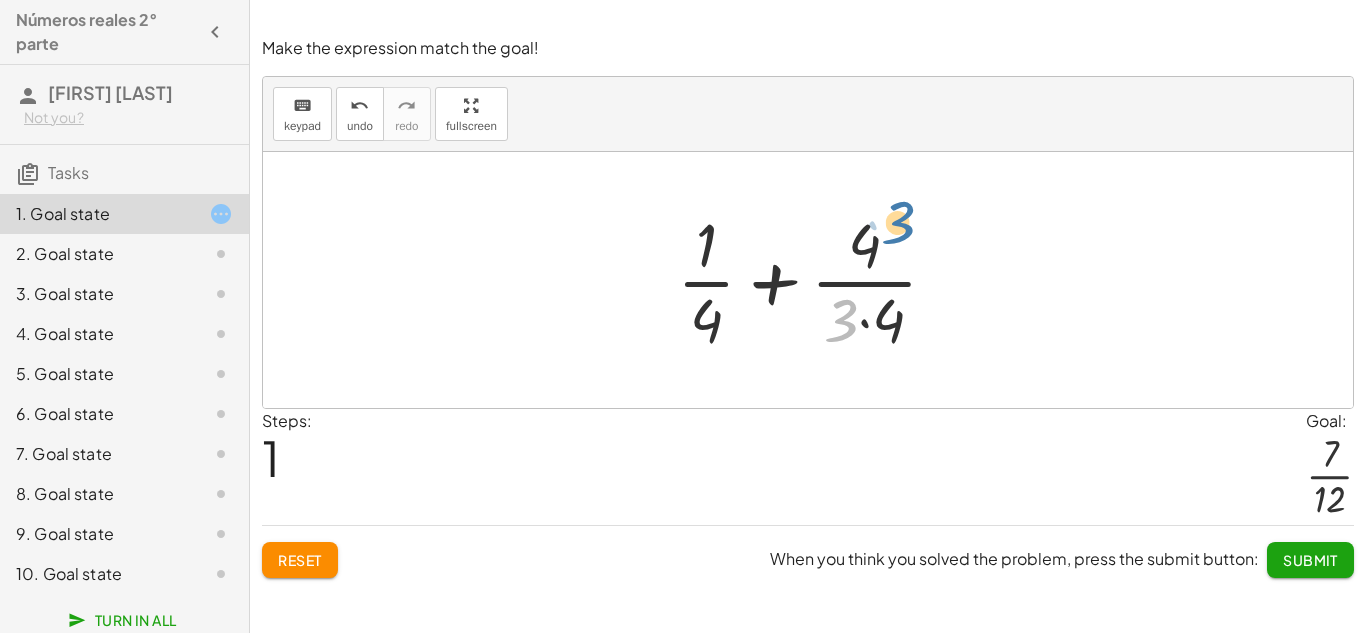 drag, startPoint x: 850, startPoint y: 322, endPoint x: 909, endPoint y: 223, distance: 115.24756 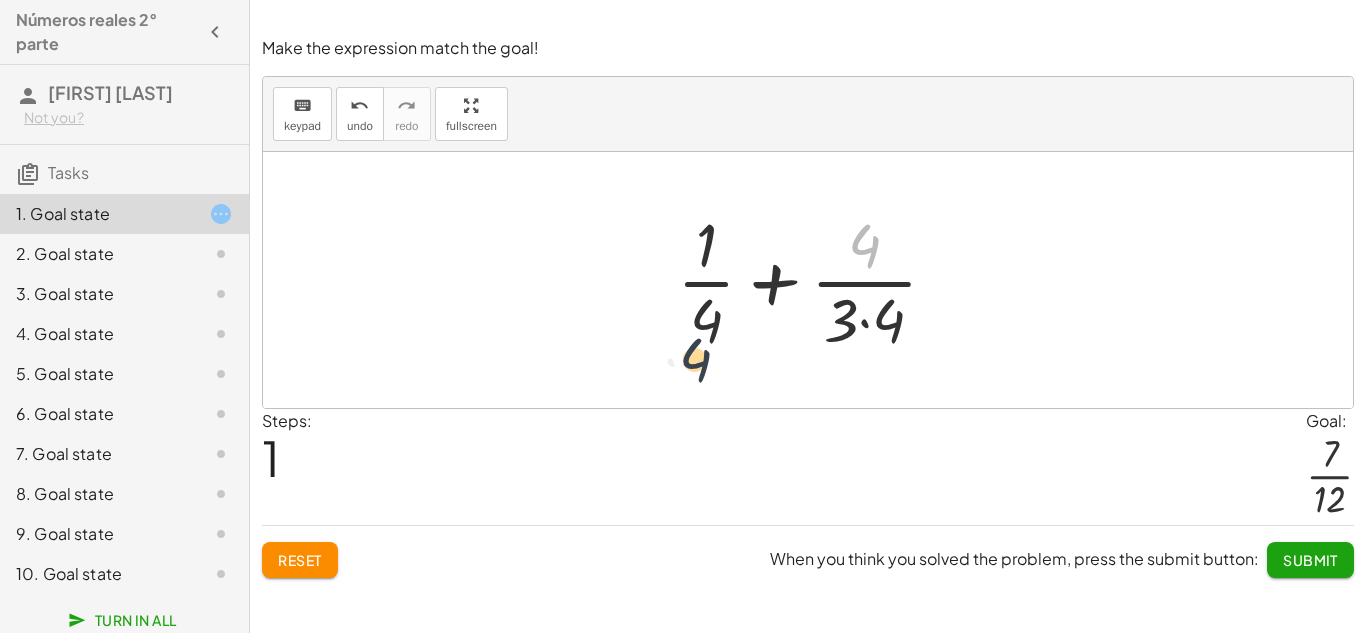 drag, startPoint x: 866, startPoint y: 235, endPoint x: 671, endPoint y: 342, distance: 222.42752 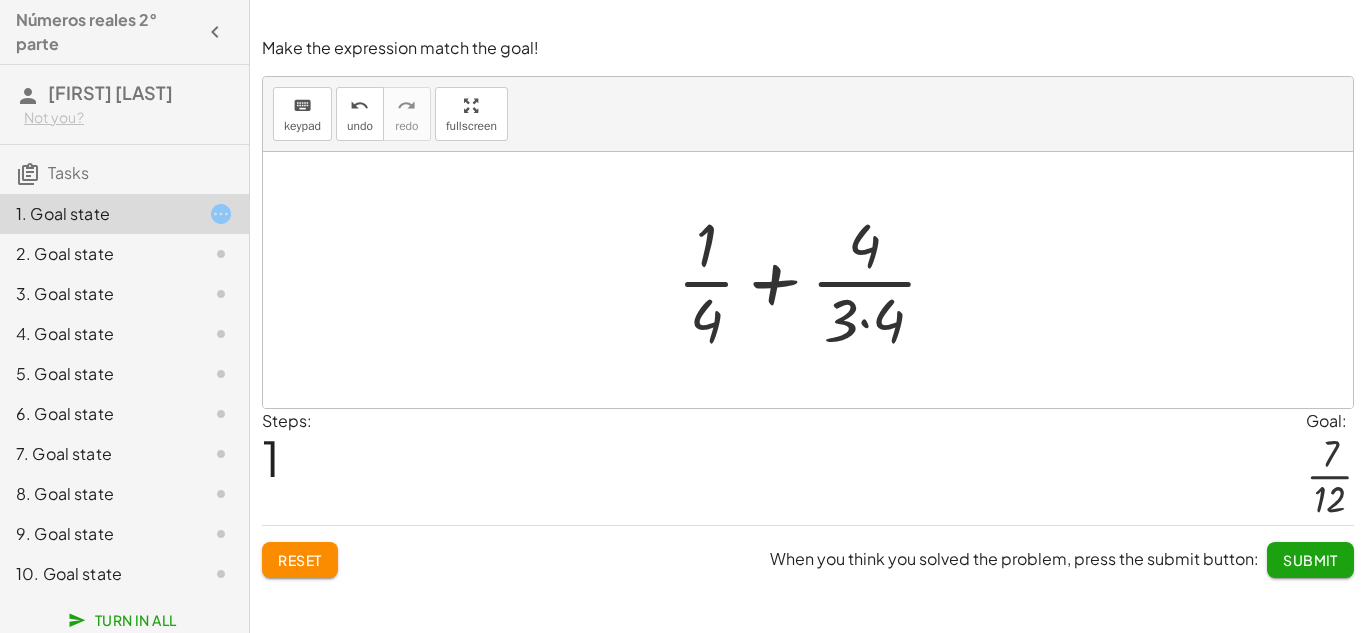 click at bounding box center (815, 280) 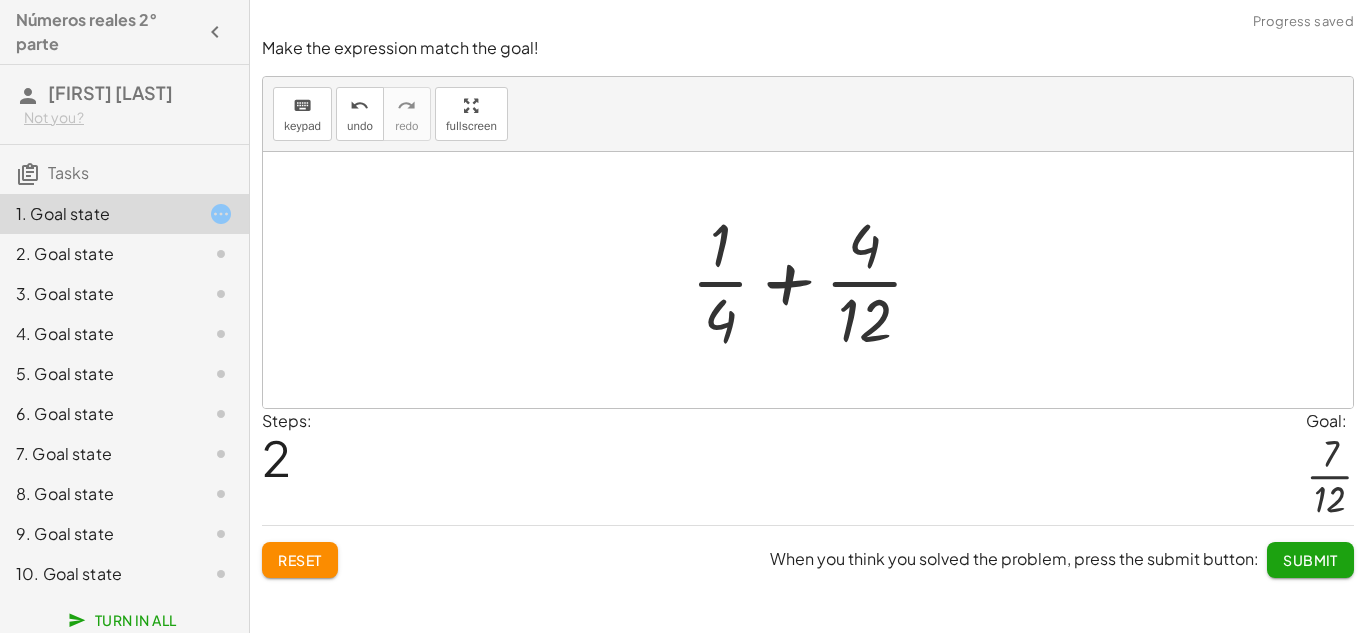 click at bounding box center (815, 280) 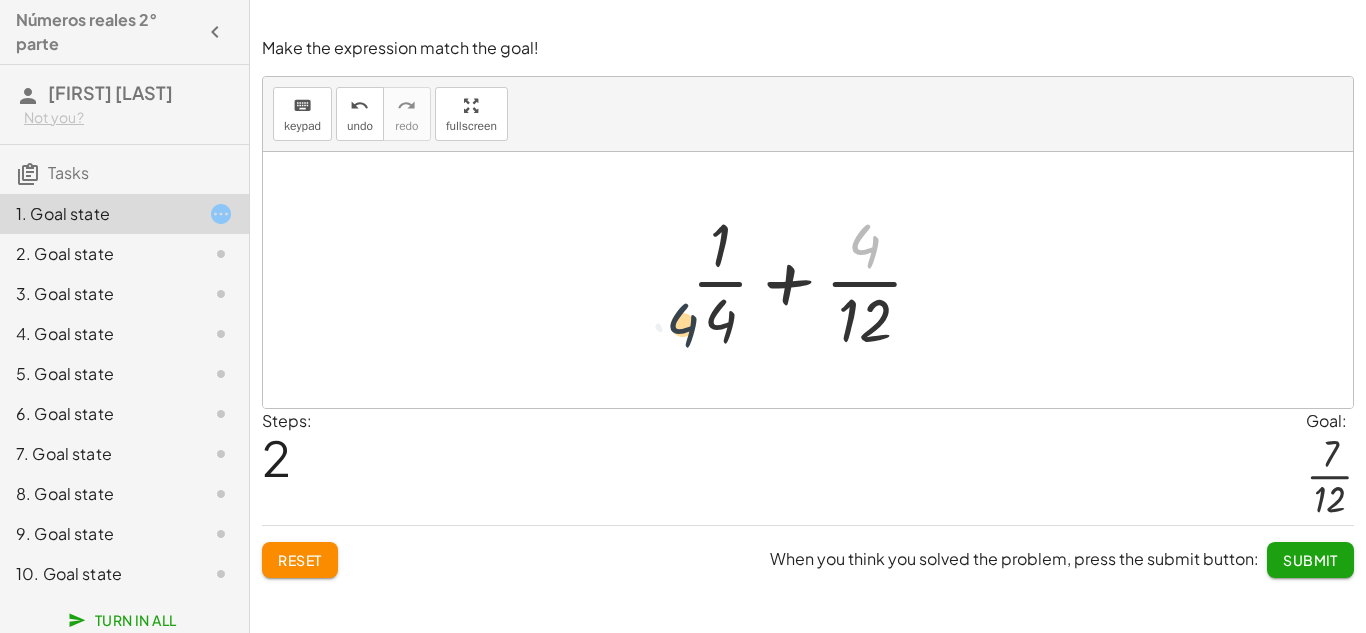 drag, startPoint x: 868, startPoint y: 259, endPoint x: 676, endPoint y: 340, distance: 208.38666 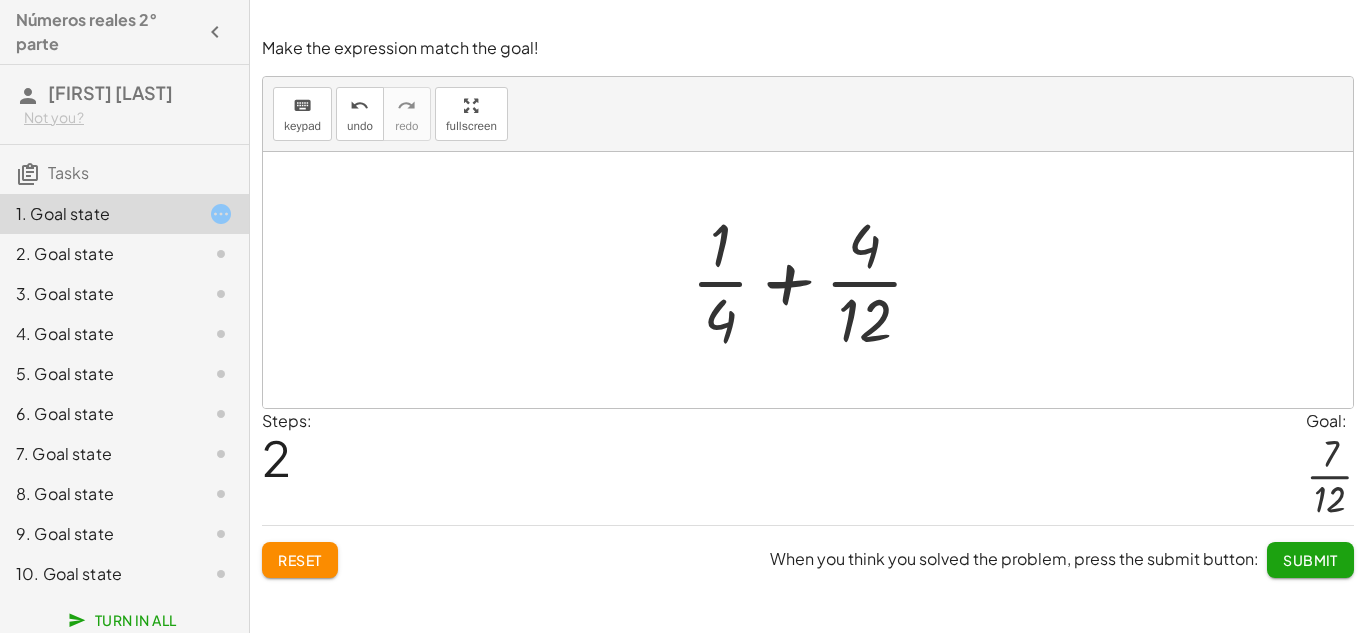 click on "Reset" 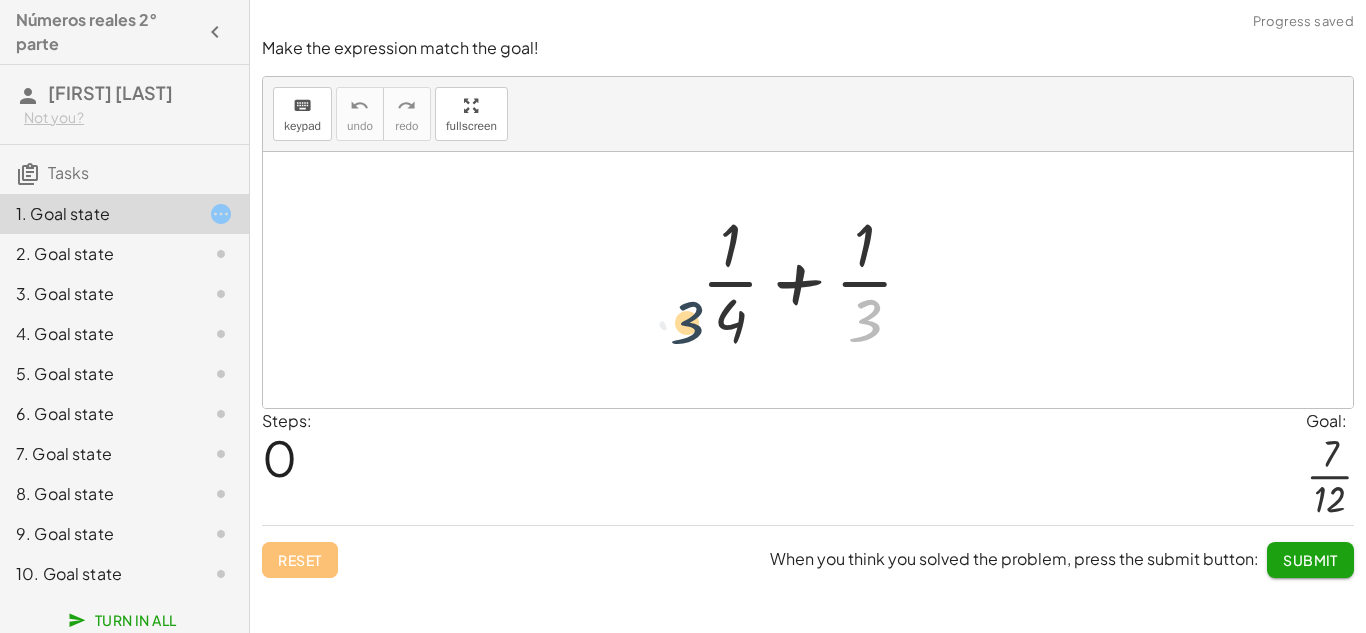 drag, startPoint x: 876, startPoint y: 314, endPoint x: 660, endPoint y: 311, distance: 216.02083 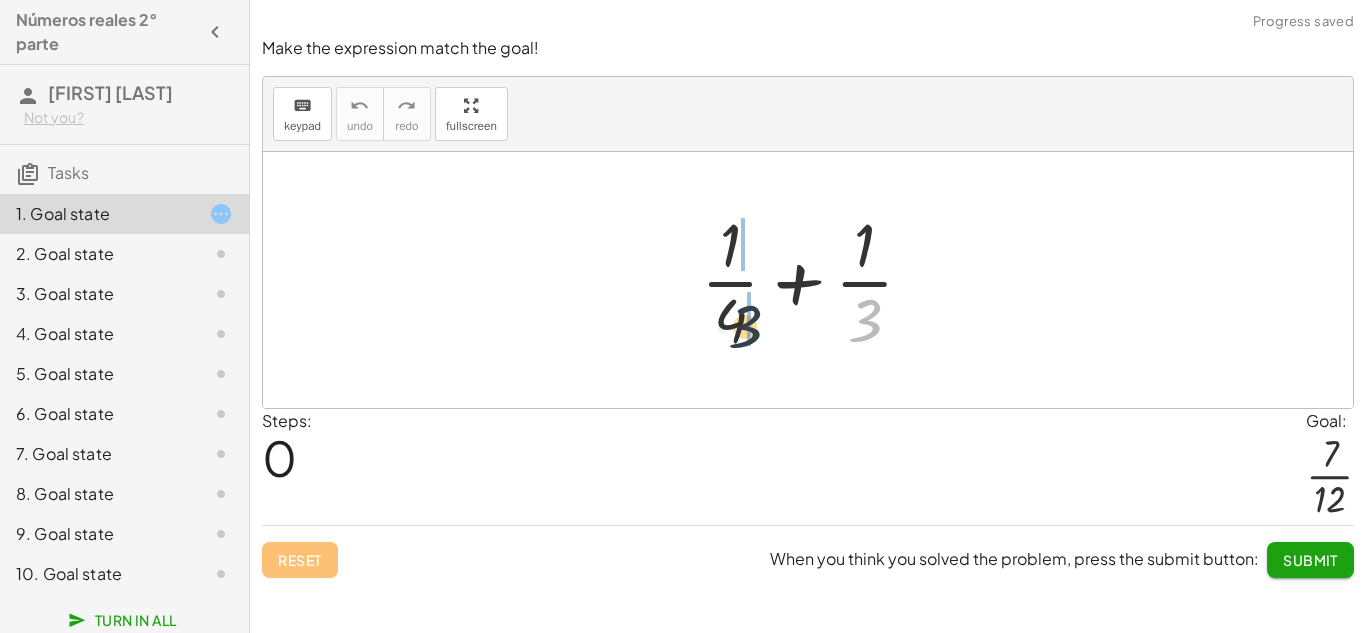 drag, startPoint x: 864, startPoint y: 308, endPoint x: 731, endPoint y: 315, distance: 133.18408 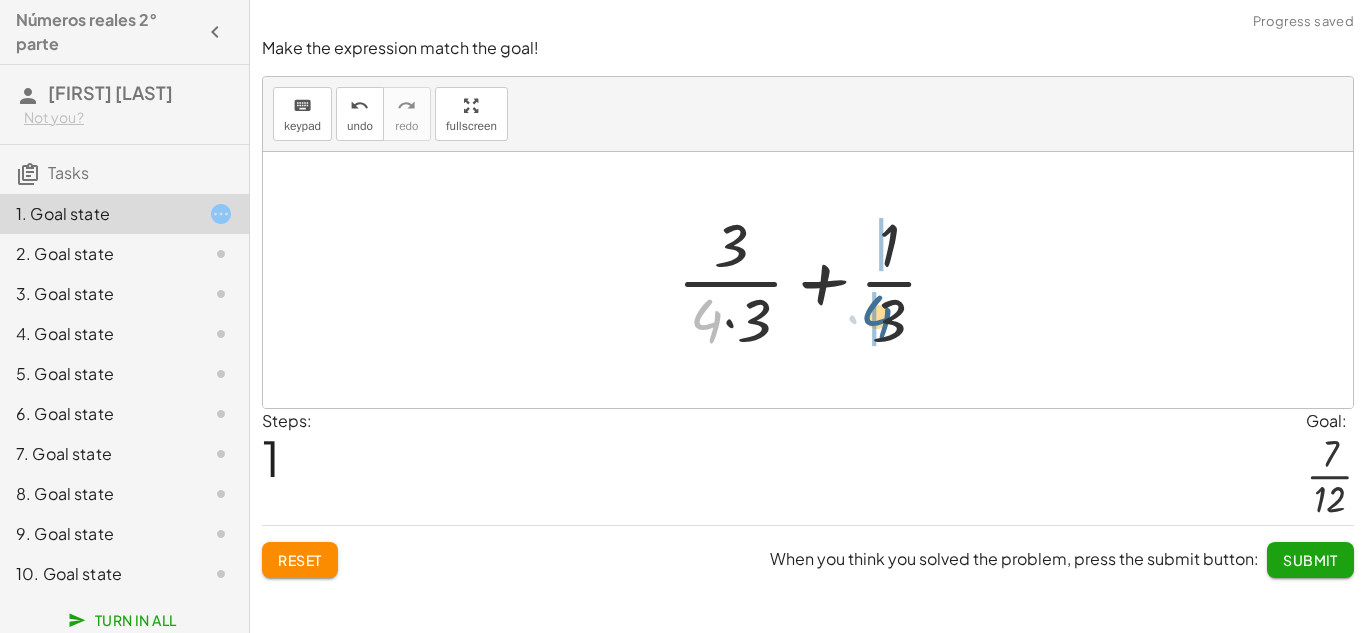 drag, startPoint x: 704, startPoint y: 307, endPoint x: 878, endPoint y: 303, distance: 174.04597 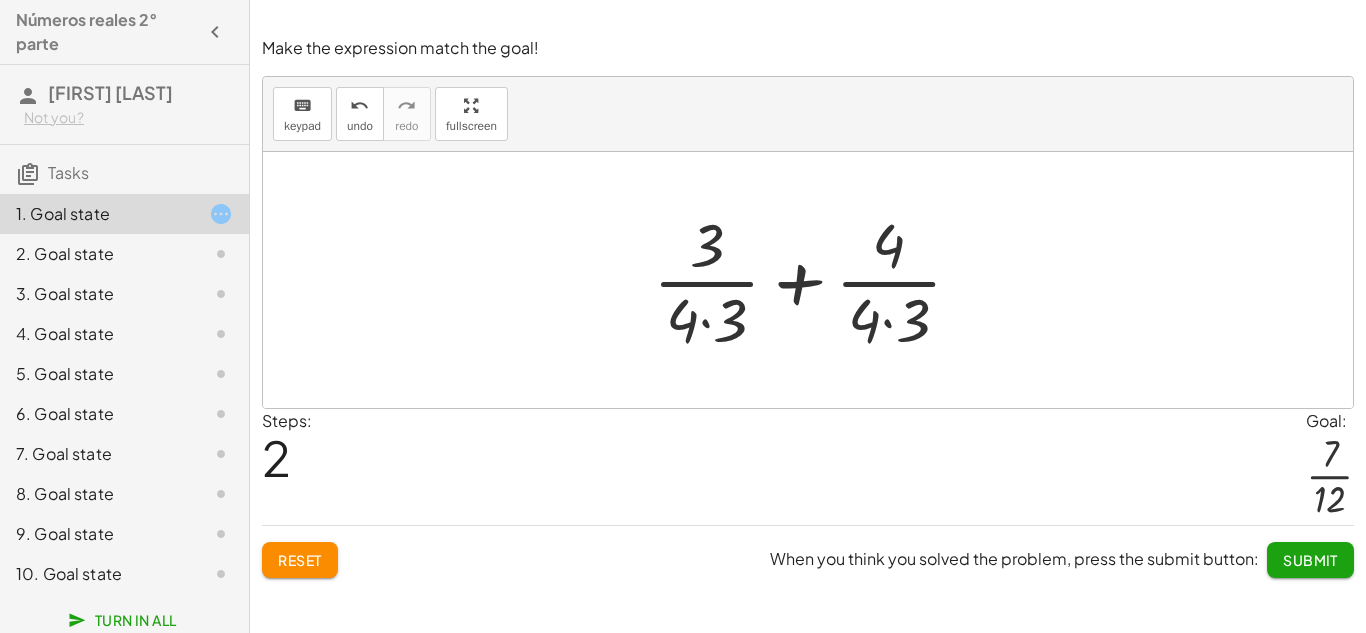 click at bounding box center (815, 280) 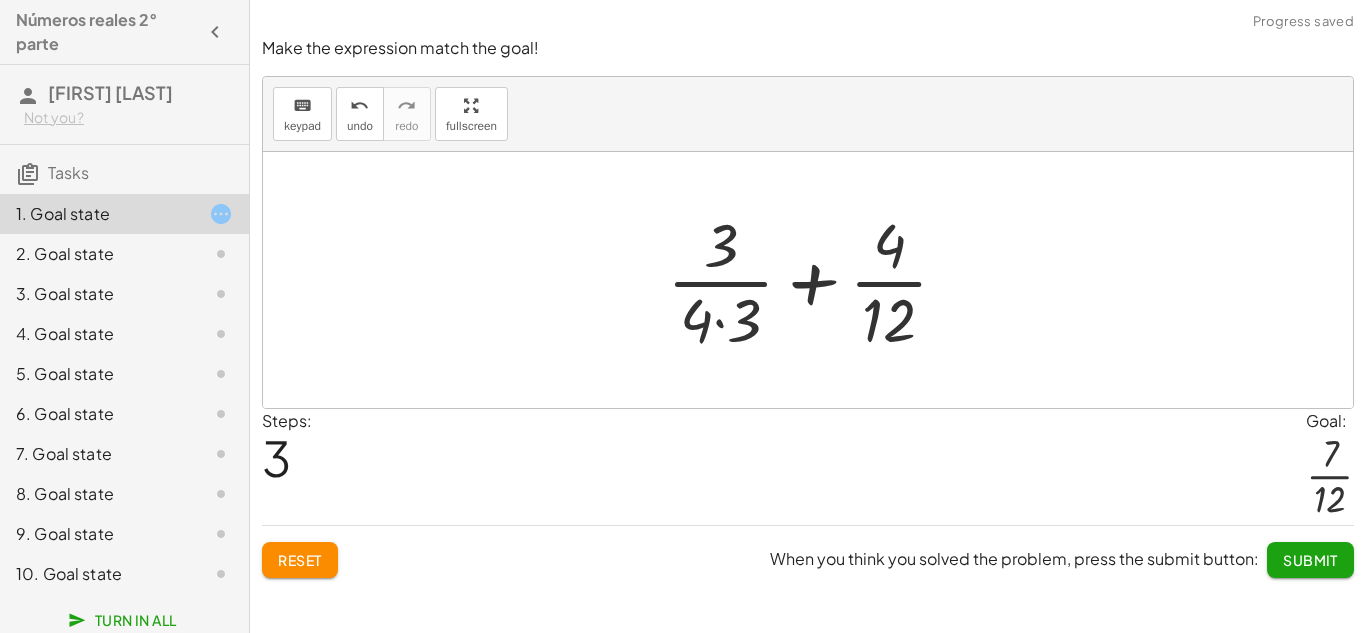 click at bounding box center [815, 280] 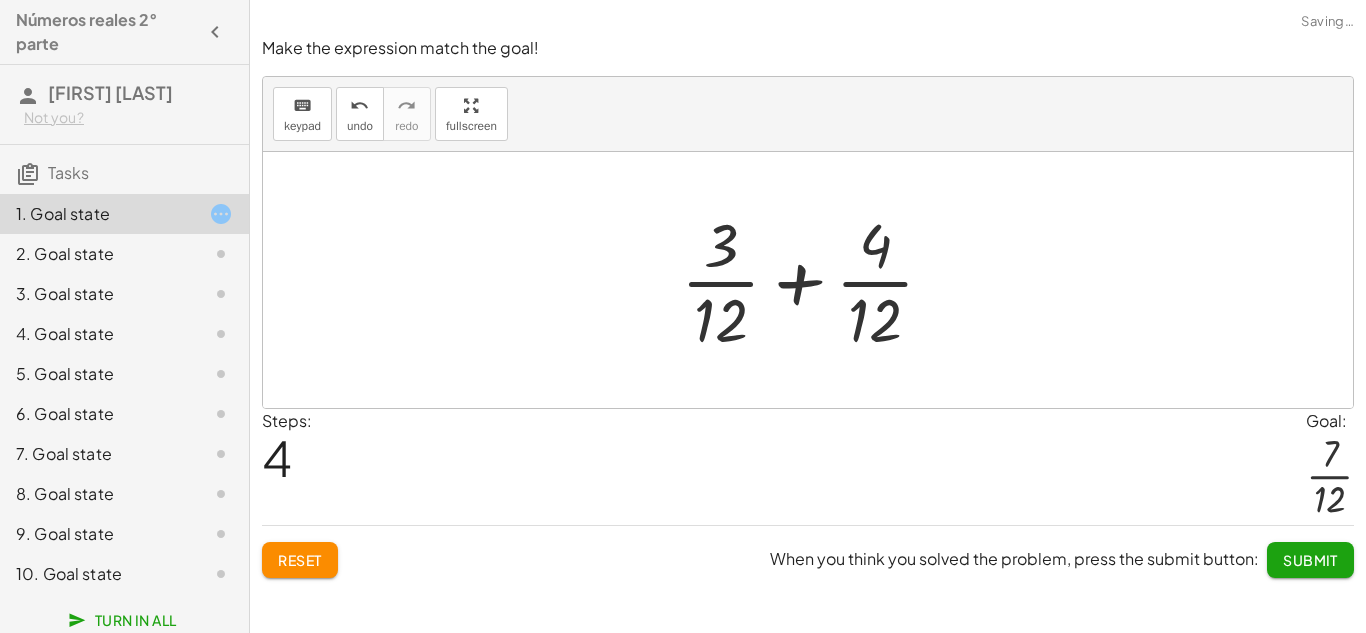 click at bounding box center (815, 280) 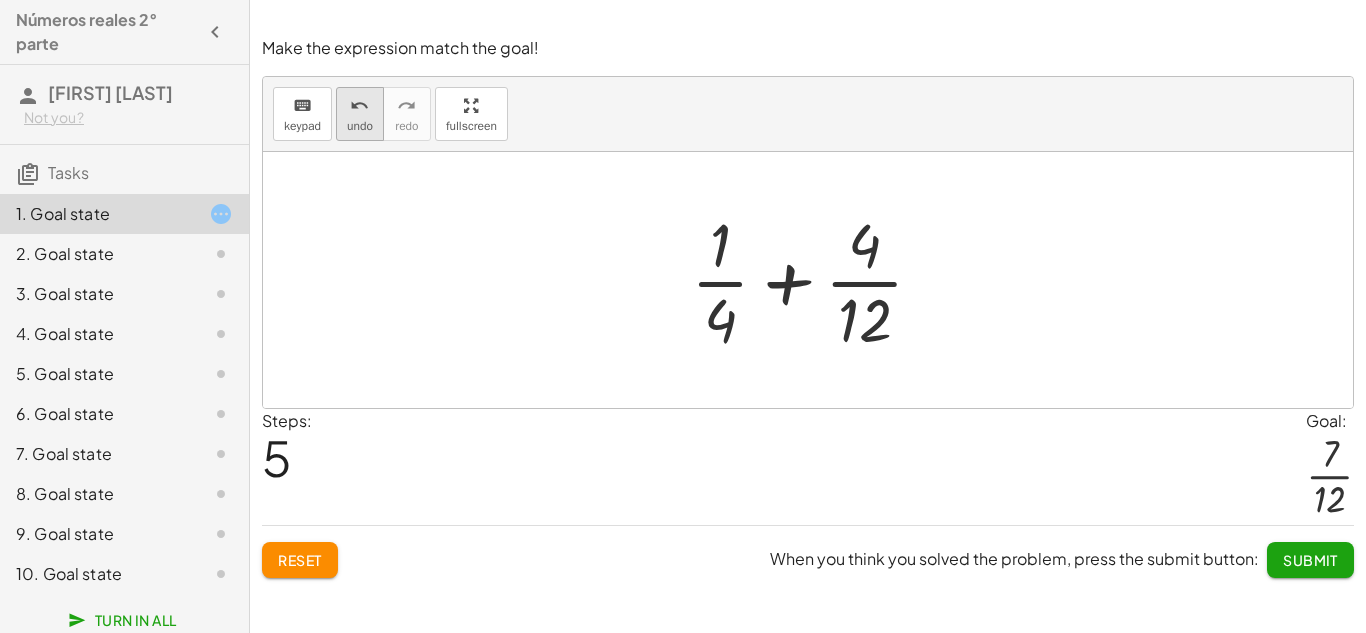 click on "undo undo" at bounding box center [360, 114] 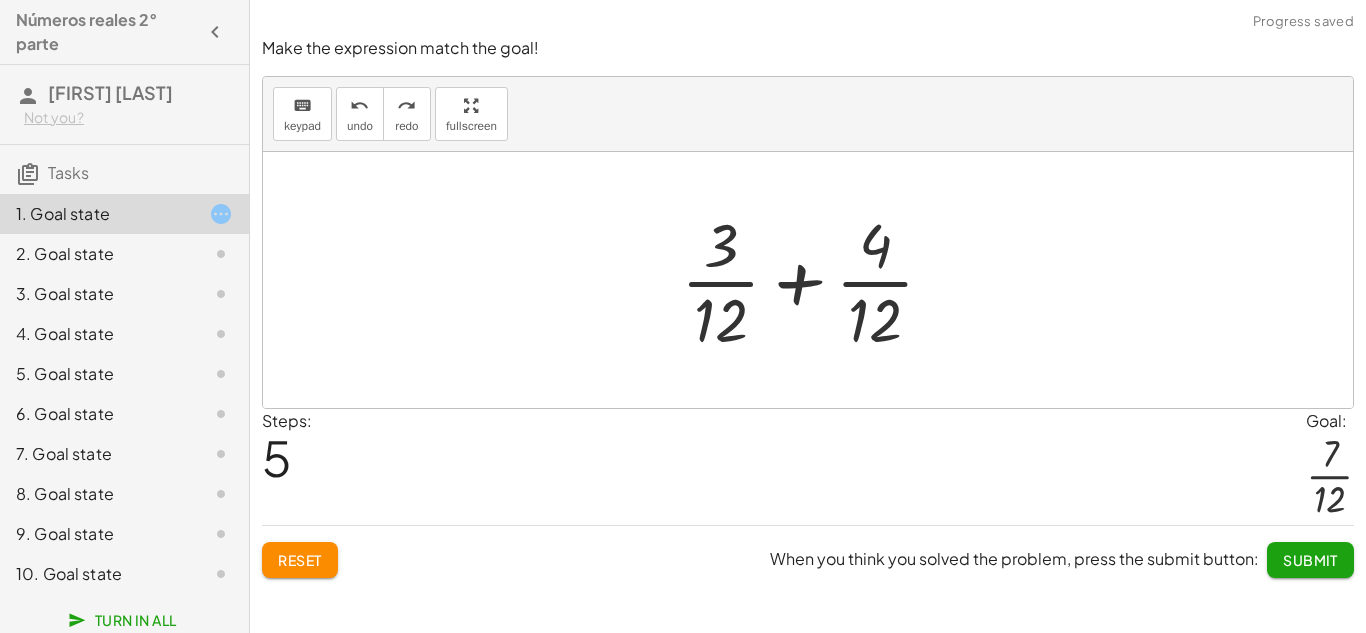 click at bounding box center (815, 280) 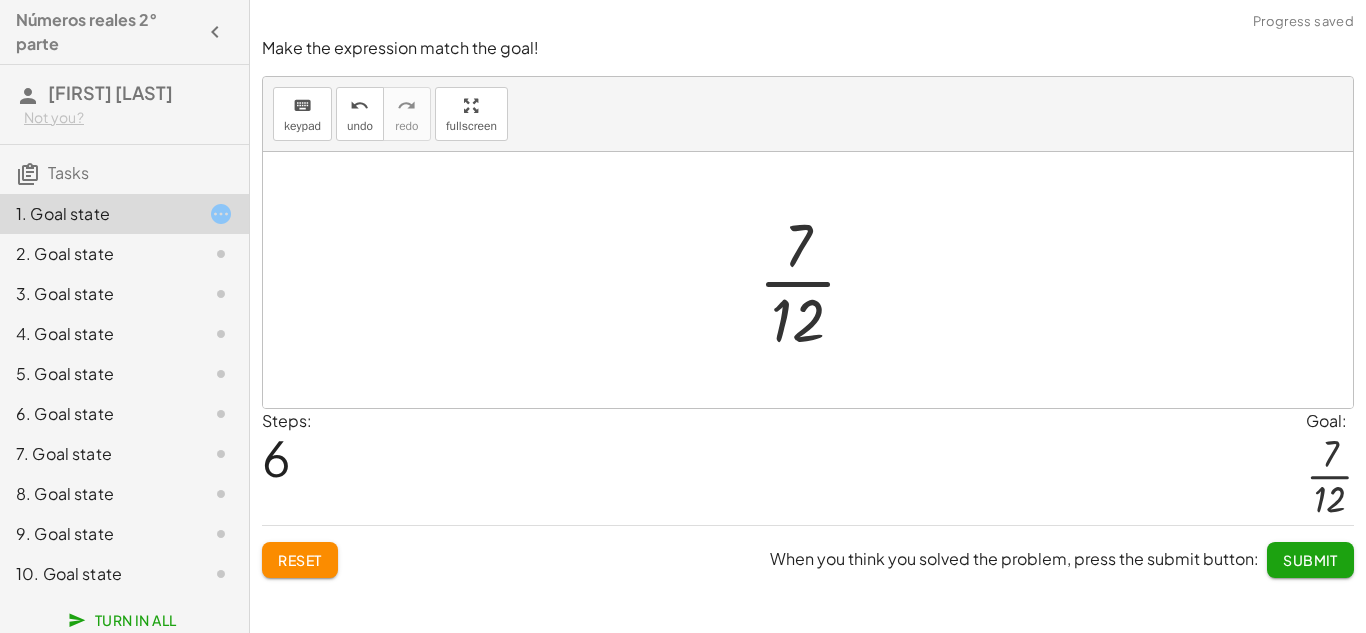 click on "Submit" at bounding box center [1310, 560] 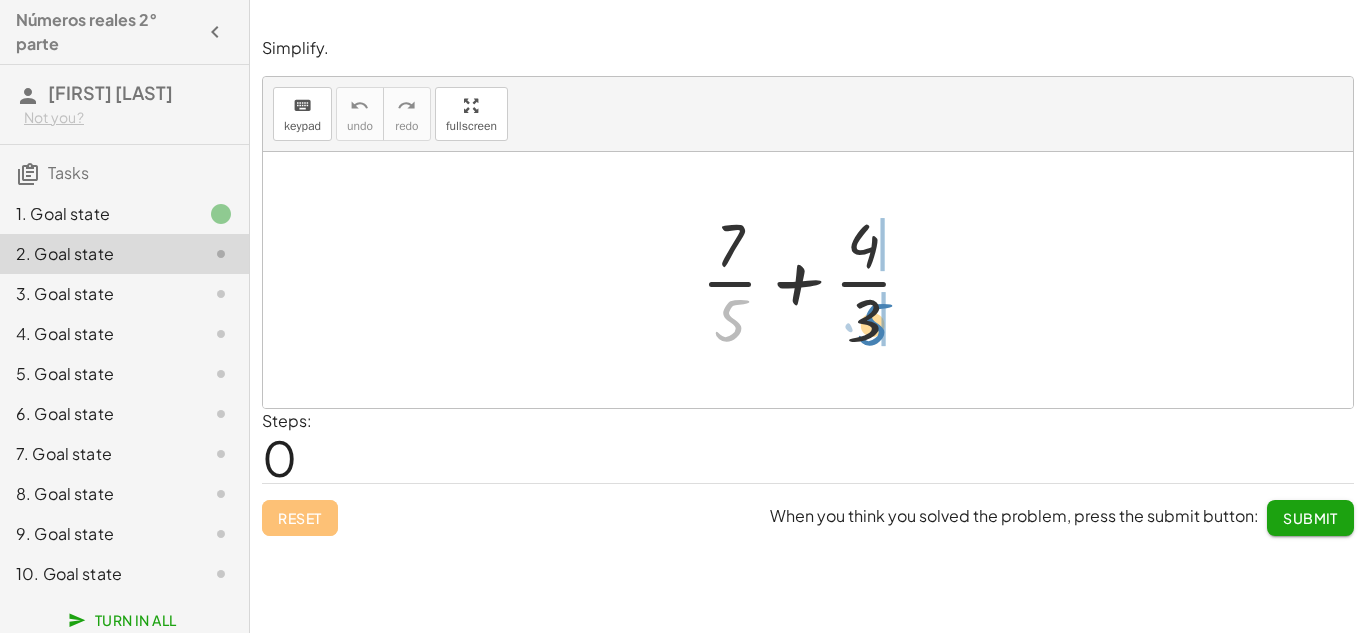drag, startPoint x: 722, startPoint y: 312, endPoint x: 863, endPoint y: 315, distance: 141.0319 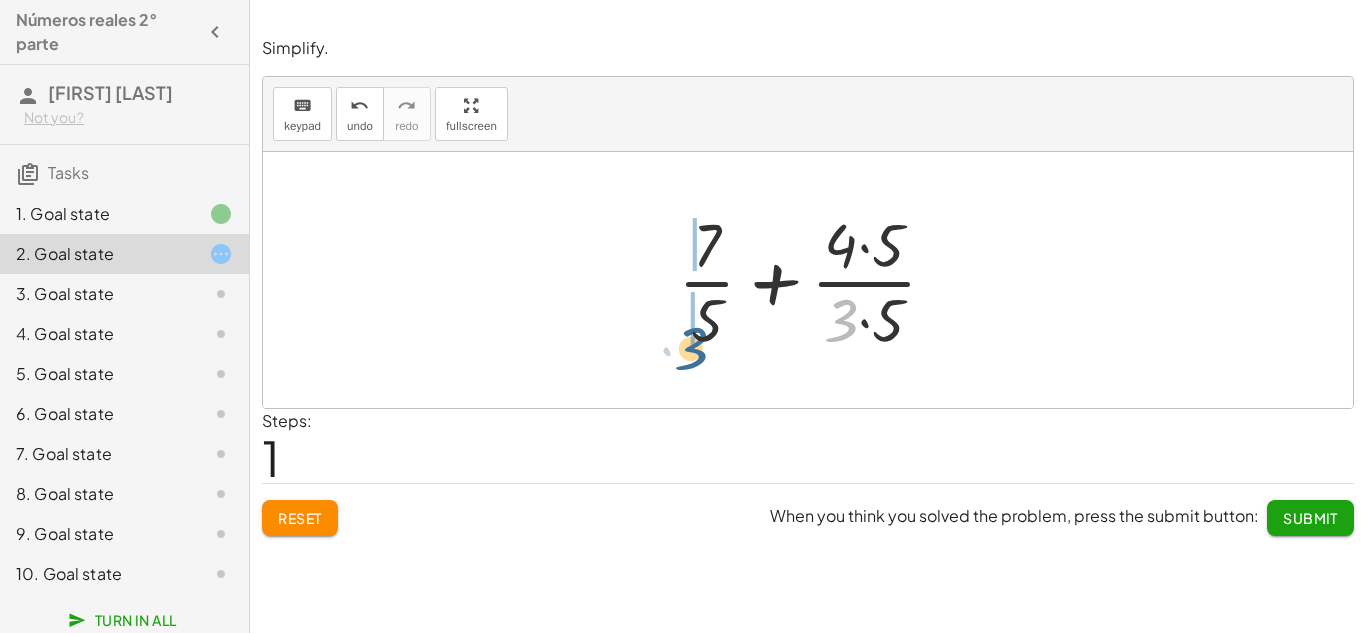 drag, startPoint x: 837, startPoint y: 306, endPoint x: 689, endPoint y: 322, distance: 148.86235 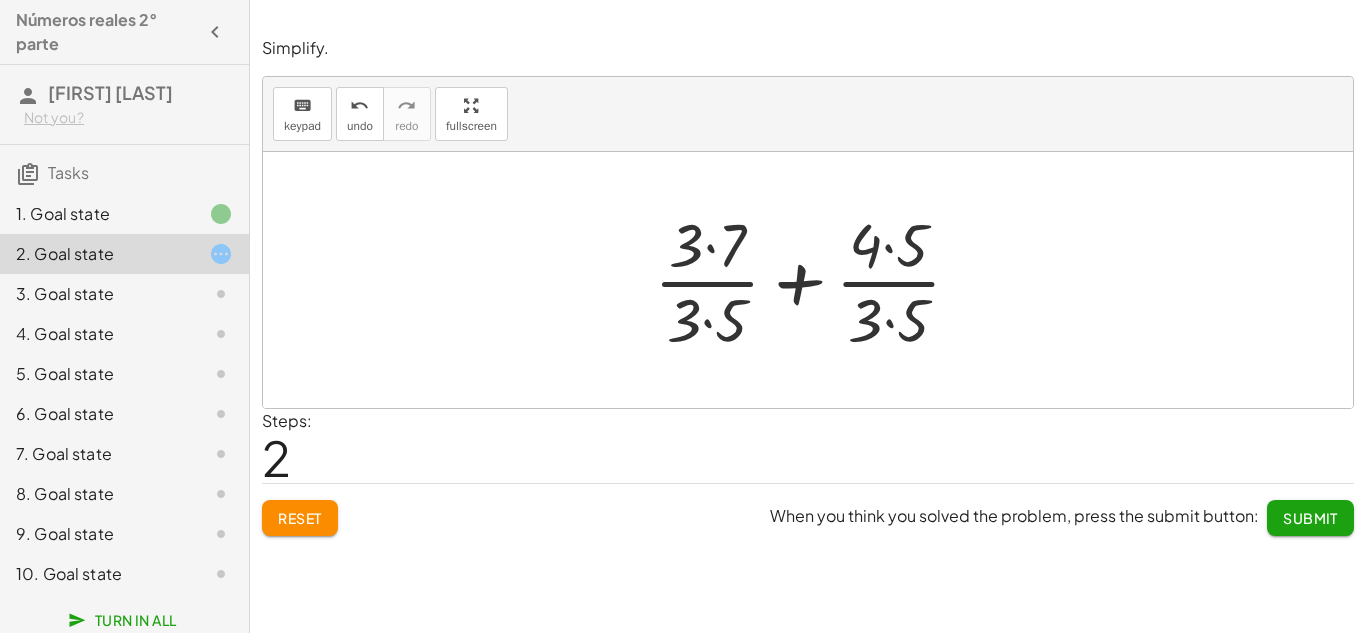 click at bounding box center [815, 280] 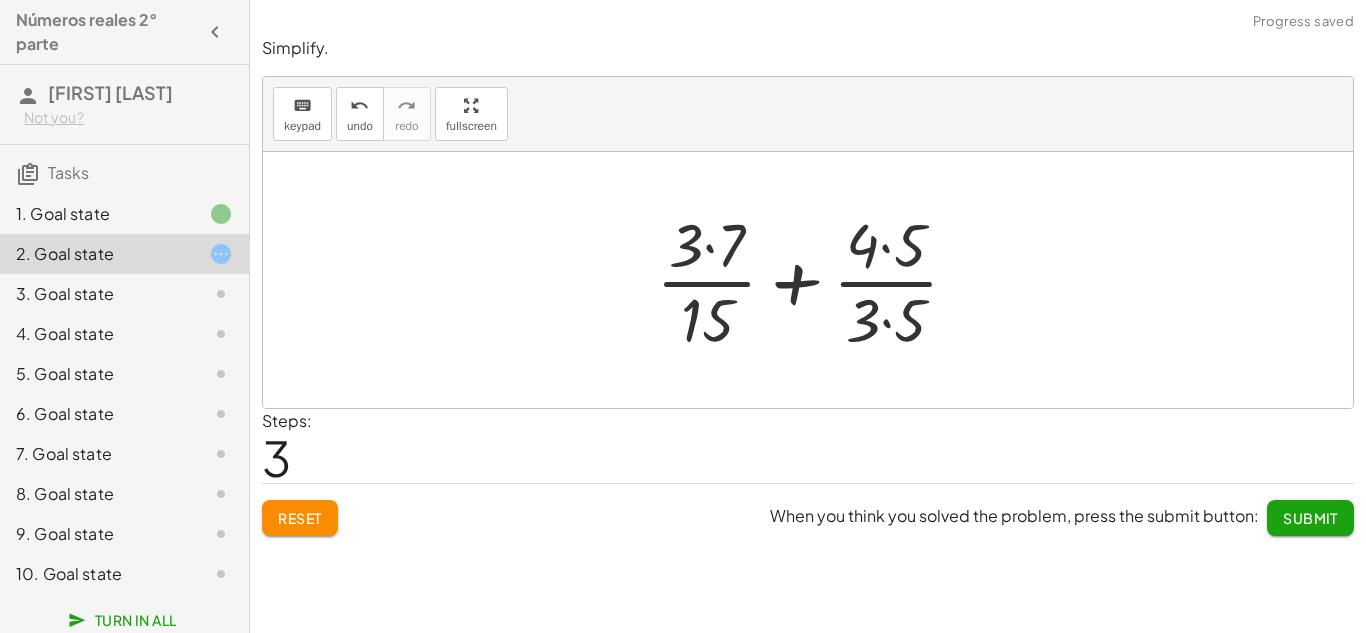 click at bounding box center (815, 280) 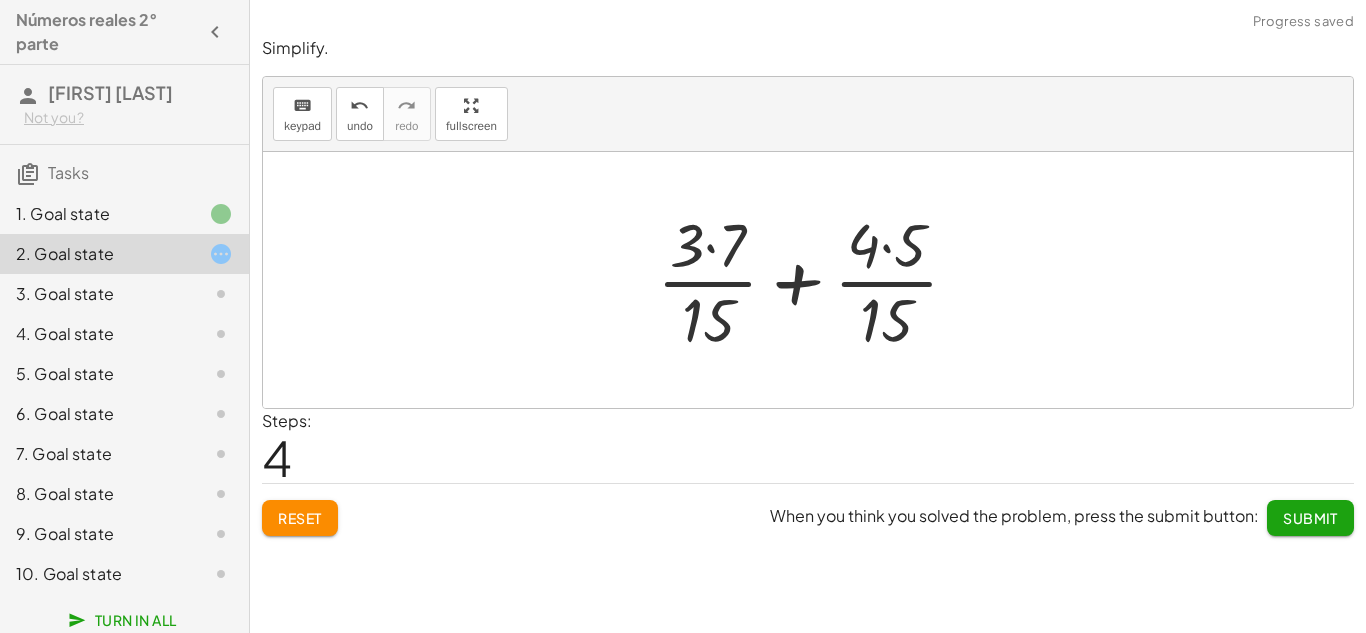 click at bounding box center (815, 280) 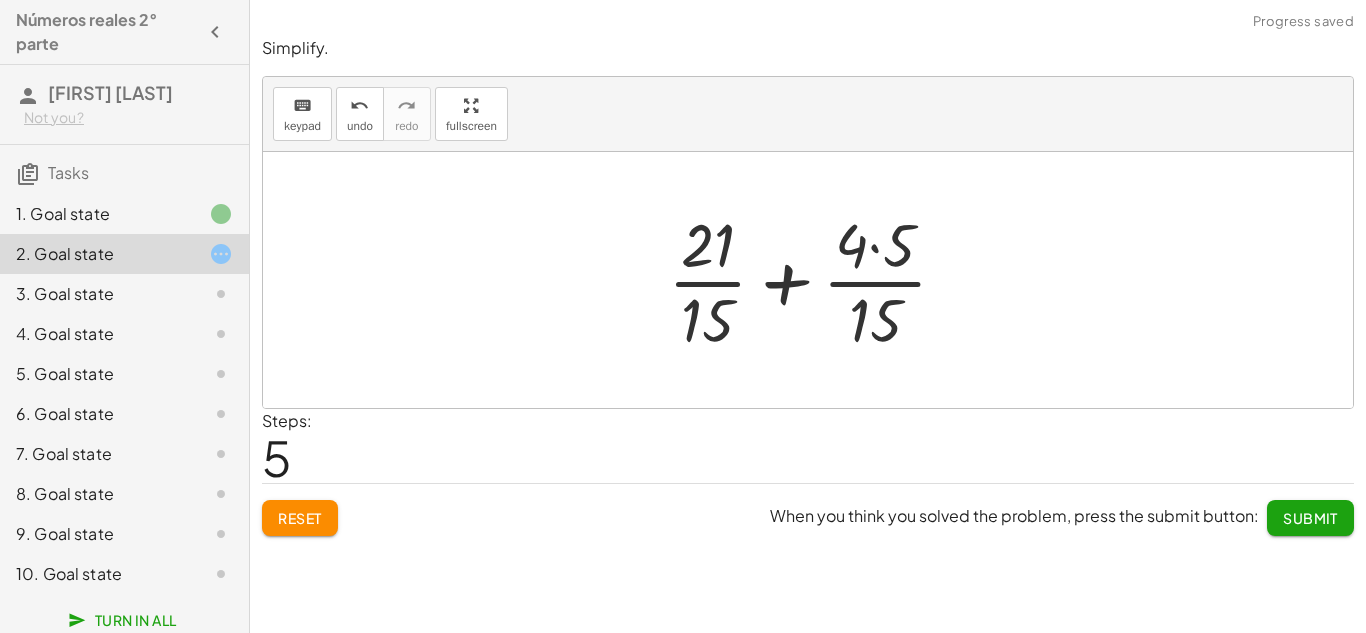 click at bounding box center (815, 280) 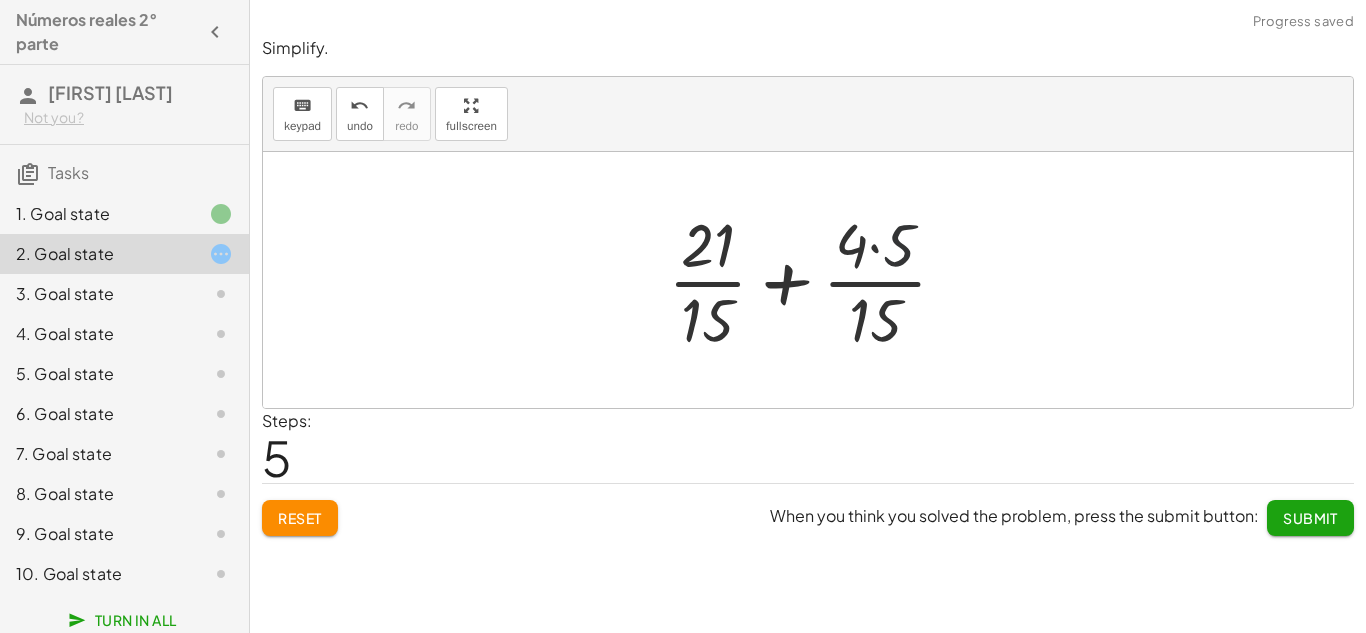 click at bounding box center [815, 280] 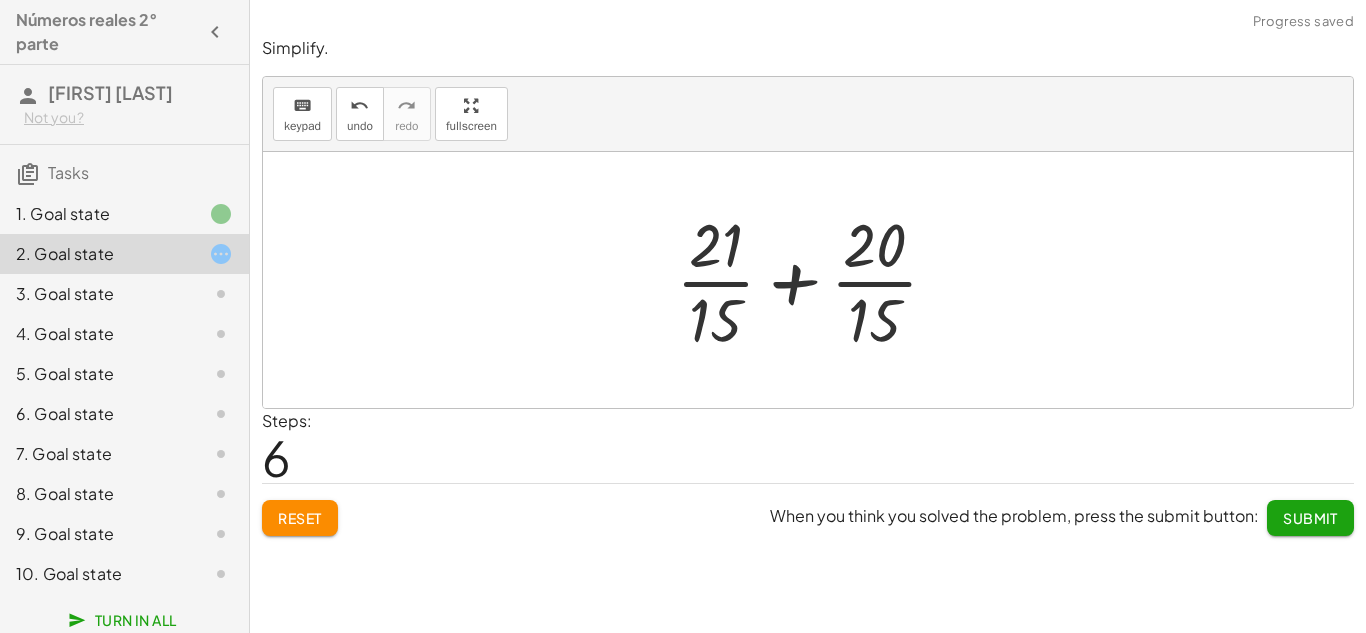click at bounding box center (815, 280) 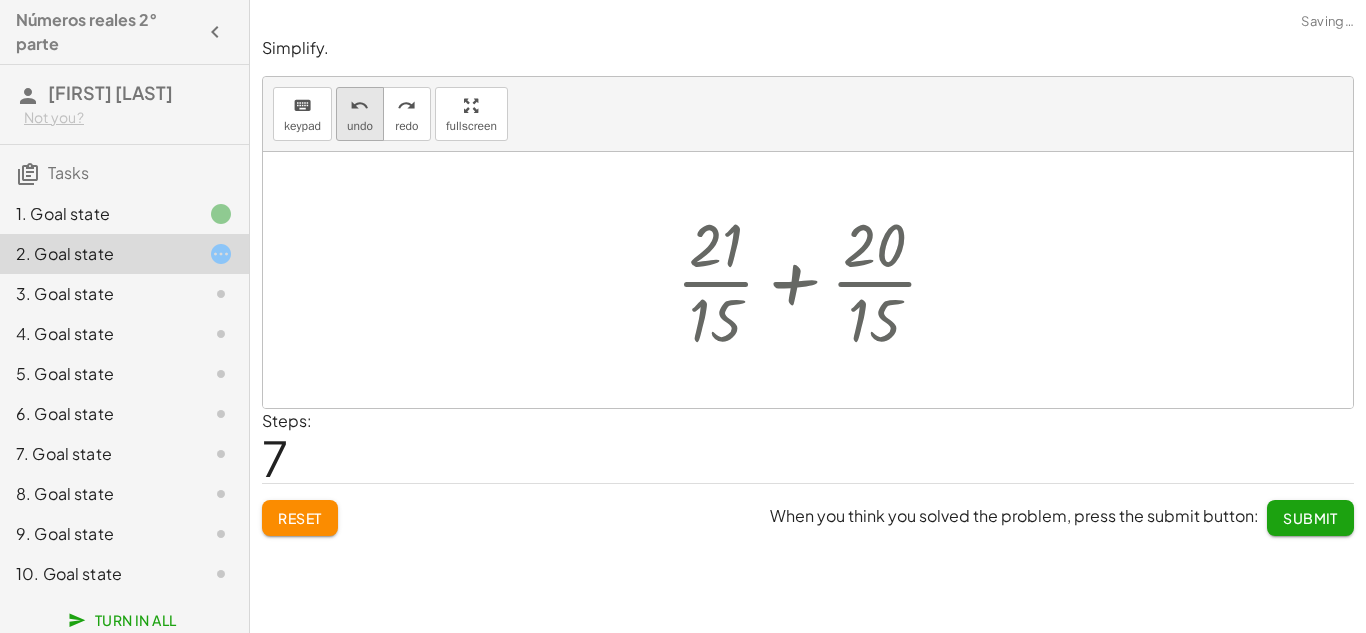 click on "undo undo" at bounding box center (360, 114) 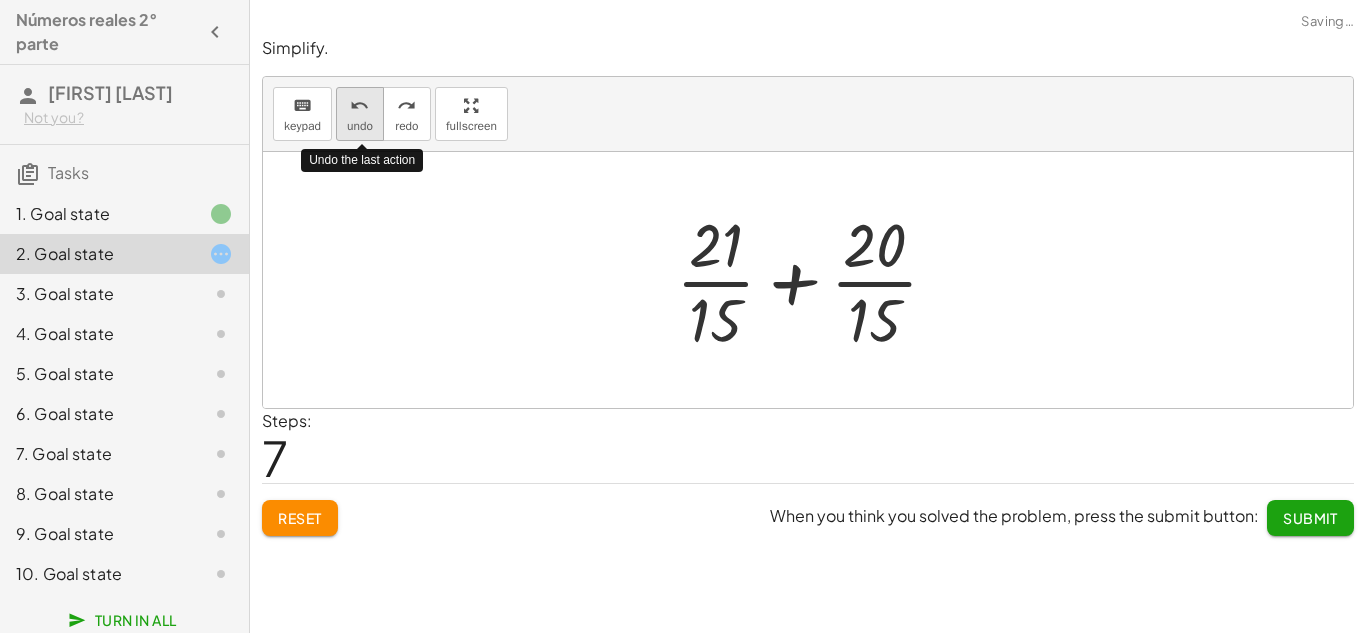 click on "undo undo" at bounding box center [360, 114] 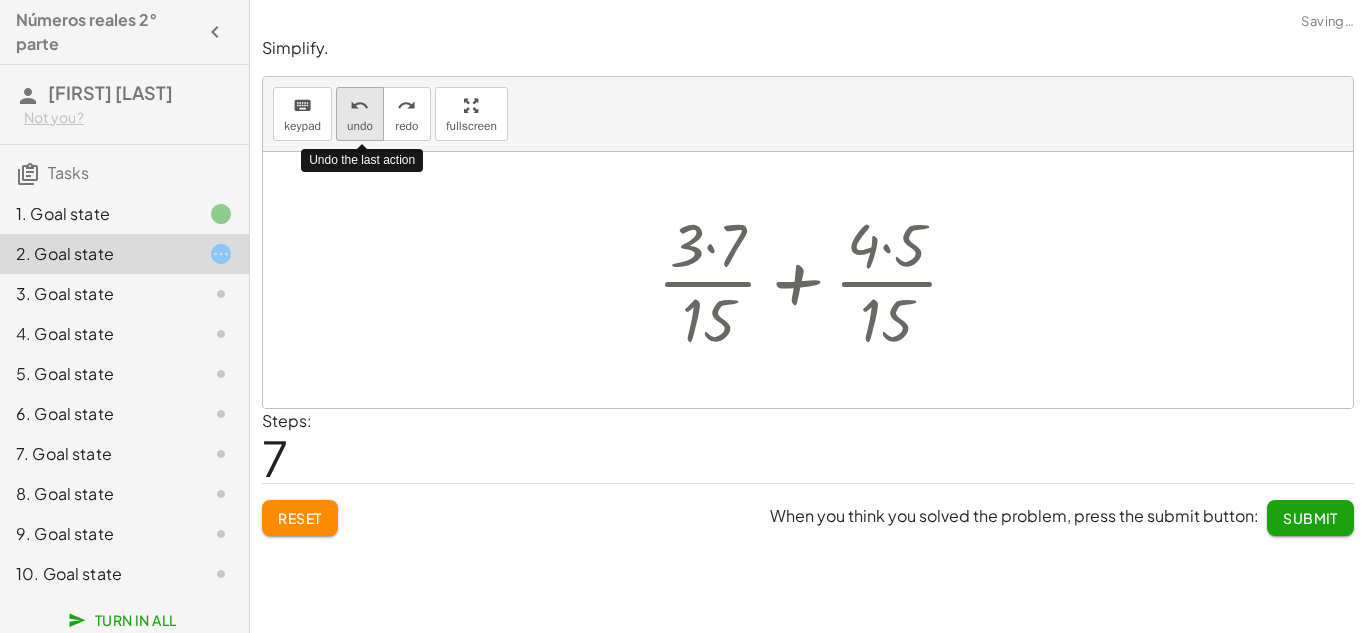 click on "undo undo" at bounding box center [360, 114] 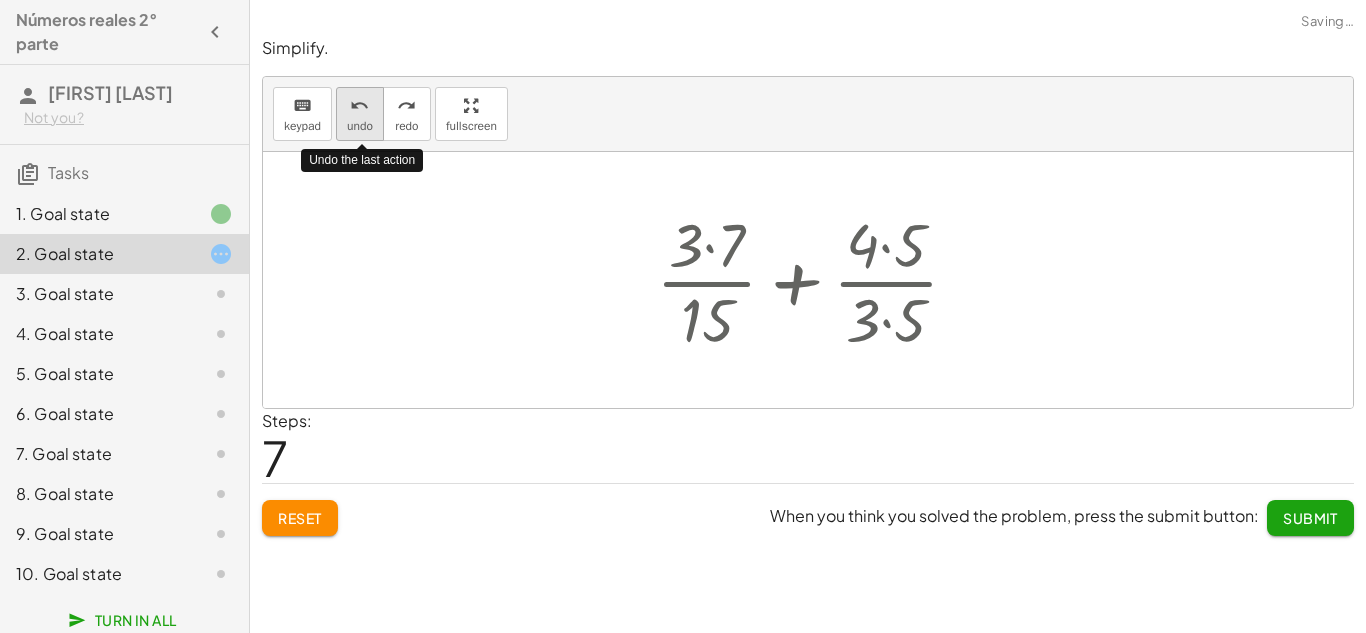 click on "undo undo" at bounding box center [360, 114] 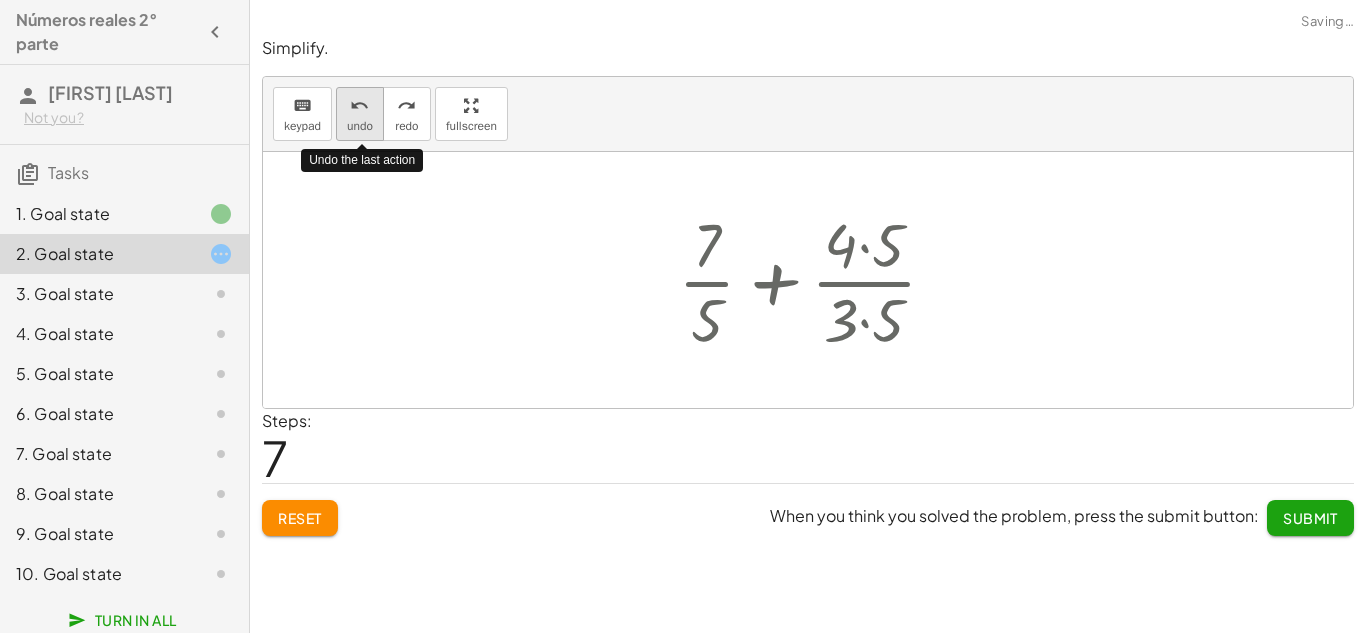click on "undo undo" at bounding box center [360, 114] 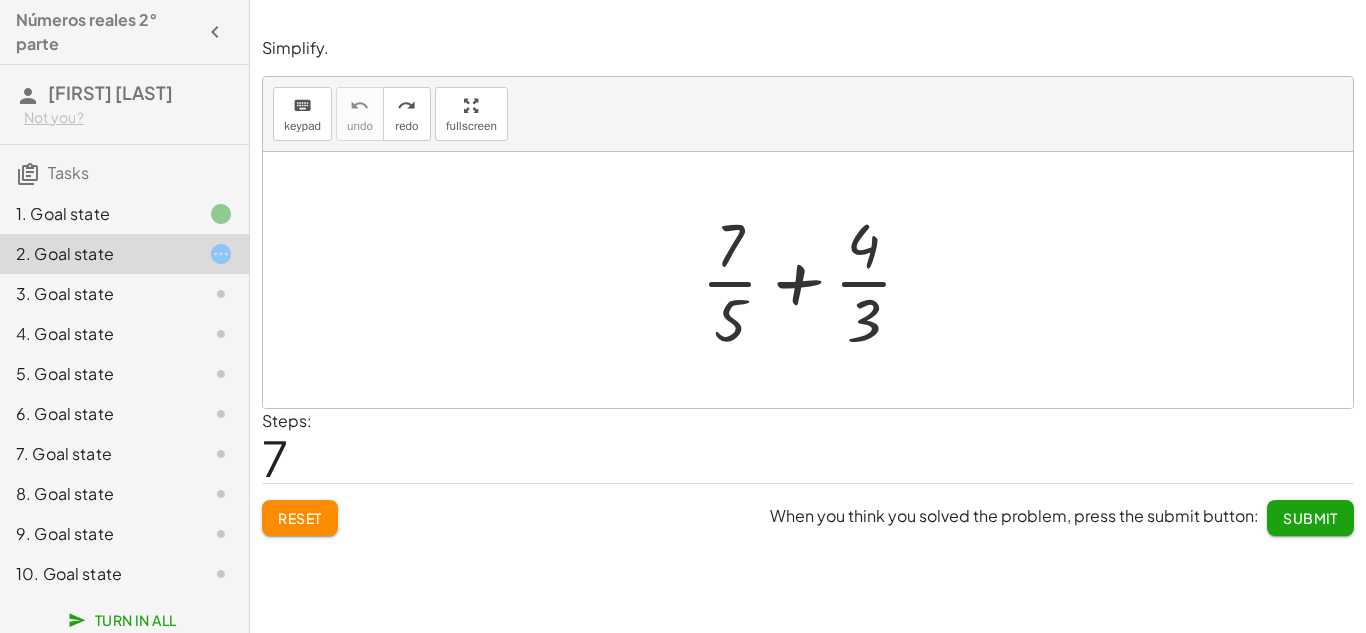 click at bounding box center (808, 280) 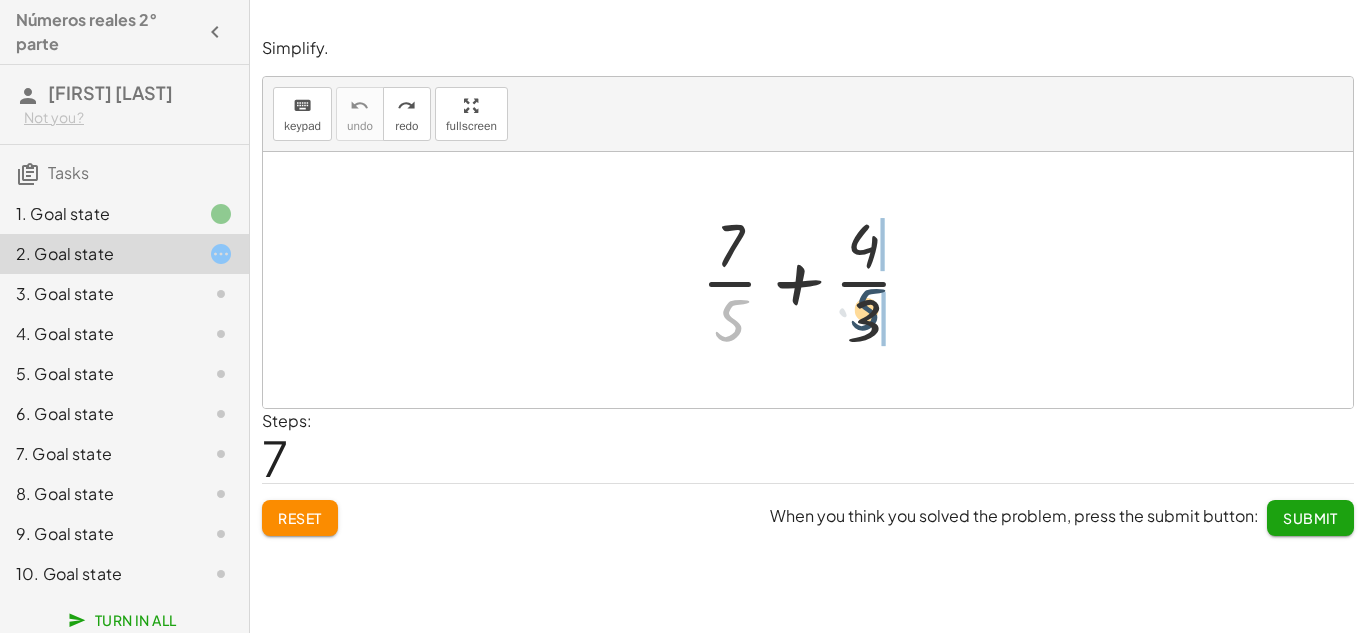 drag, startPoint x: 733, startPoint y: 316, endPoint x: 884, endPoint y: 304, distance: 151.47607 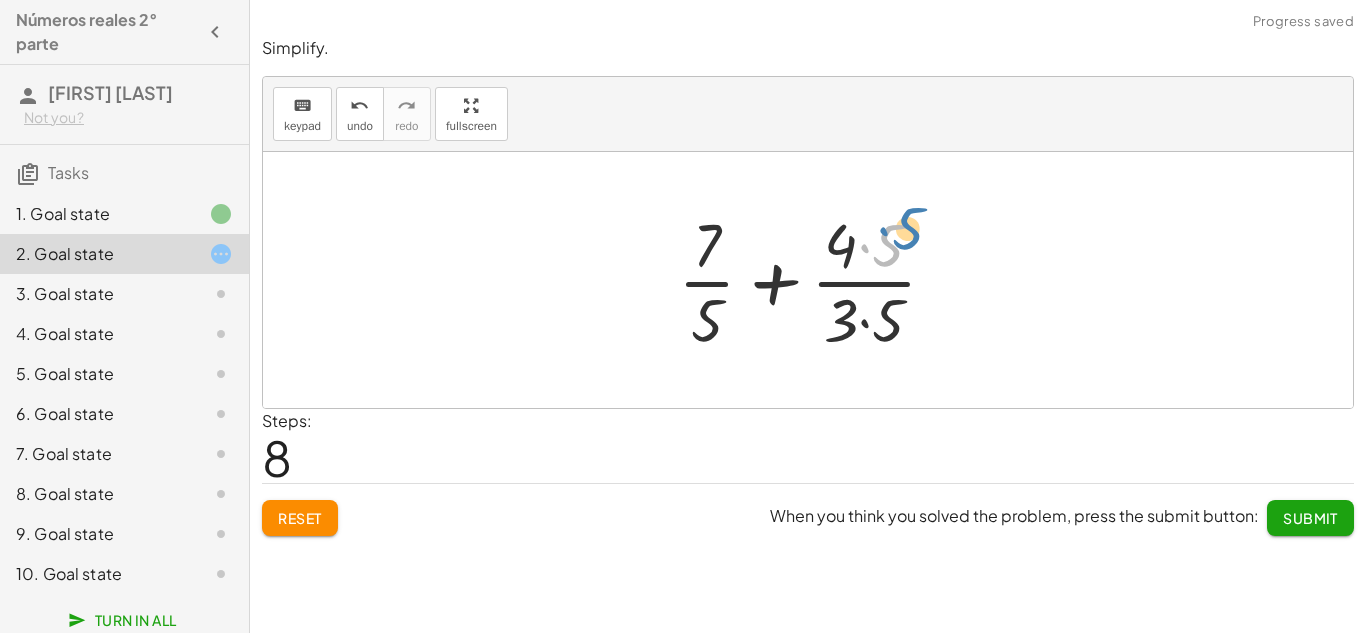 drag, startPoint x: 883, startPoint y: 260, endPoint x: 896, endPoint y: 247, distance: 18.384777 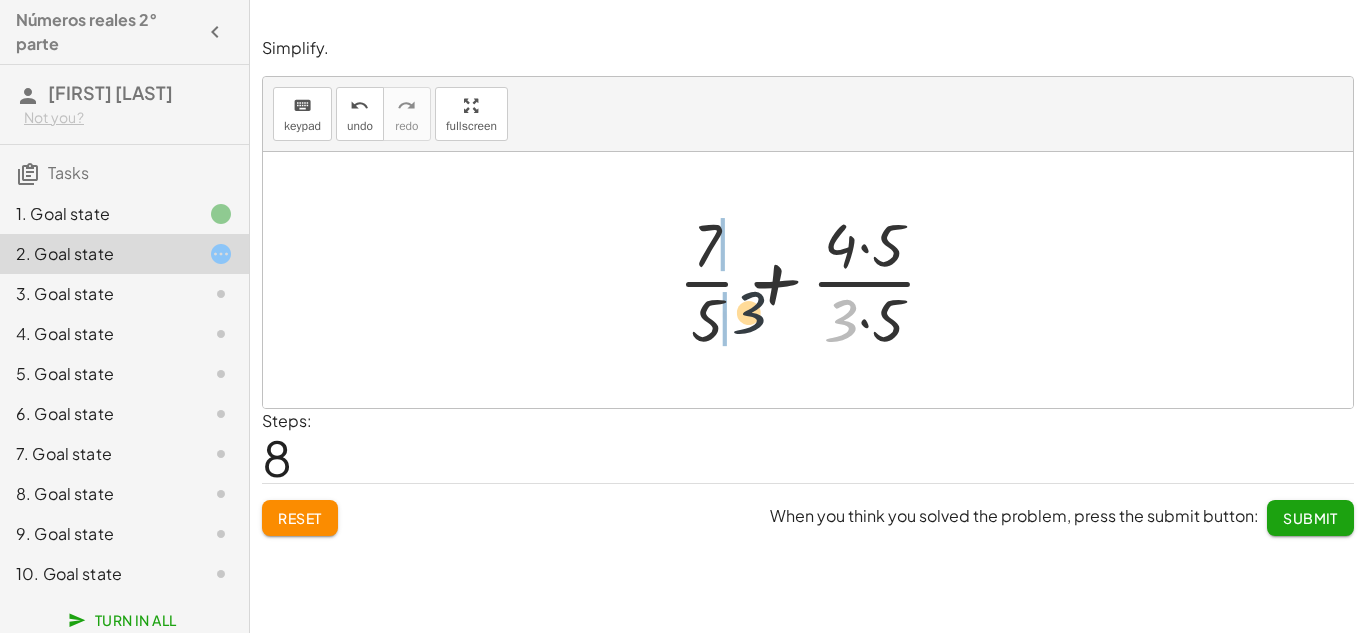 drag, startPoint x: 842, startPoint y: 335, endPoint x: 703, endPoint y: 322, distance: 139.60658 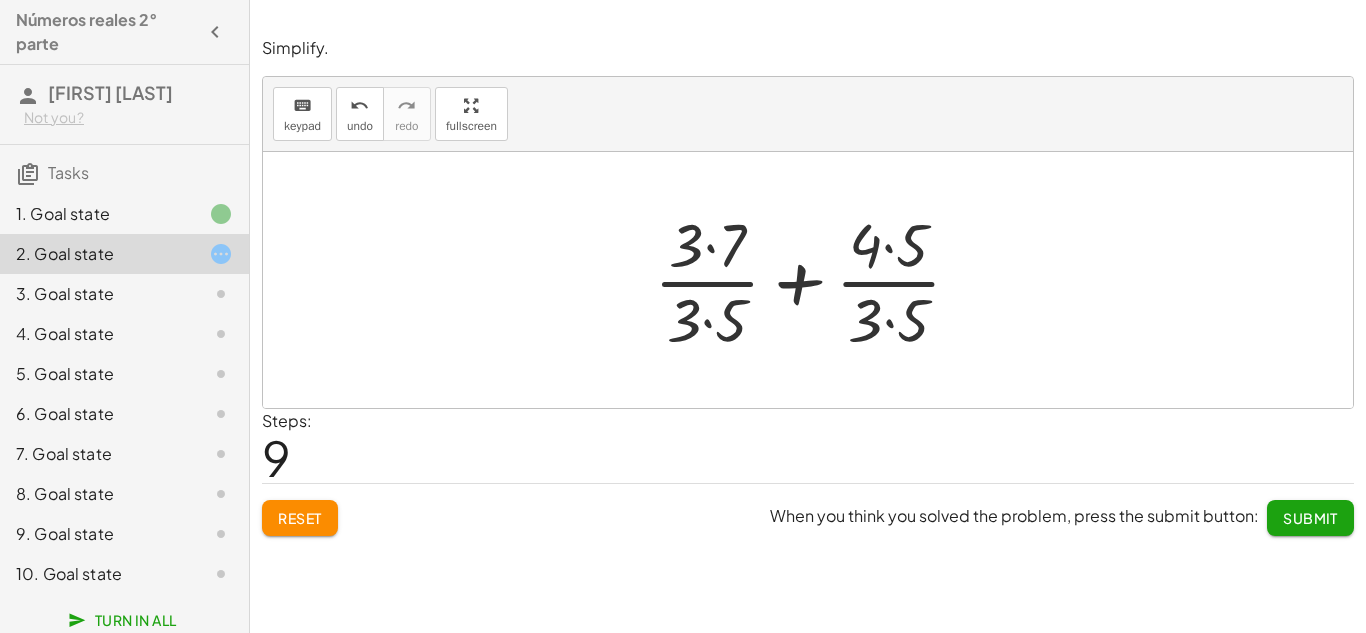 click at bounding box center [815, 280] 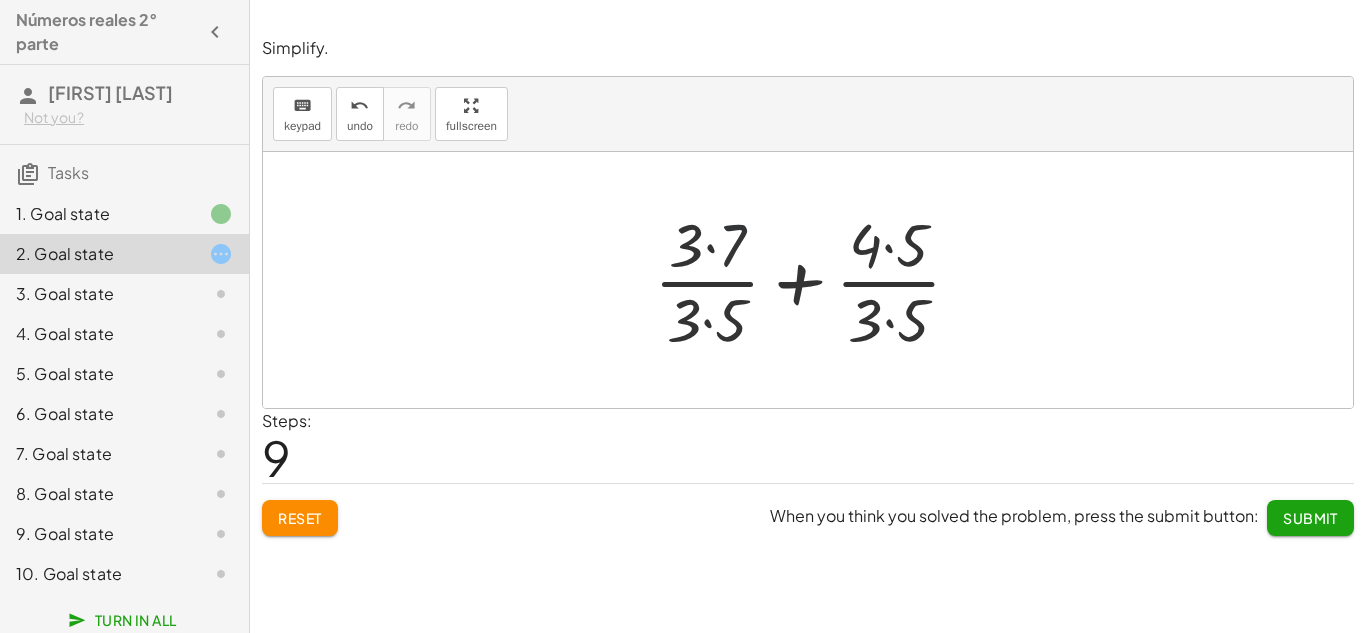 click at bounding box center (815, 280) 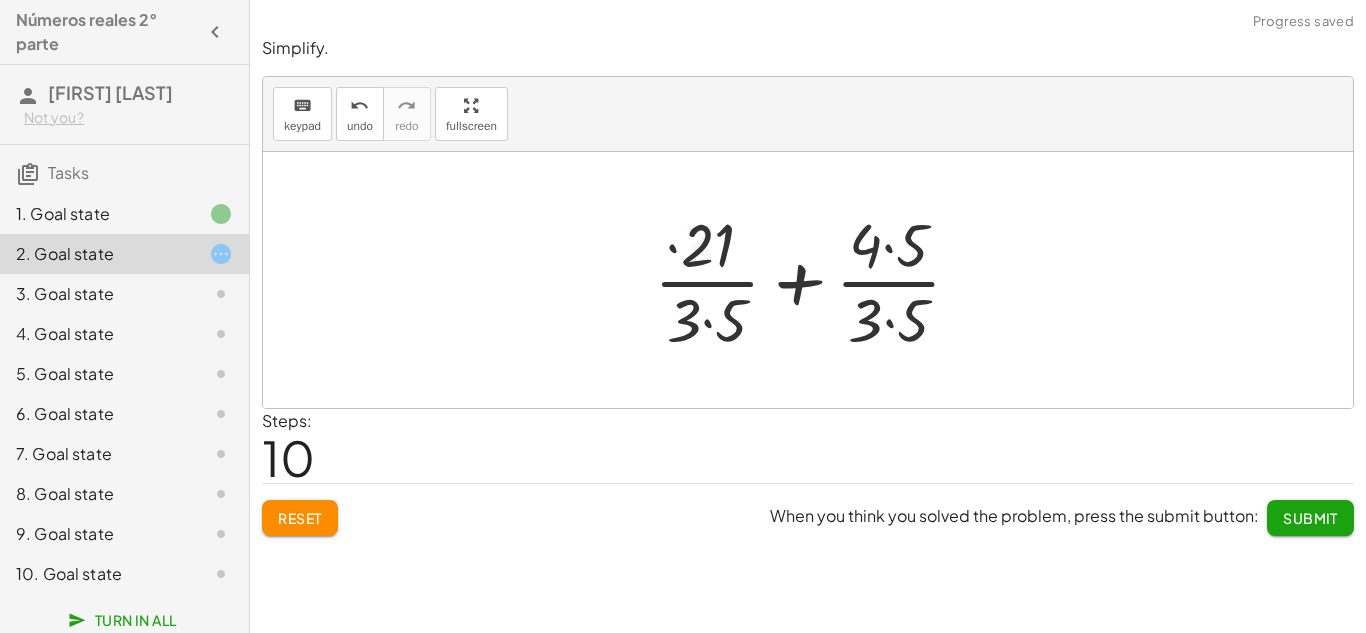 click at bounding box center [815, 280] 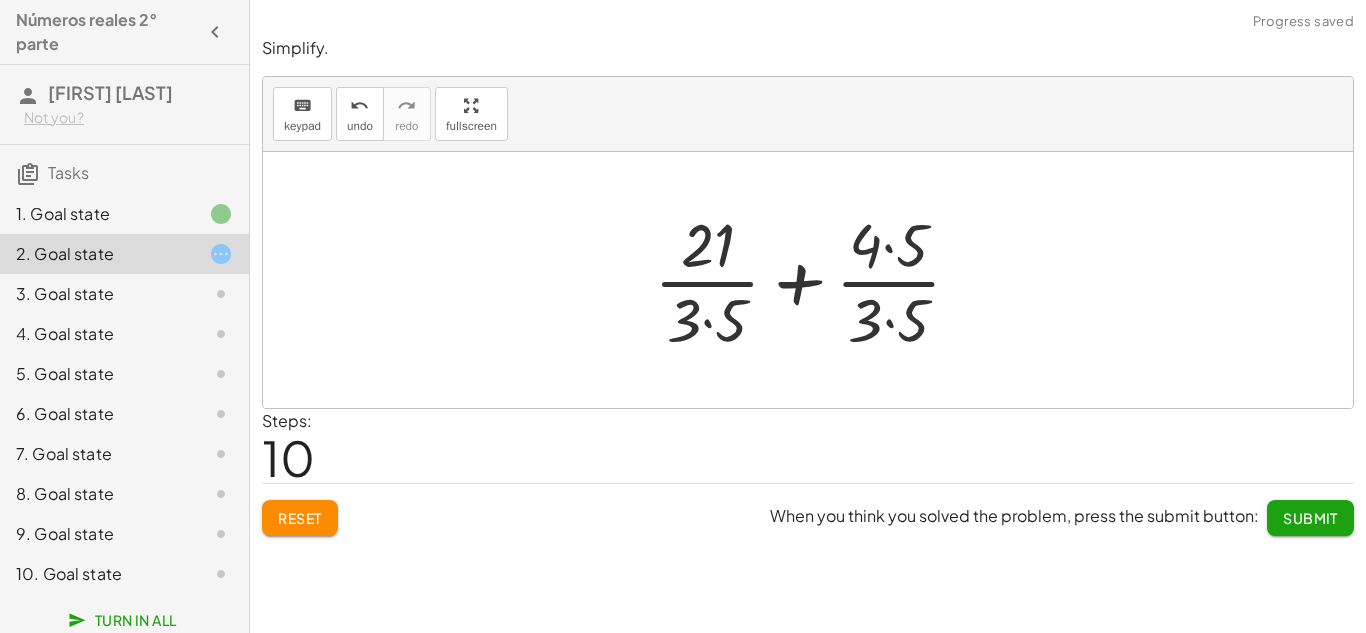 click at bounding box center [815, 280] 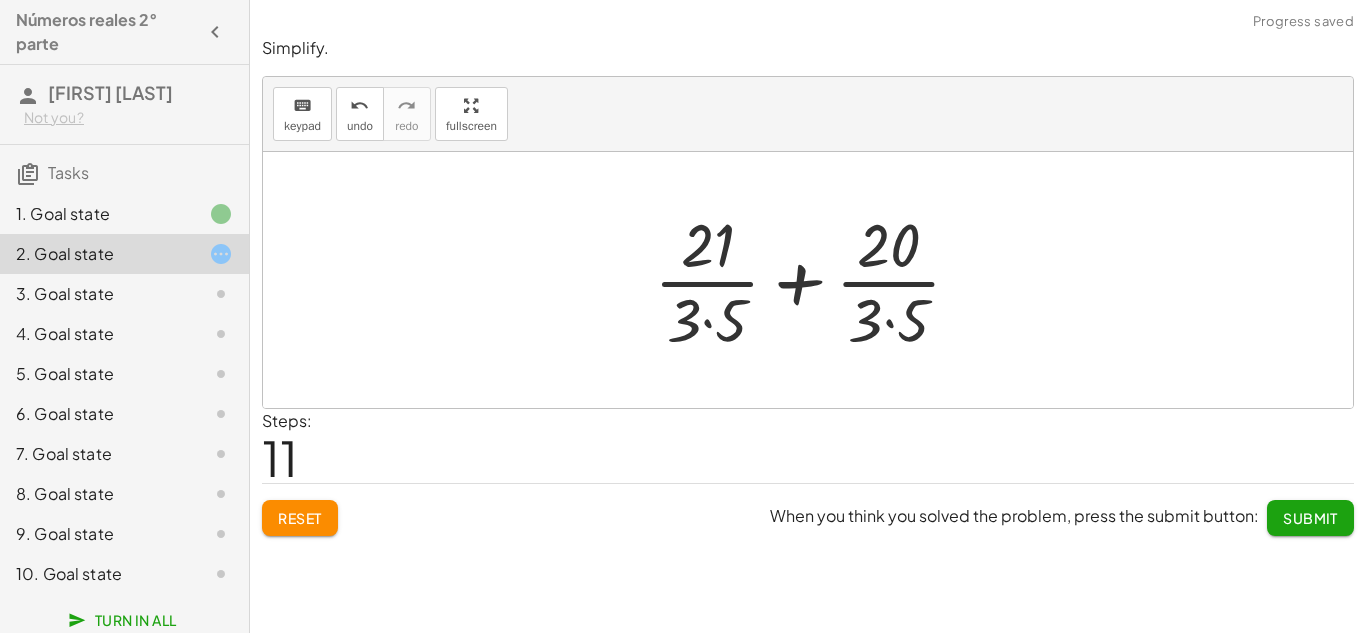 click at bounding box center (815, 280) 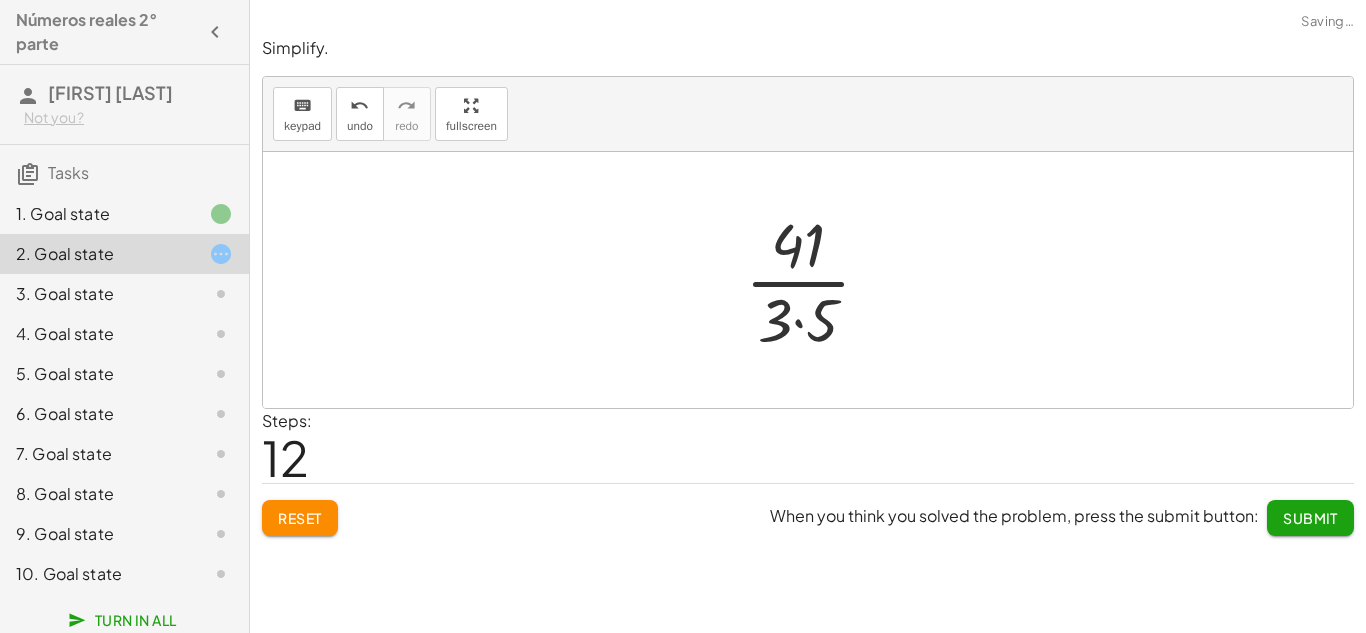 click at bounding box center (816, 280) 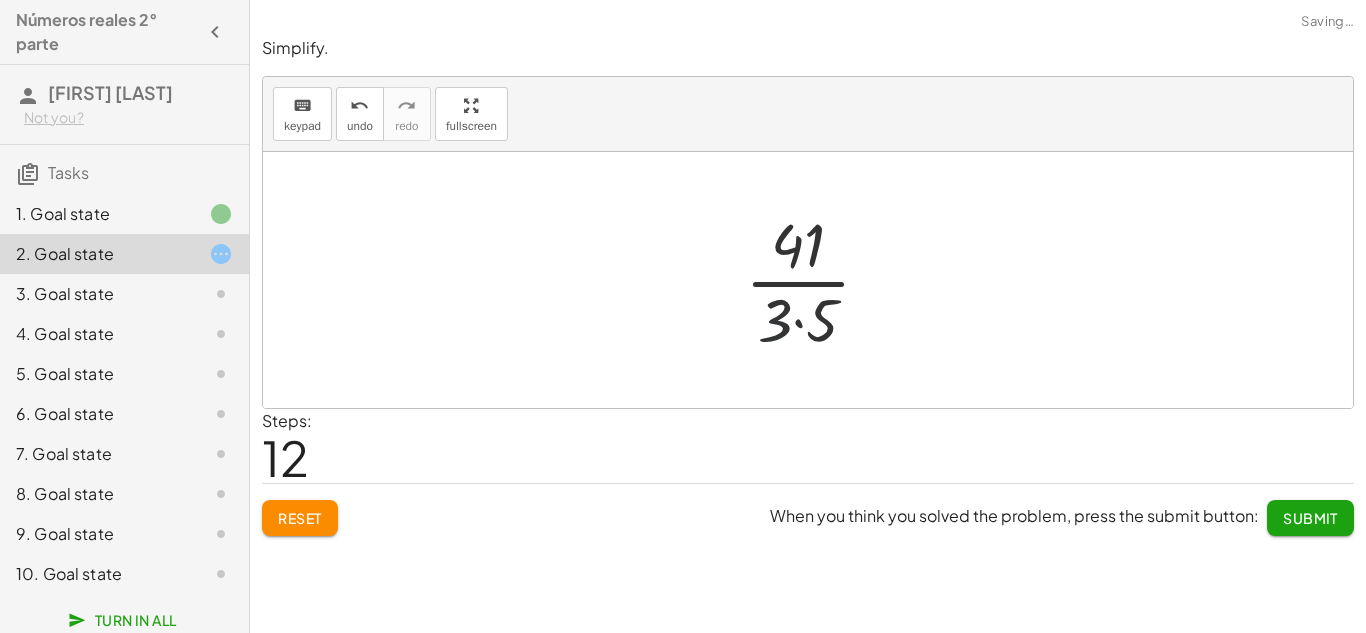 click at bounding box center (816, 280) 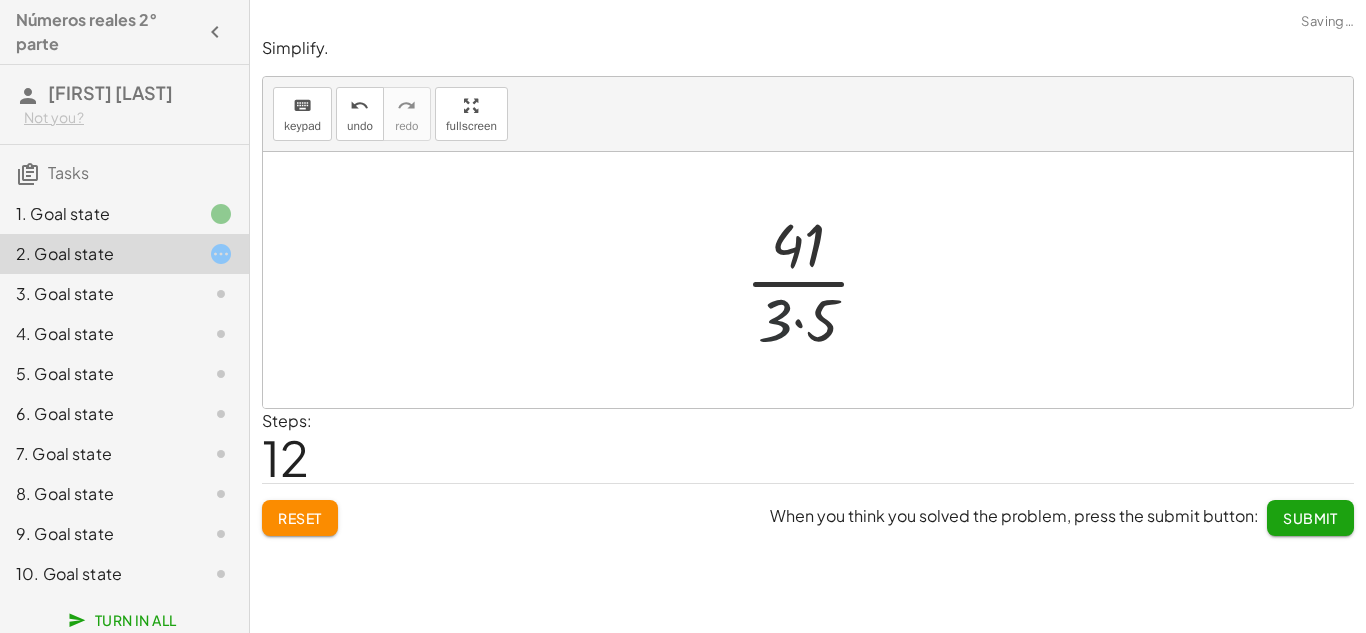 click at bounding box center (816, 280) 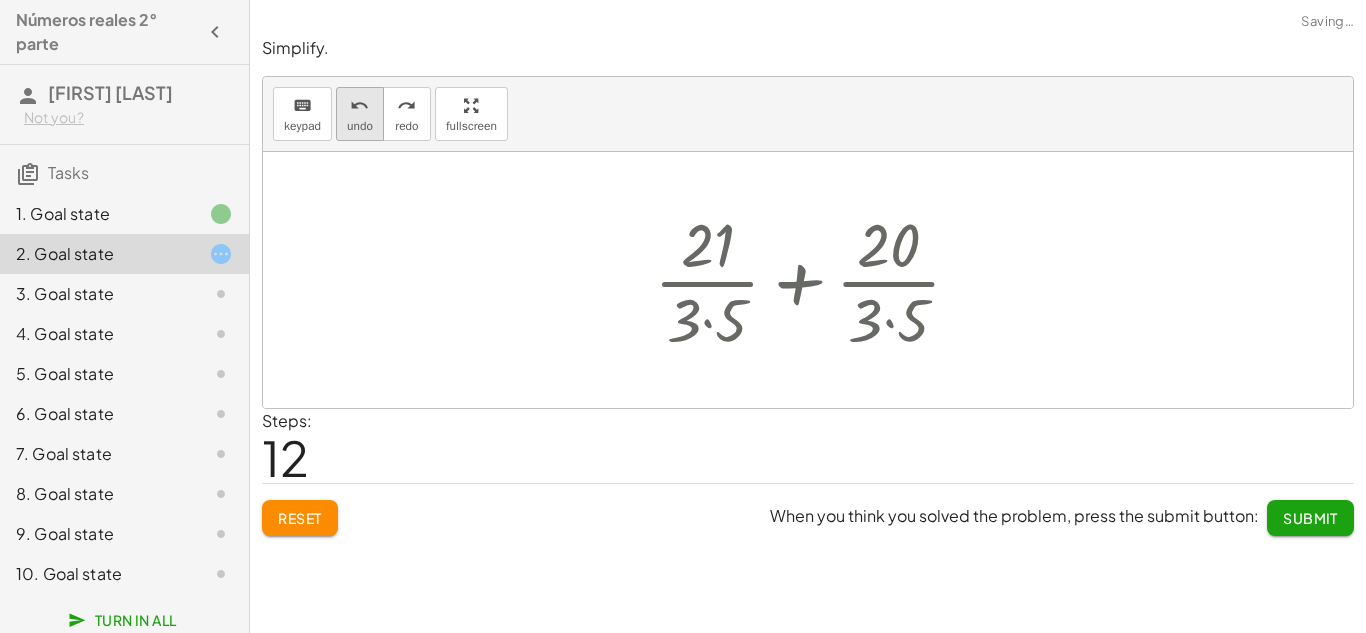 click on "undo undo" at bounding box center [360, 114] 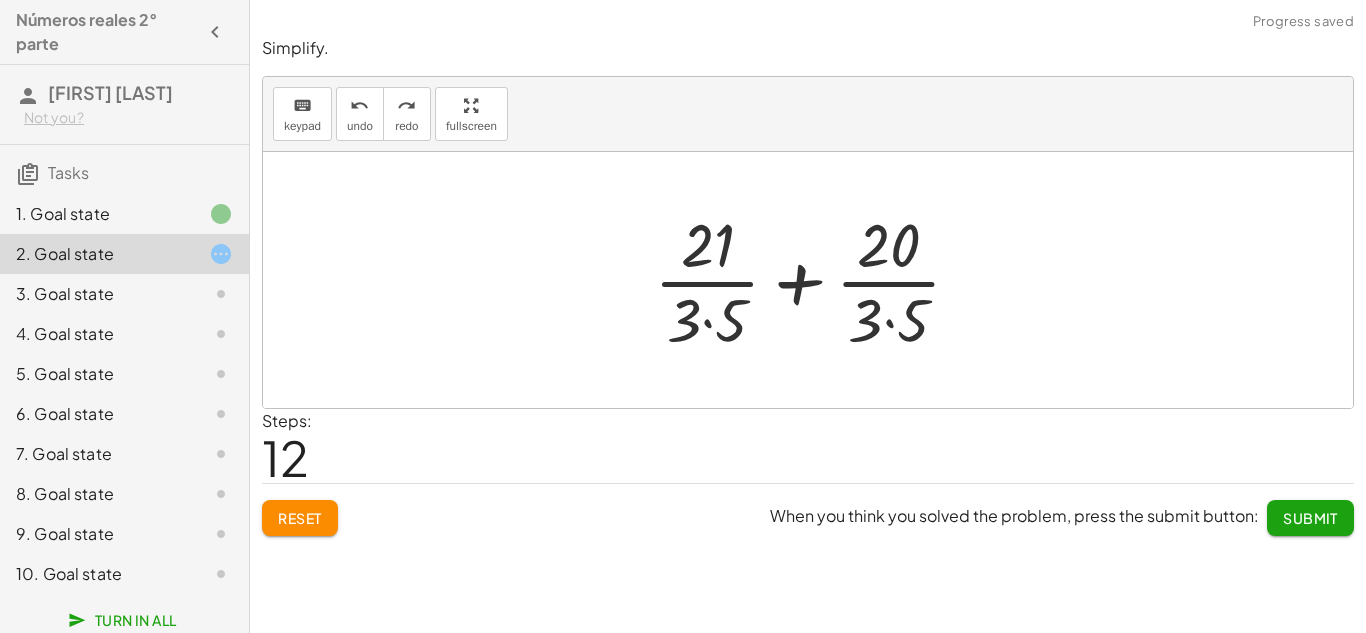 click at bounding box center (815, 280) 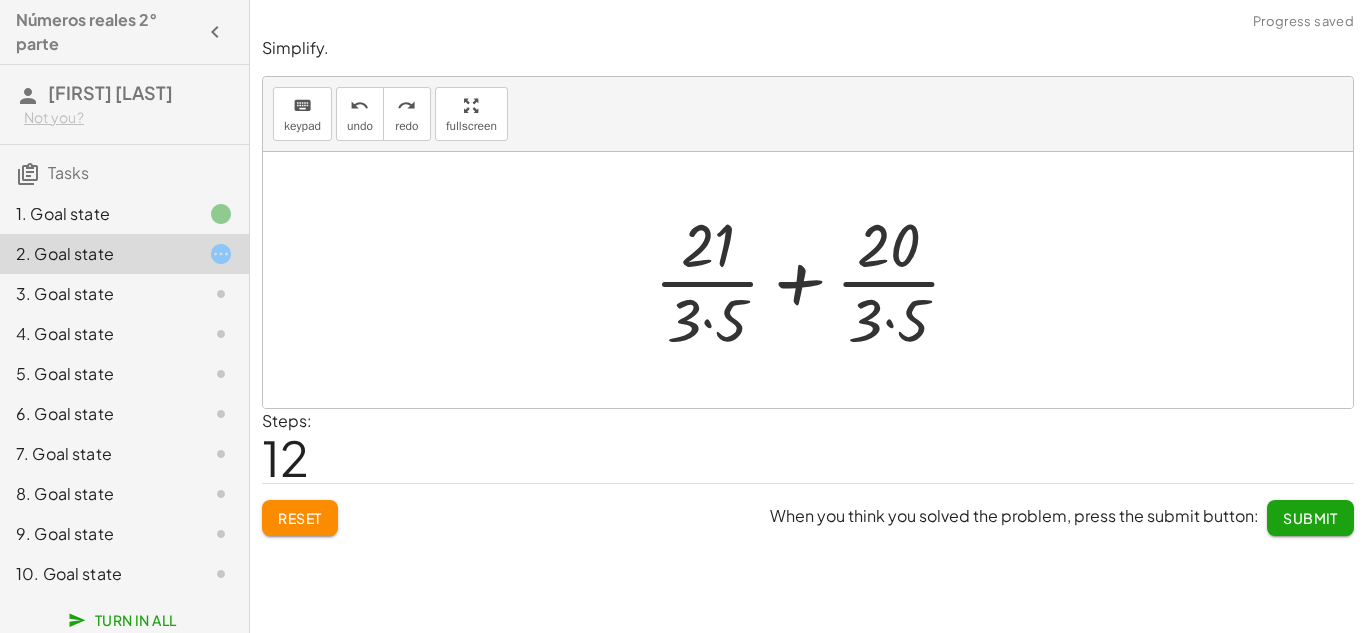 click at bounding box center [815, 280] 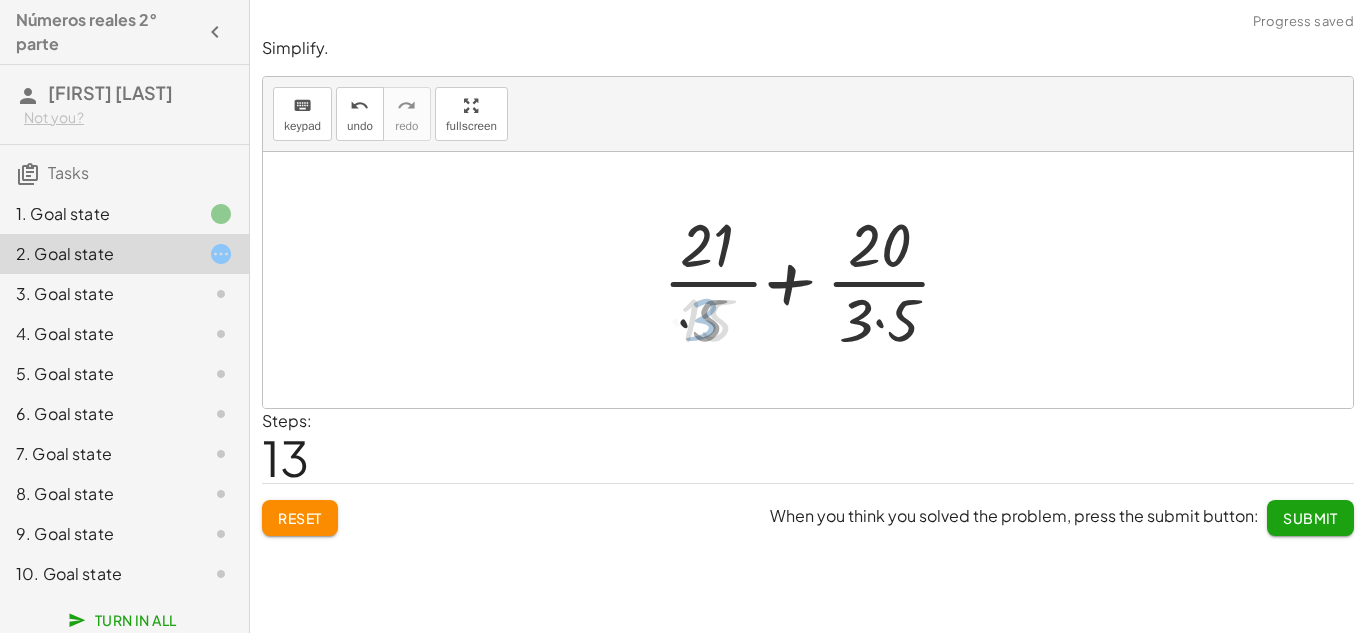 click at bounding box center [815, 280] 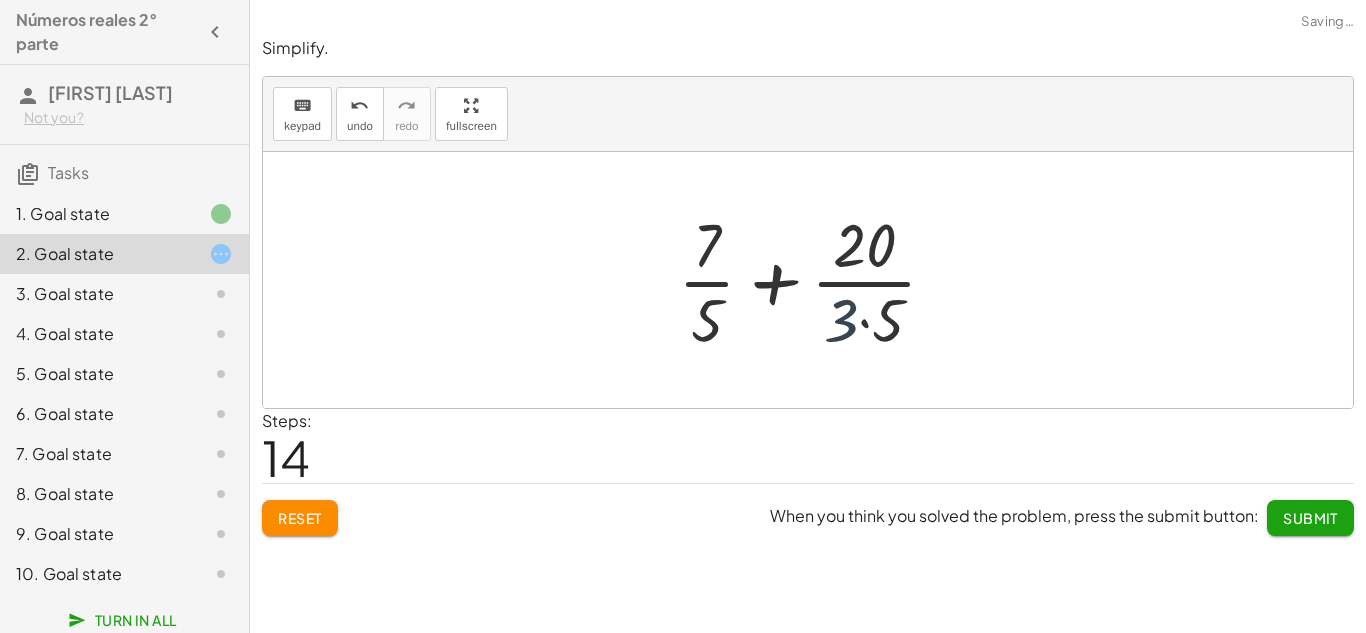 drag, startPoint x: 831, startPoint y: 324, endPoint x: 869, endPoint y: 327, distance: 38.118237 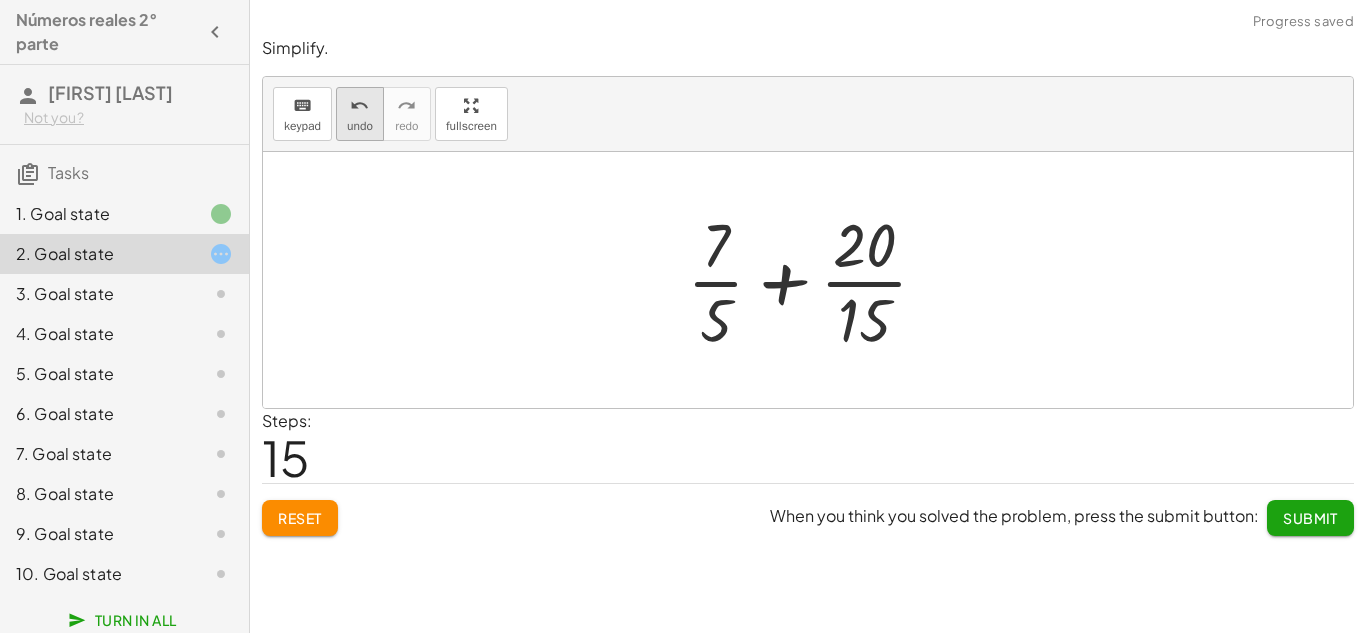 click on "undo" at bounding box center (359, 106) 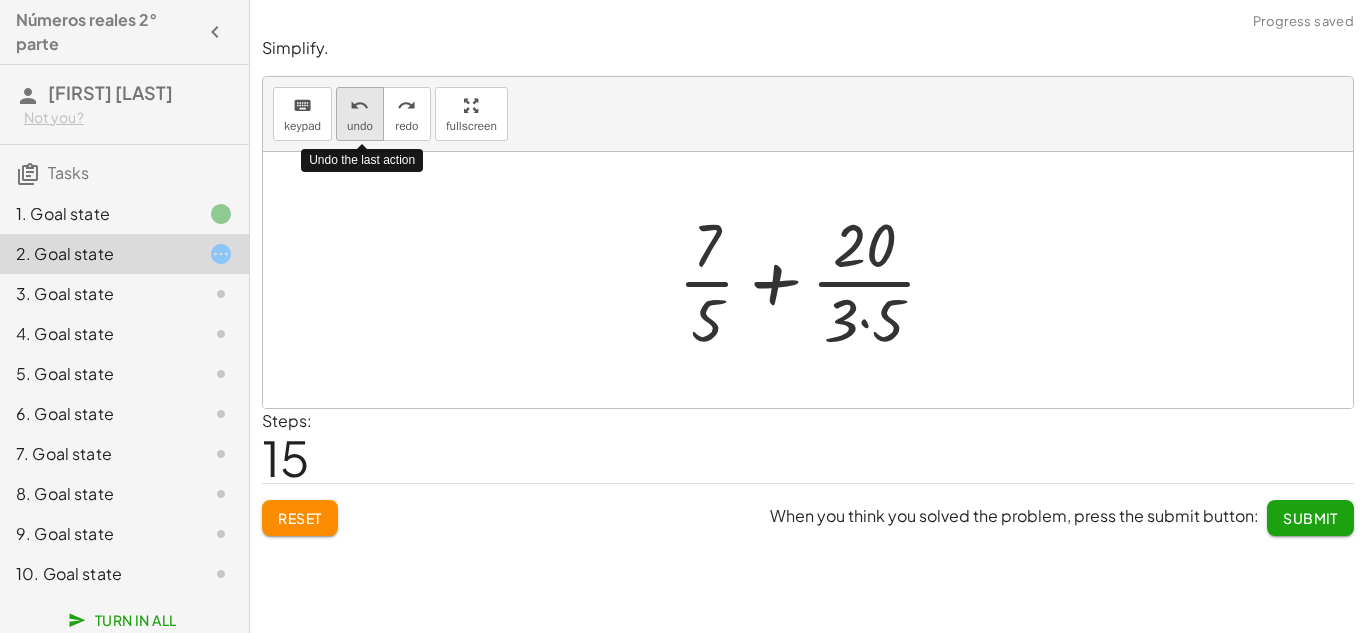 click on "undo" at bounding box center (359, 106) 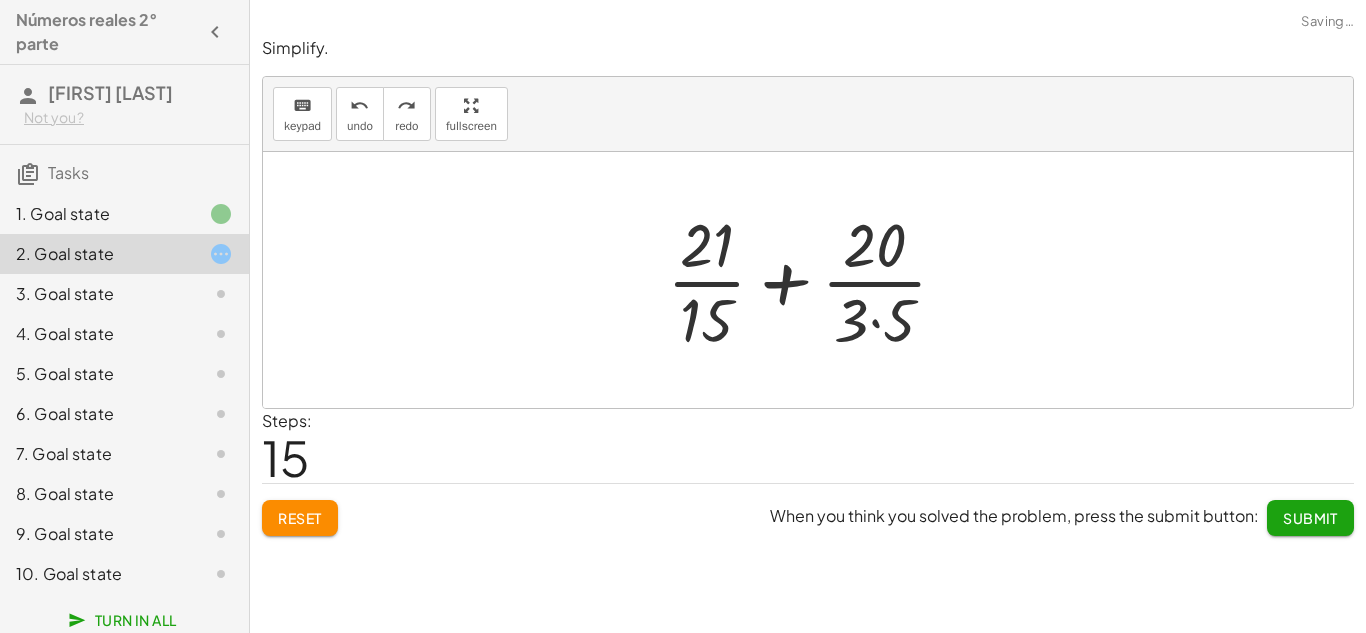 click at bounding box center [815, 280] 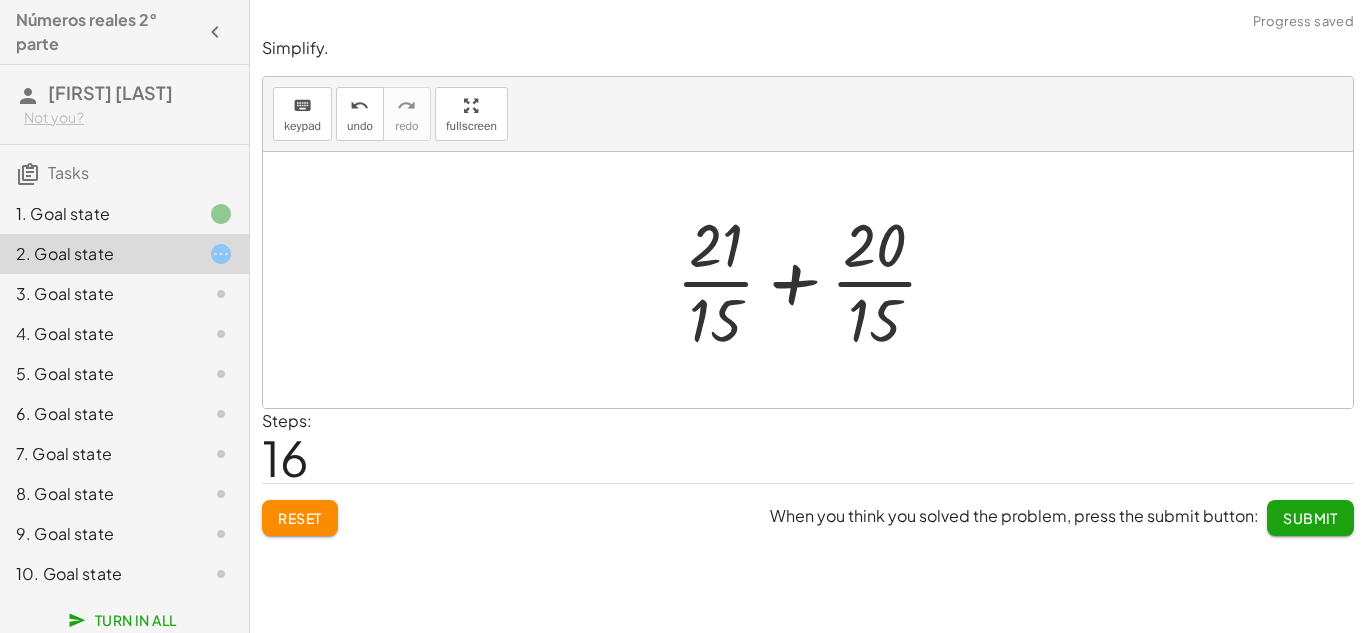 click at bounding box center (815, 280) 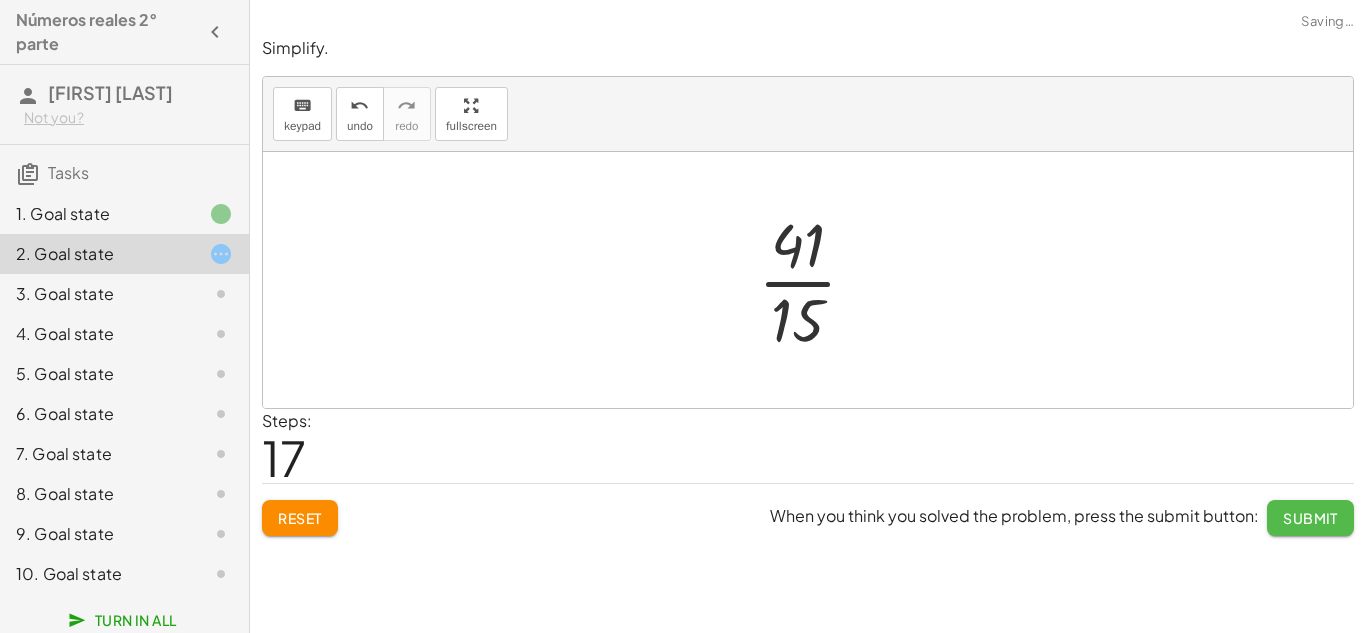 click on "Submit" at bounding box center [1310, 518] 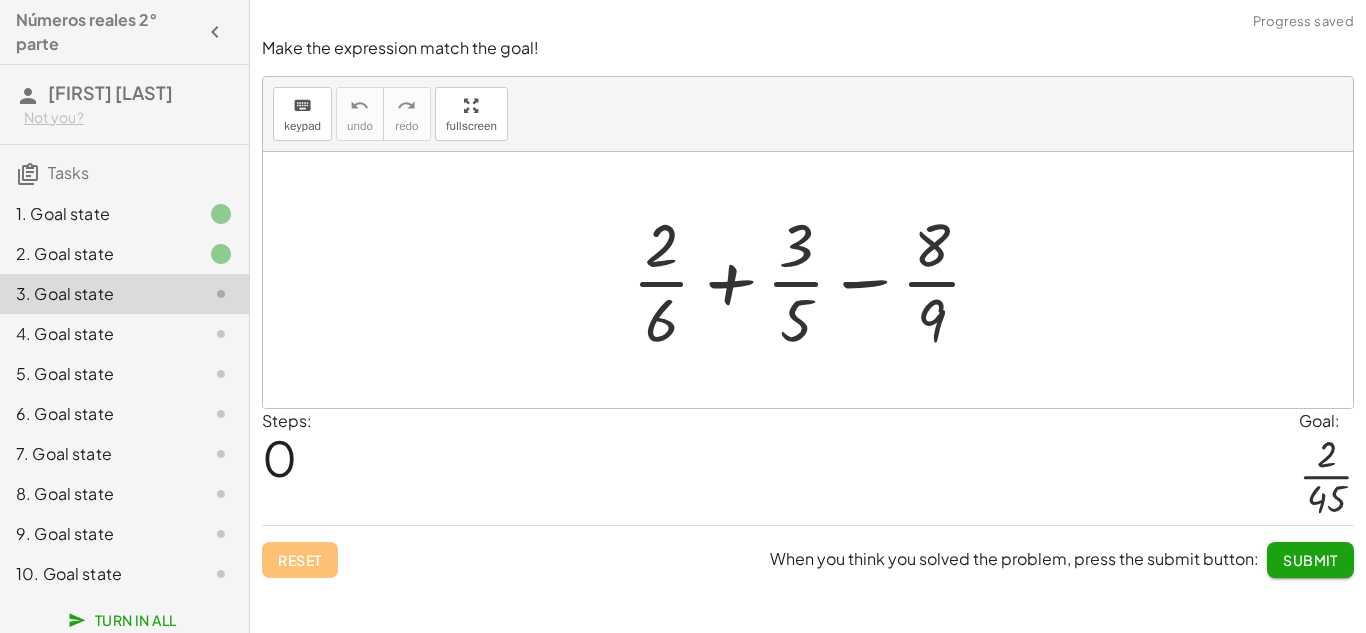 click at bounding box center (808, 280) 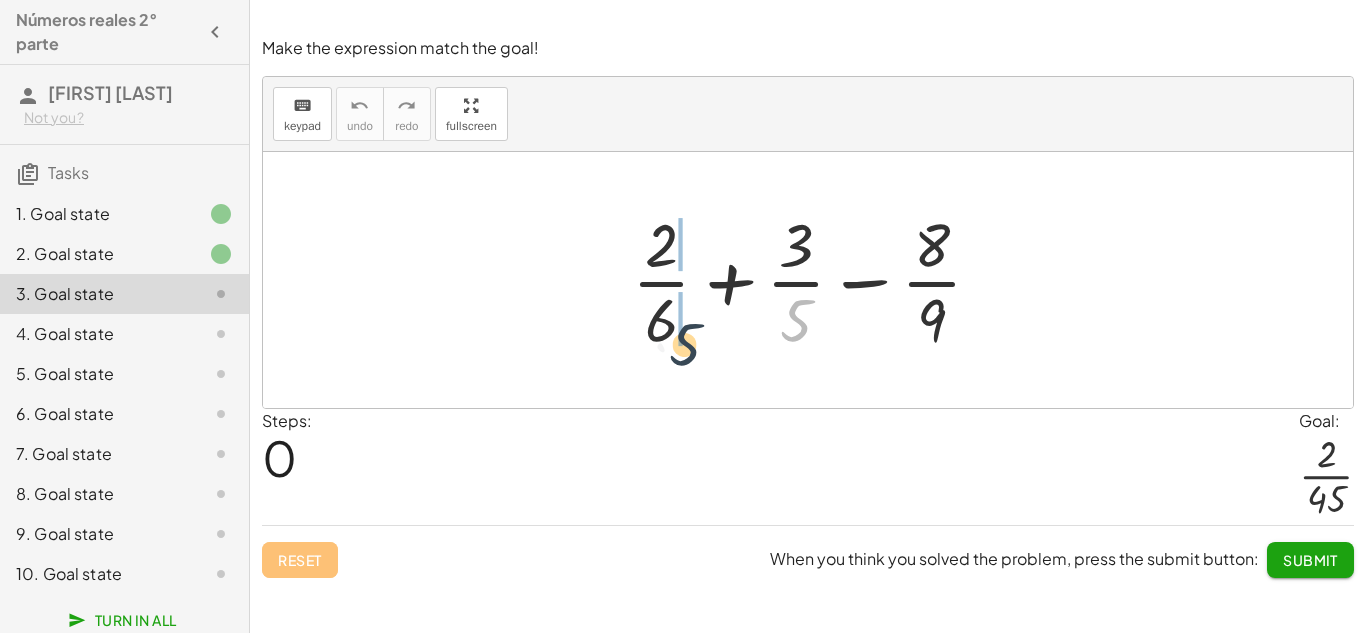drag, startPoint x: 788, startPoint y: 306, endPoint x: 653, endPoint y: 329, distance: 136.94525 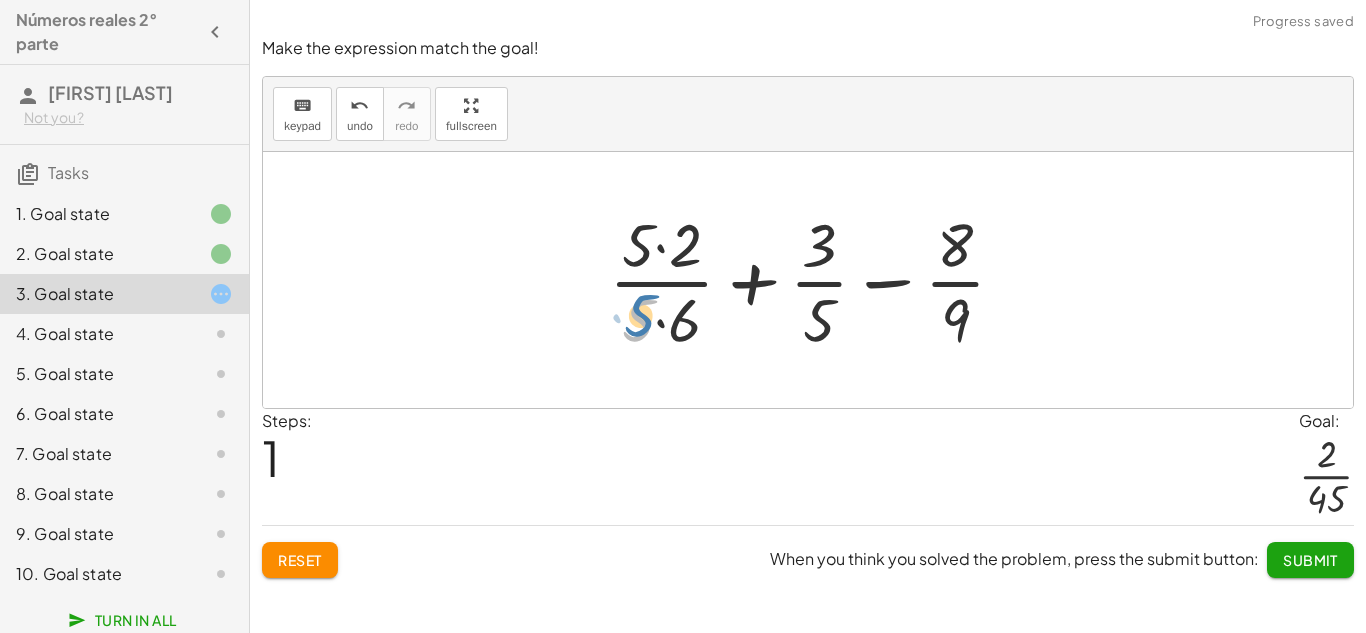 drag, startPoint x: 631, startPoint y: 311, endPoint x: 604, endPoint y: 305, distance: 27.658634 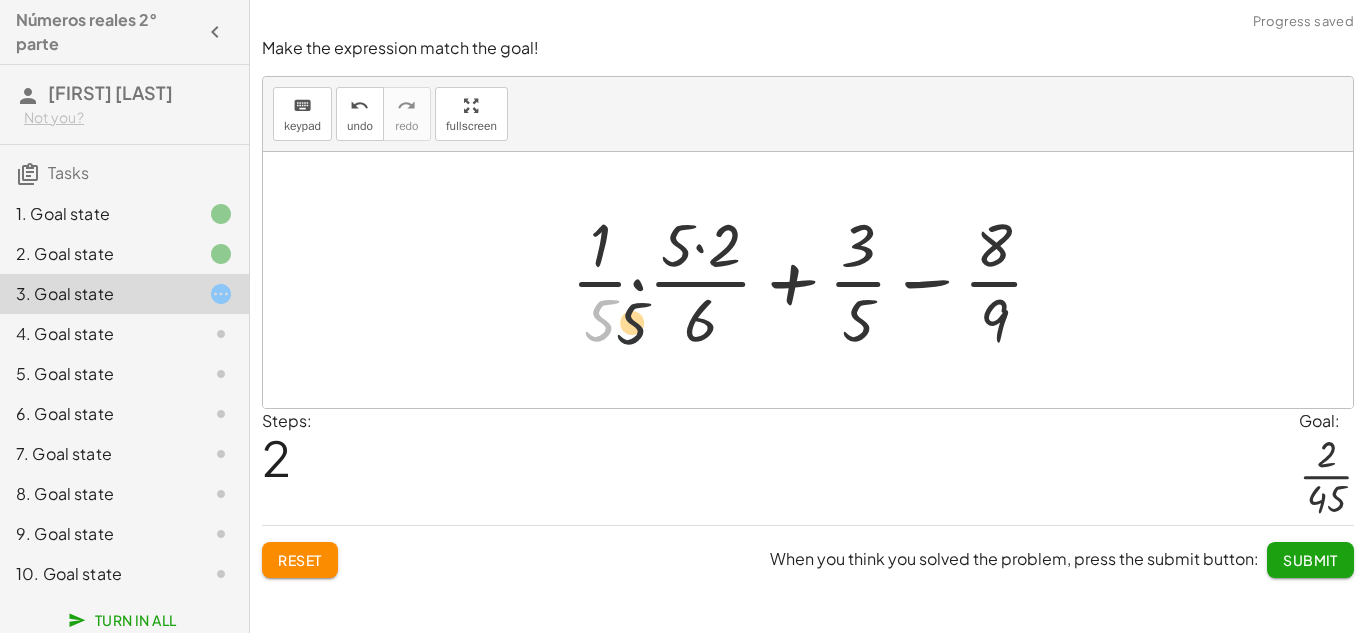 drag, startPoint x: 594, startPoint y: 309, endPoint x: 651, endPoint y: 313, distance: 57.14018 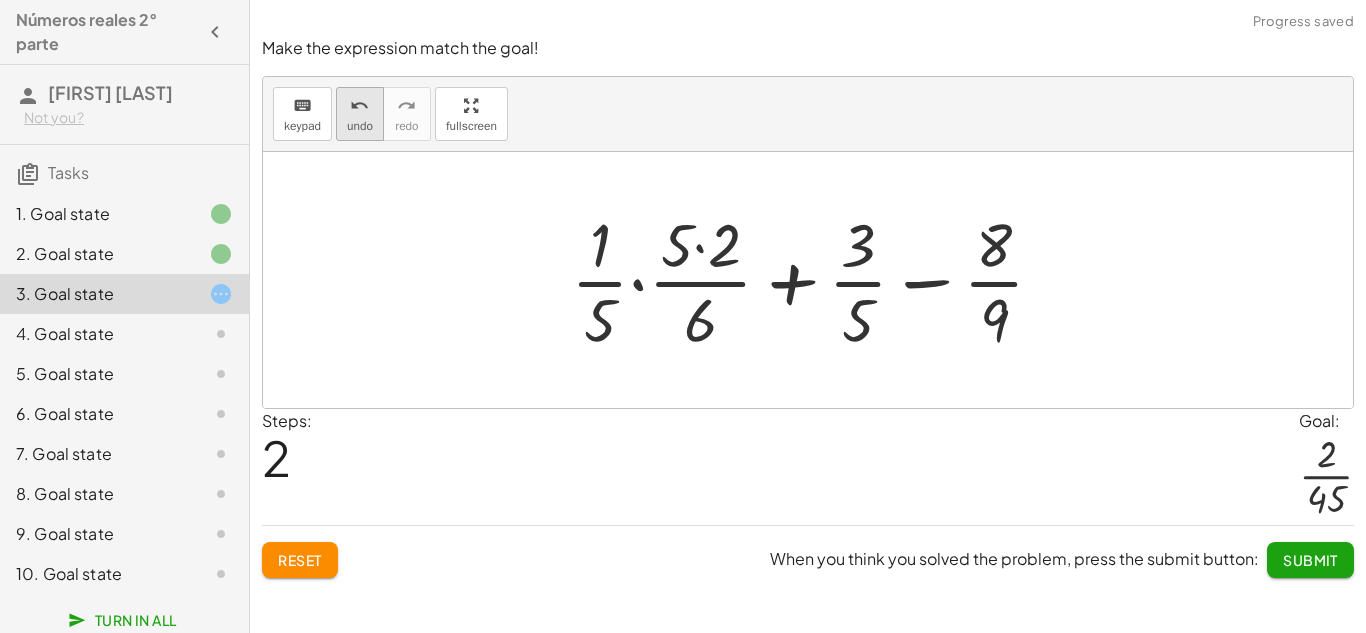 click on "undo" at bounding box center [359, 106] 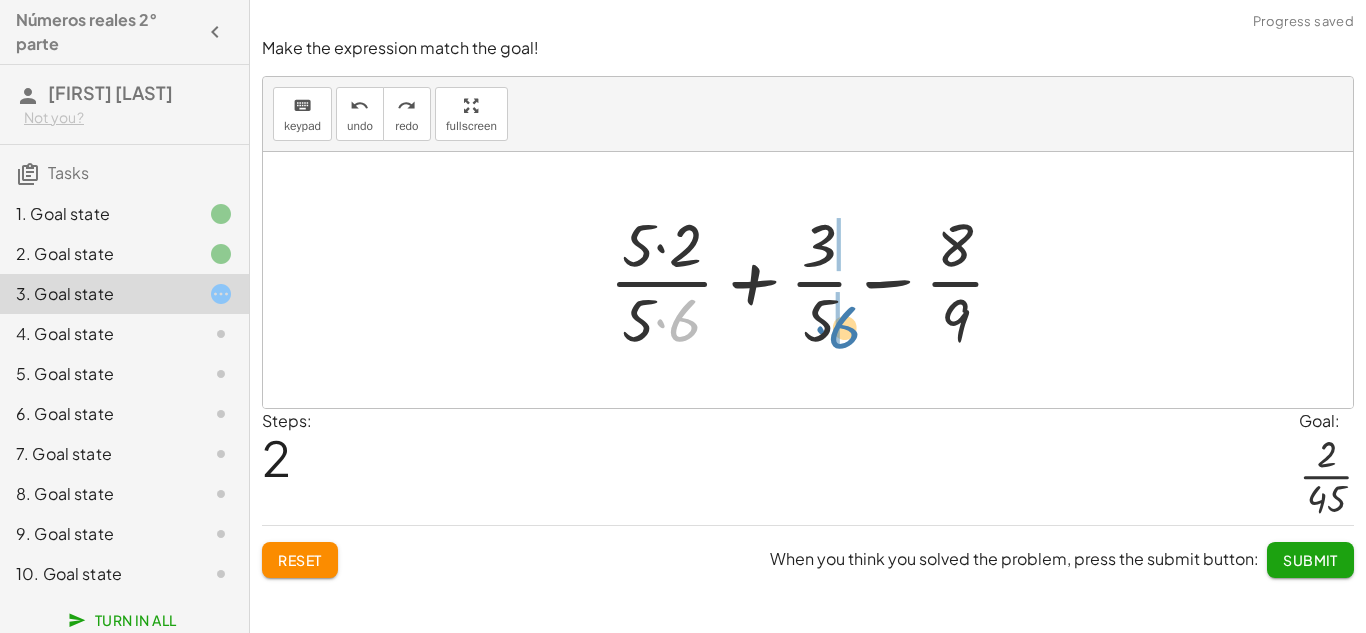 drag, startPoint x: 690, startPoint y: 326, endPoint x: 852, endPoint y: 333, distance: 162.15117 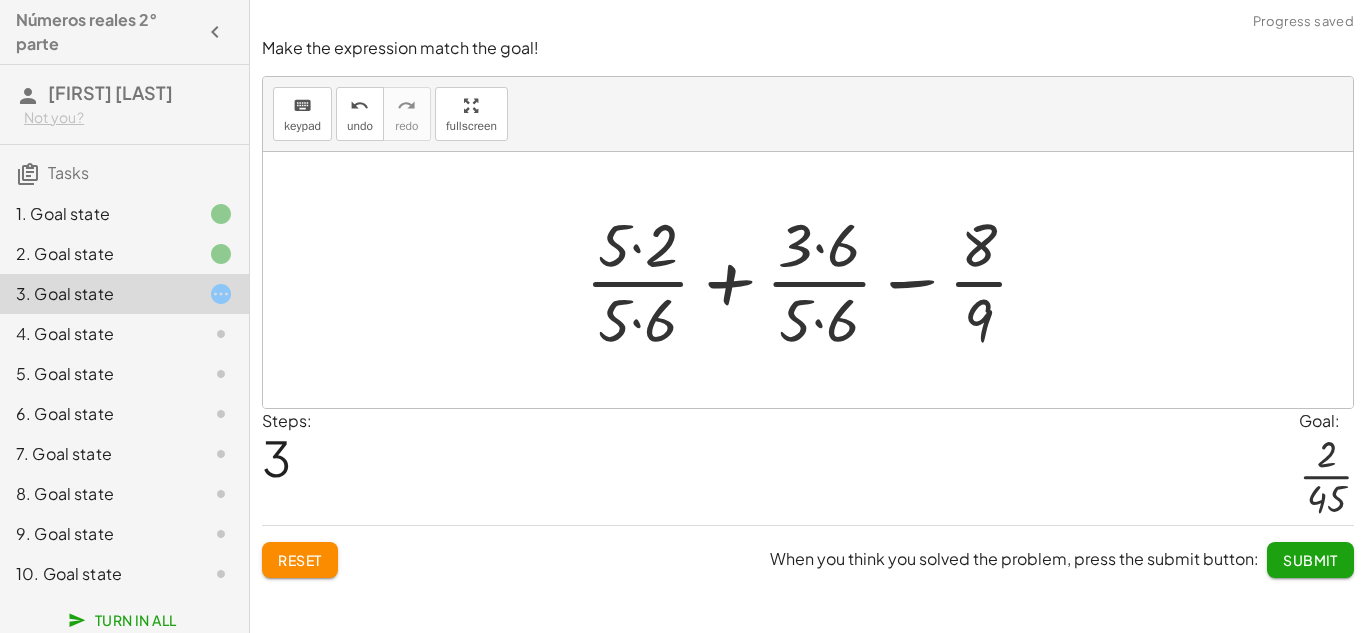 click at bounding box center (815, 280) 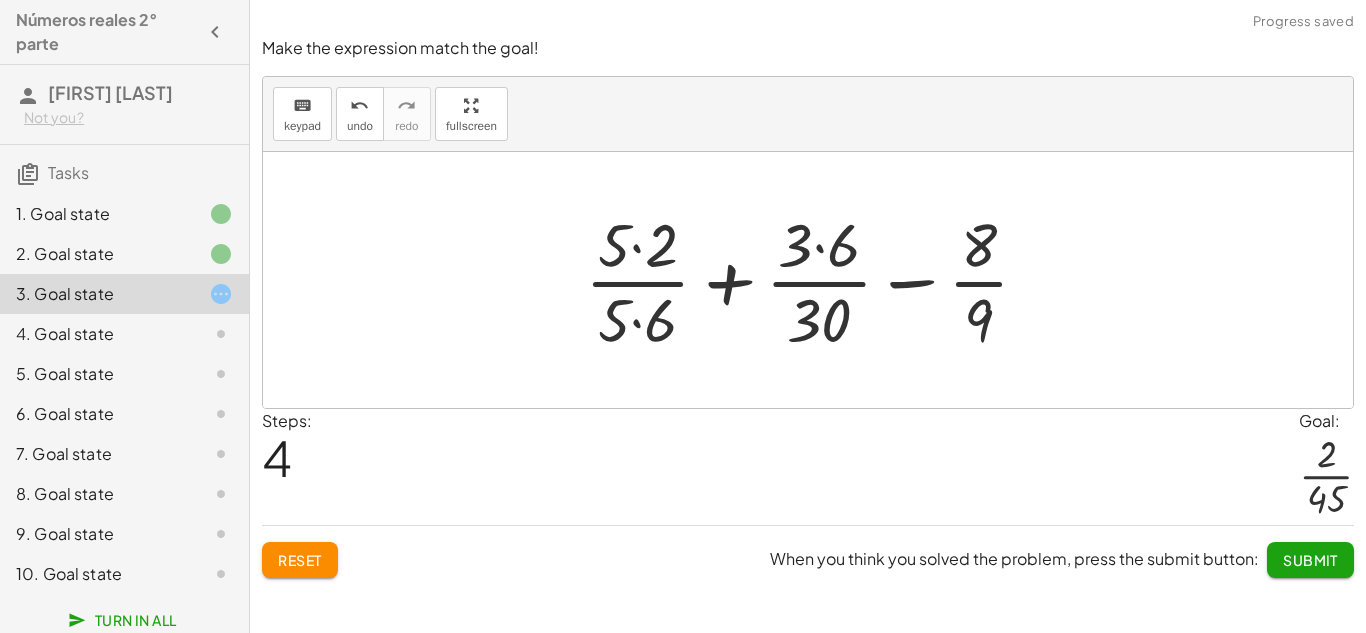 click at bounding box center (815, 280) 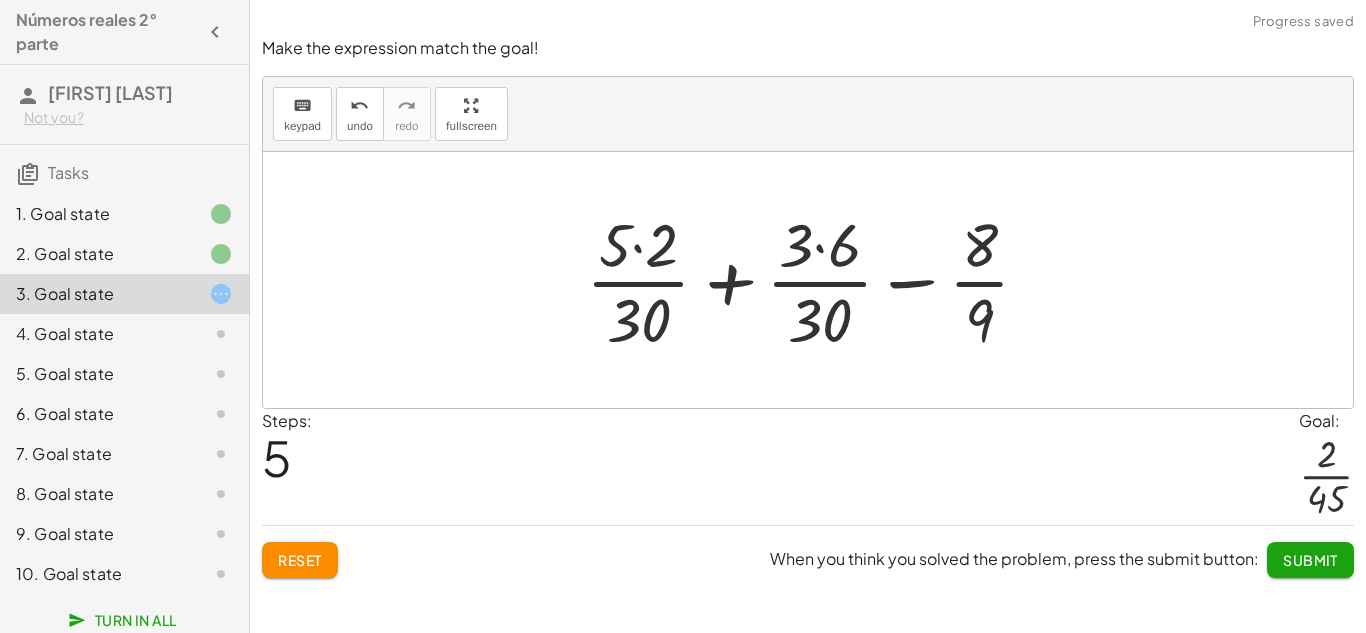 click at bounding box center (816, 280) 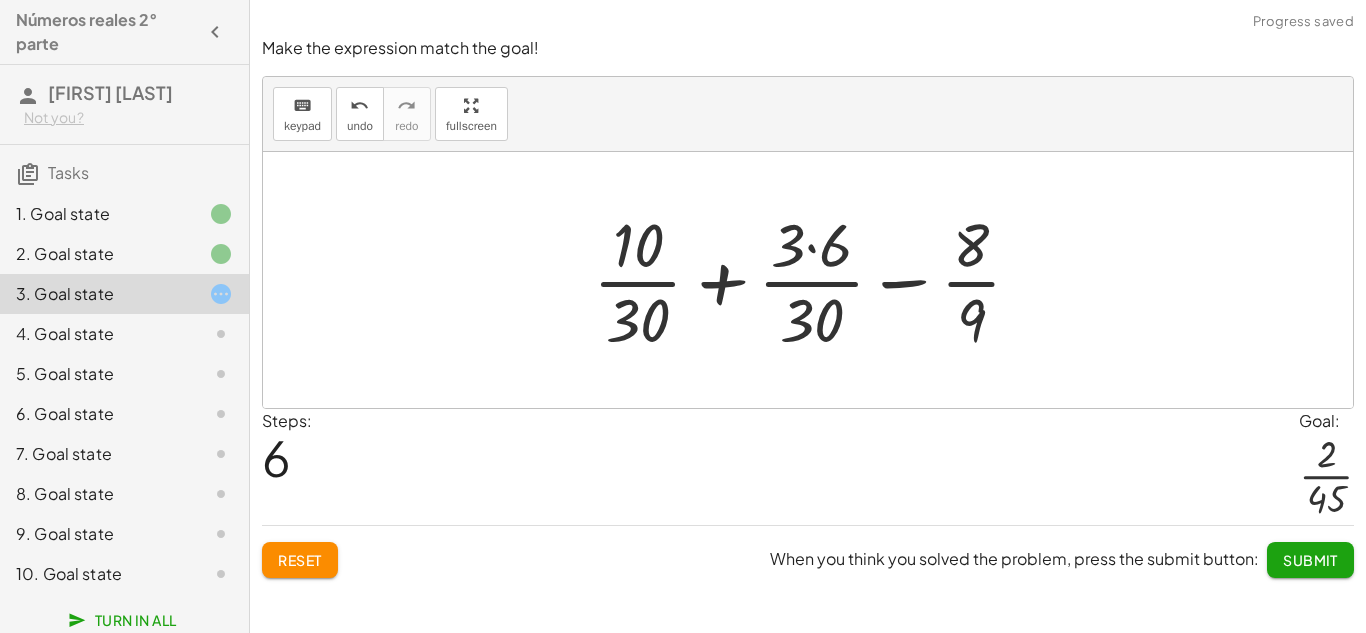 click at bounding box center (815, 280) 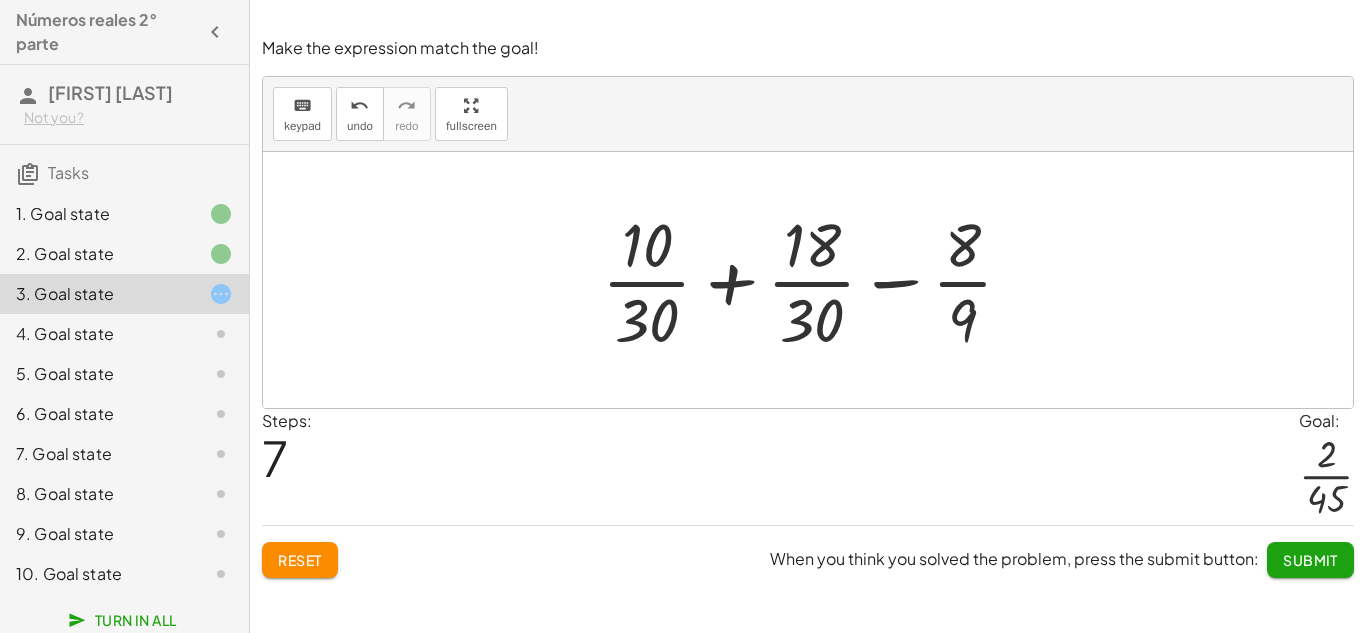 click at bounding box center (815, 280) 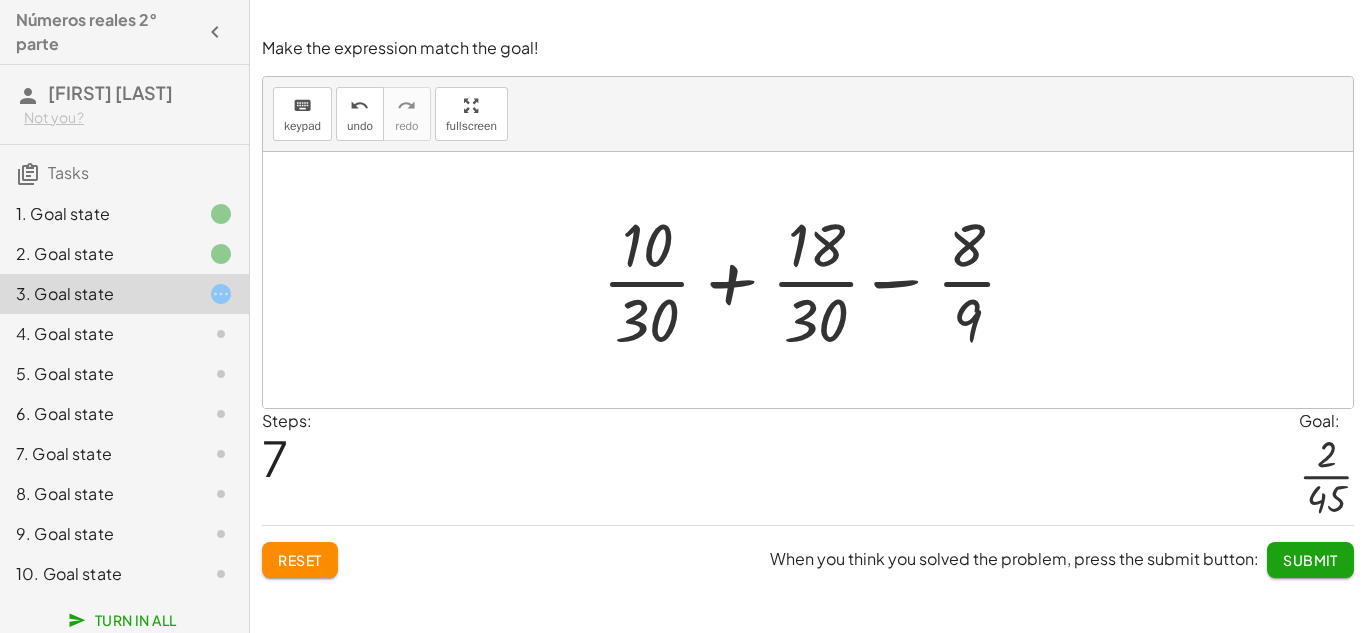 click at bounding box center [815, 280] 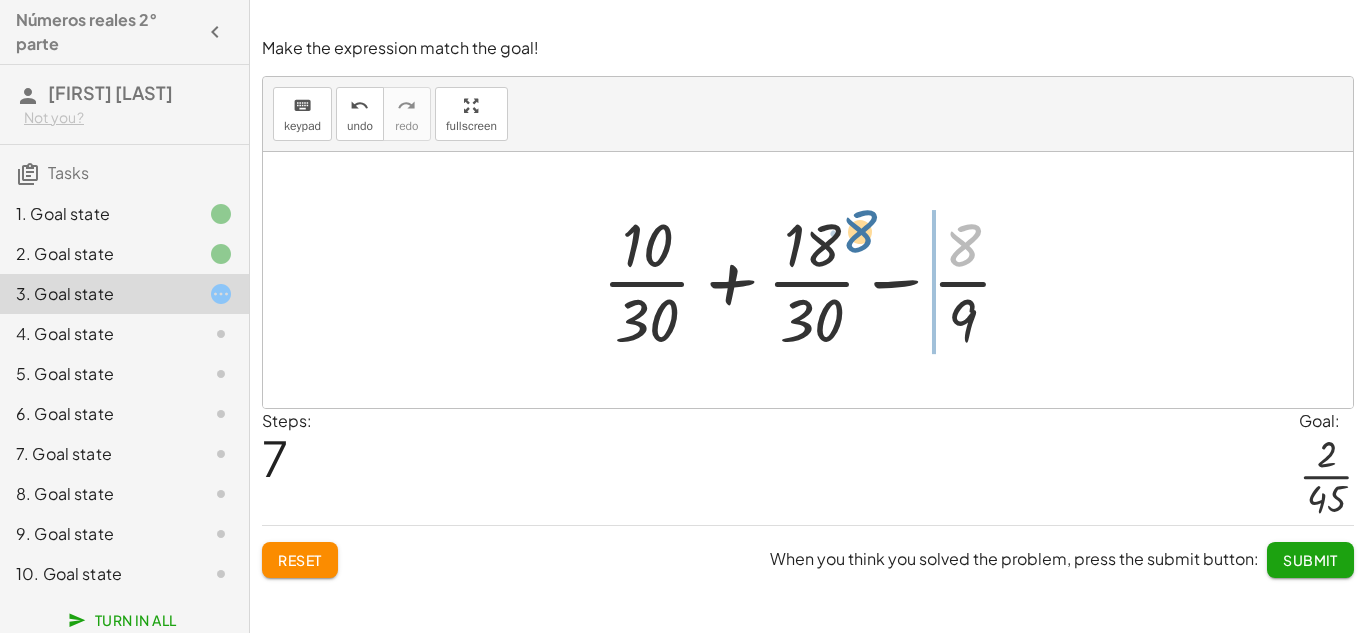 click at bounding box center (815, 280) 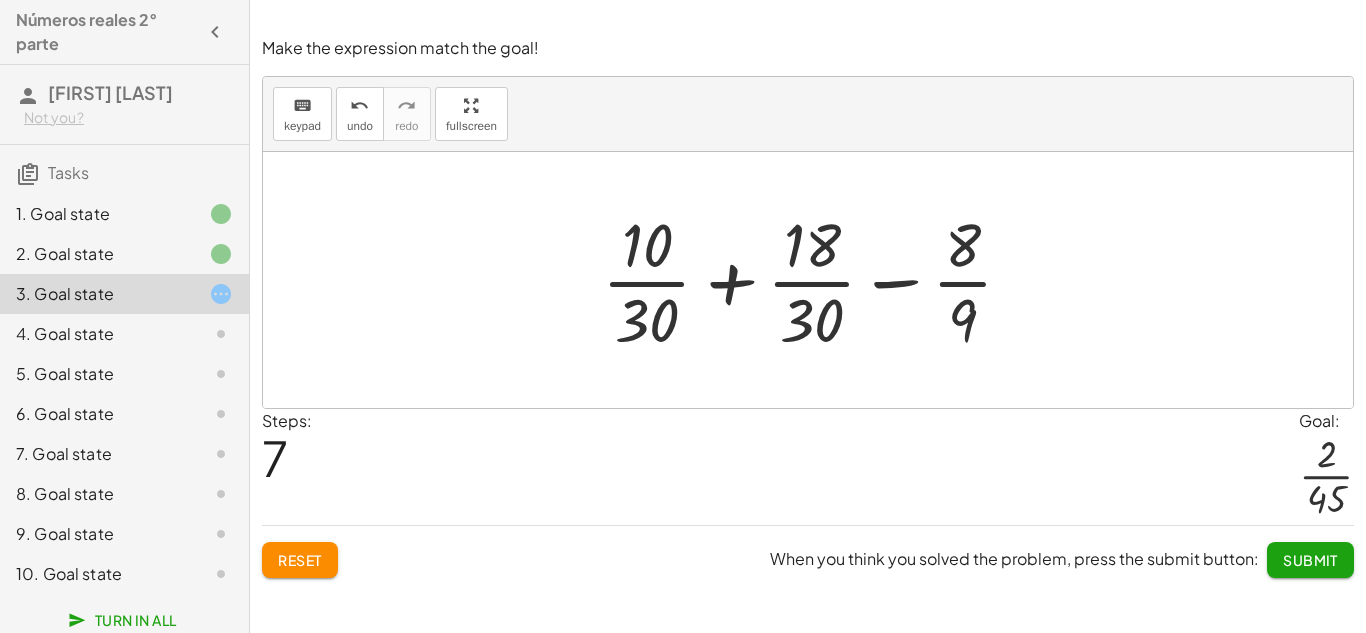 click at bounding box center [815, 280] 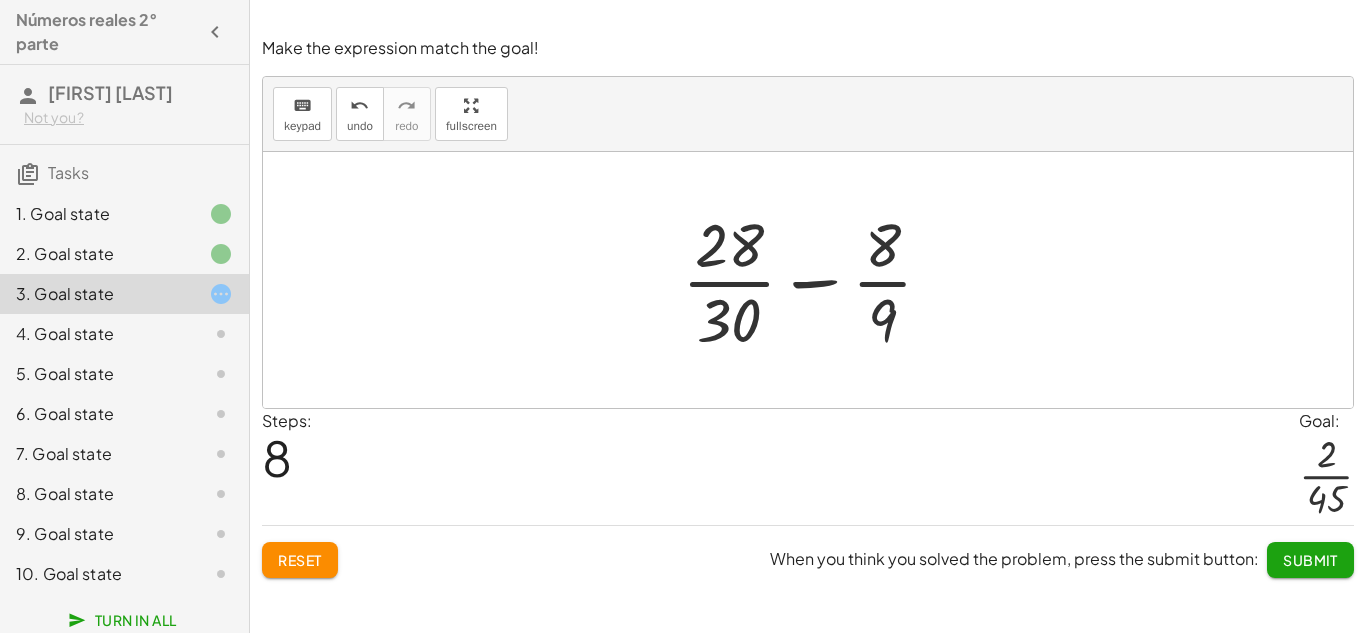 click at bounding box center [815, 280] 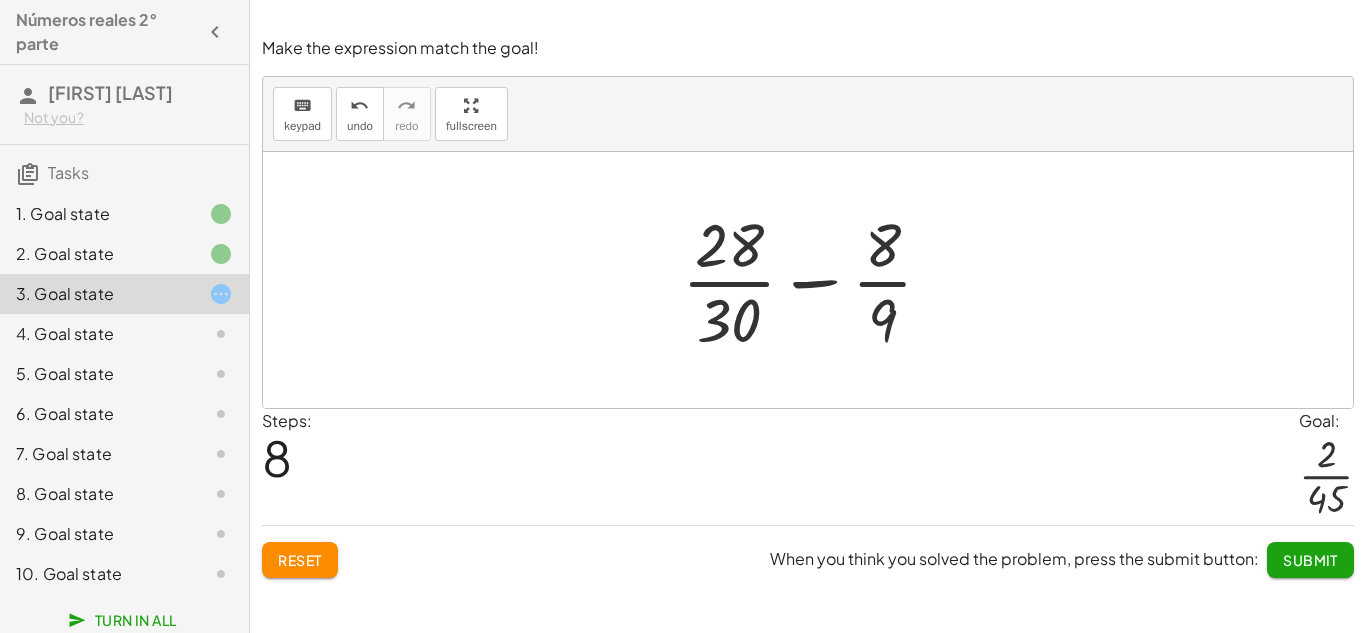 click at bounding box center [815, 280] 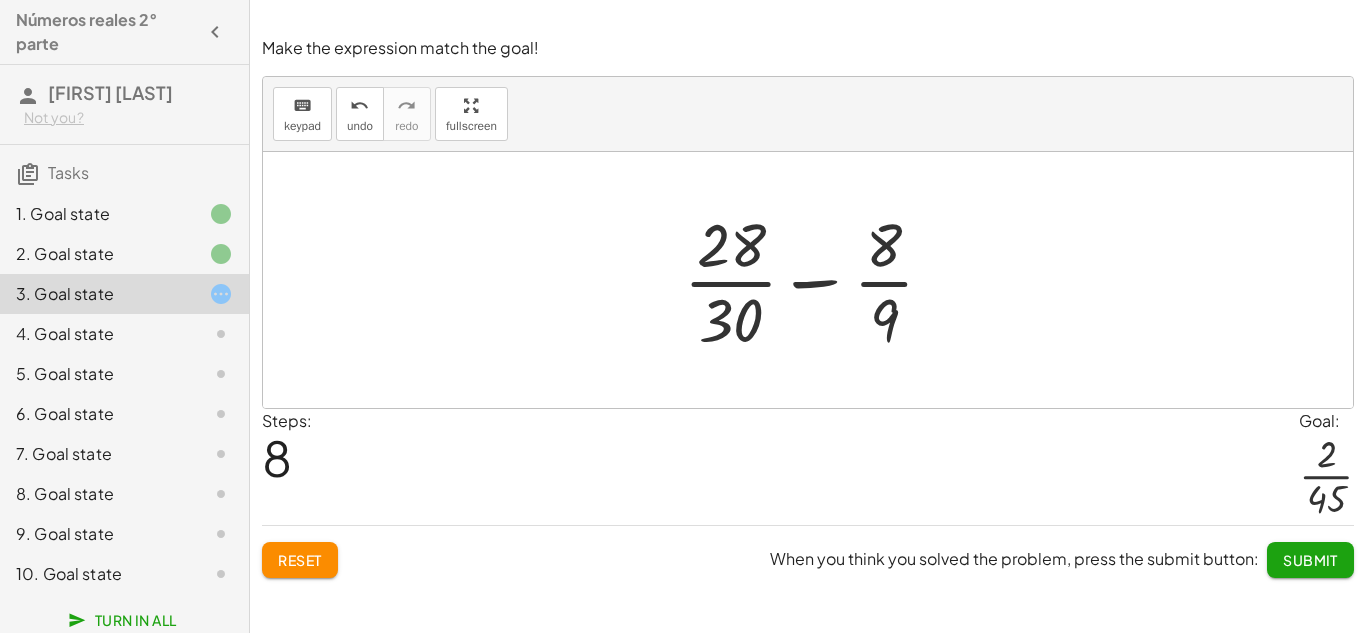 click at bounding box center (815, 280) 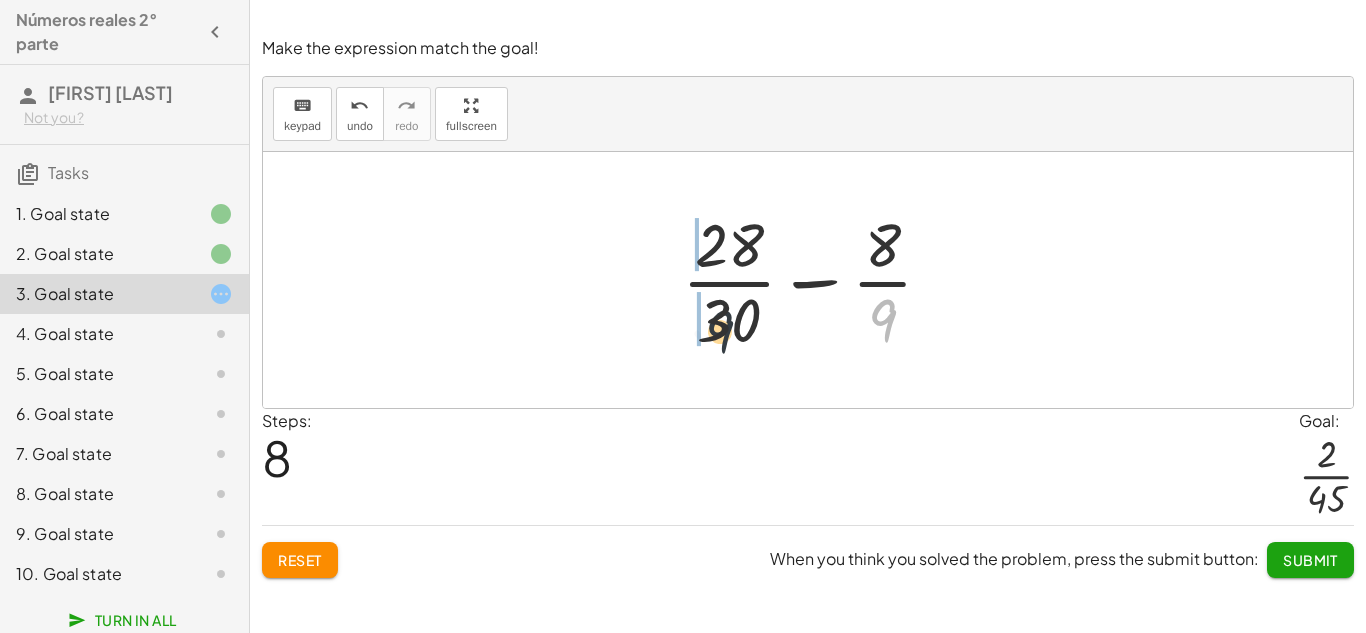drag, startPoint x: 888, startPoint y: 303, endPoint x: 711, endPoint y: 315, distance: 177.40631 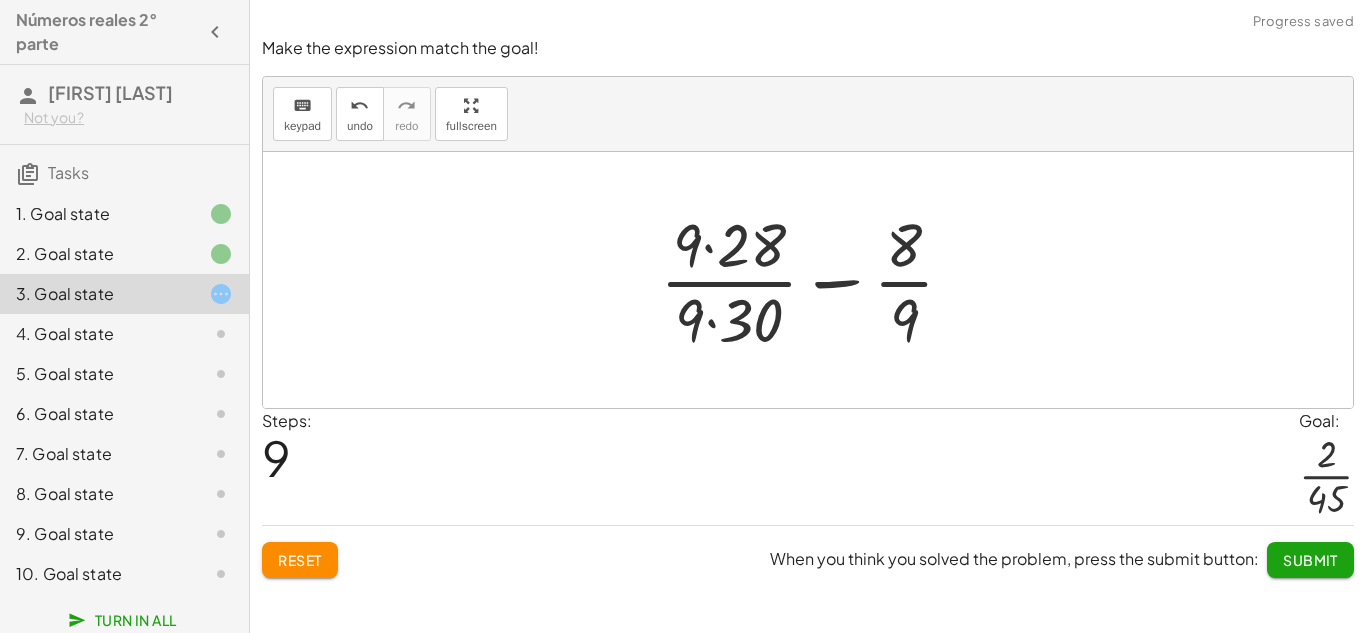 click at bounding box center [815, 280] 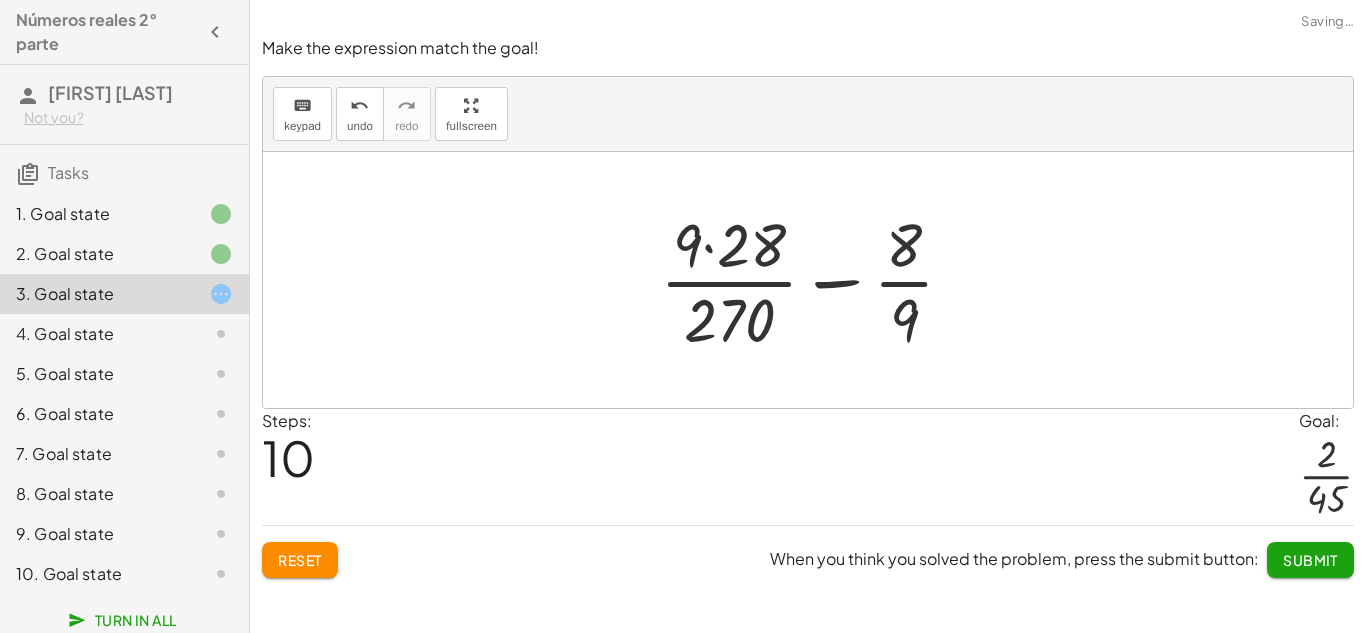 click at bounding box center [815, 280] 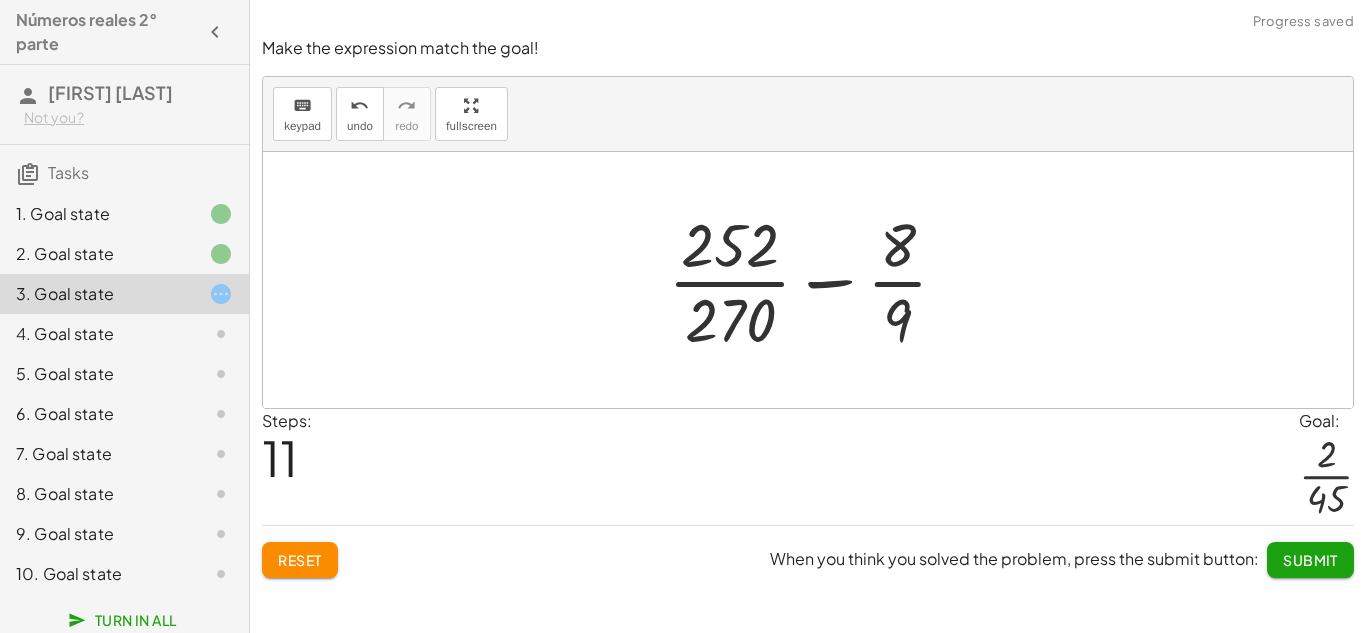 click at bounding box center [816, 280] 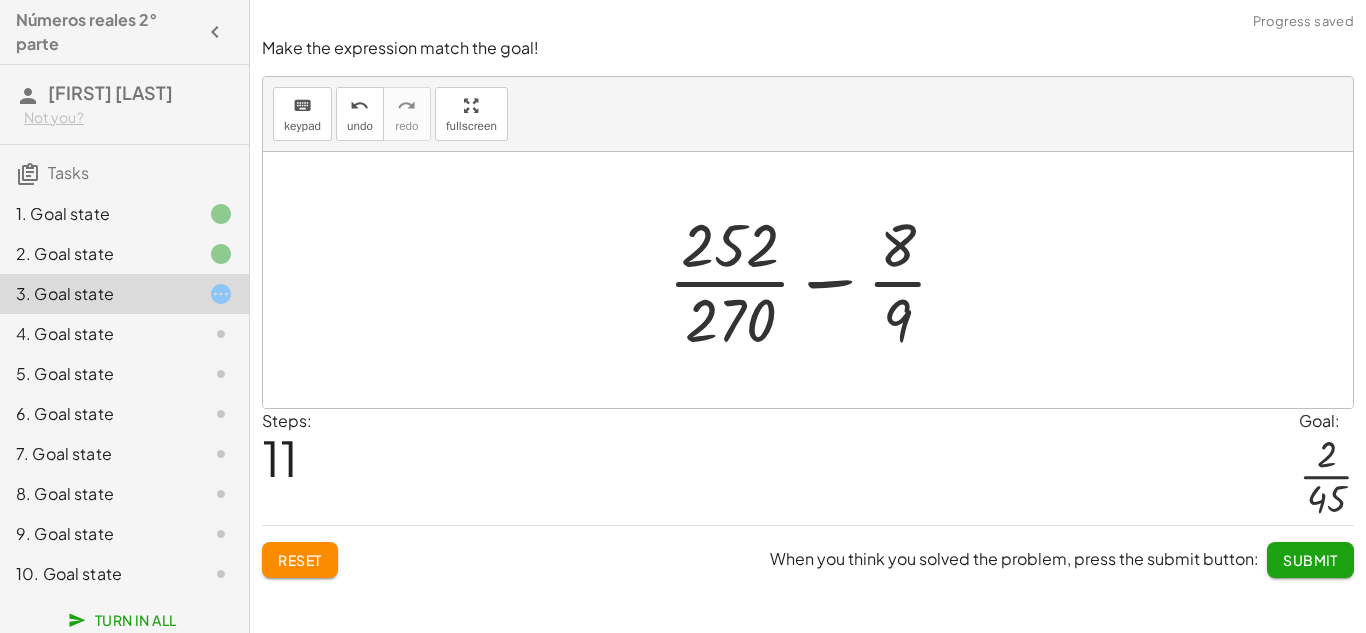 drag, startPoint x: 839, startPoint y: 272, endPoint x: 805, endPoint y: 270, distance: 34.058773 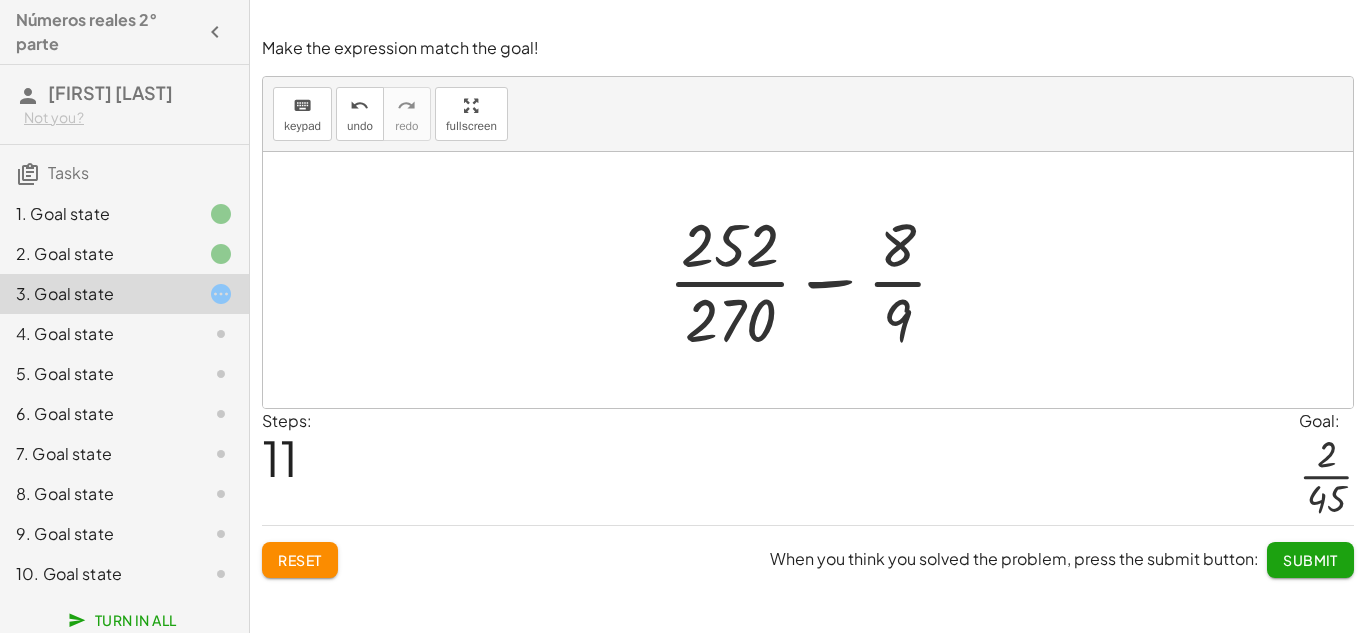 click on "Reset" at bounding box center [300, 560] 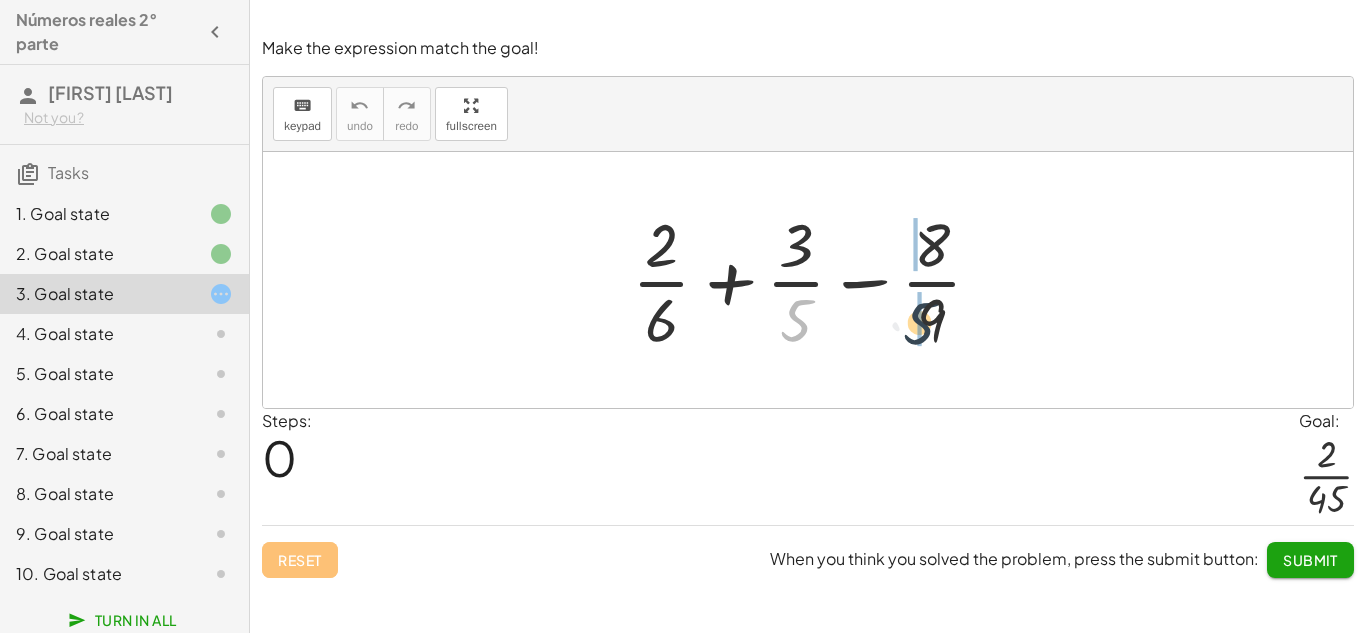 drag, startPoint x: 795, startPoint y: 326, endPoint x: 923, endPoint y: 329, distance: 128.03516 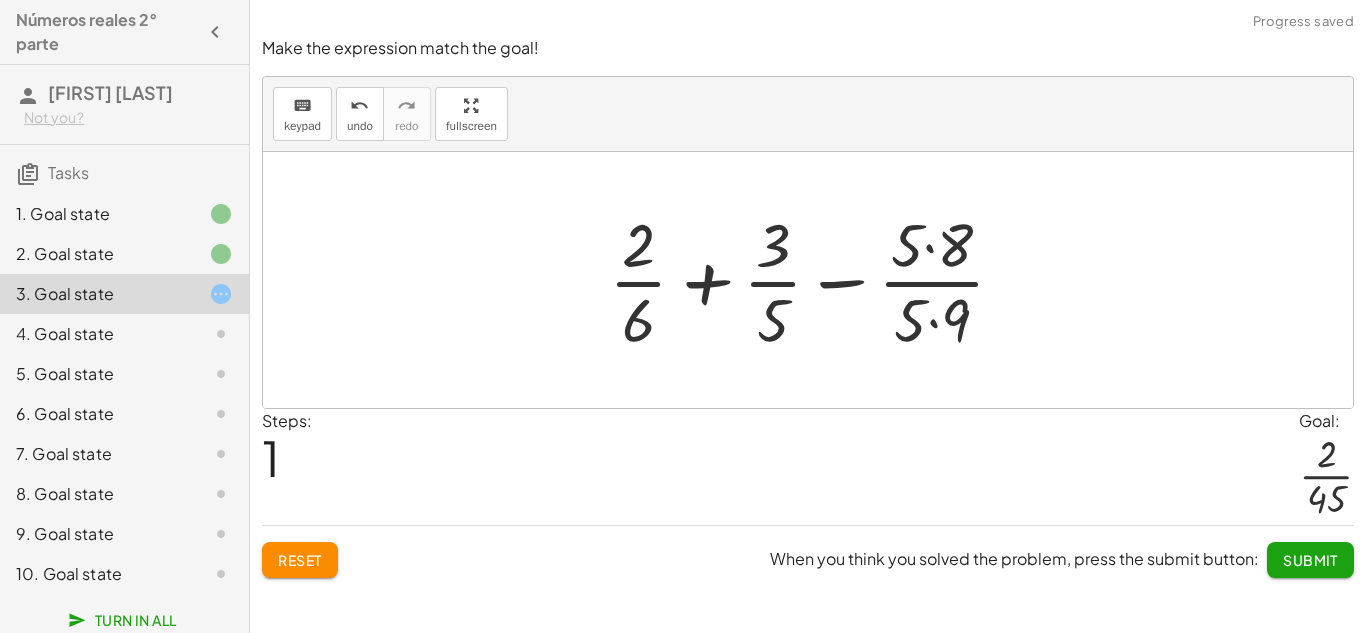 click at bounding box center [815, 280] 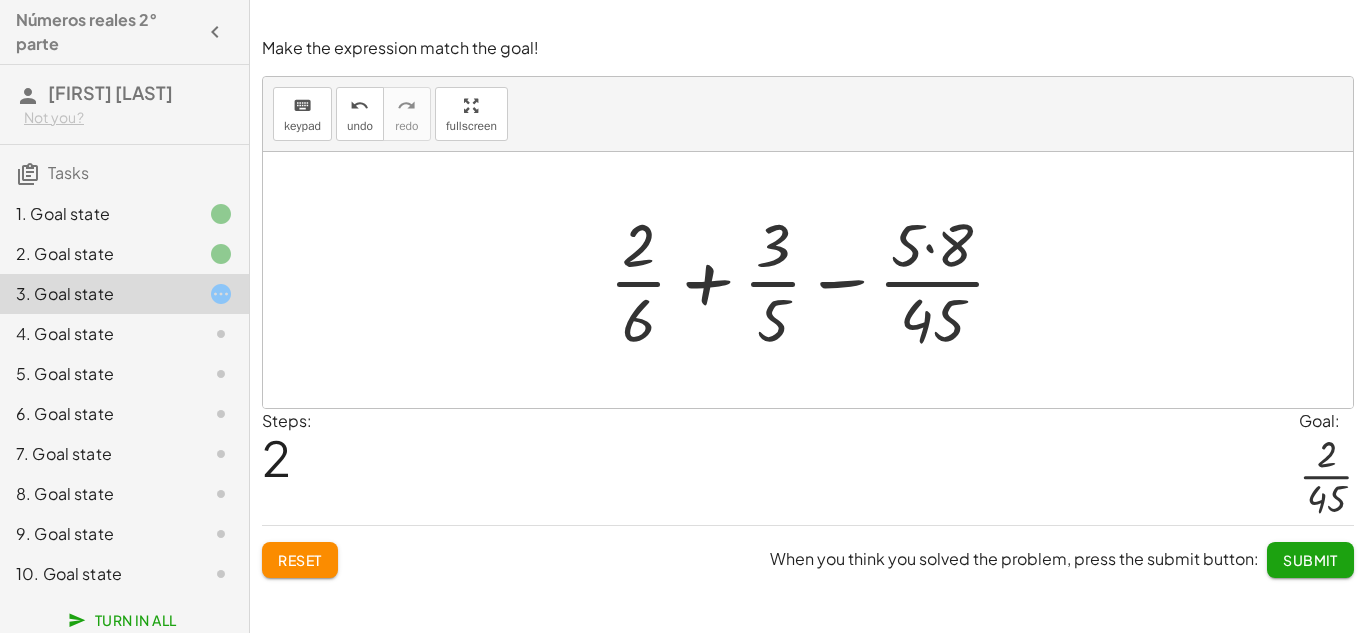 click at bounding box center [815, 280] 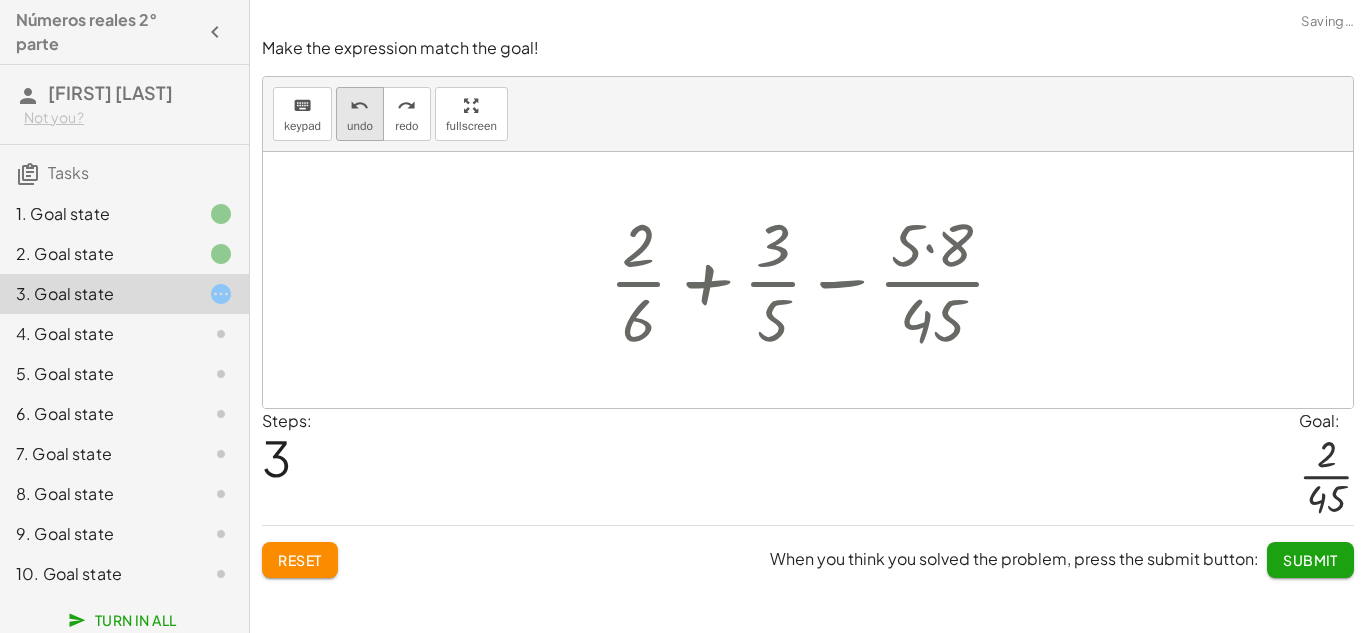 click on "undo" at bounding box center (360, 126) 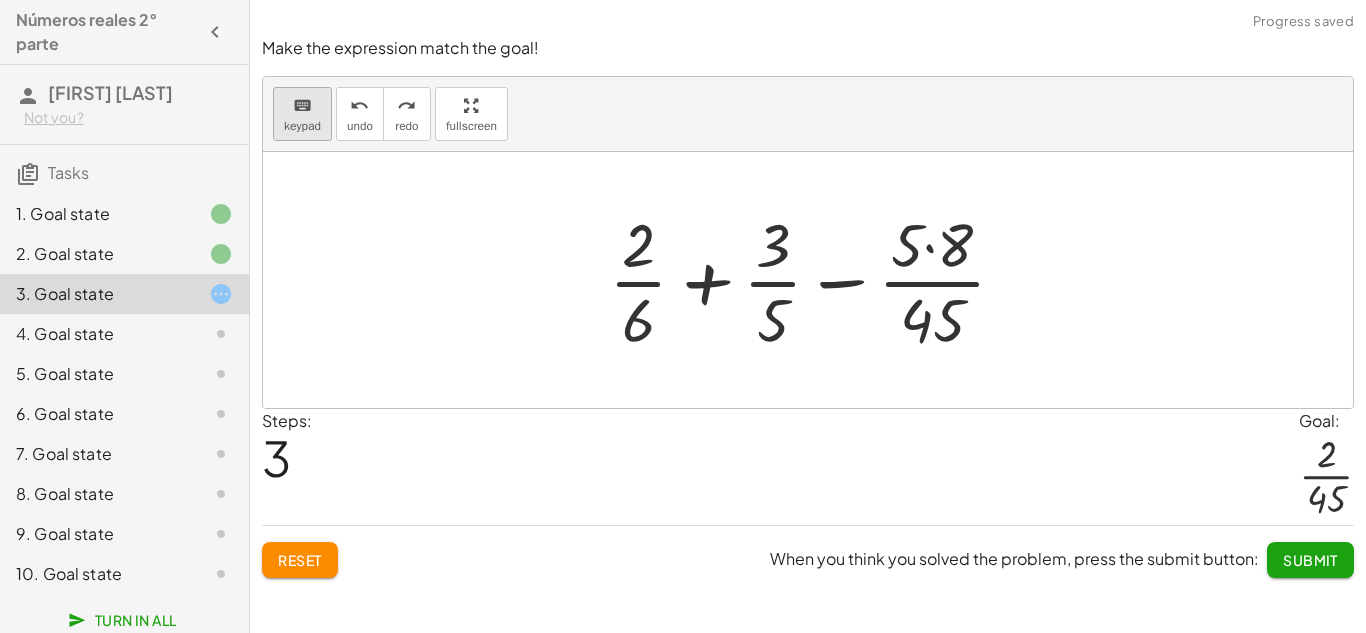 click on "keyboard" at bounding box center (302, 106) 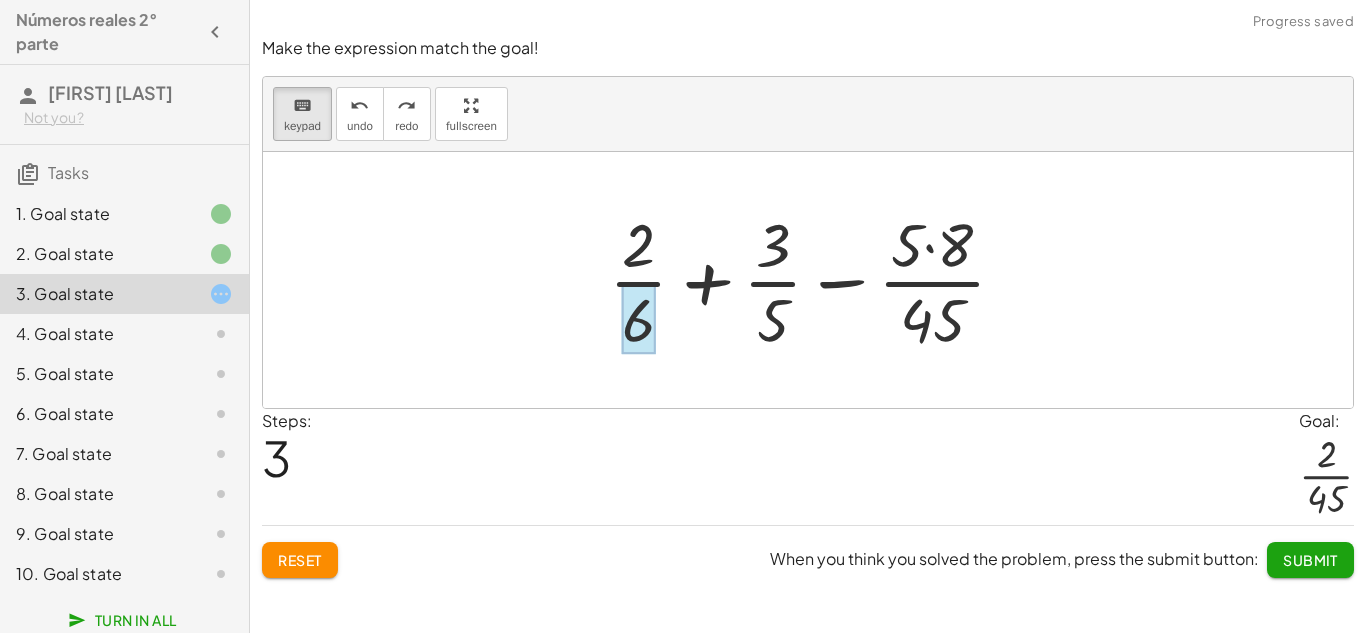 click at bounding box center (638, 319) 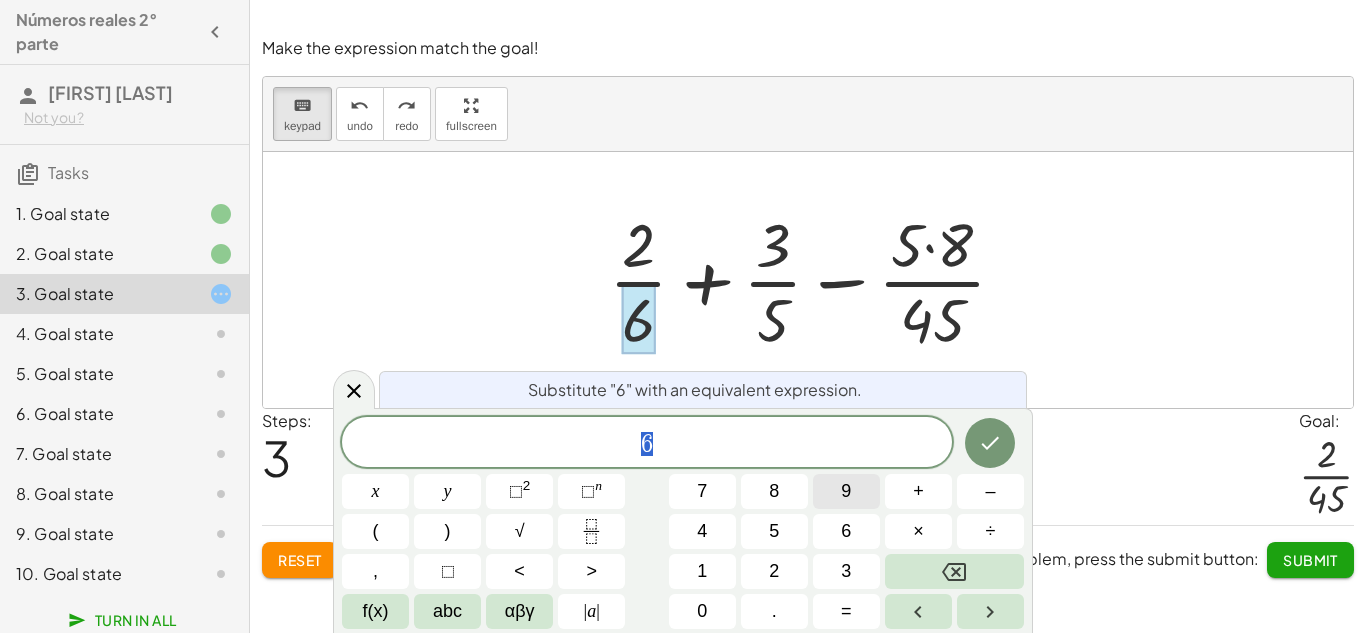 click on "9" at bounding box center [846, 491] 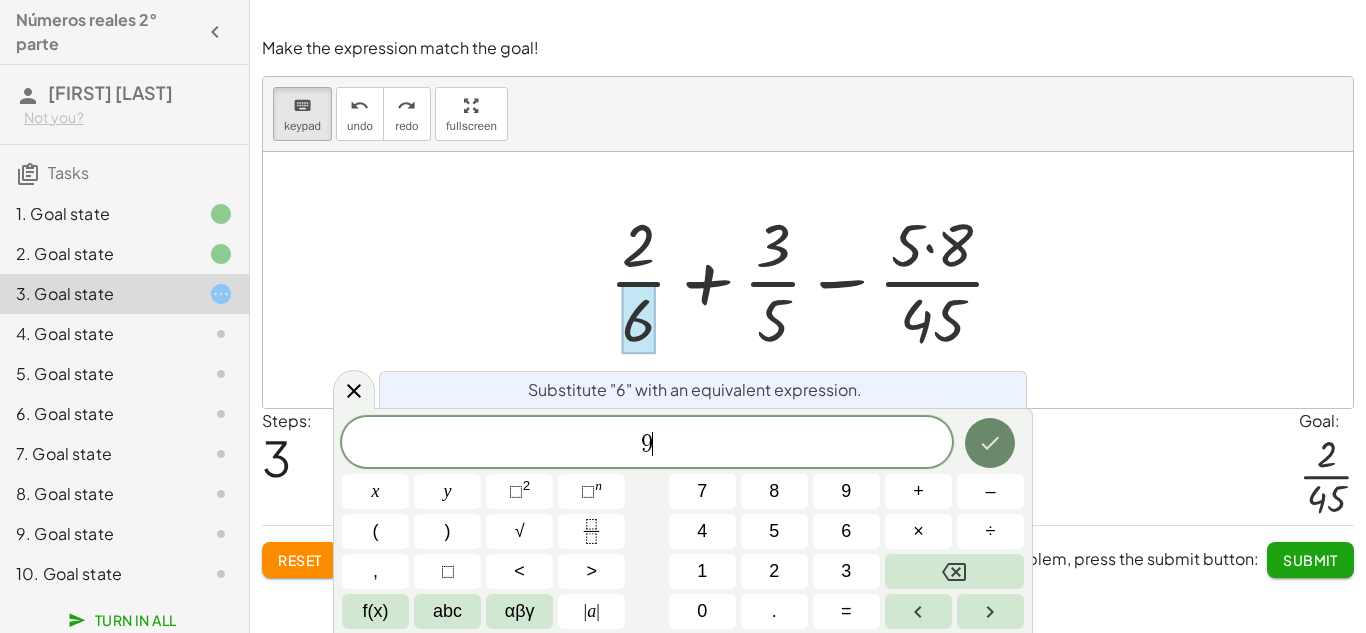 click 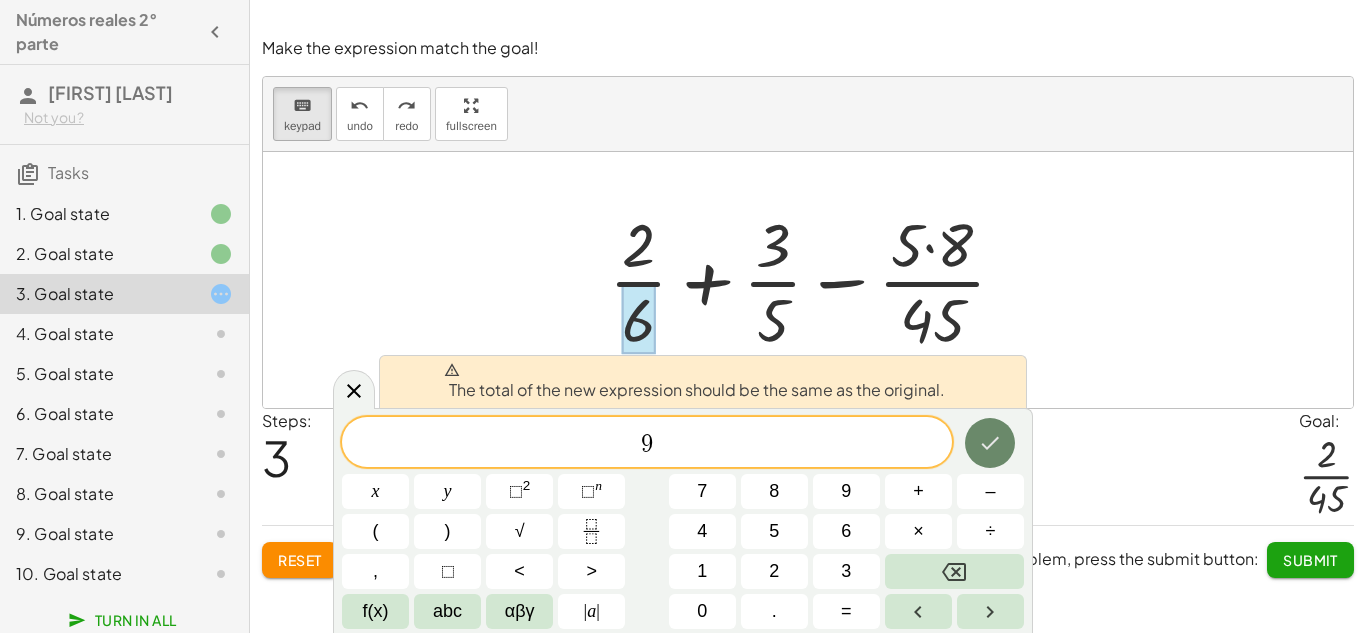 click 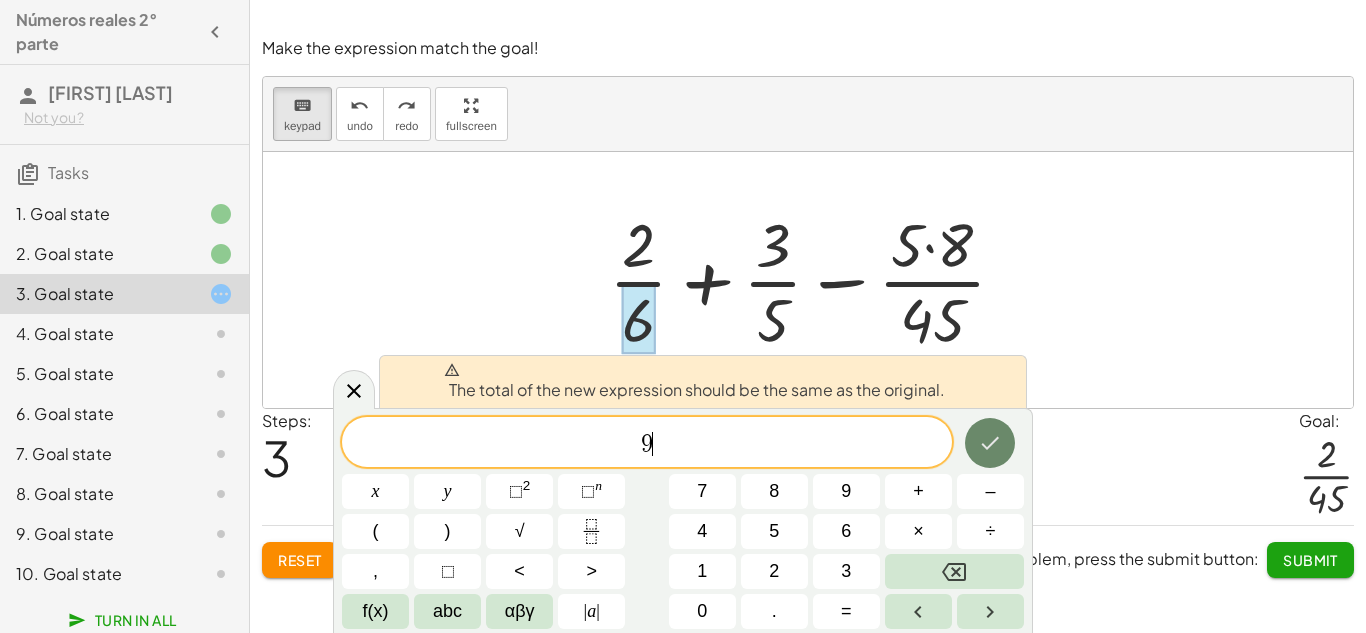 click 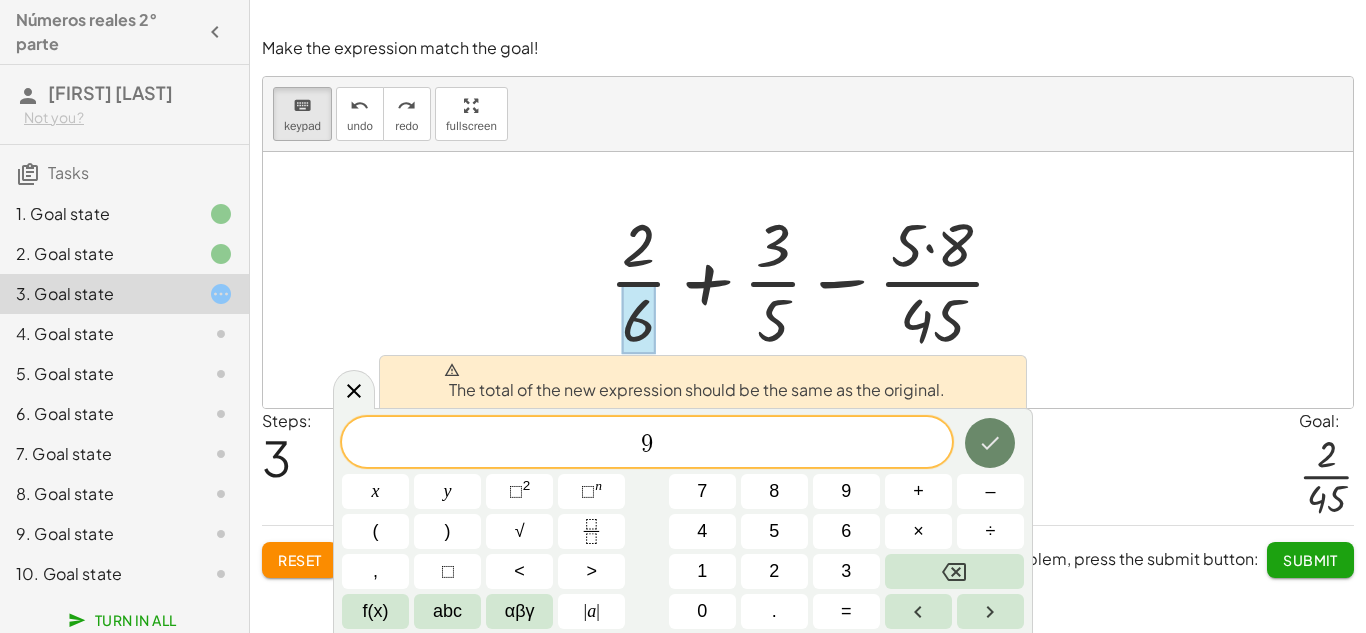 click 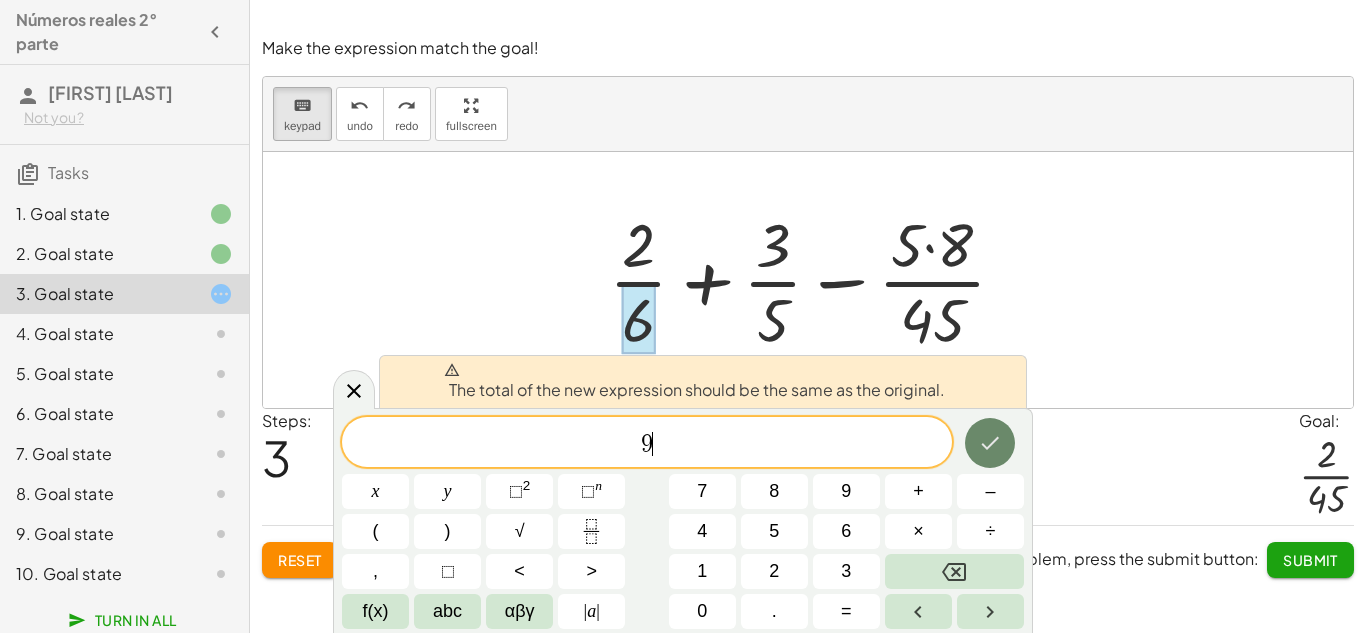 click 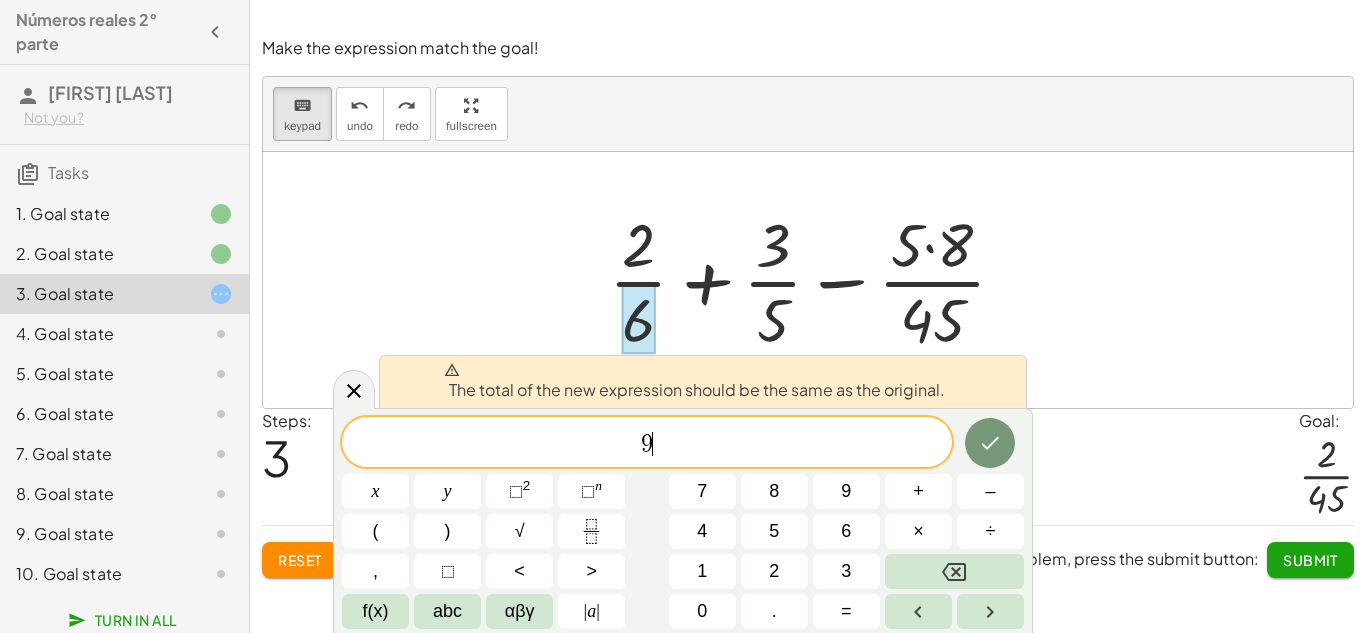 click on "9 ​" 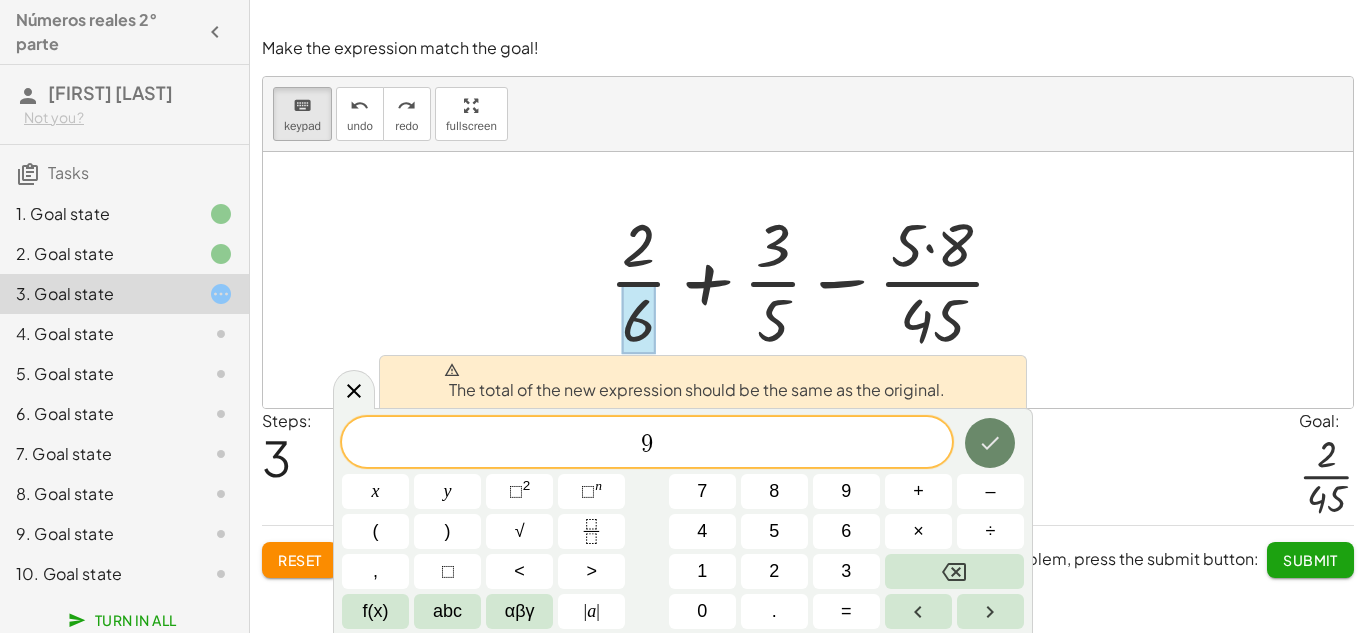click at bounding box center [990, 443] 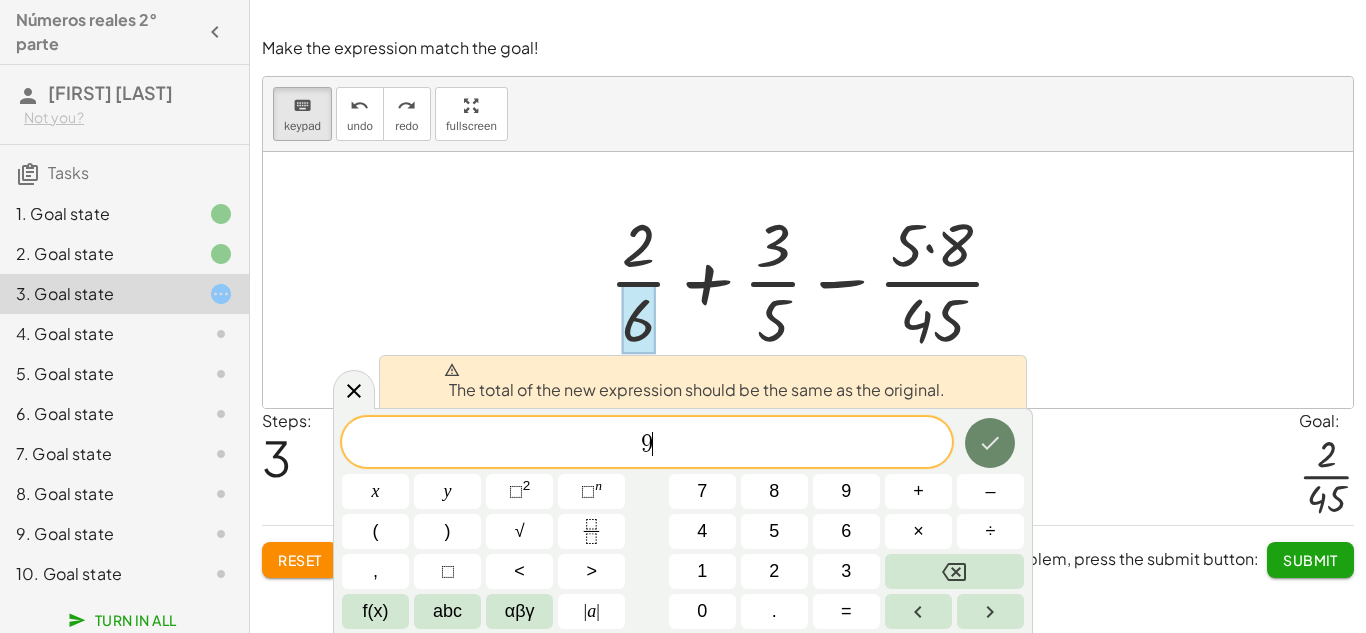click at bounding box center [990, 443] 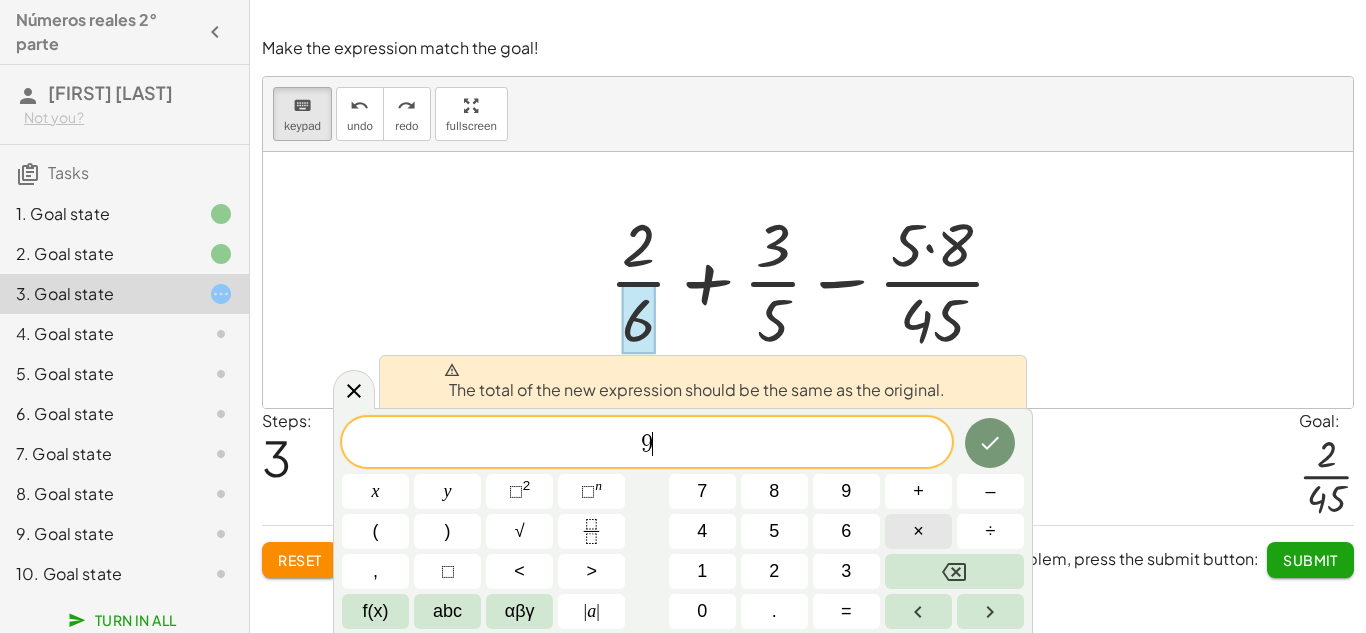 click on "×" at bounding box center (918, 531) 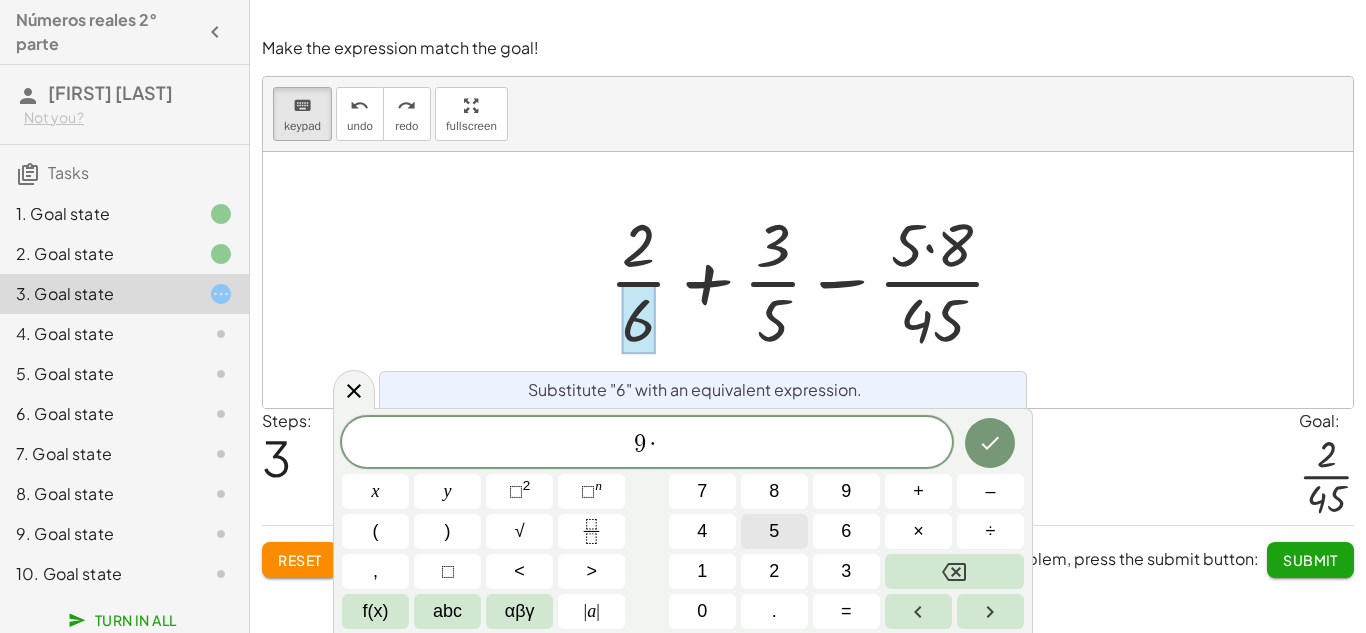 click on "5" at bounding box center (774, 531) 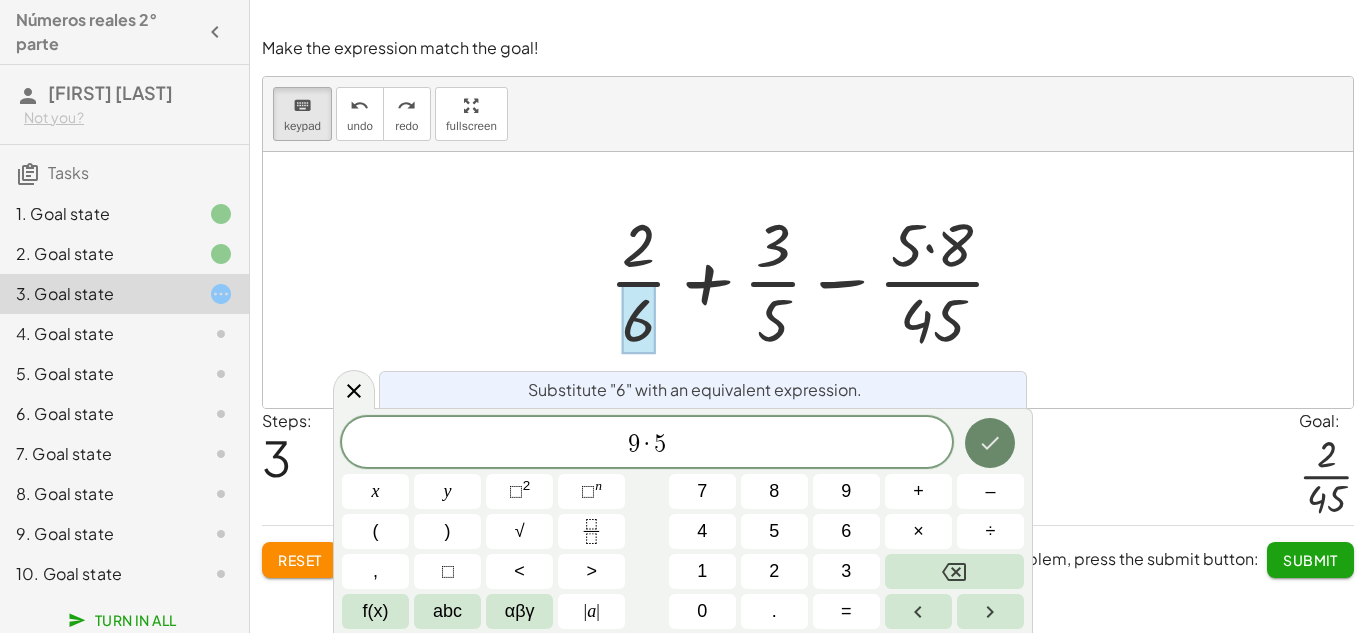 click 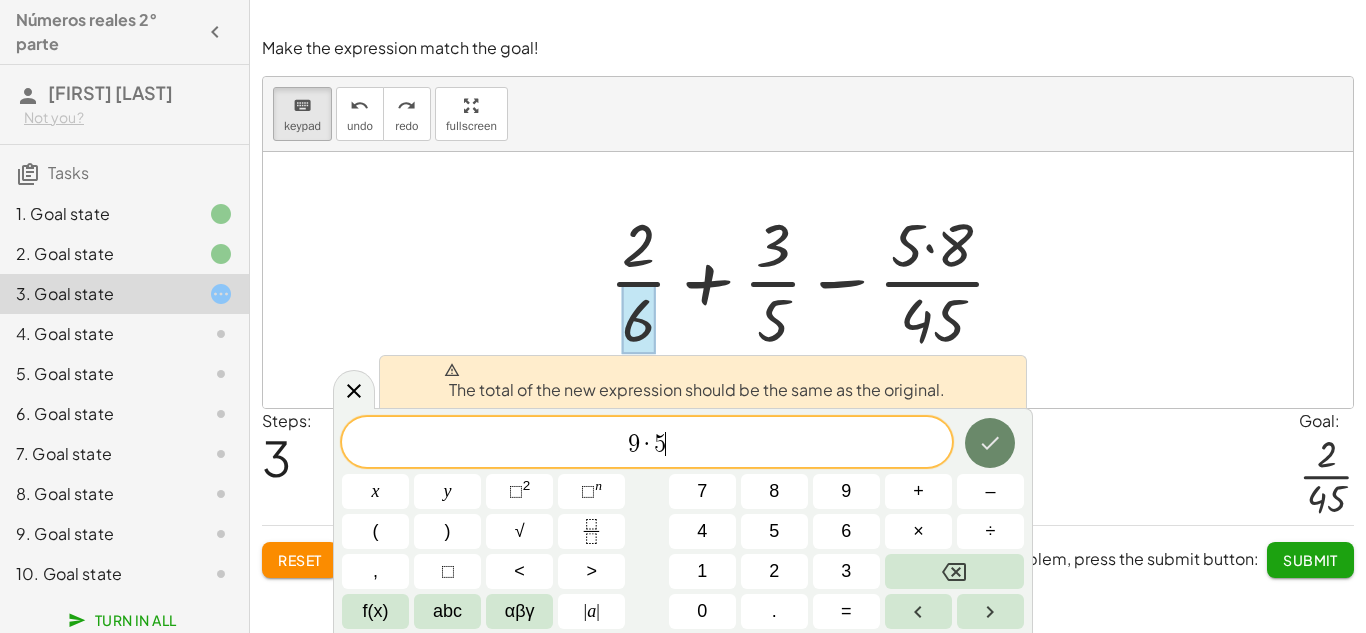 click 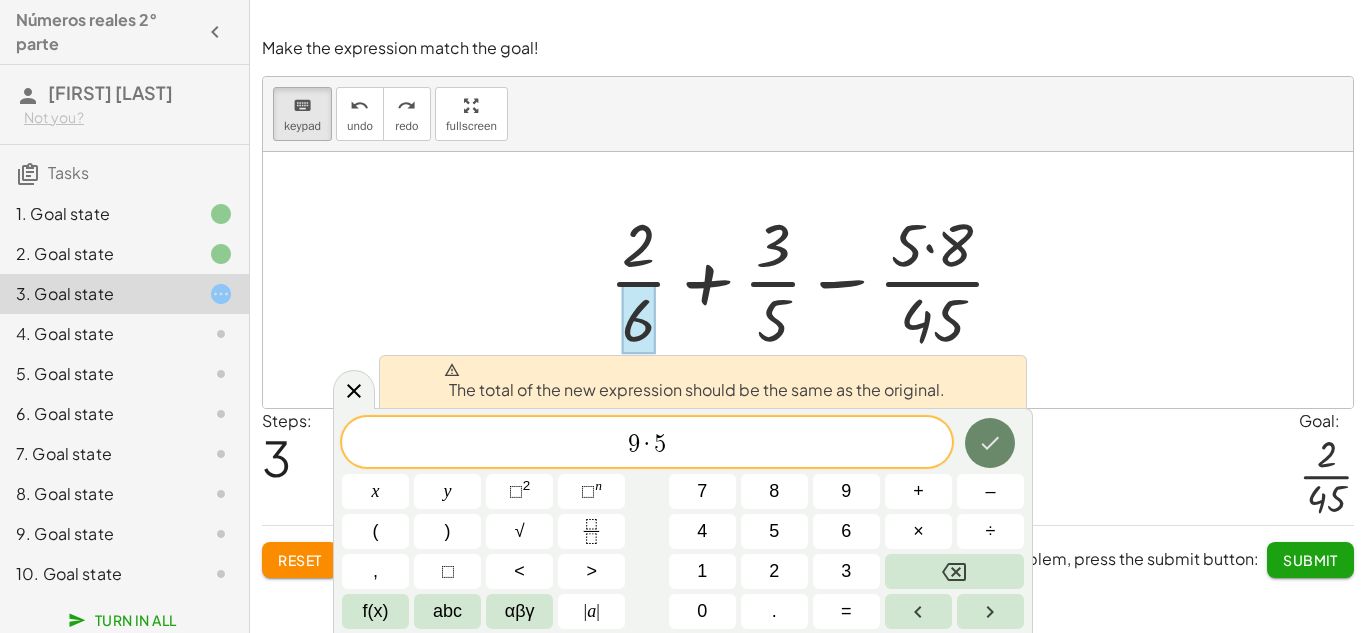 click 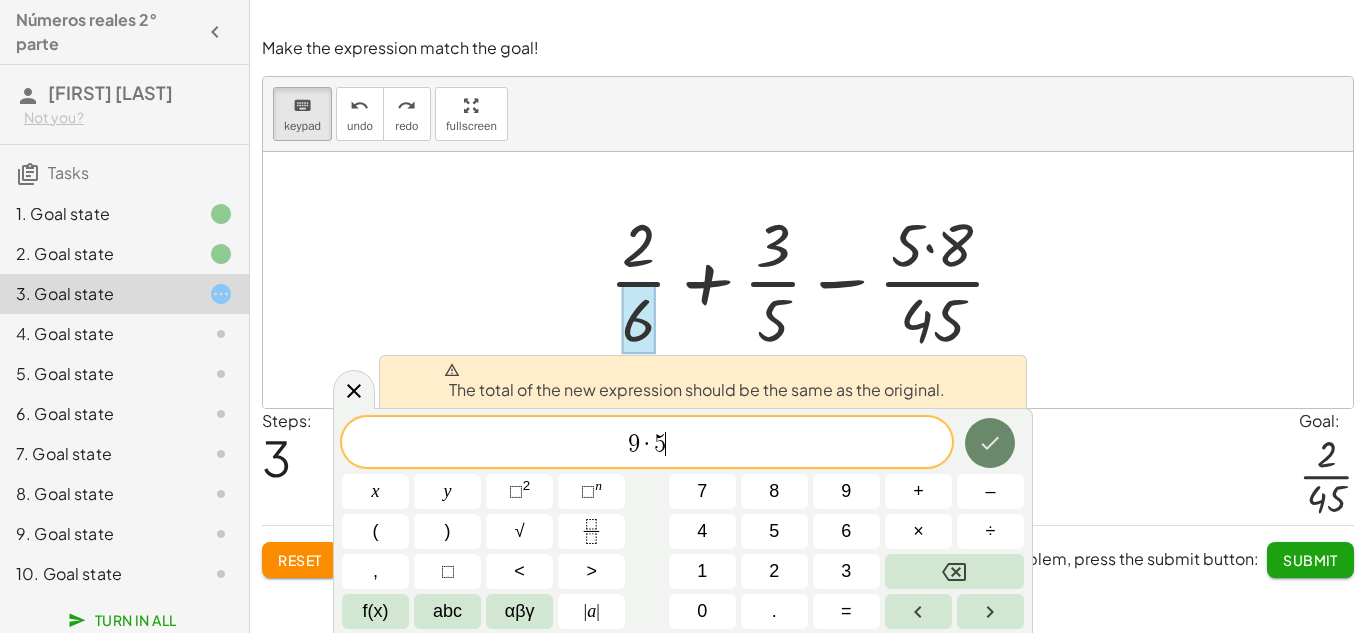 click 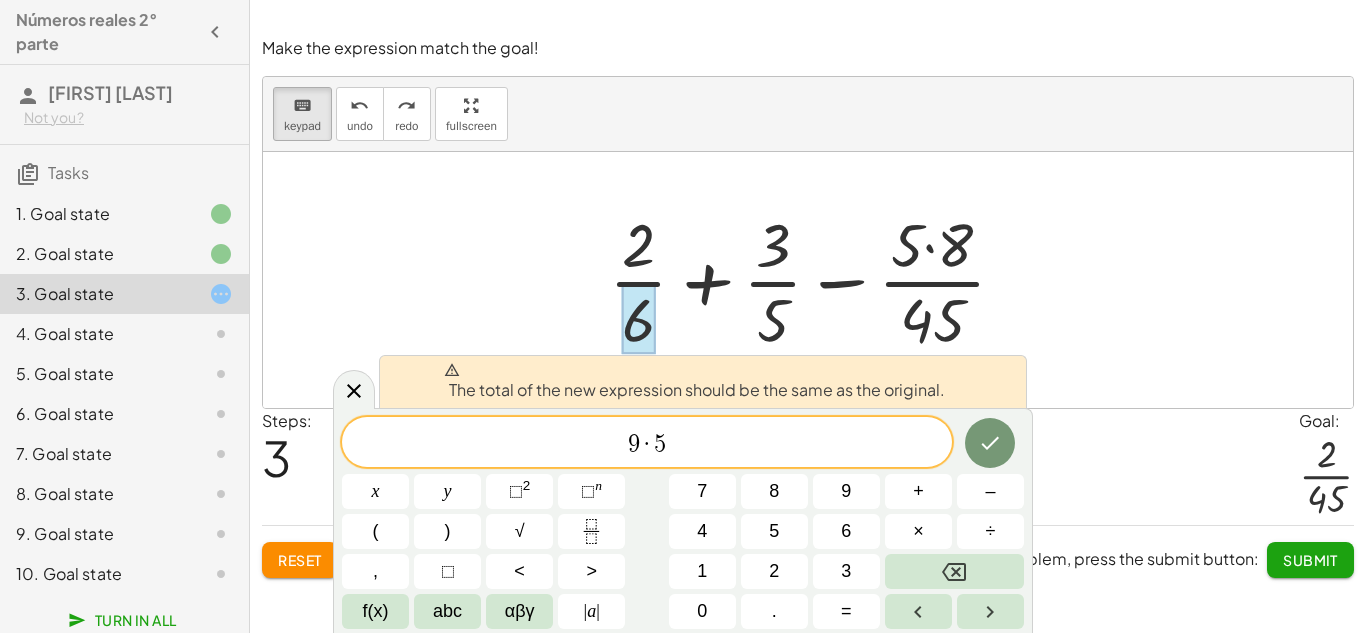 click on "Steps:  3 Goal: · 2 · 45" at bounding box center (808, 467) 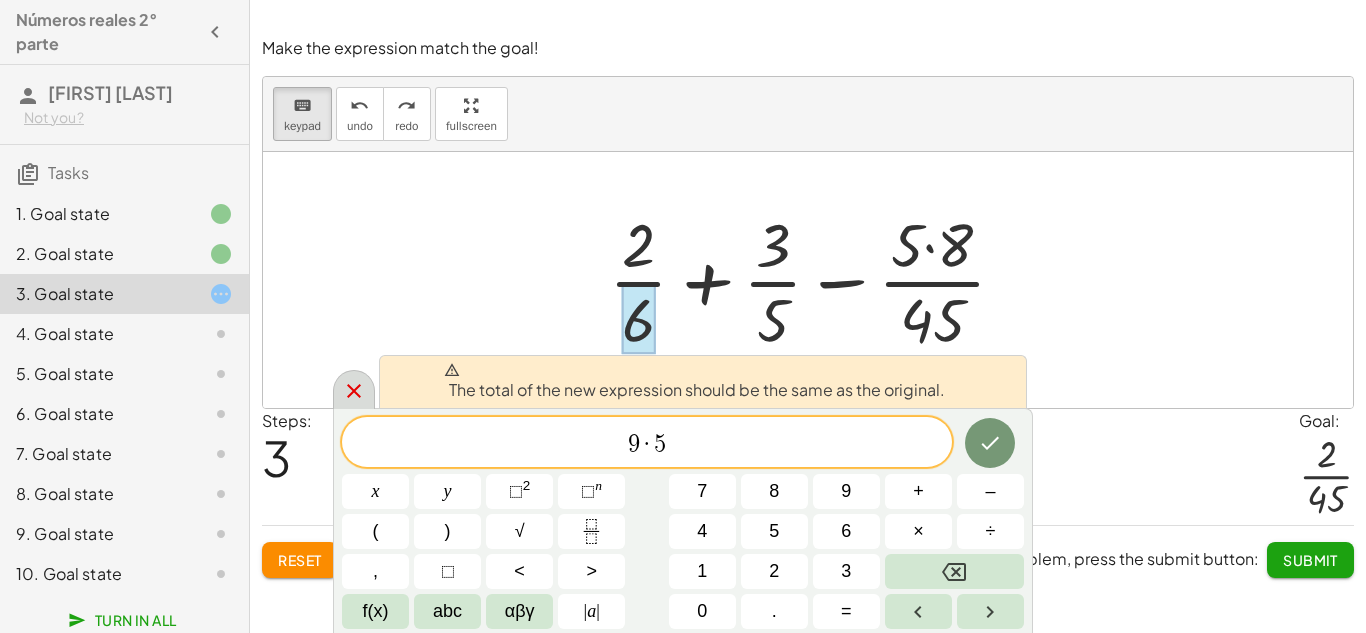 click 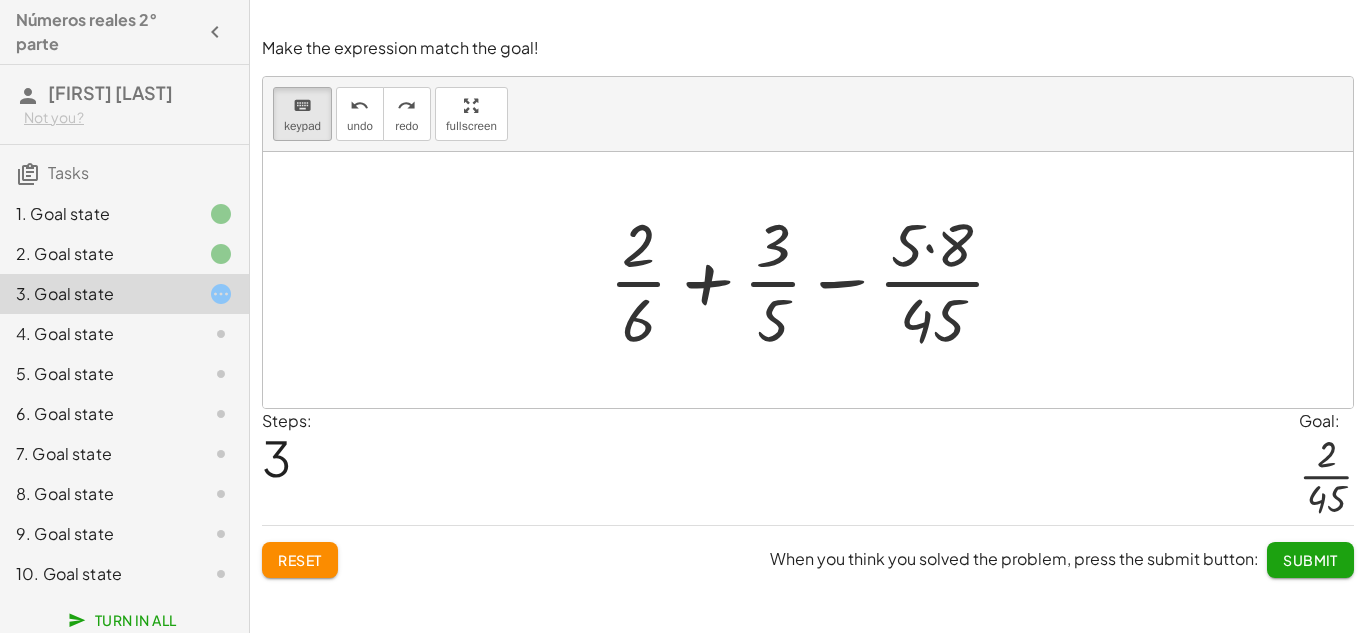 drag, startPoint x: 604, startPoint y: 324, endPoint x: 755, endPoint y: 315, distance: 151.26797 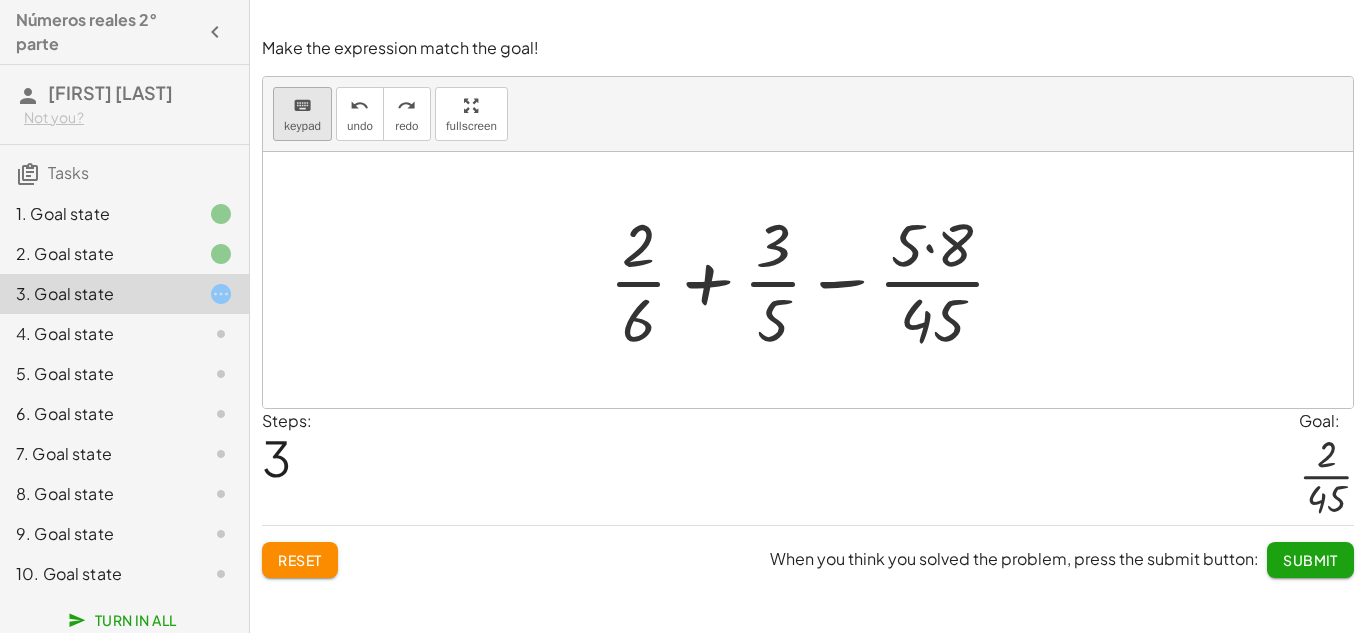 click on "keyboard" at bounding box center [302, 106] 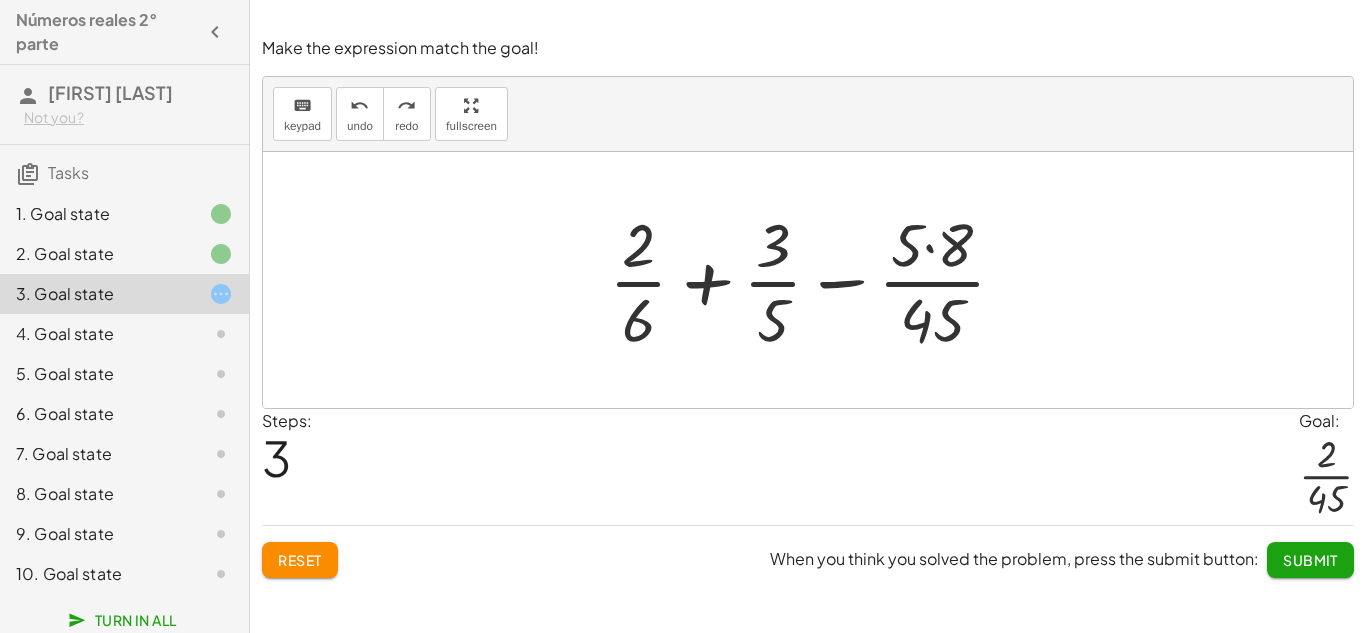 click at bounding box center (815, 280) 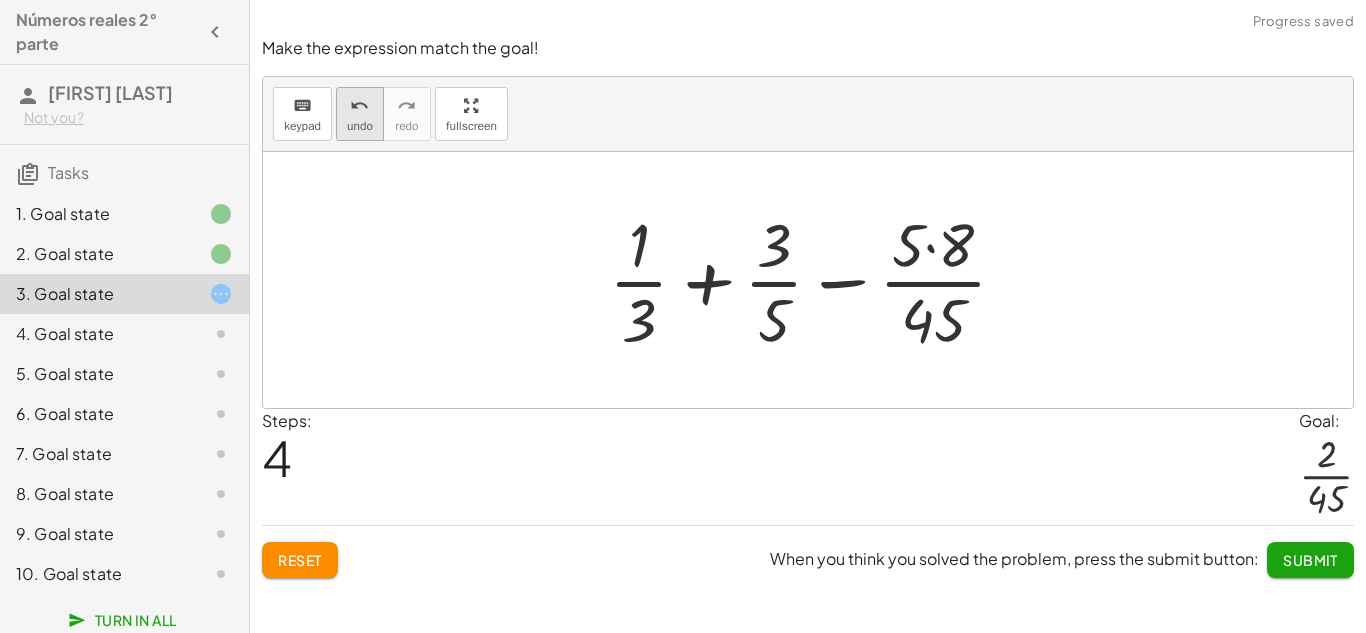 click on "undo" at bounding box center [359, 106] 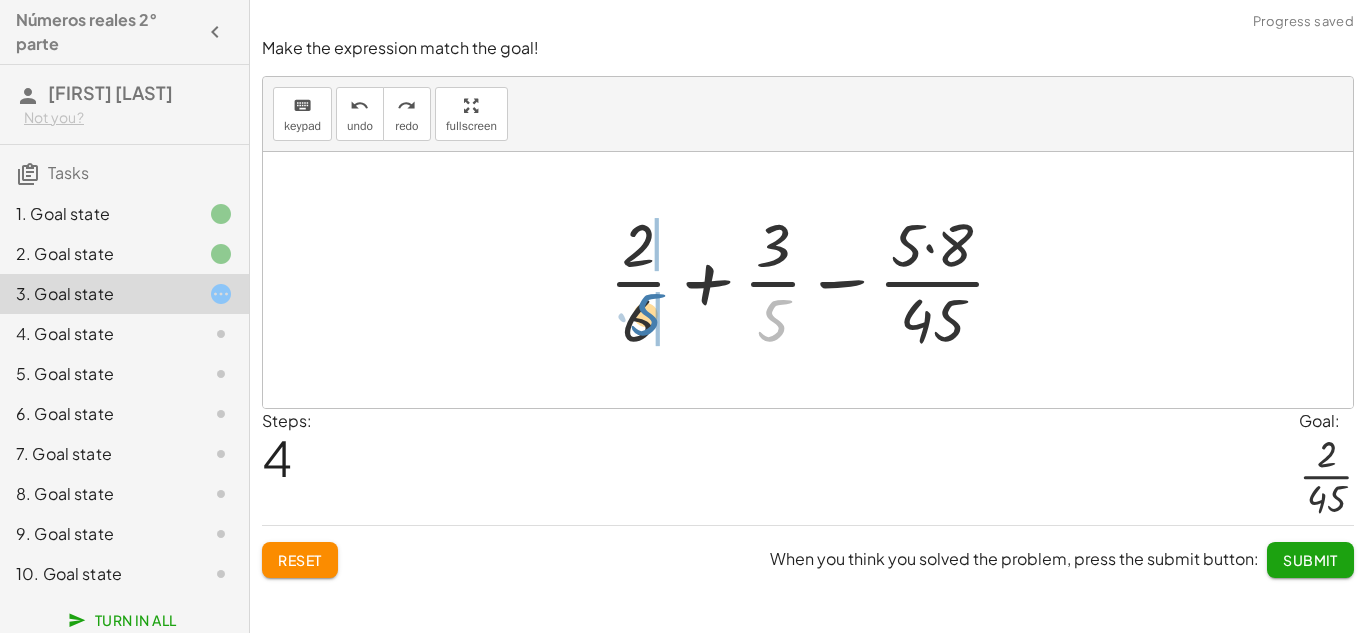 drag, startPoint x: 779, startPoint y: 339, endPoint x: 645, endPoint y: 336, distance: 134.03358 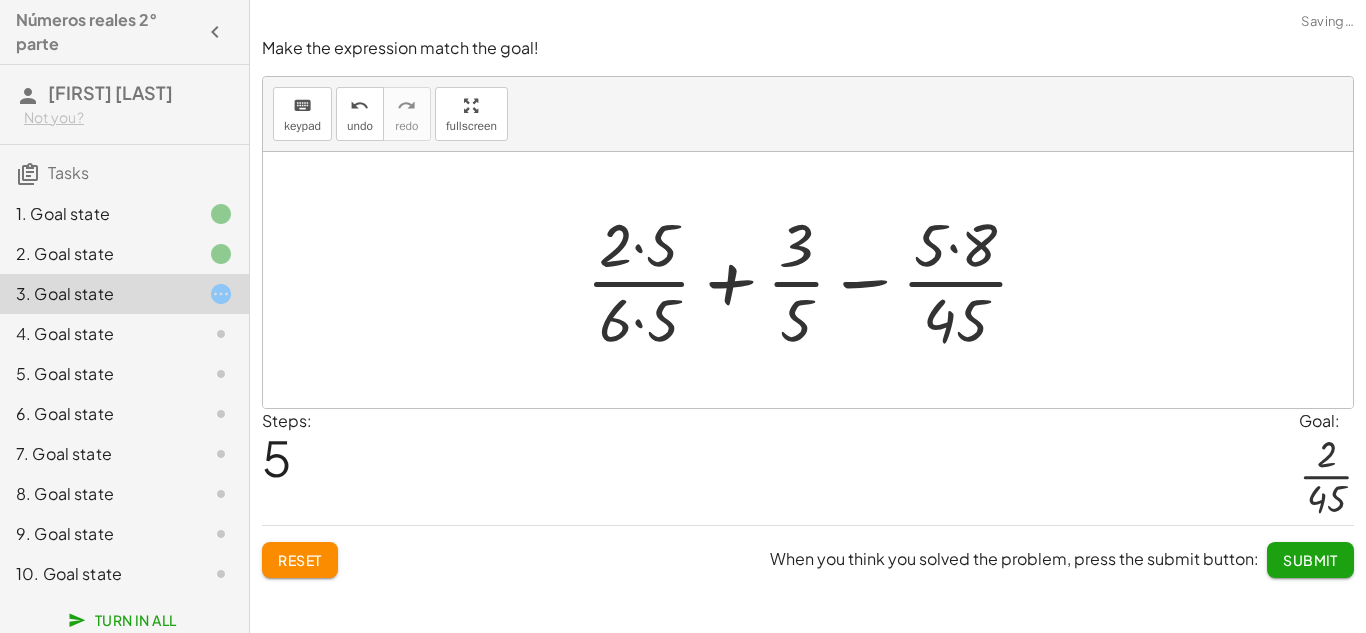 click at bounding box center (815, 280) 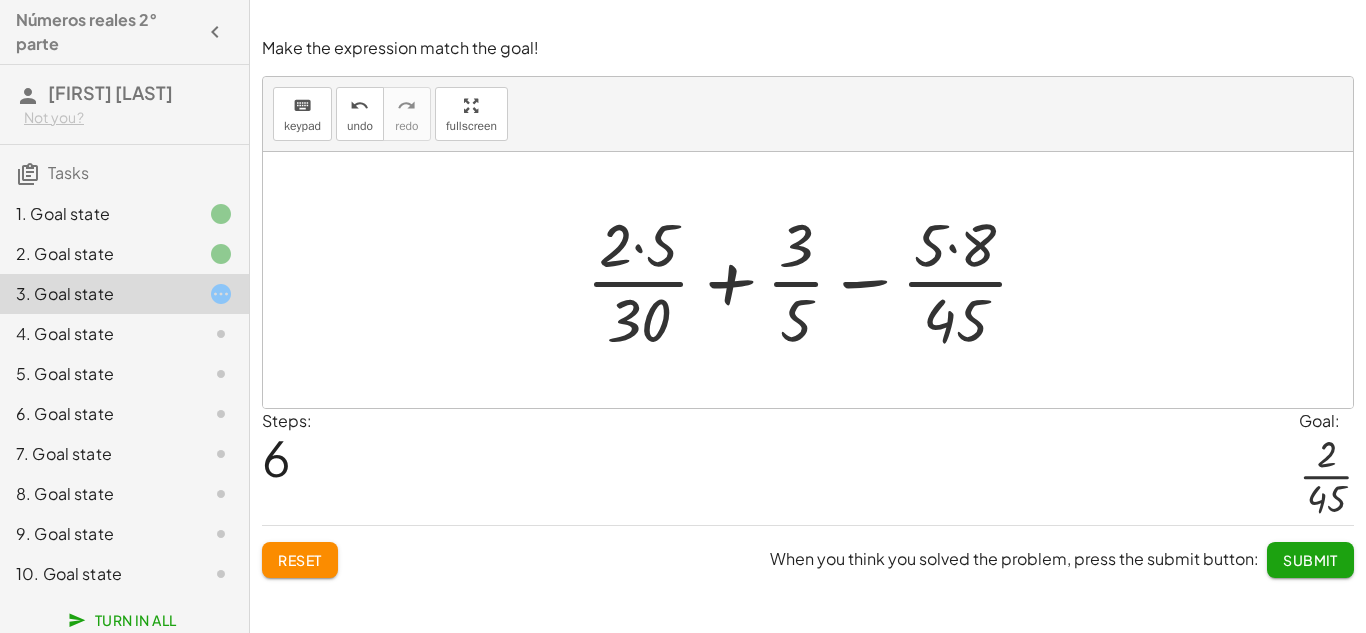 click at bounding box center (815, 280) 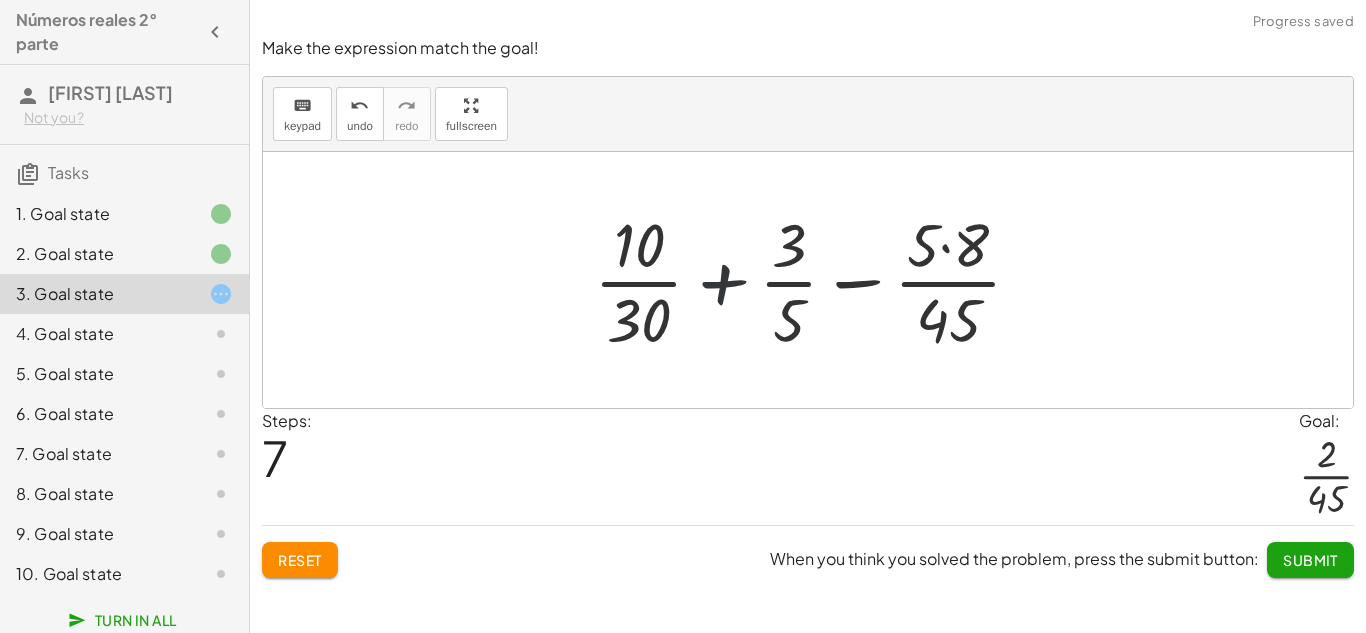 click at bounding box center (815, 280) 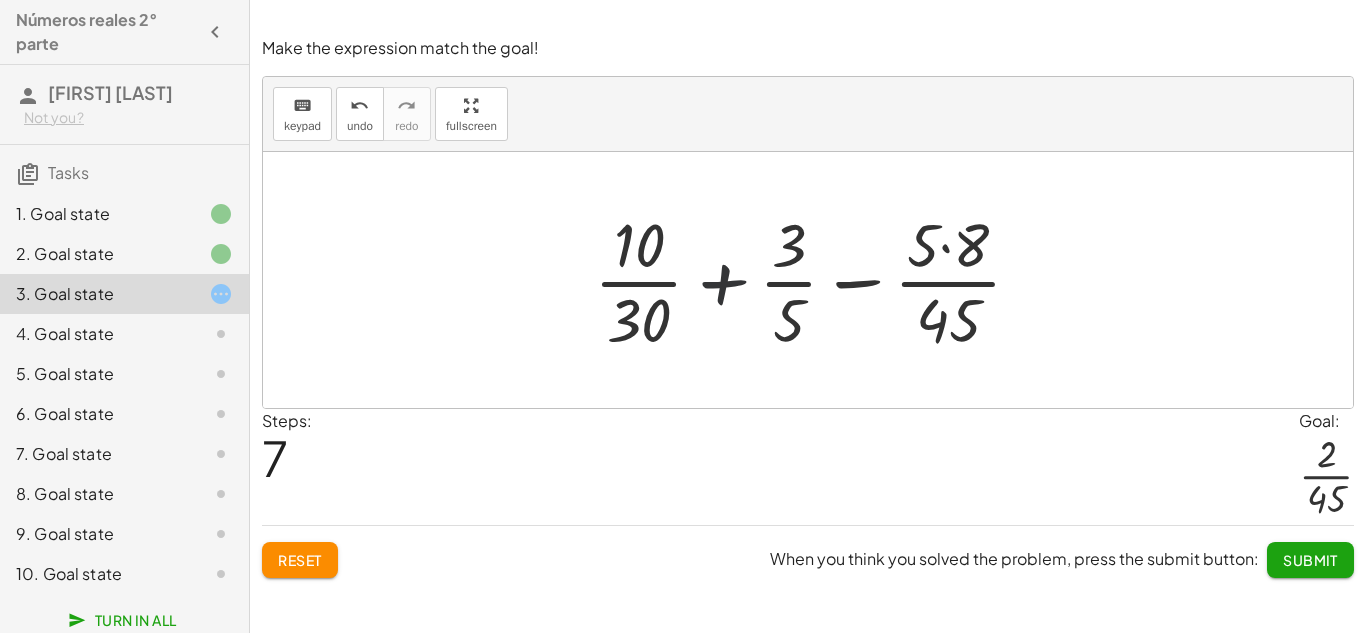 click at bounding box center [815, 280] 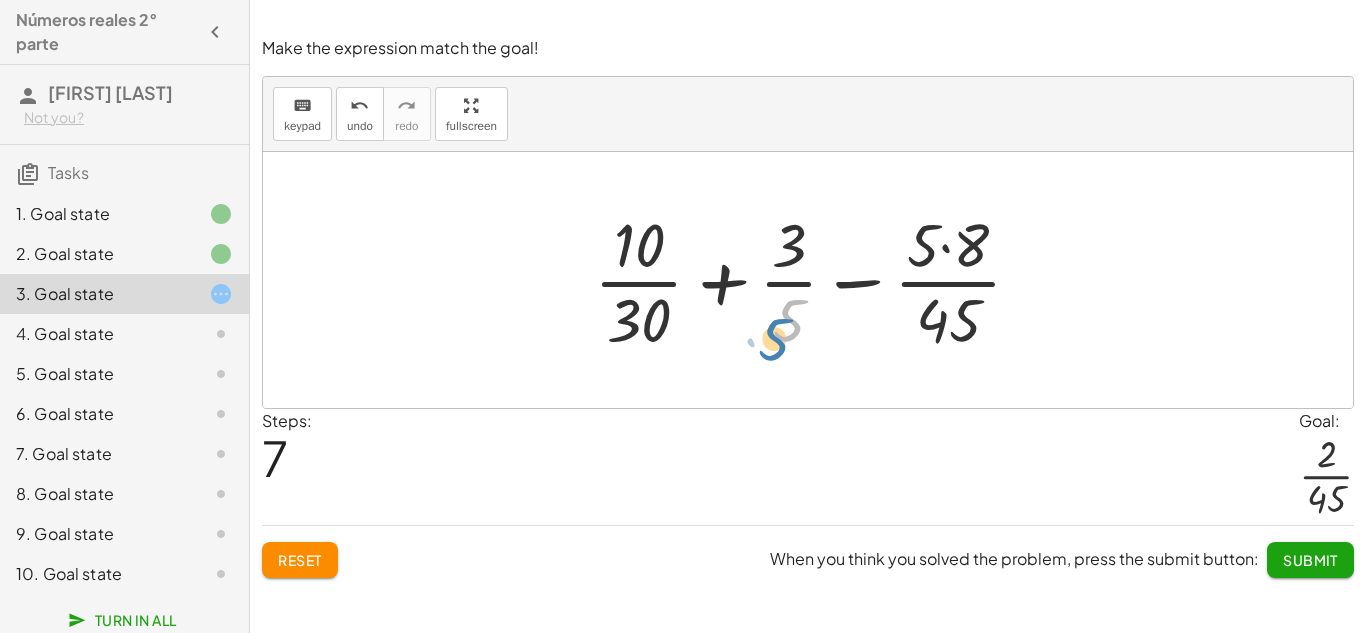 drag, startPoint x: 800, startPoint y: 328, endPoint x: 789, endPoint y: 347, distance: 21.954498 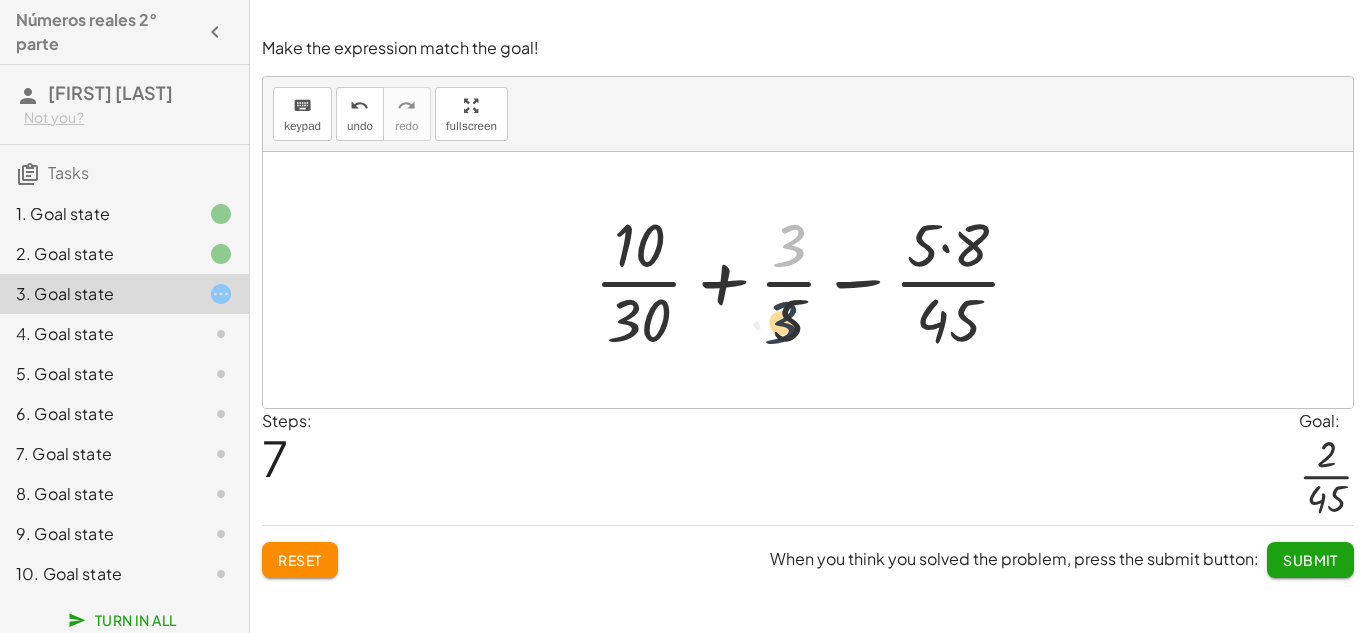 drag, startPoint x: 780, startPoint y: 254, endPoint x: 775, endPoint y: 335, distance: 81.154175 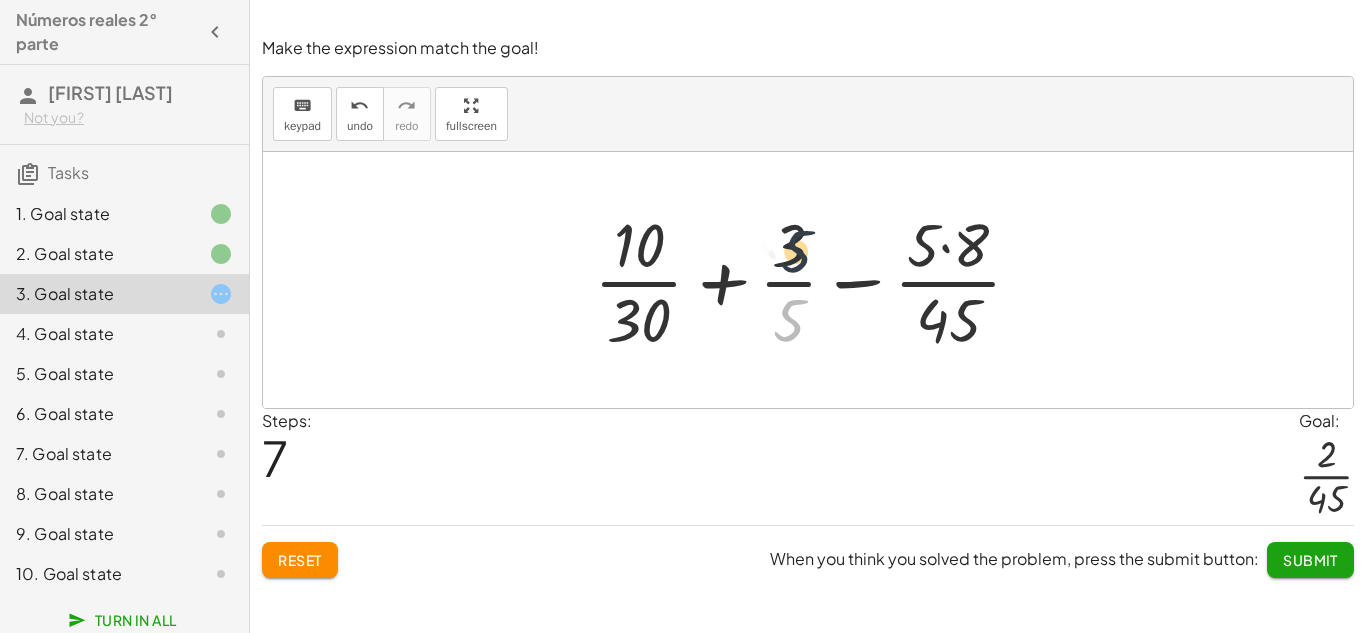 drag, startPoint x: 775, startPoint y: 335, endPoint x: 782, endPoint y: 263, distance: 72.33948 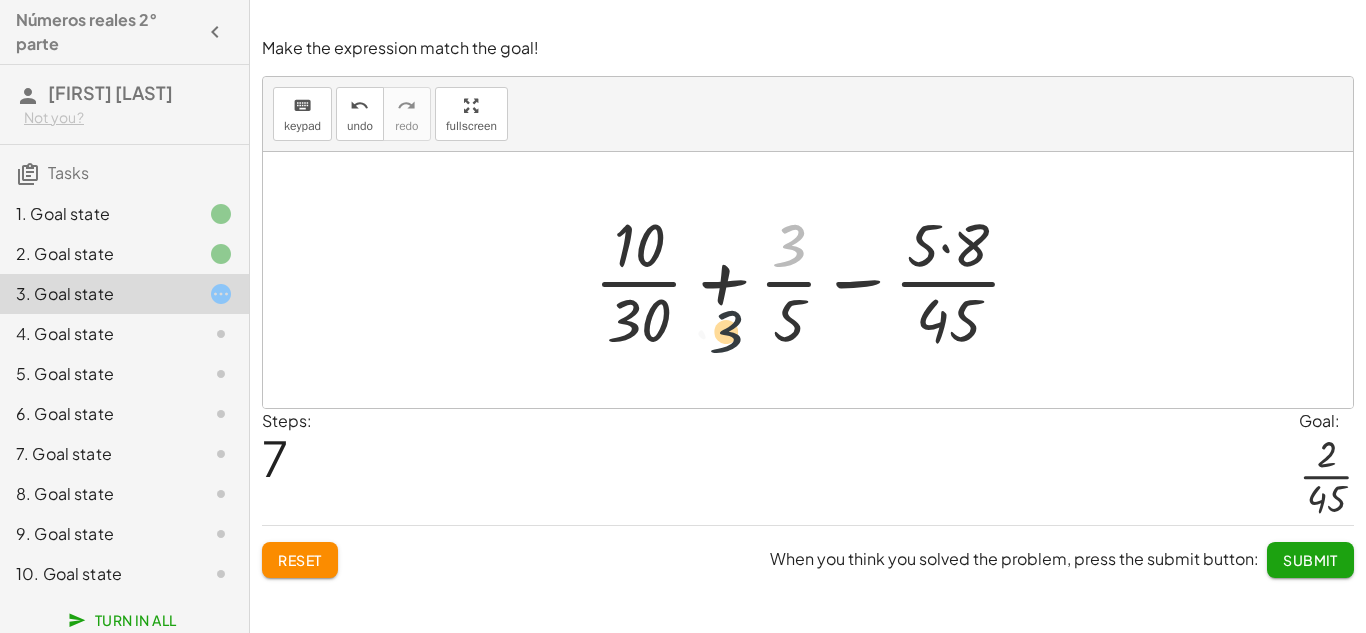 drag, startPoint x: 782, startPoint y: 263, endPoint x: 721, endPoint y: 357, distance: 112.05802 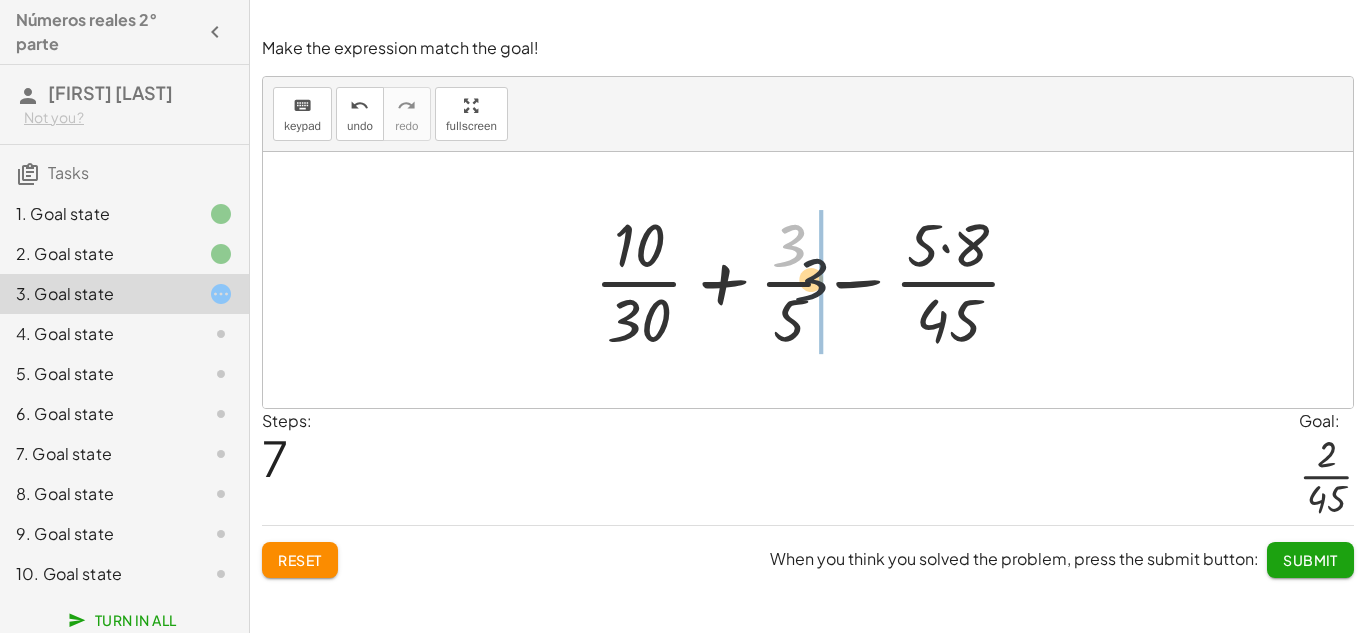 drag, startPoint x: 789, startPoint y: 253, endPoint x: 830, endPoint y: 331, distance: 88.11924 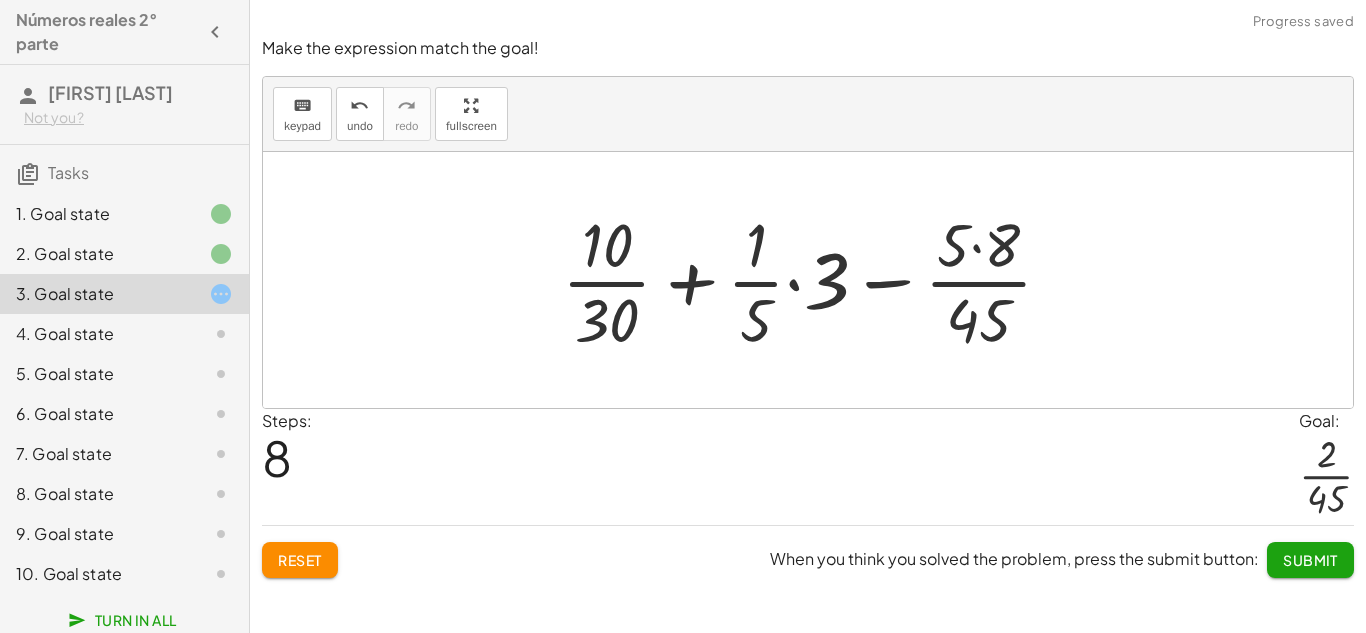 click at bounding box center [815, 280] 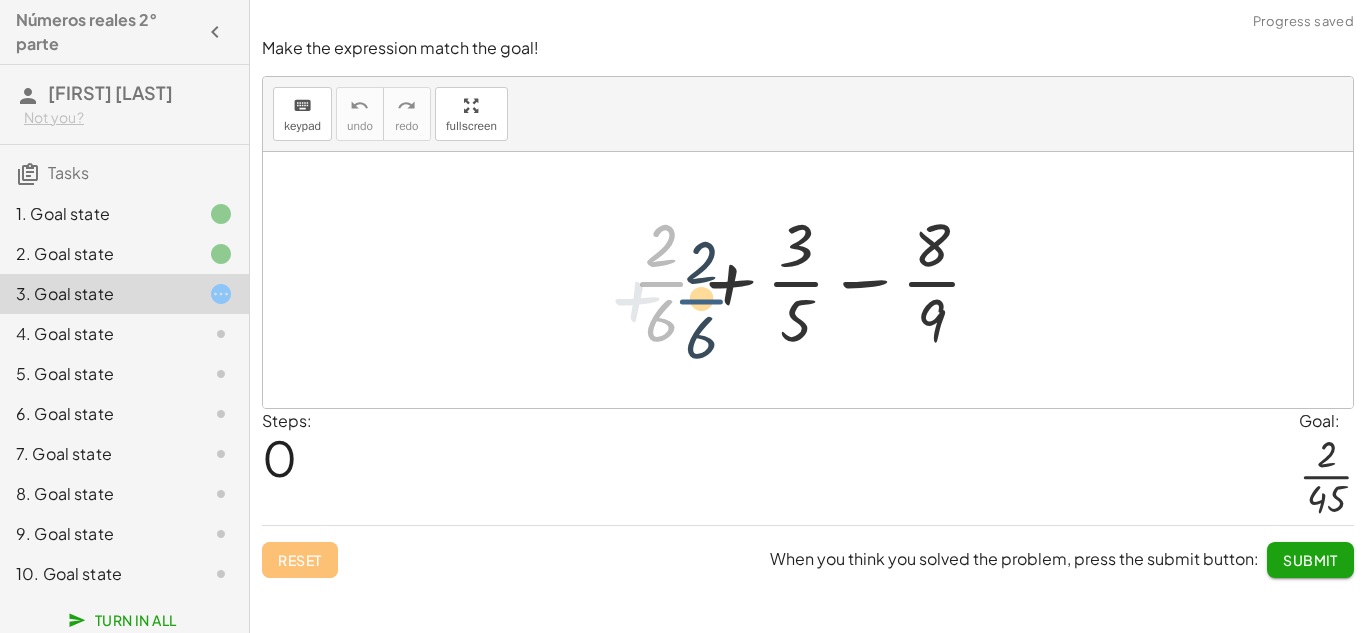 drag, startPoint x: 655, startPoint y: 297, endPoint x: 684, endPoint y: 308, distance: 31.016125 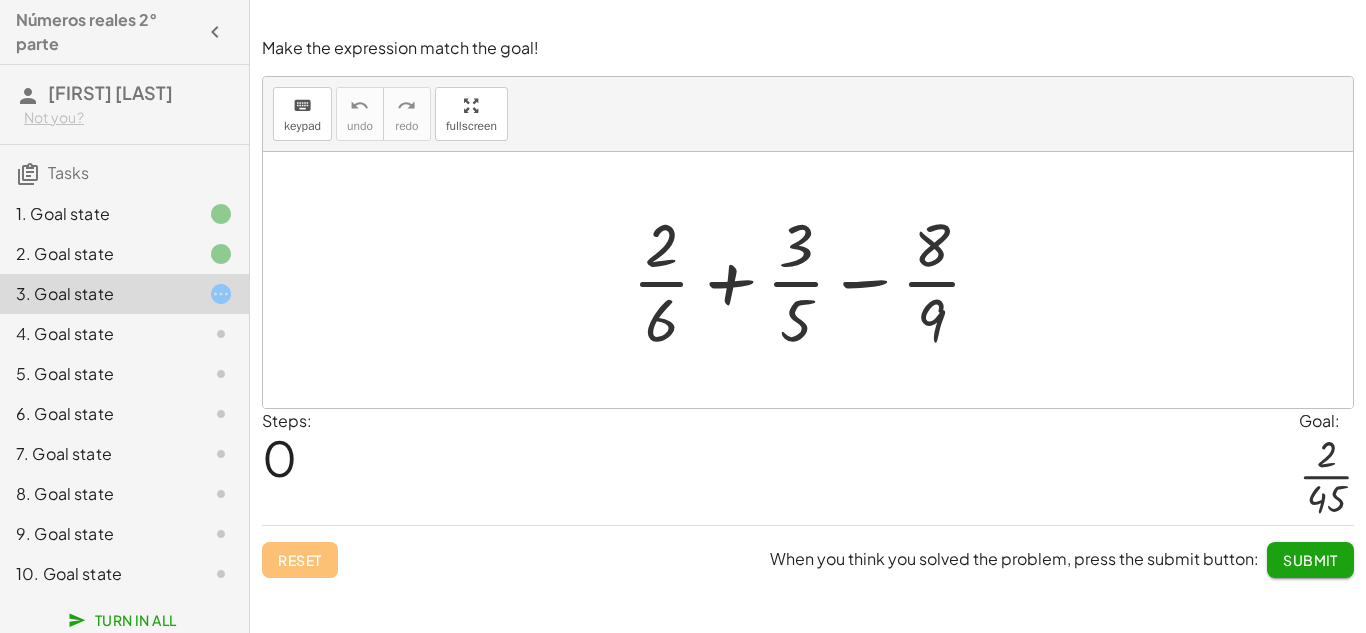 drag, startPoint x: 661, startPoint y: 250, endPoint x: 797, endPoint y: 248, distance: 136.01471 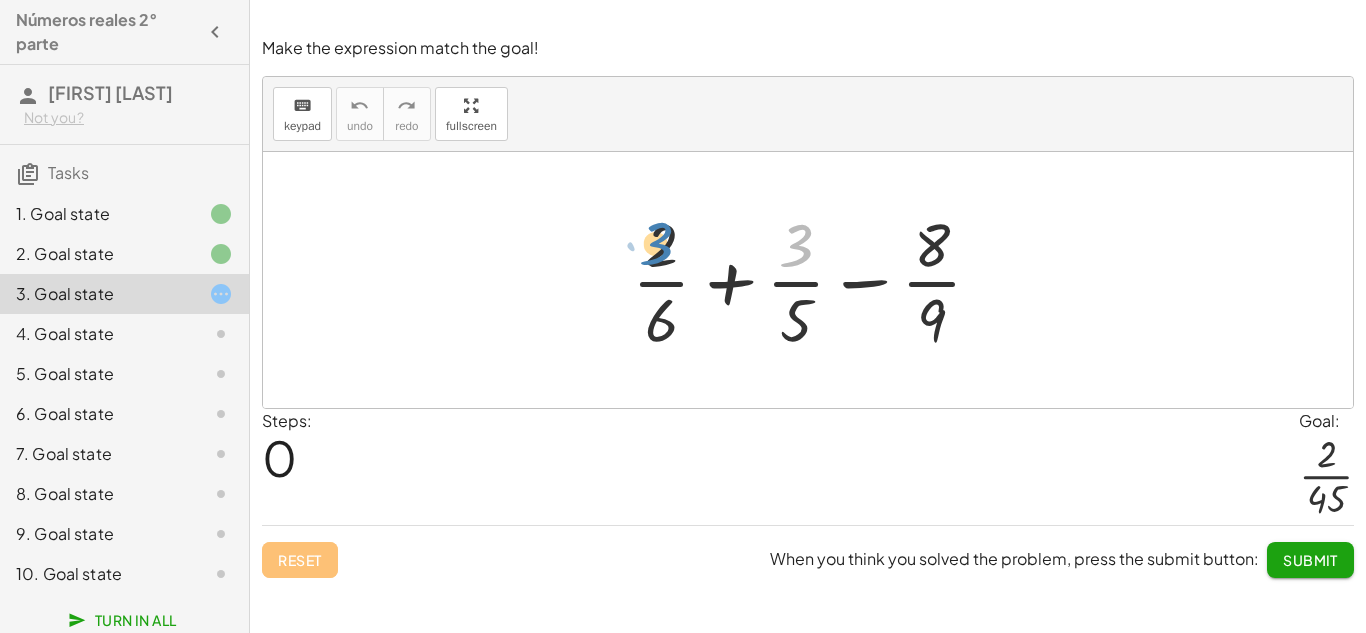 drag, startPoint x: 797, startPoint y: 248, endPoint x: 652, endPoint y: 246, distance: 145.0138 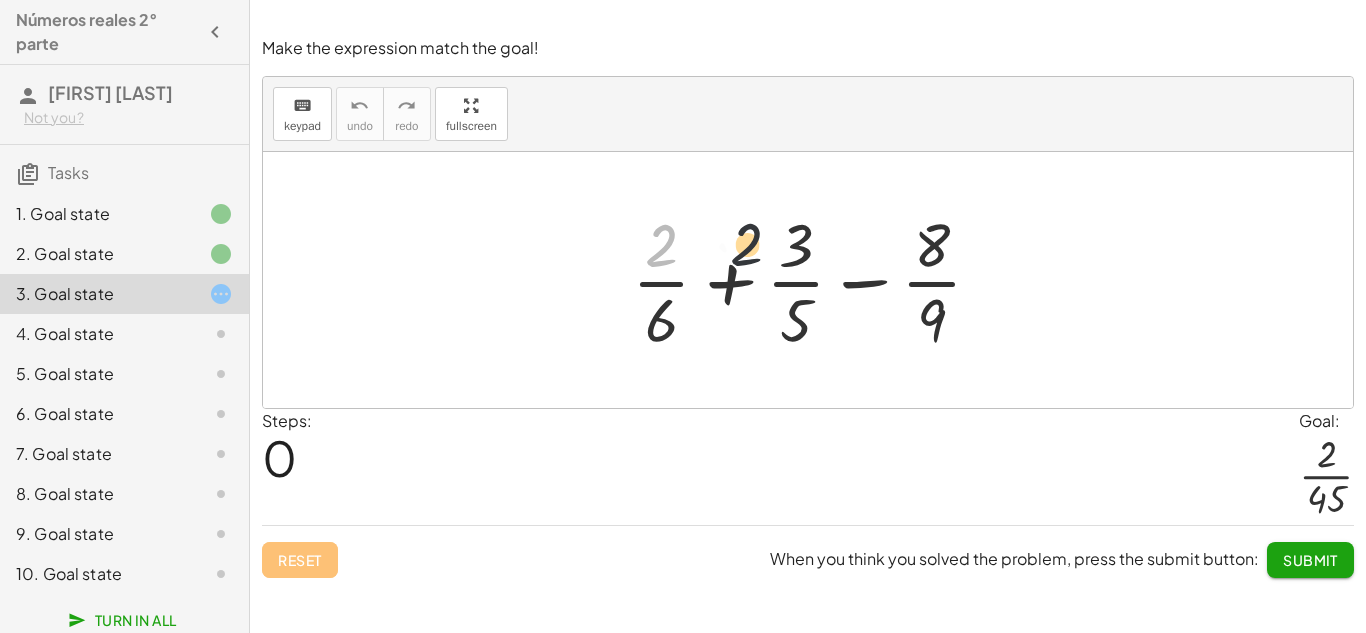 drag, startPoint x: 652, startPoint y: 246, endPoint x: 790, endPoint y: 241, distance: 138.09055 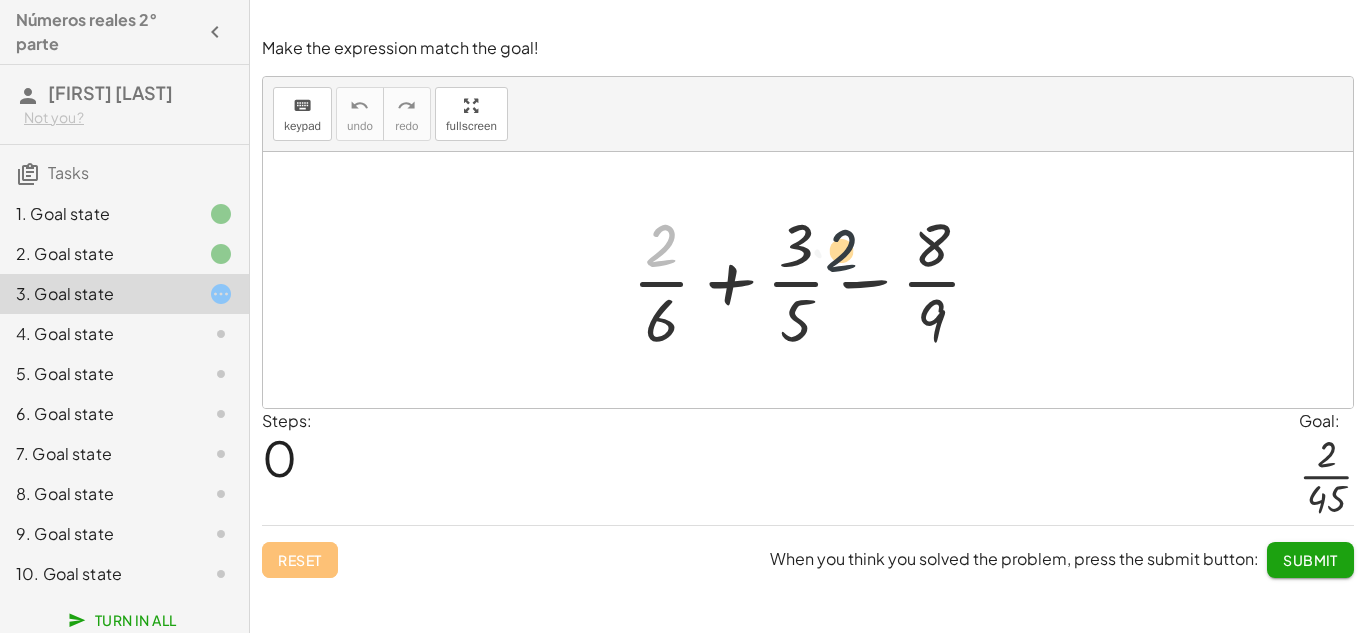 drag, startPoint x: 658, startPoint y: 238, endPoint x: 852, endPoint y: 245, distance: 194.12625 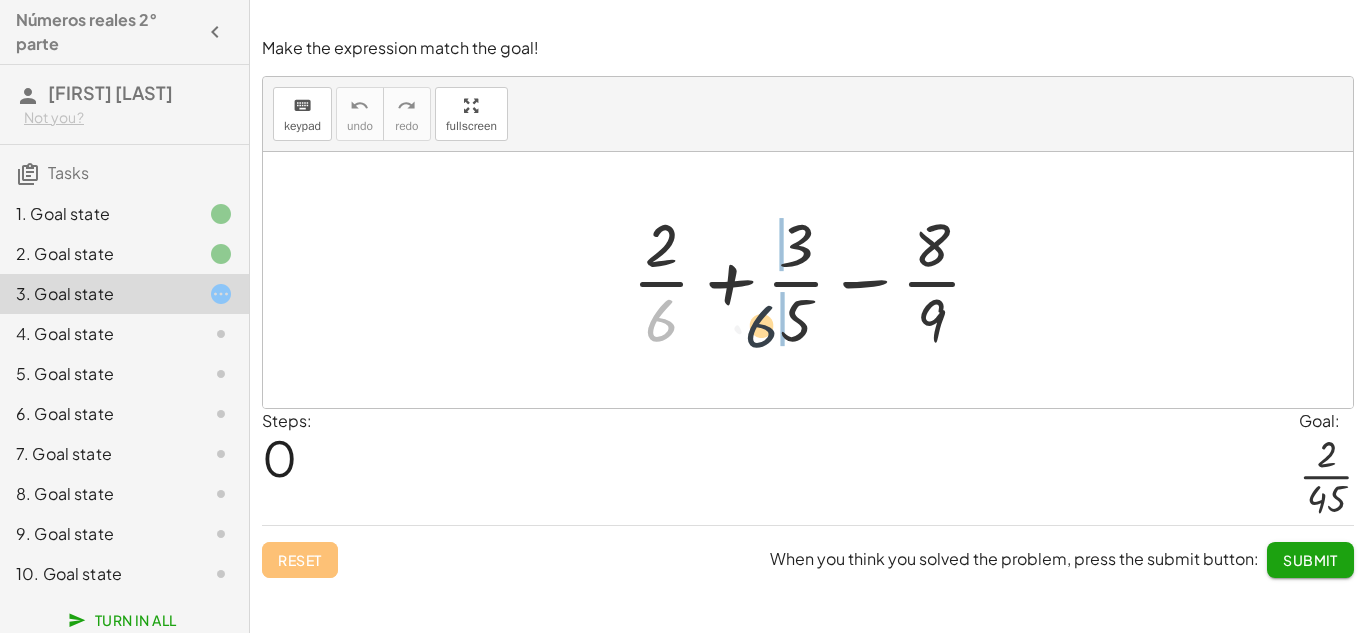 drag, startPoint x: 668, startPoint y: 315, endPoint x: 778, endPoint y: 321, distance: 110.16351 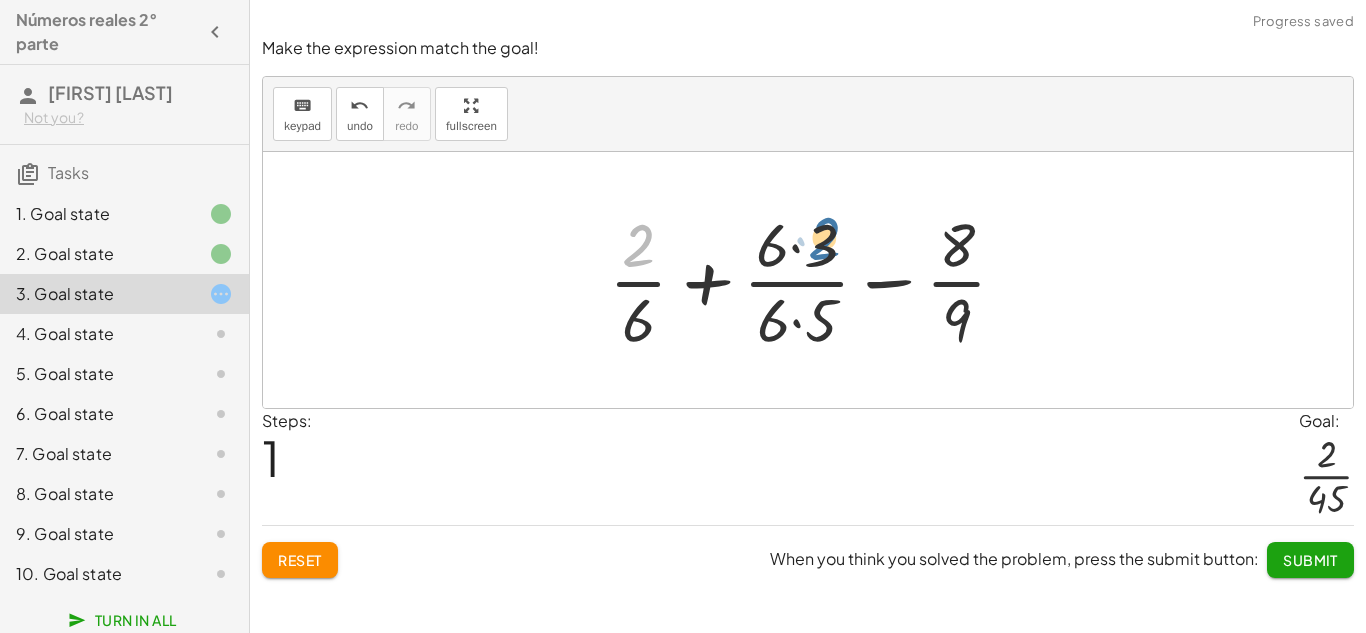 drag, startPoint x: 641, startPoint y: 263, endPoint x: 840, endPoint y: 258, distance: 199.0628 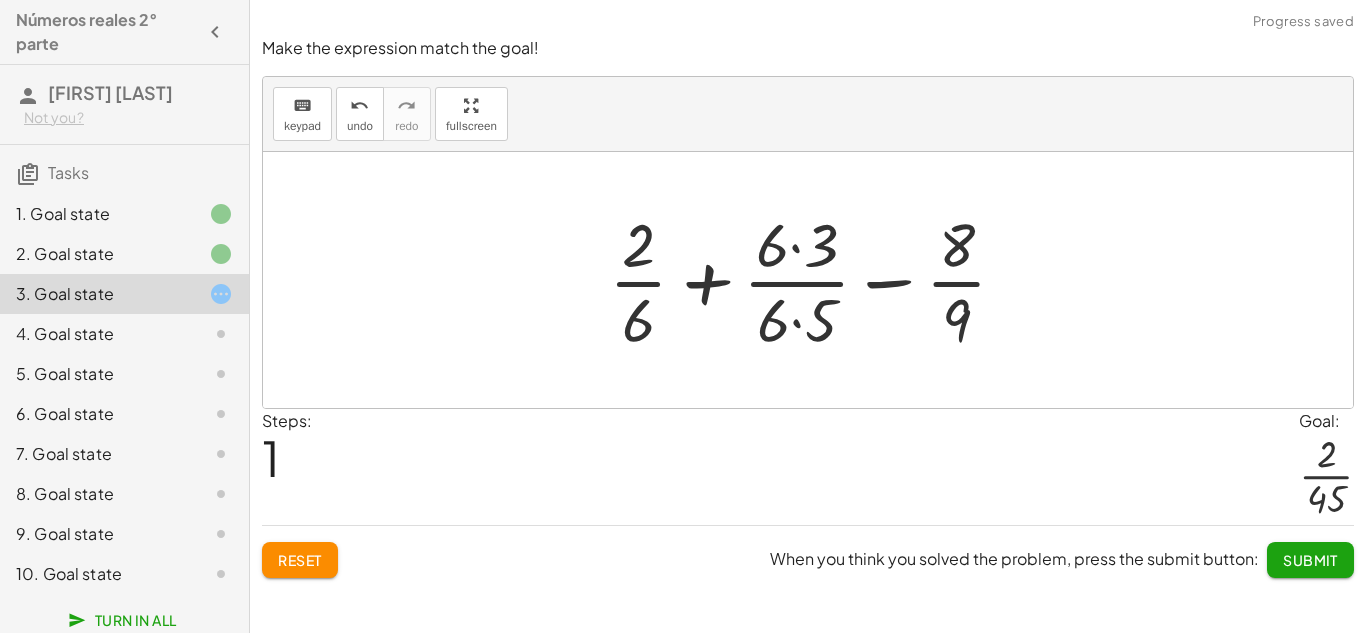 click at bounding box center [816, 280] 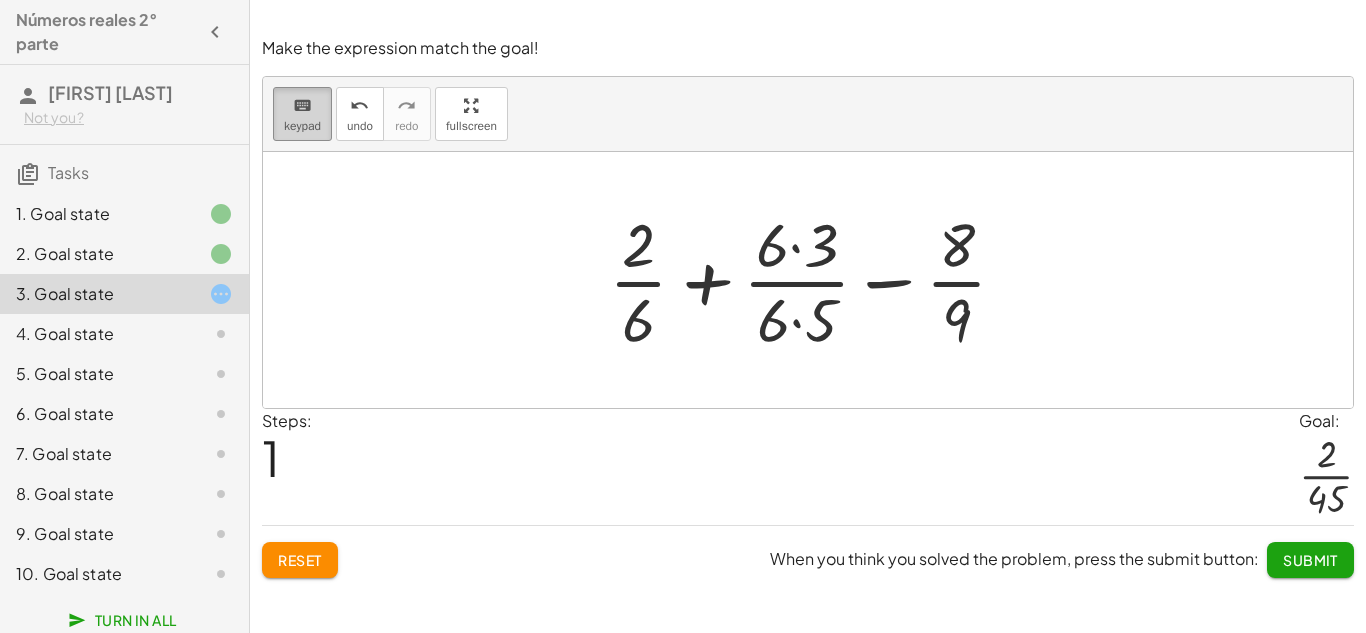 click on "keypad" at bounding box center (302, 126) 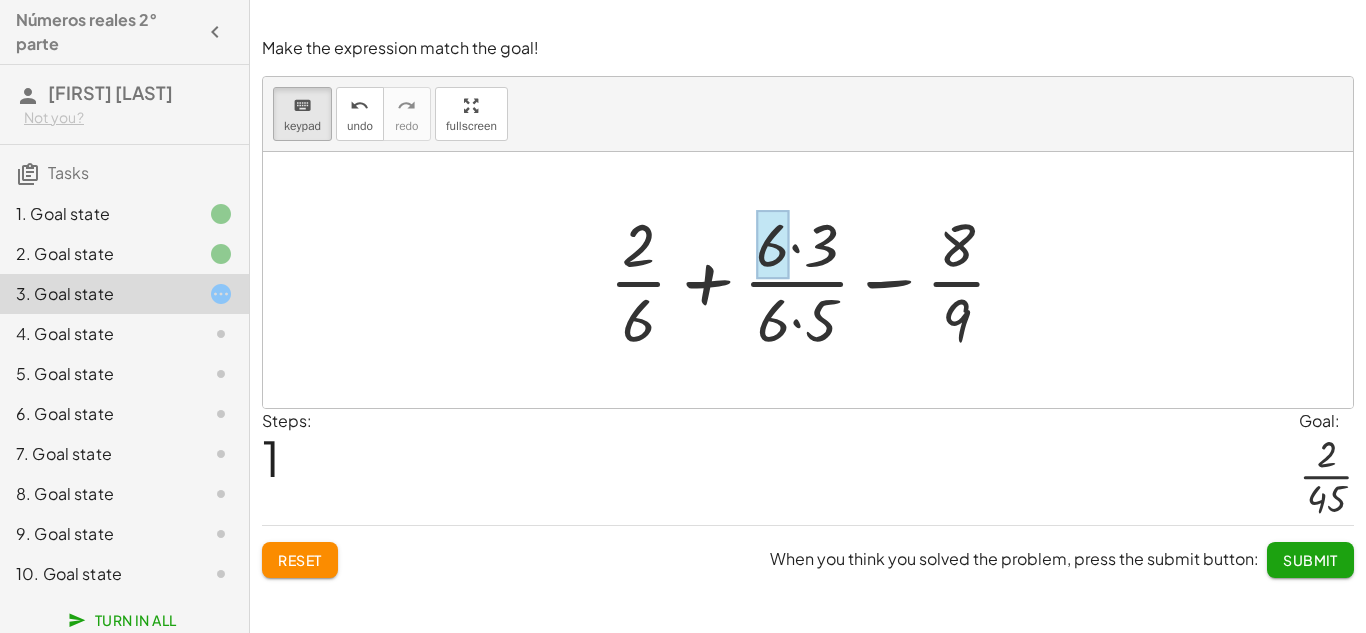 click at bounding box center (772, 245) 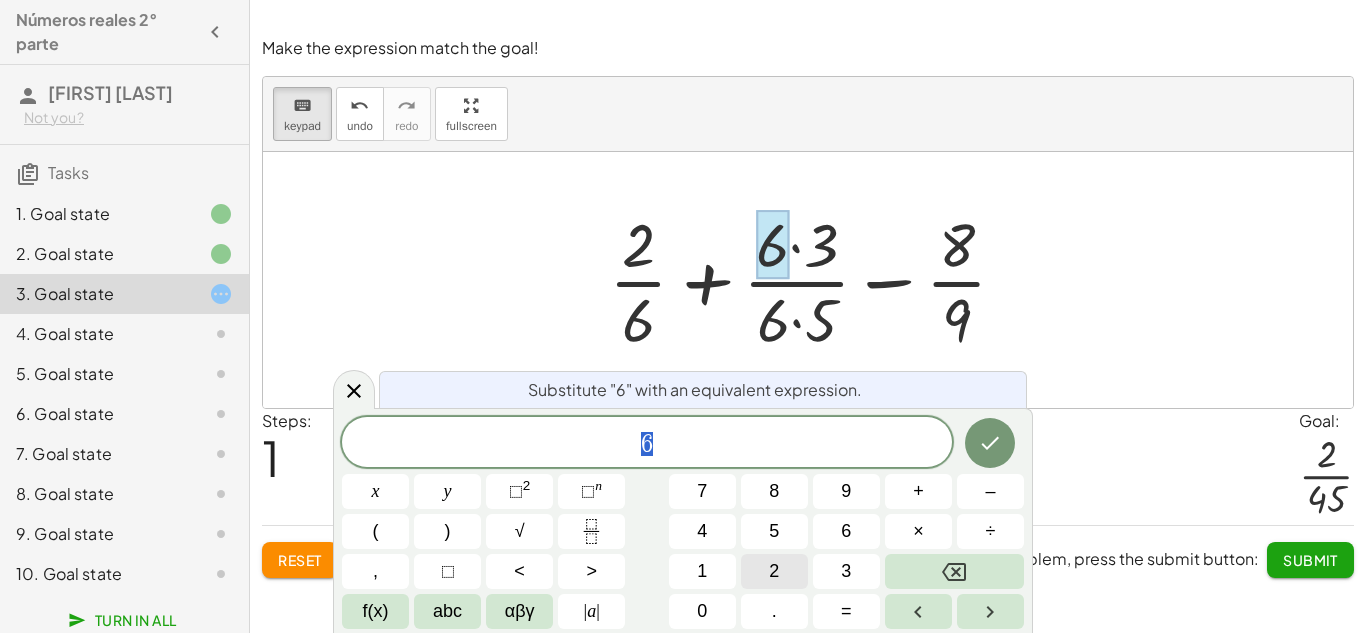click on "2" at bounding box center [774, 571] 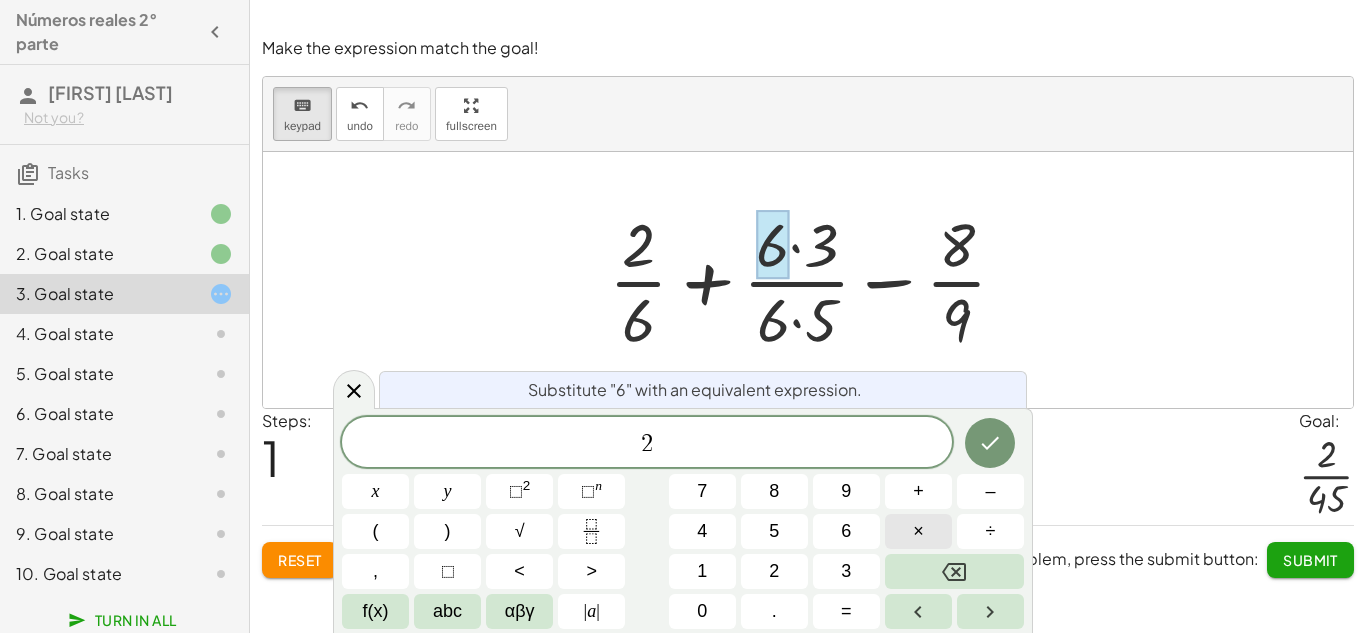 click on "×" at bounding box center (918, 531) 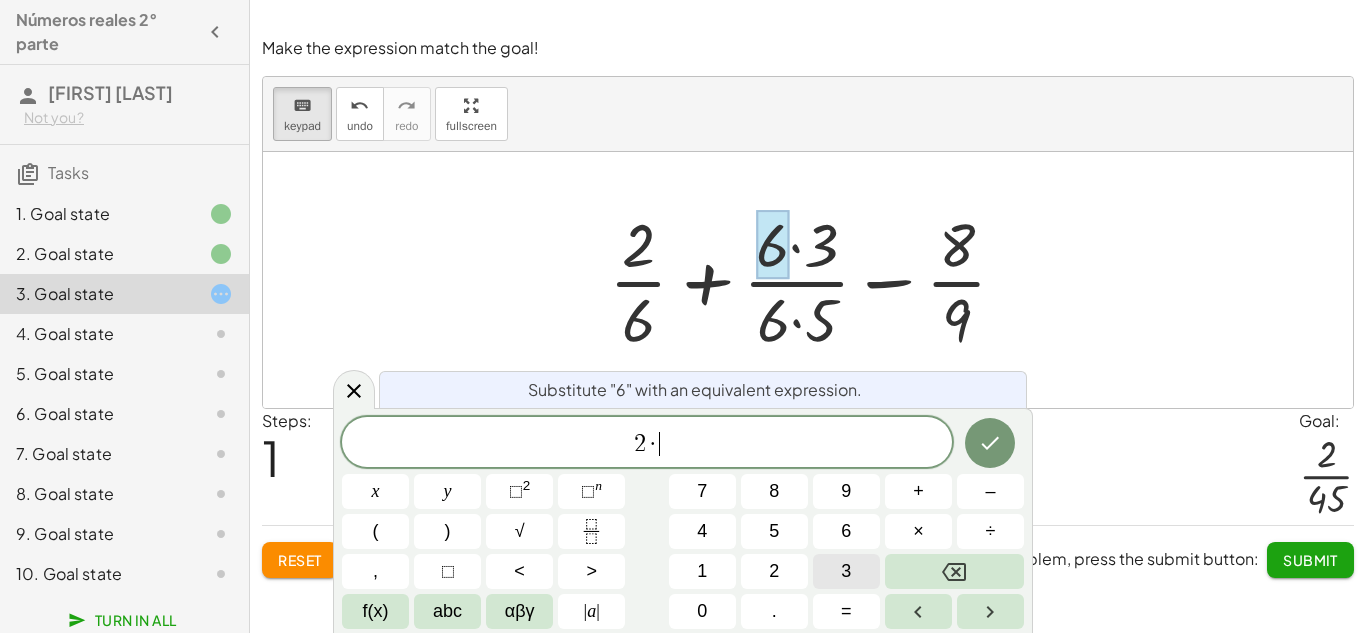 click on "3" at bounding box center [846, 571] 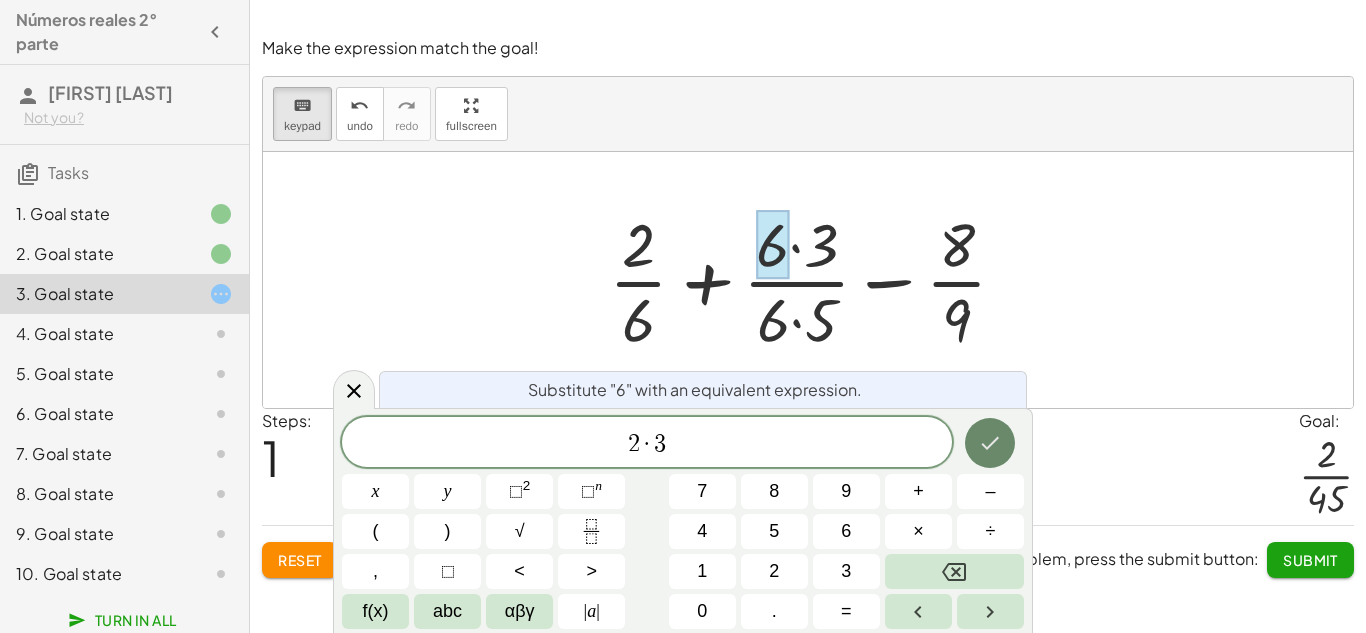 click 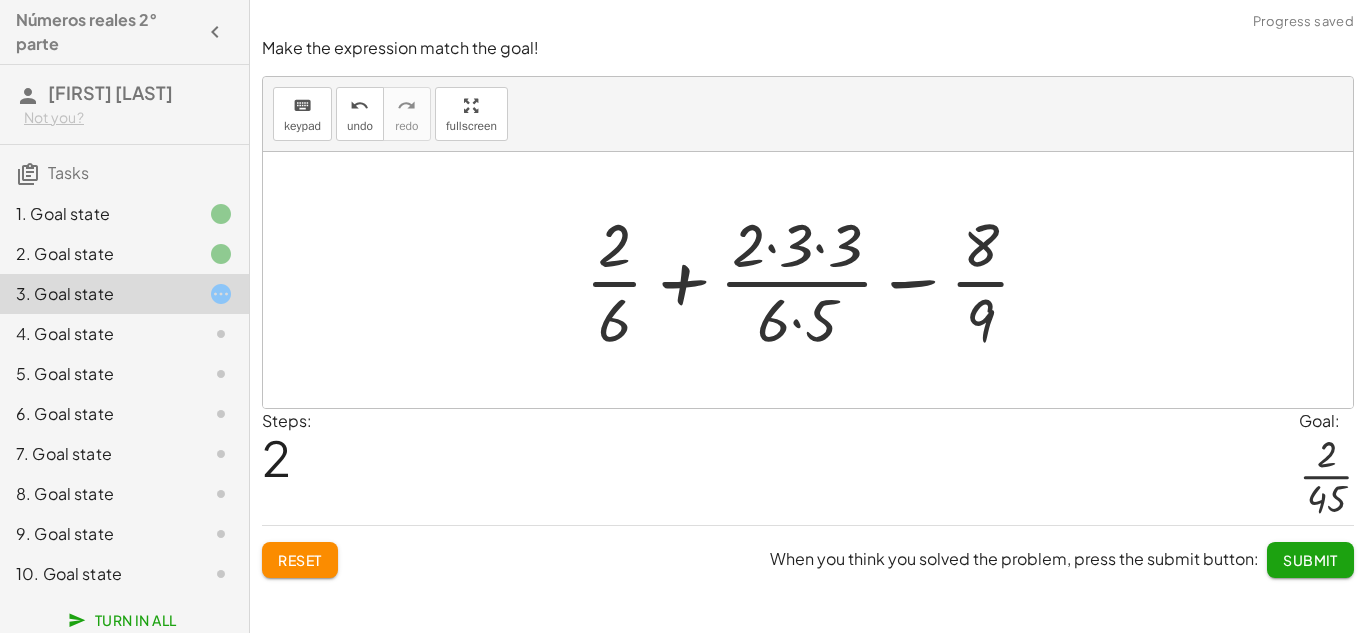 click at bounding box center (816, 280) 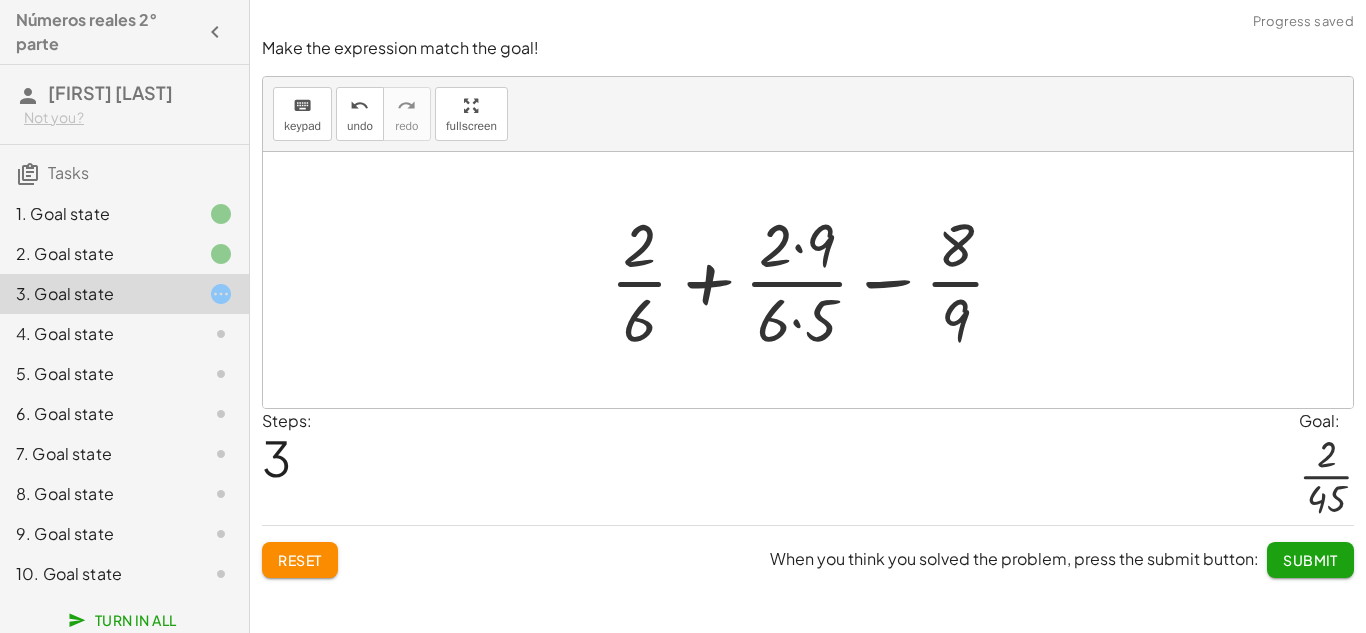 click at bounding box center [816, 280] 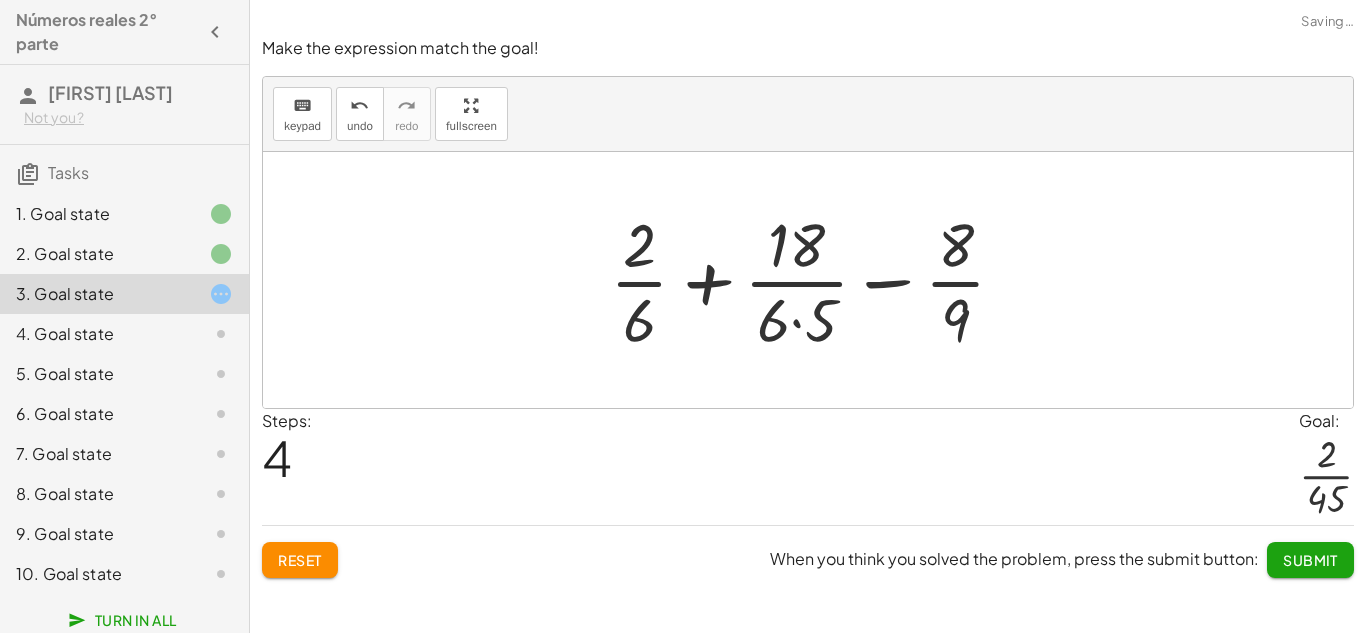click at bounding box center (816, 280) 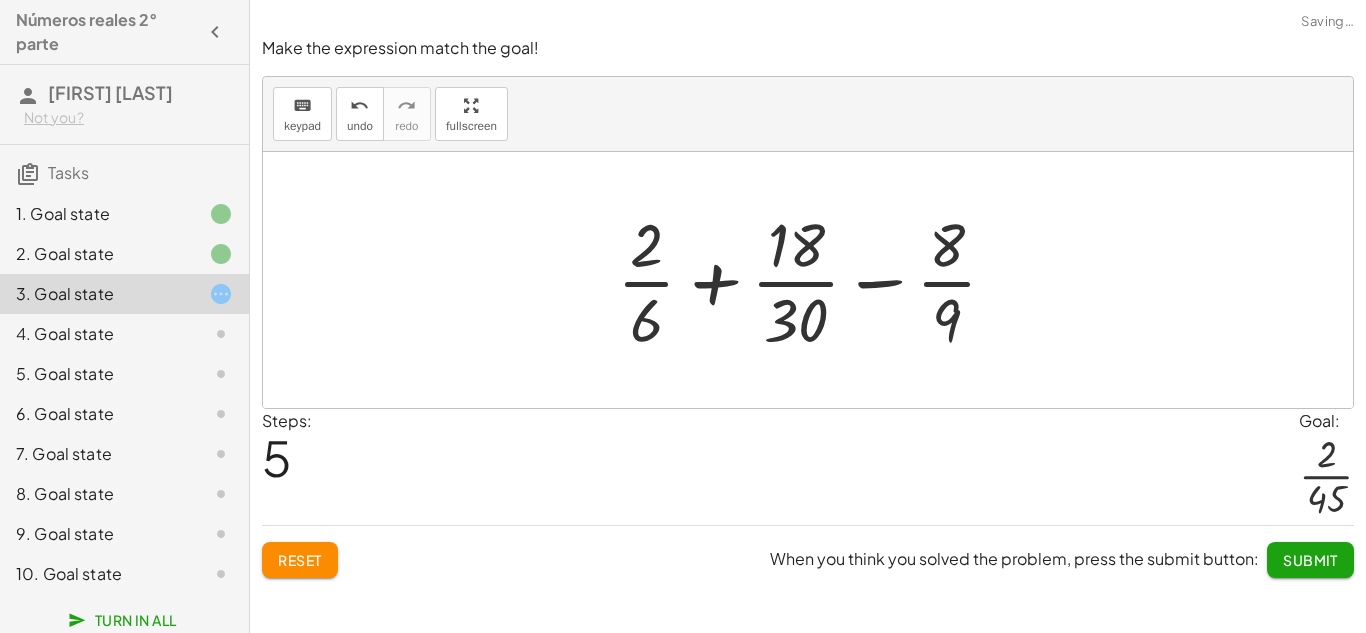 click at bounding box center [815, 280] 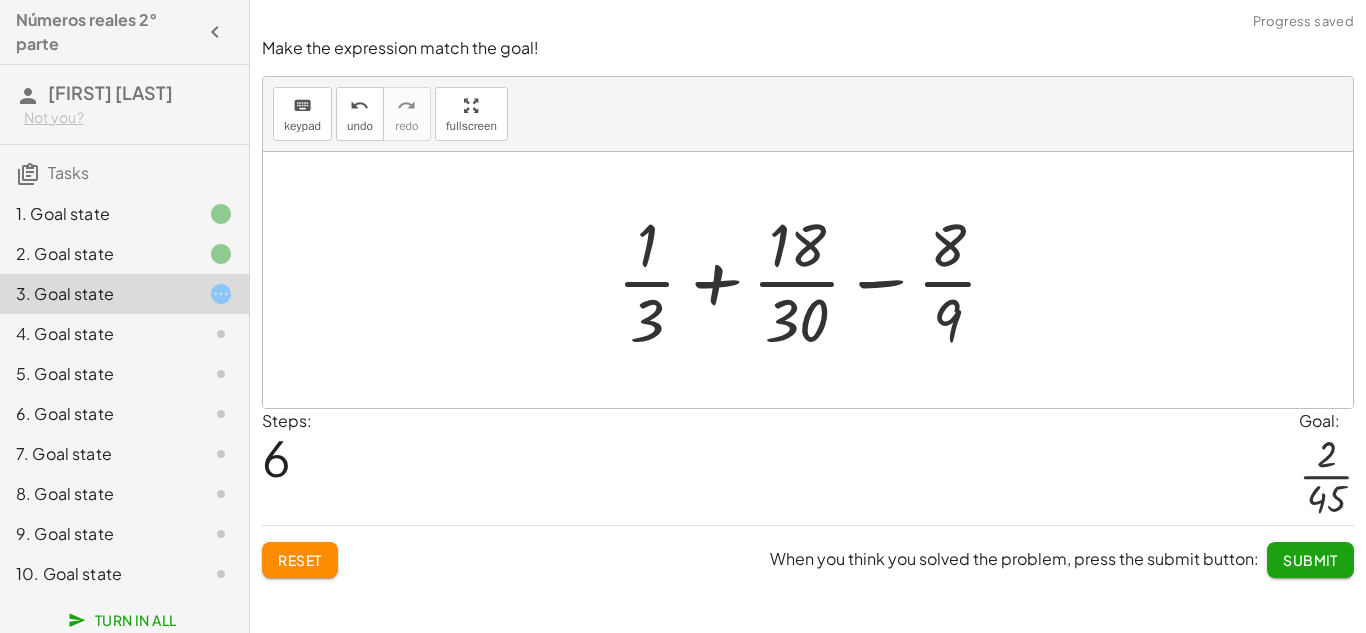 click at bounding box center (815, 280) 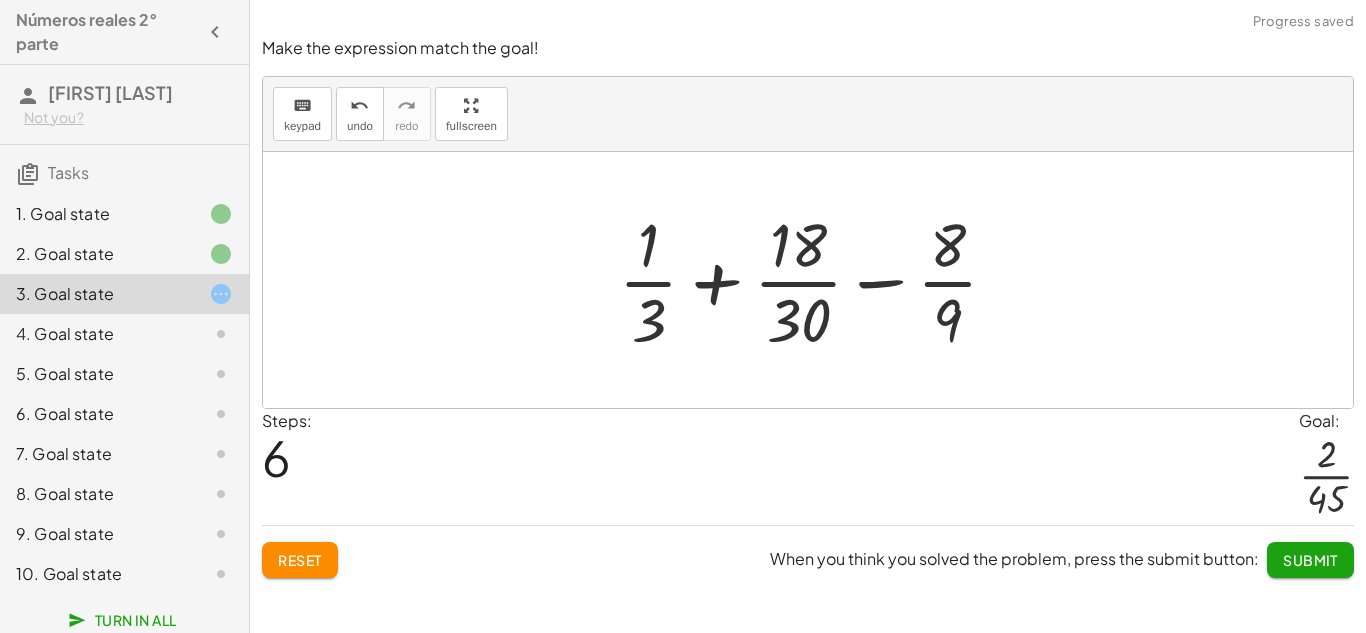 click at bounding box center [815, 280] 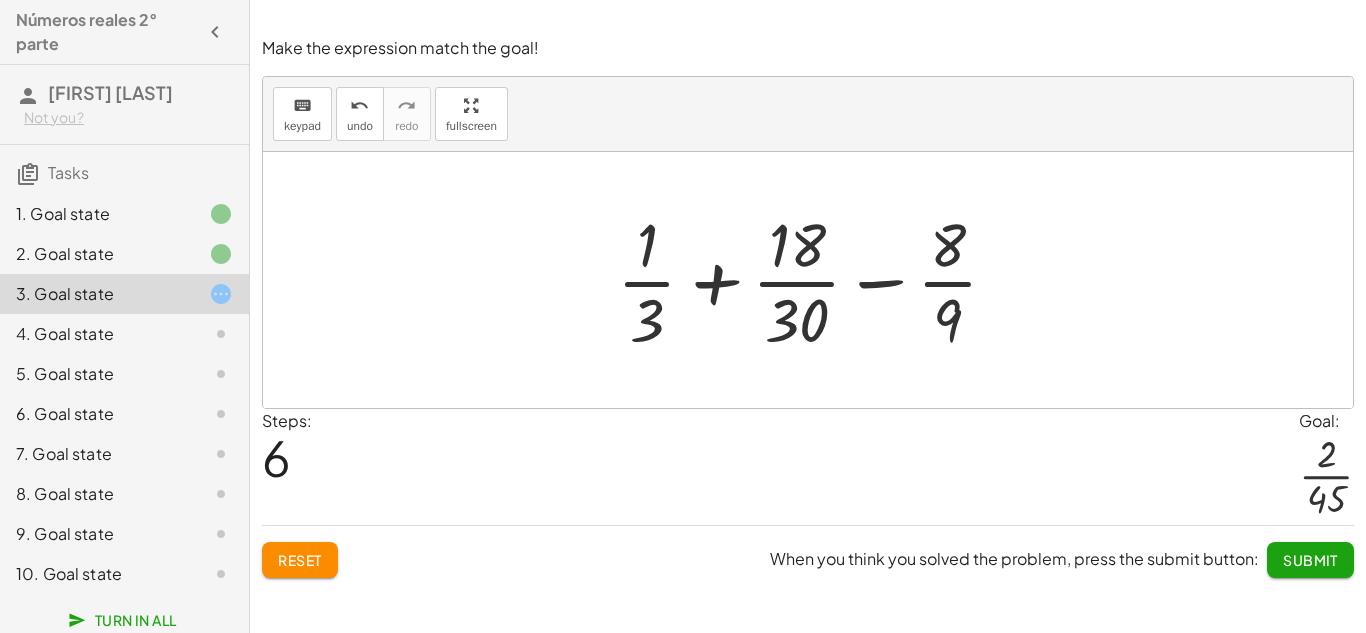 click on "Reset" at bounding box center [300, 560] 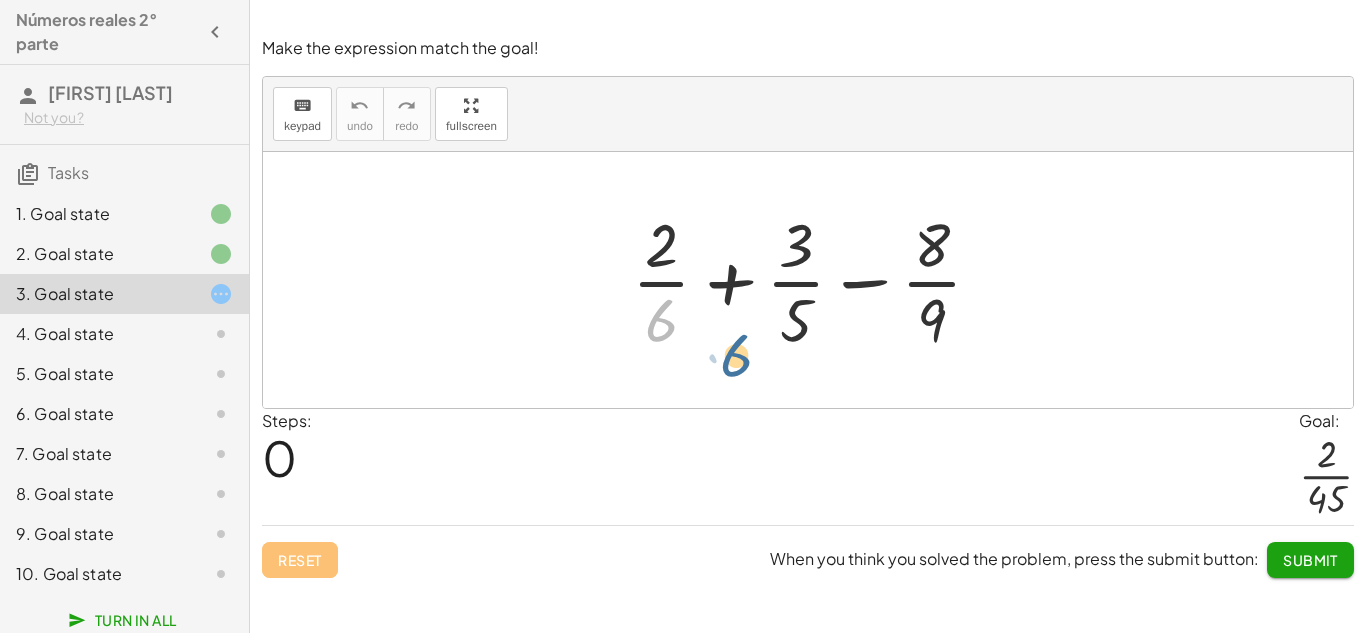 drag, startPoint x: 659, startPoint y: 309, endPoint x: 763, endPoint y: 340, distance: 108.52189 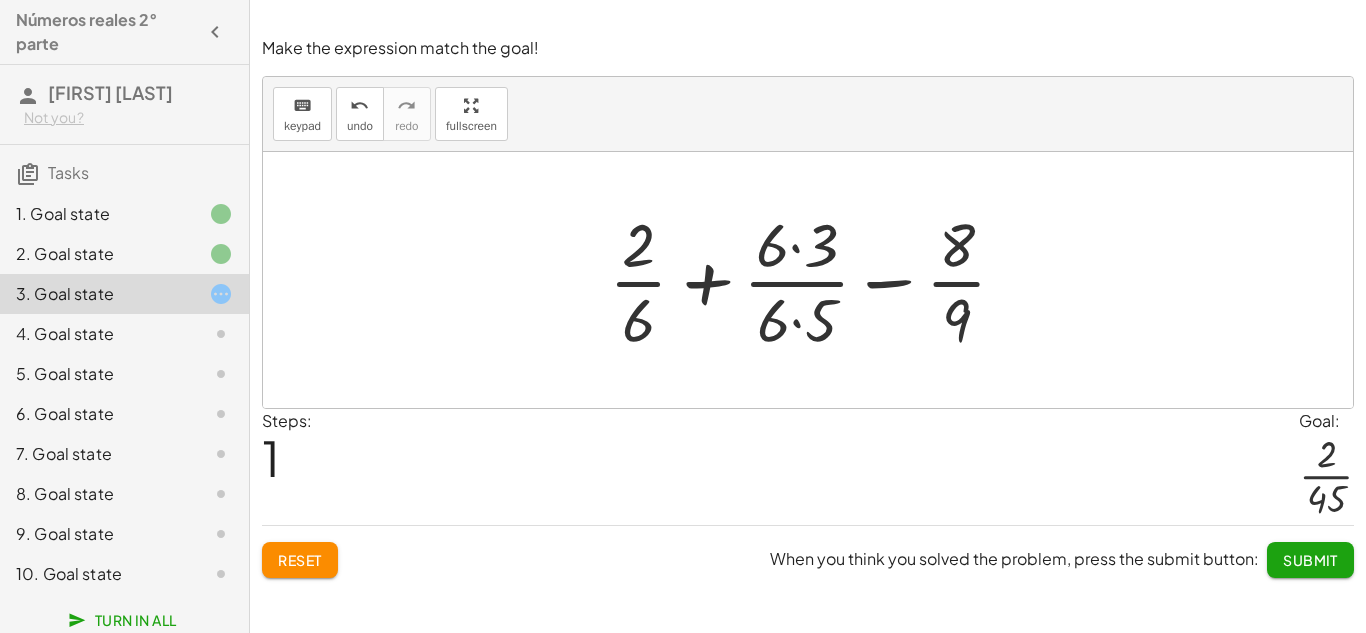 drag, startPoint x: 817, startPoint y: 330, endPoint x: 662, endPoint y: 329, distance: 155.00322 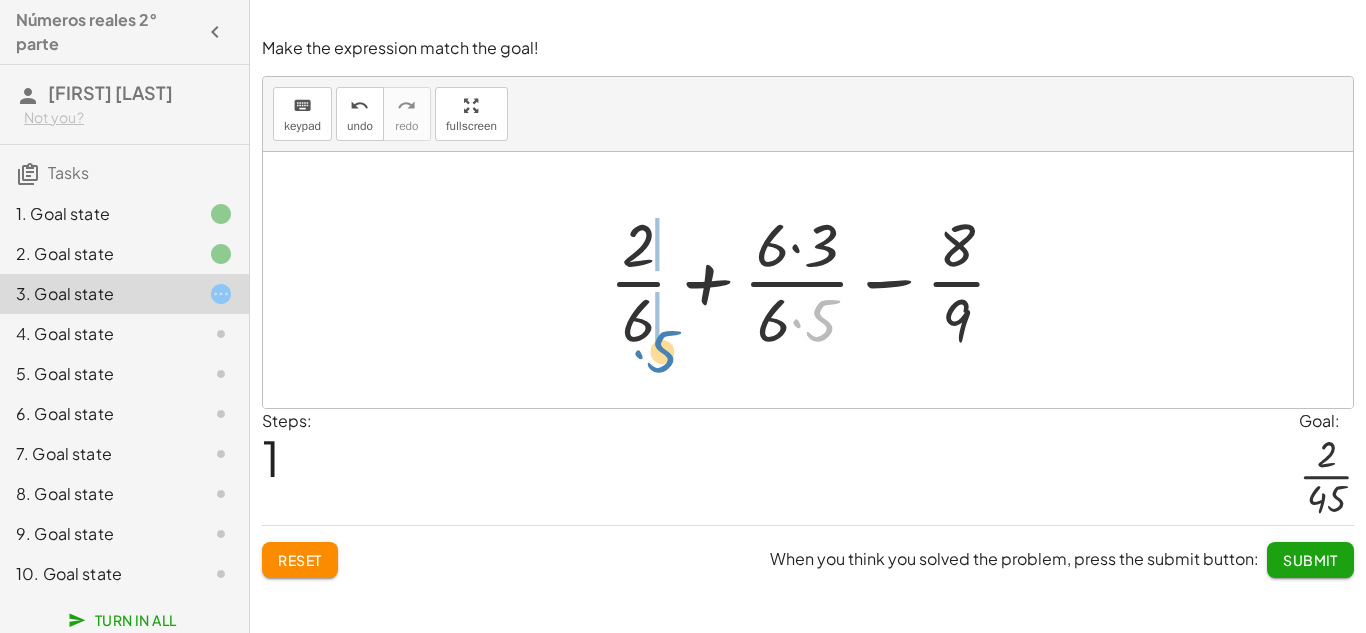 drag, startPoint x: 814, startPoint y: 337, endPoint x: 654, endPoint y: 367, distance: 162.78821 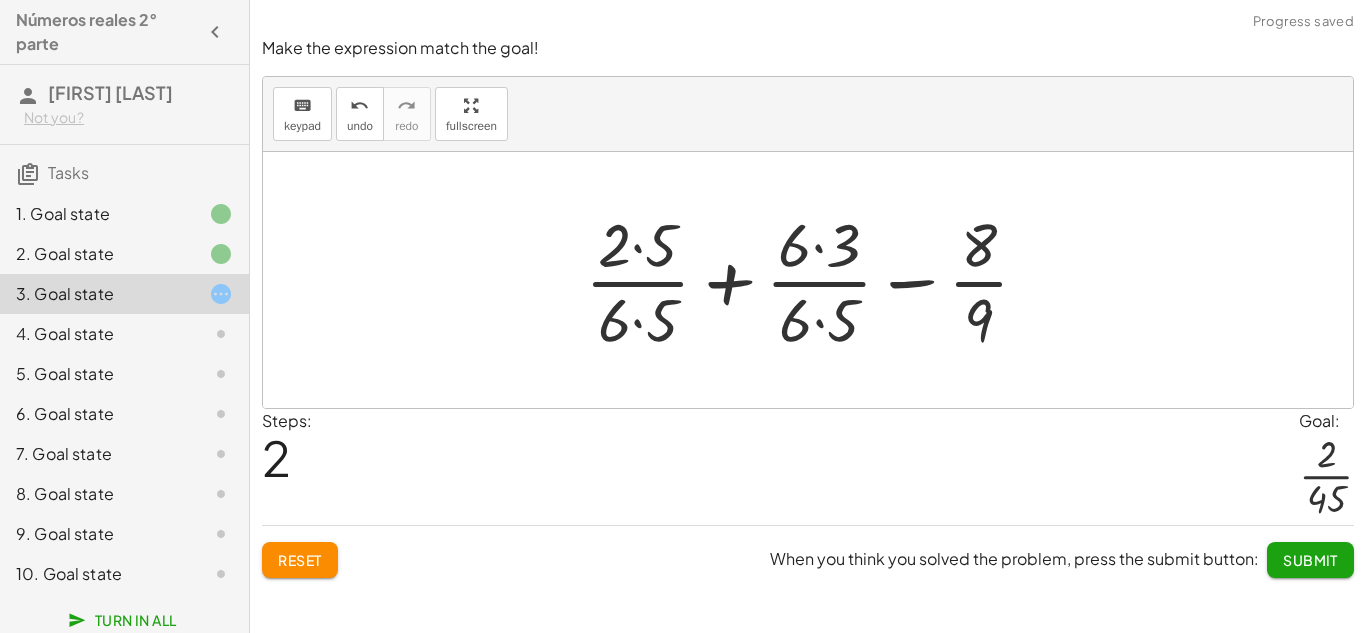 click at bounding box center [815, 280] 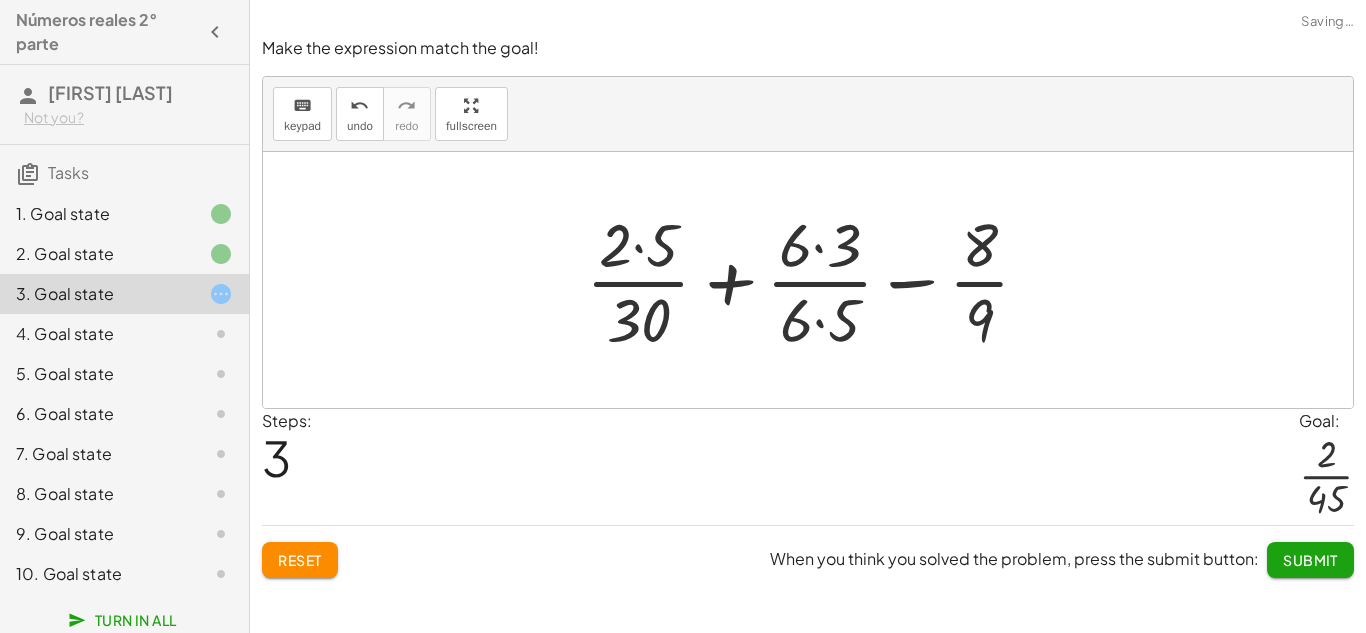 click at bounding box center [816, 280] 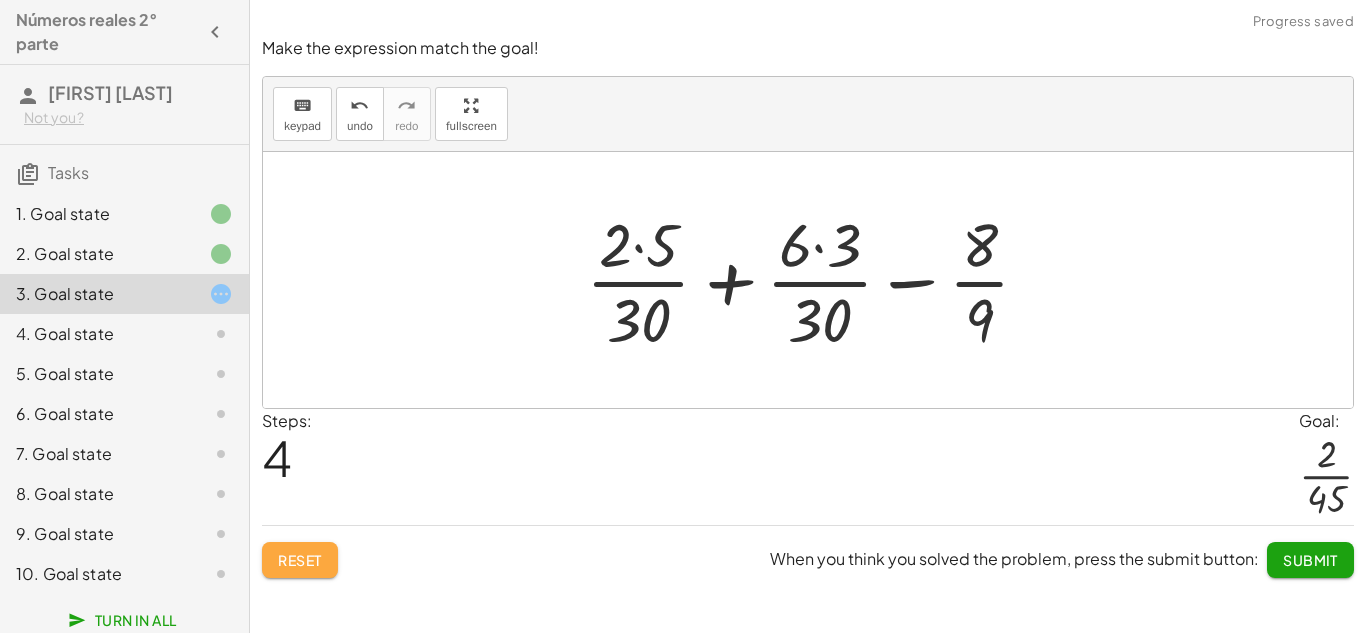 click on "Reset" 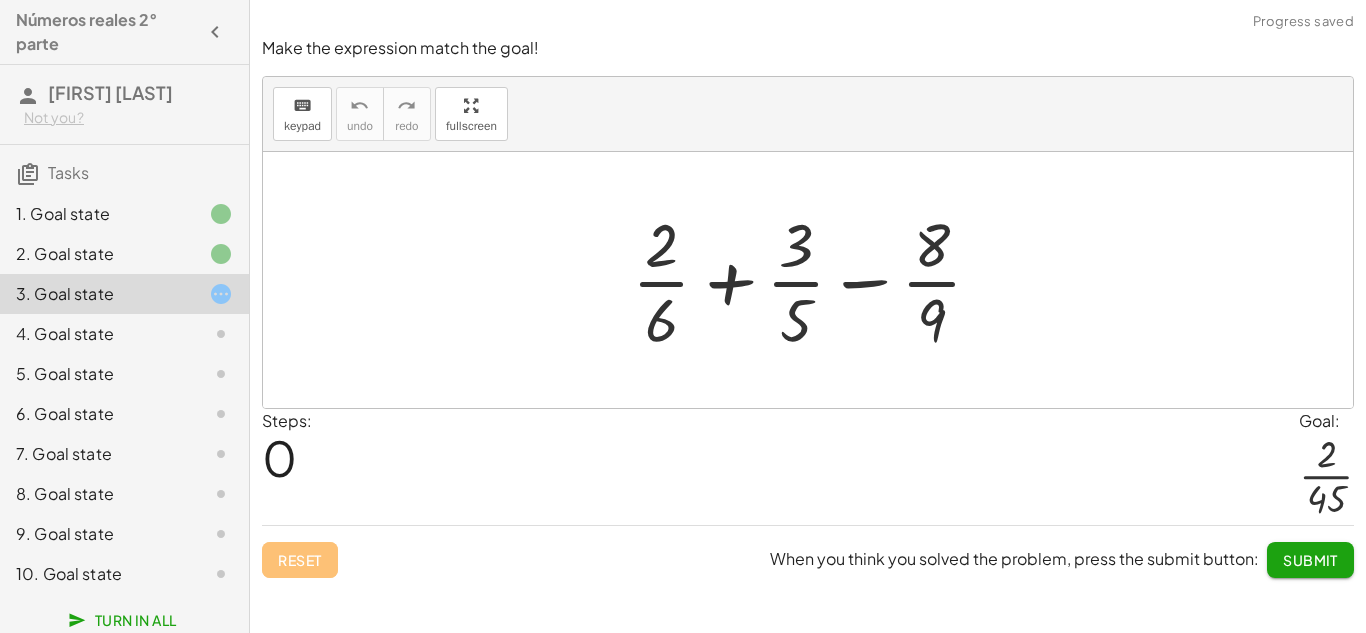 click on "4. Goal state" 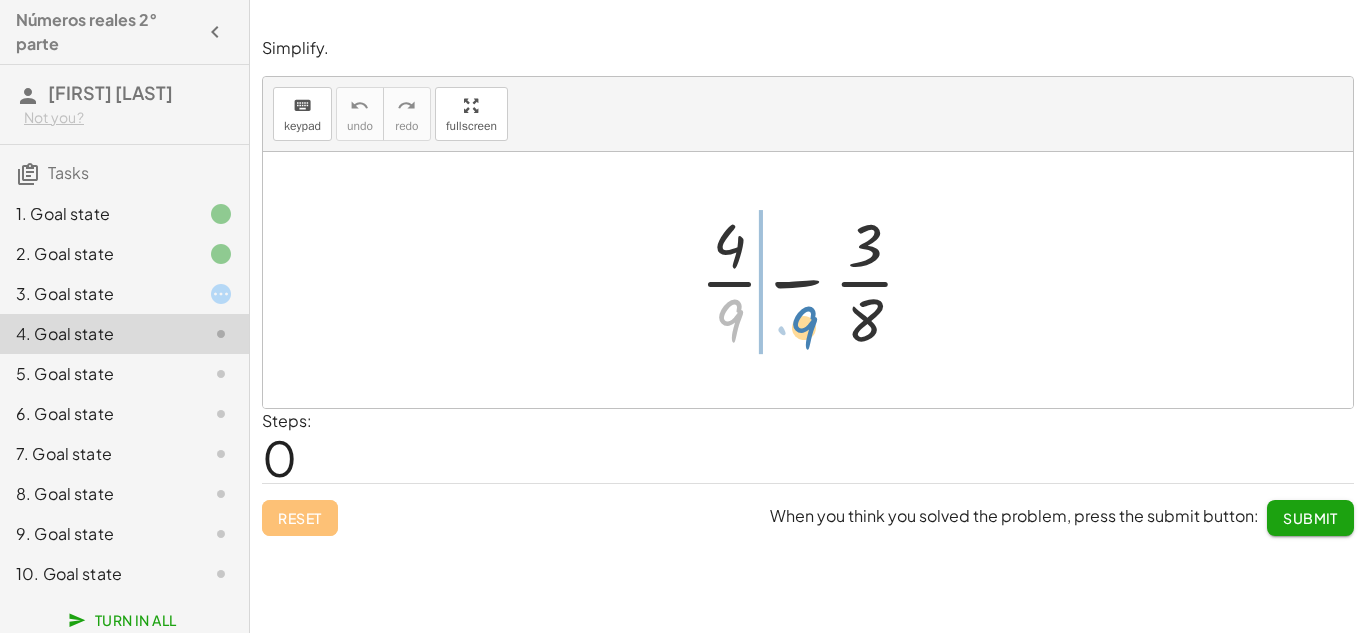 click at bounding box center (815, 280) 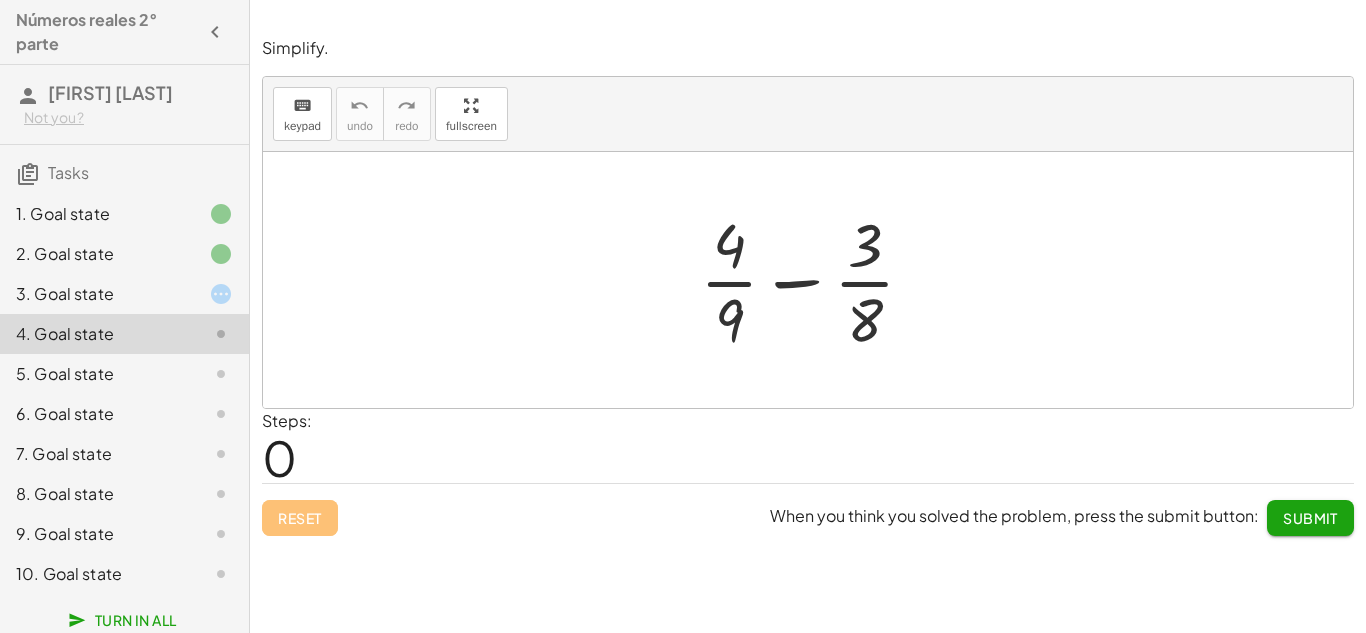 click 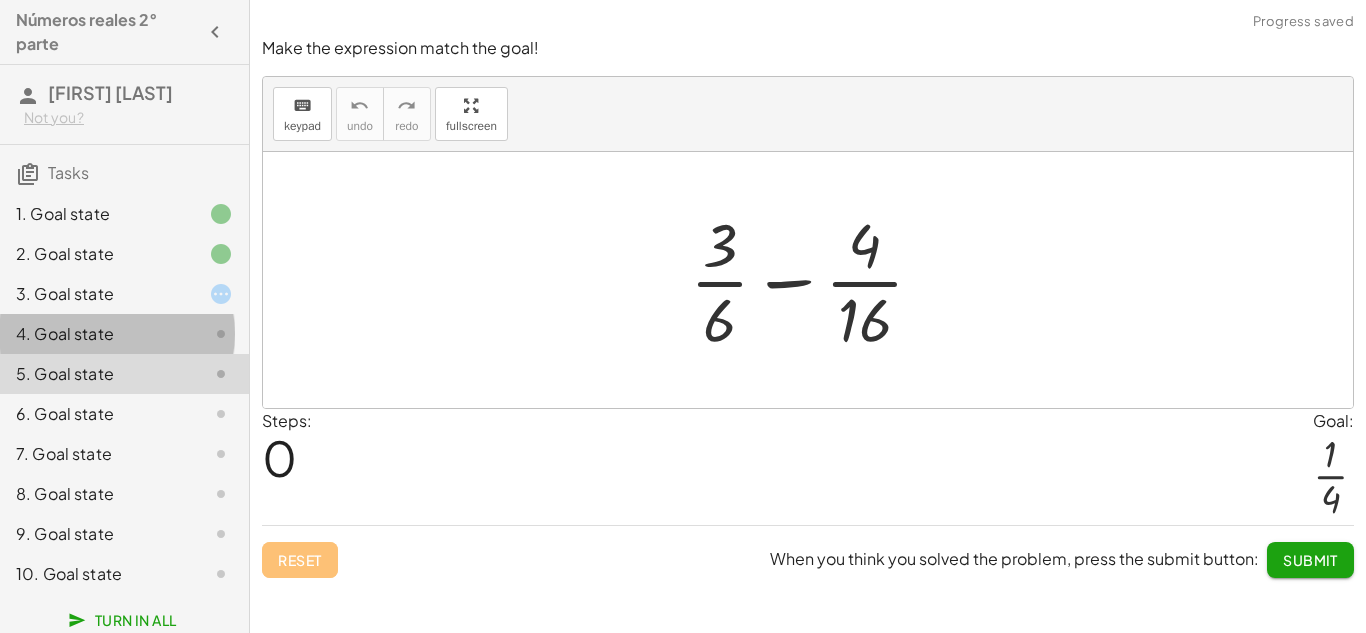 click 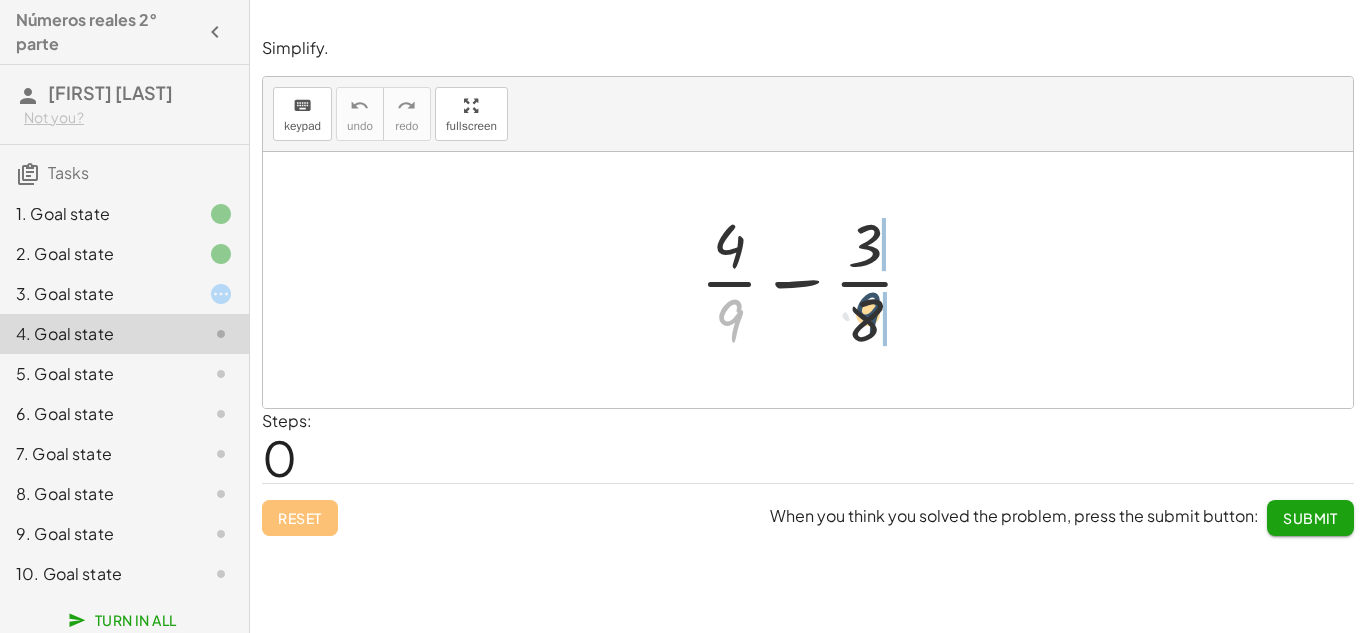 drag, startPoint x: 727, startPoint y: 313, endPoint x: 886, endPoint y: 303, distance: 159.31415 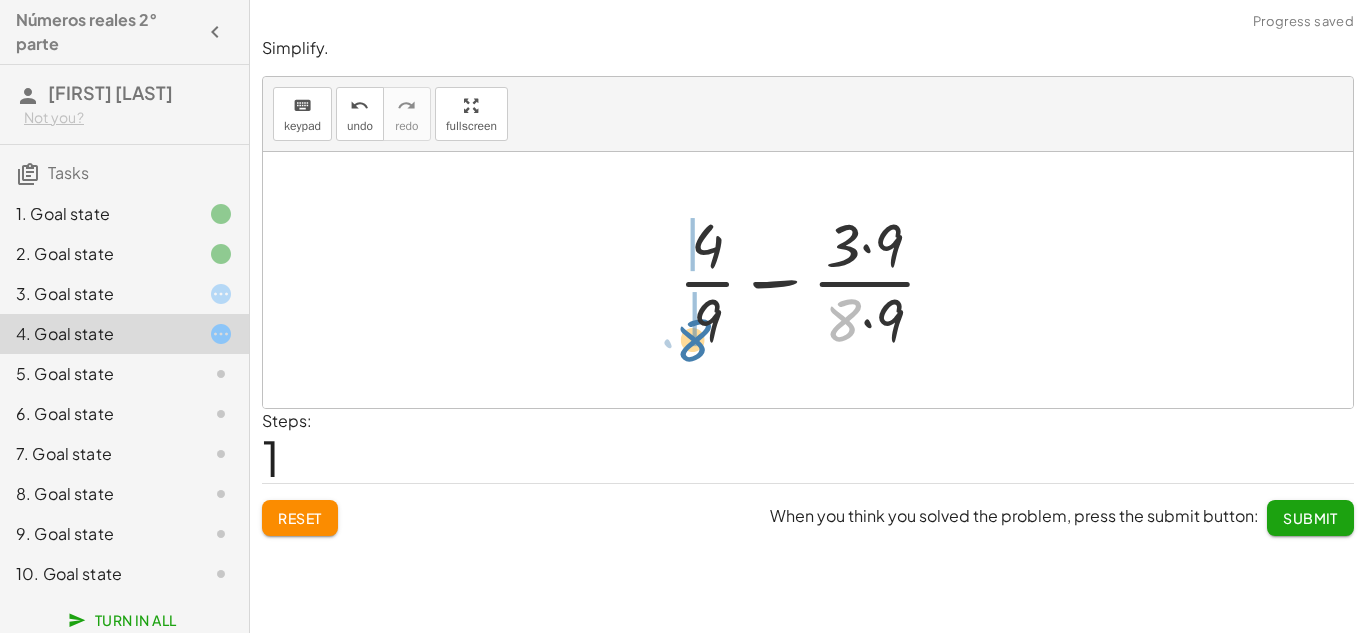drag, startPoint x: 848, startPoint y: 300, endPoint x: 701, endPoint y: 316, distance: 147.86818 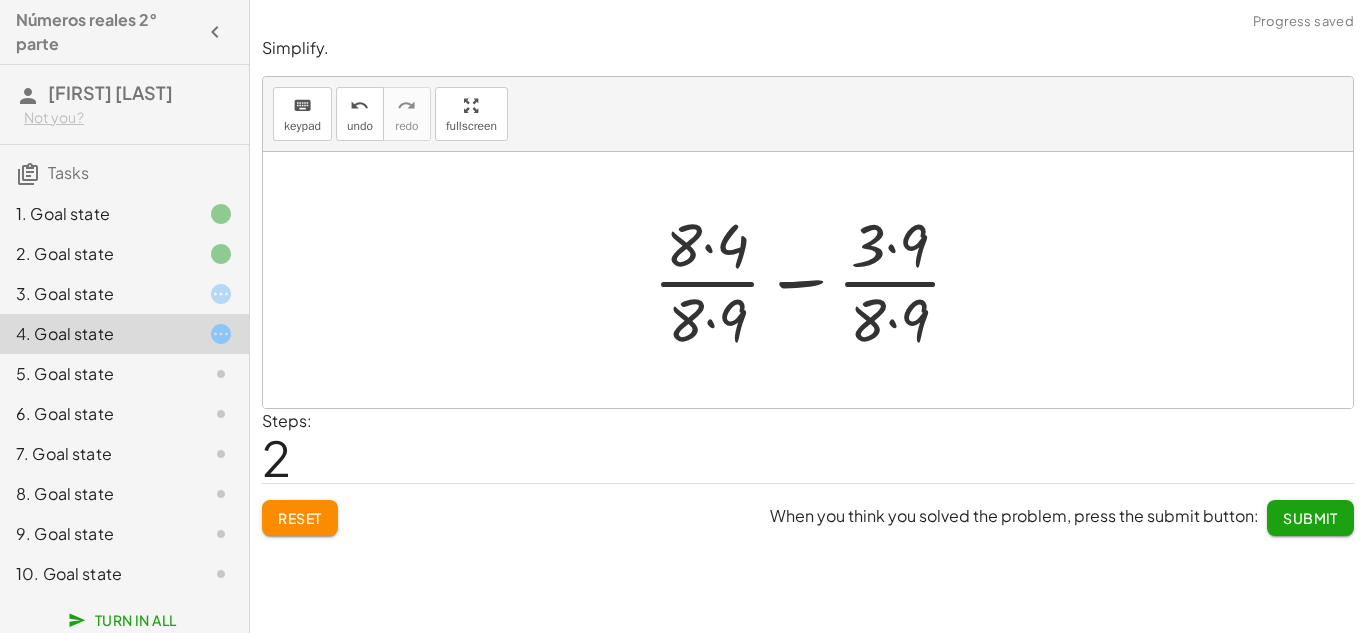 click at bounding box center [815, 280] 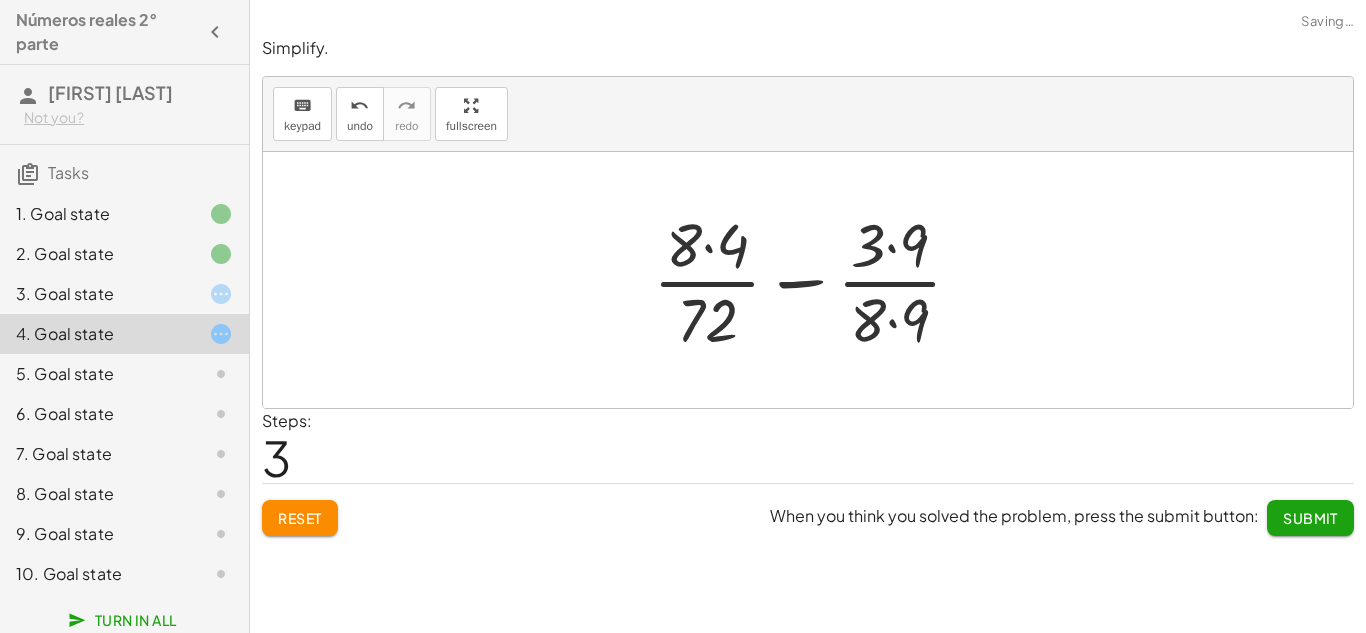 click at bounding box center [815, 280] 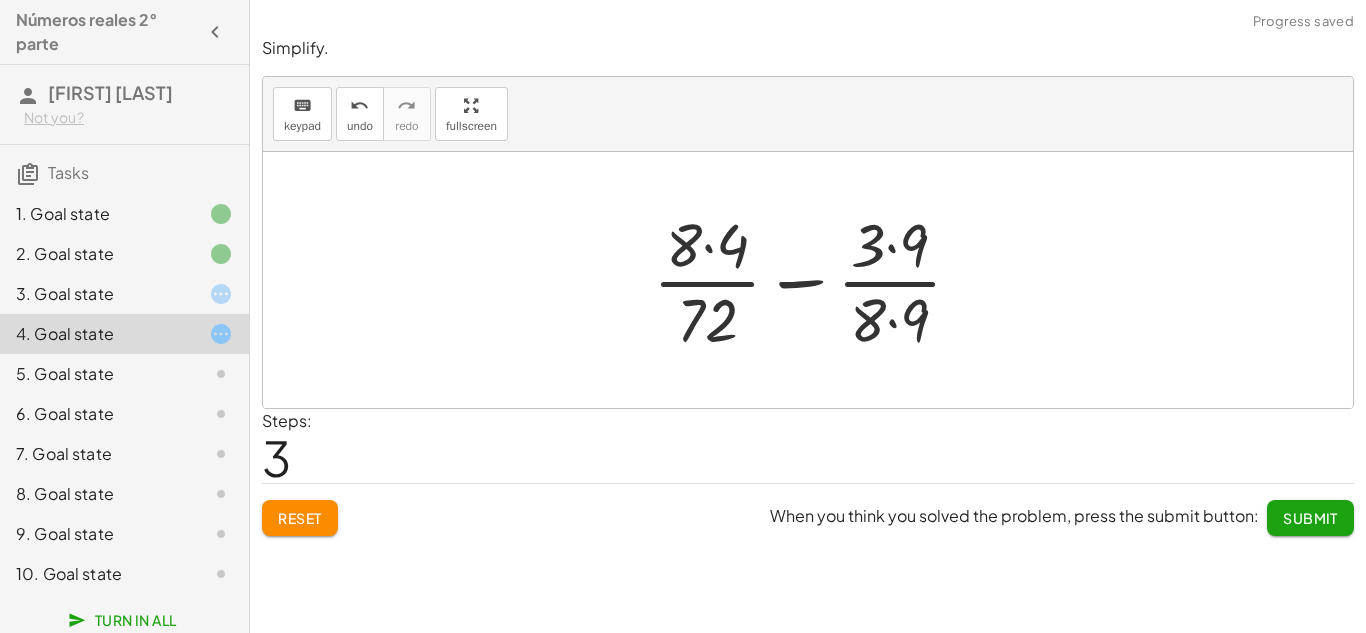 click at bounding box center [815, 280] 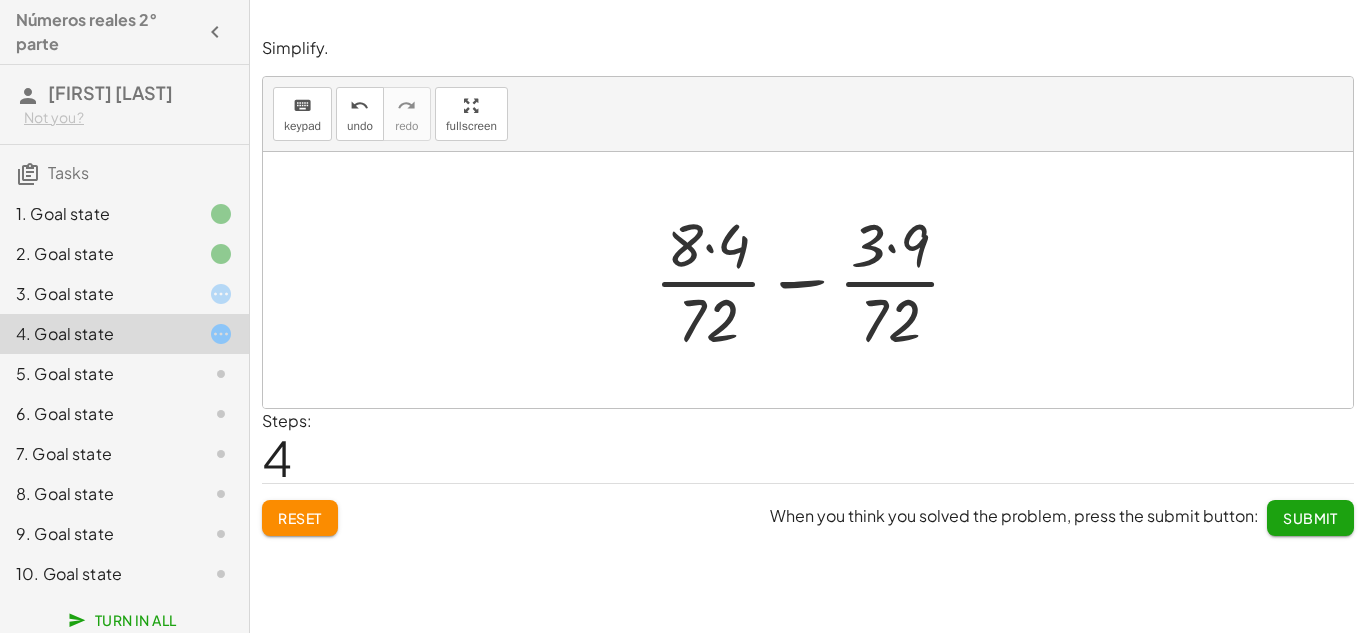 click at bounding box center (815, 280) 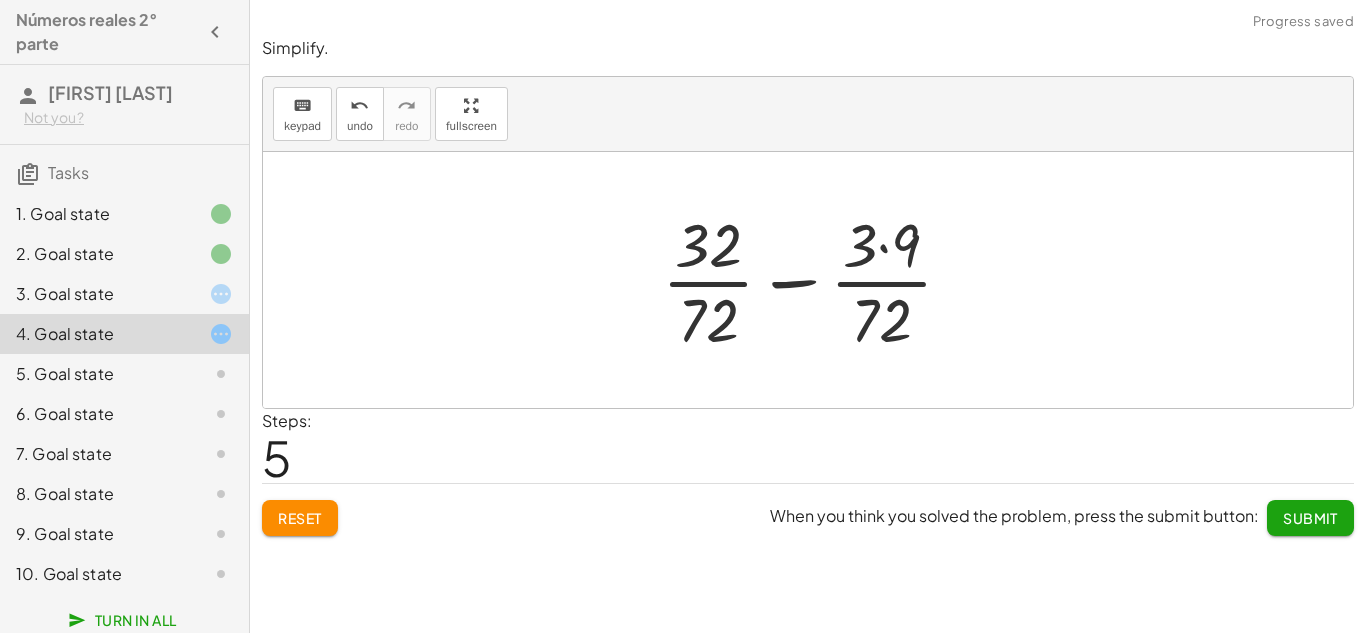 click at bounding box center [815, 280] 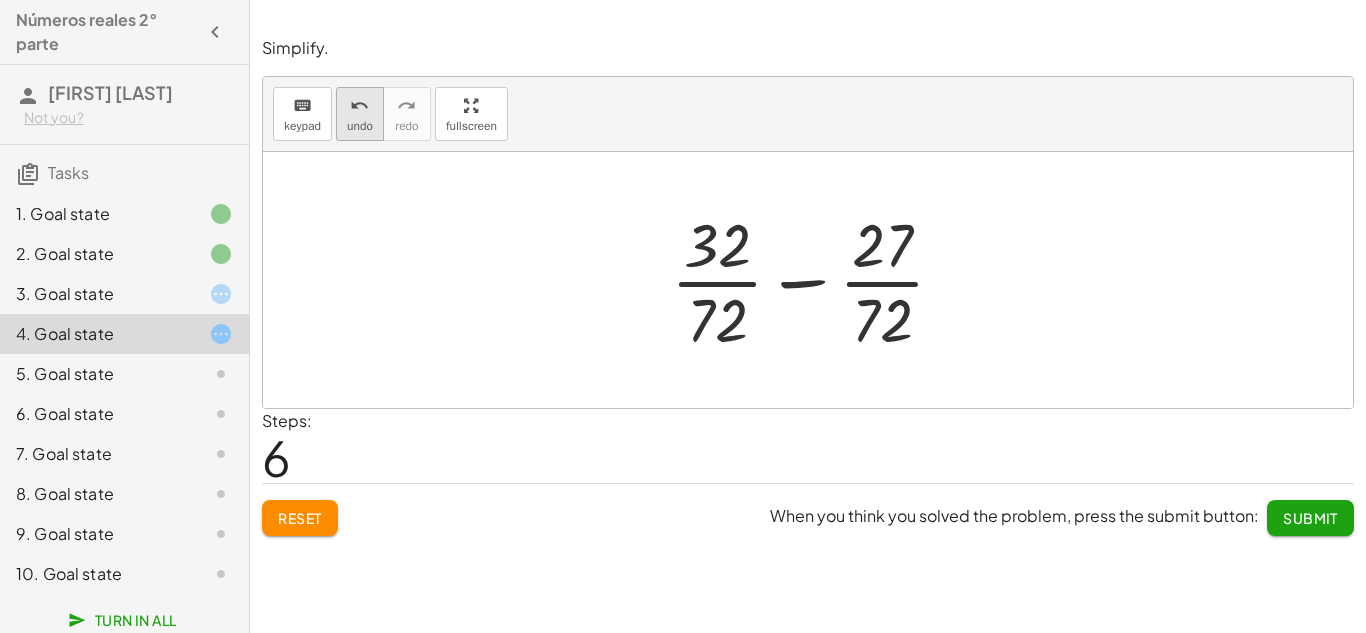 click on "undo" at bounding box center (360, 126) 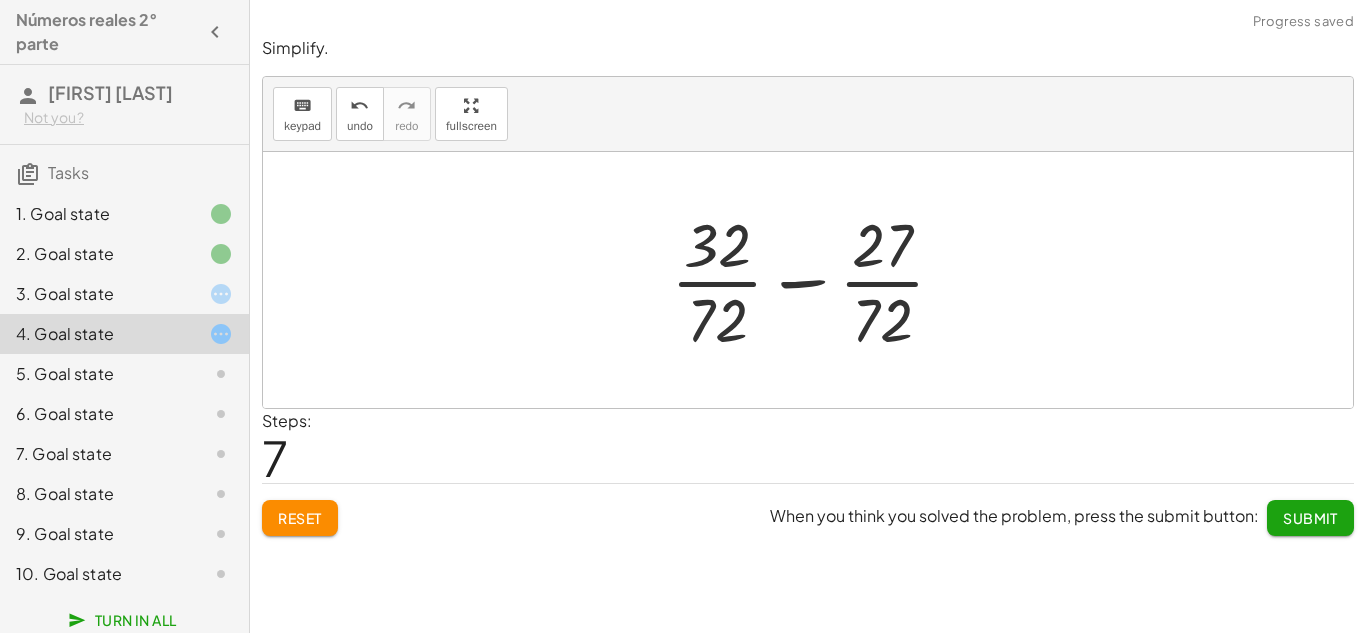 click at bounding box center (815, 280) 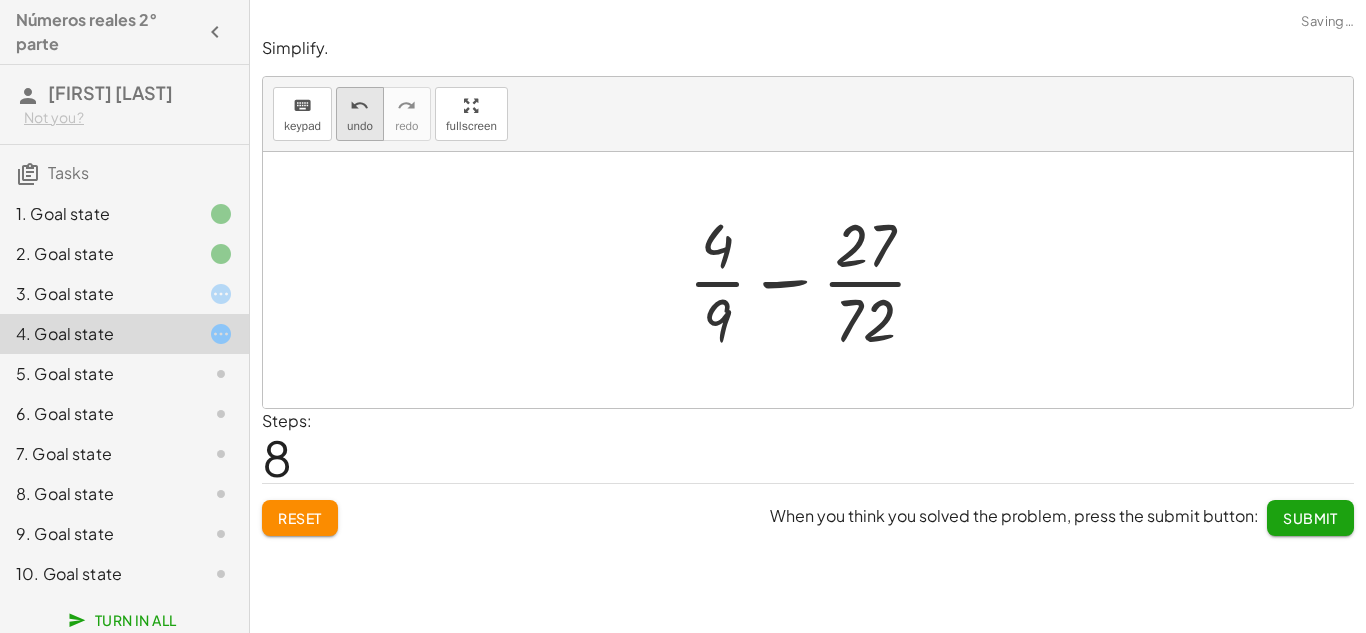 click on "undo" at bounding box center [360, 126] 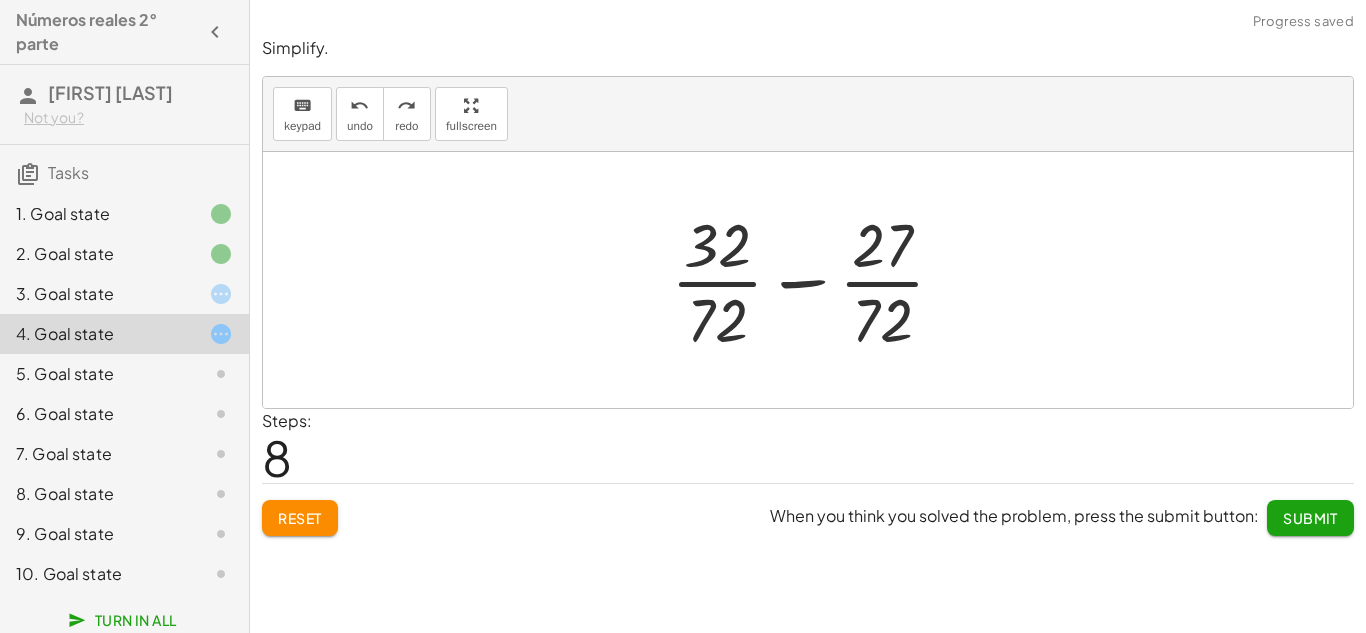 click at bounding box center (815, 280) 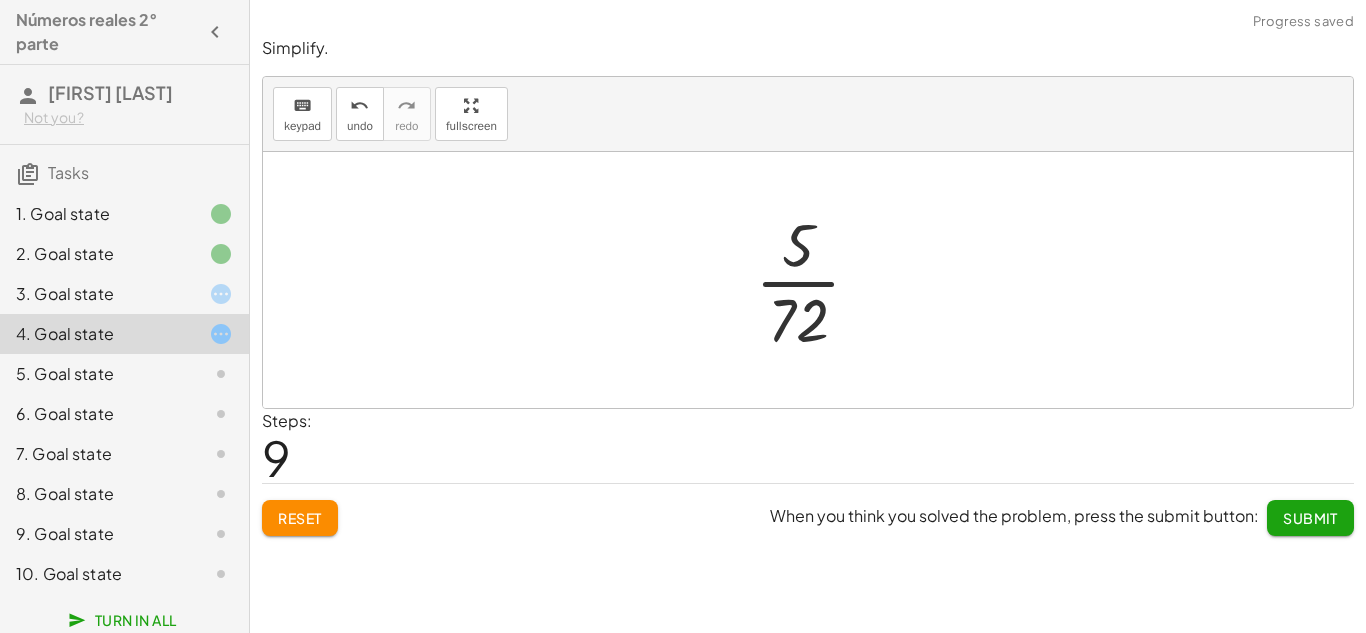 click on "Submit" at bounding box center [1310, 518] 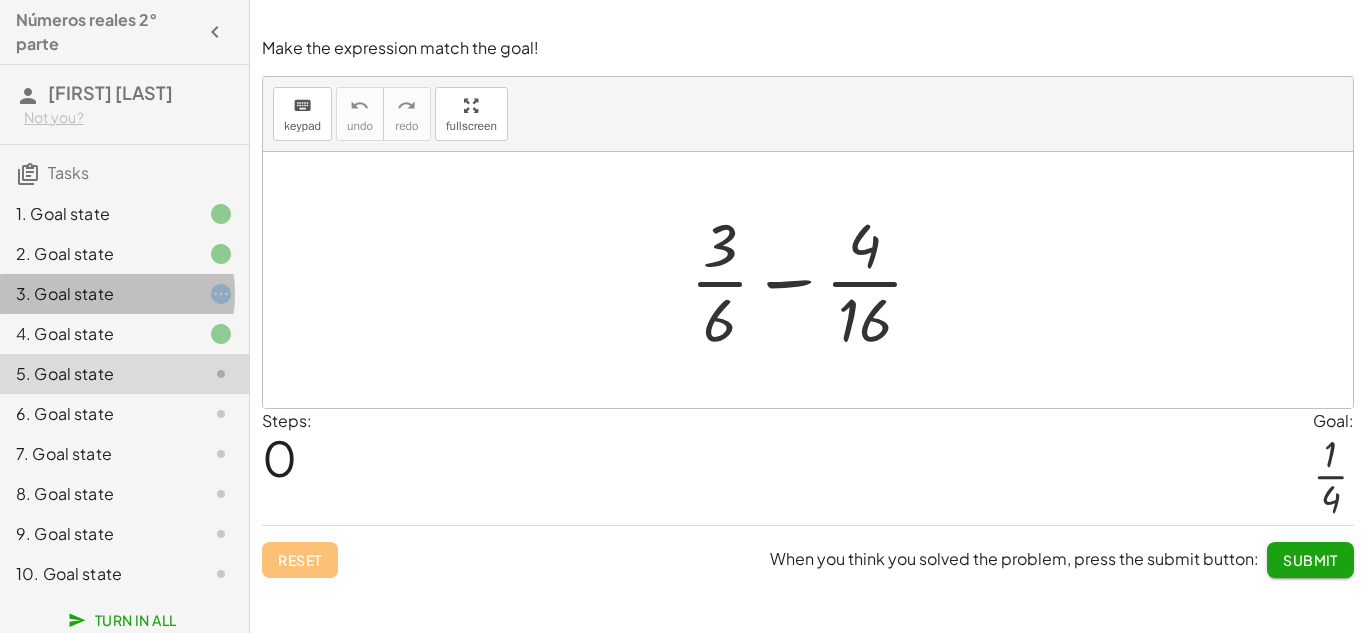 click 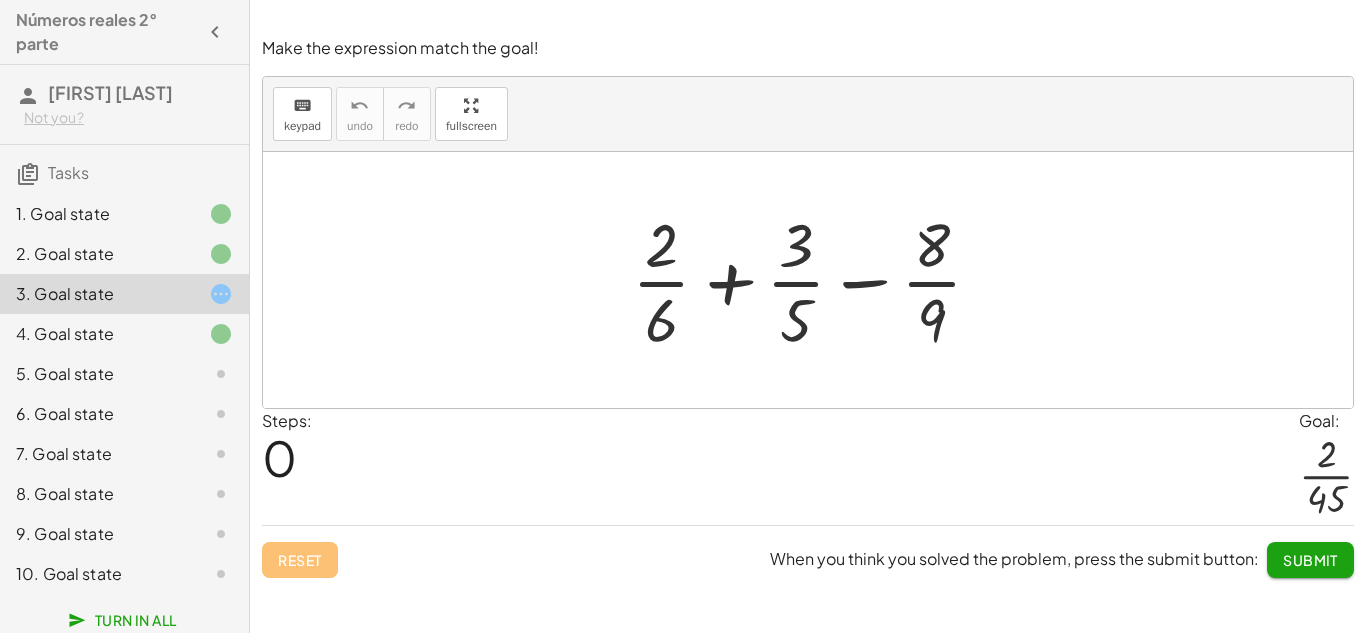 click 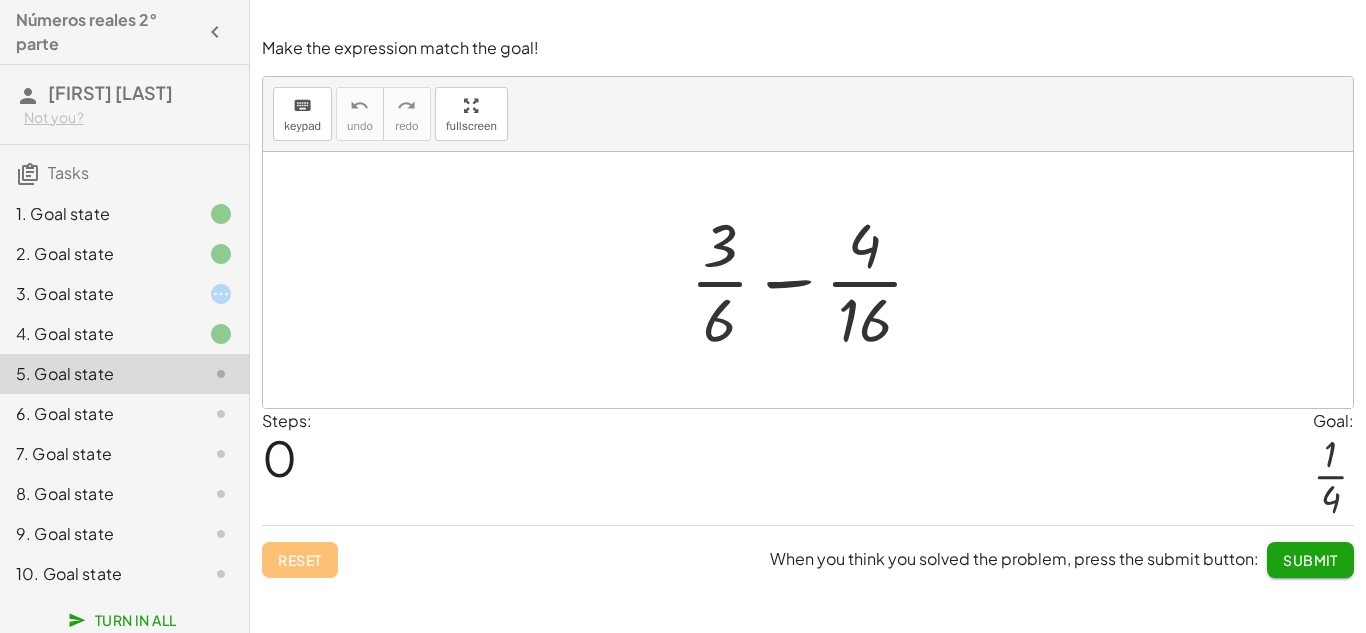 click at bounding box center (815, 280) 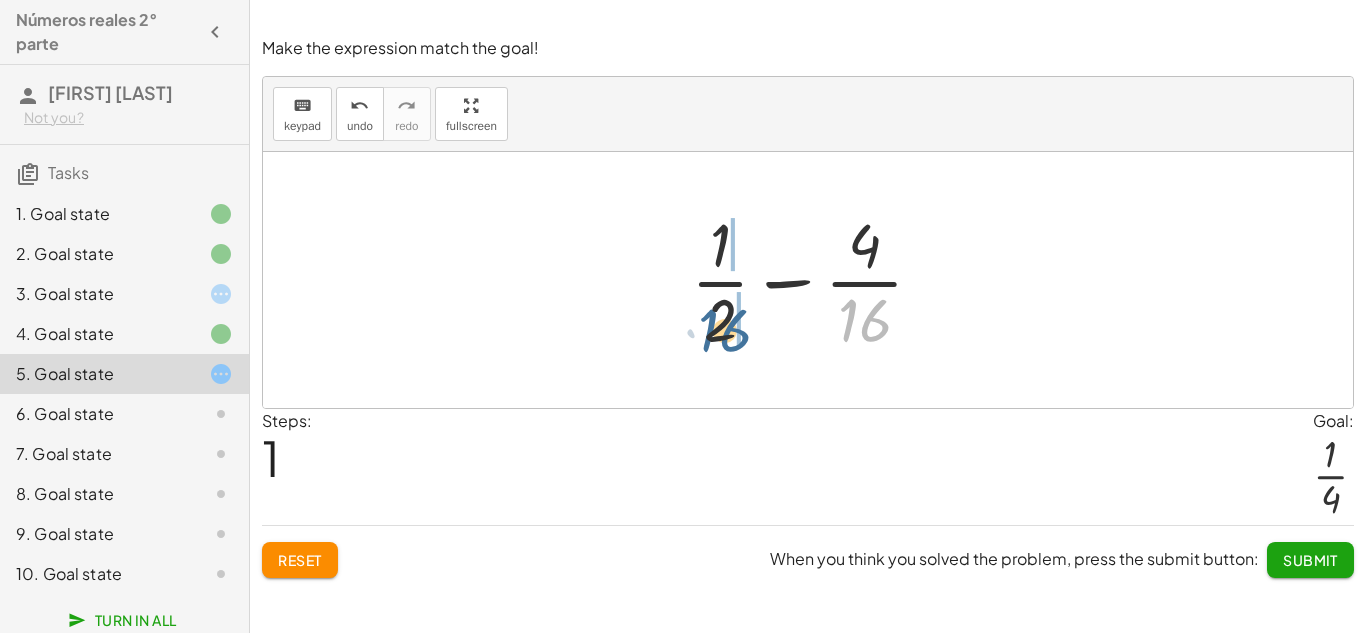 drag, startPoint x: 855, startPoint y: 311, endPoint x: 713, endPoint y: 320, distance: 142.28493 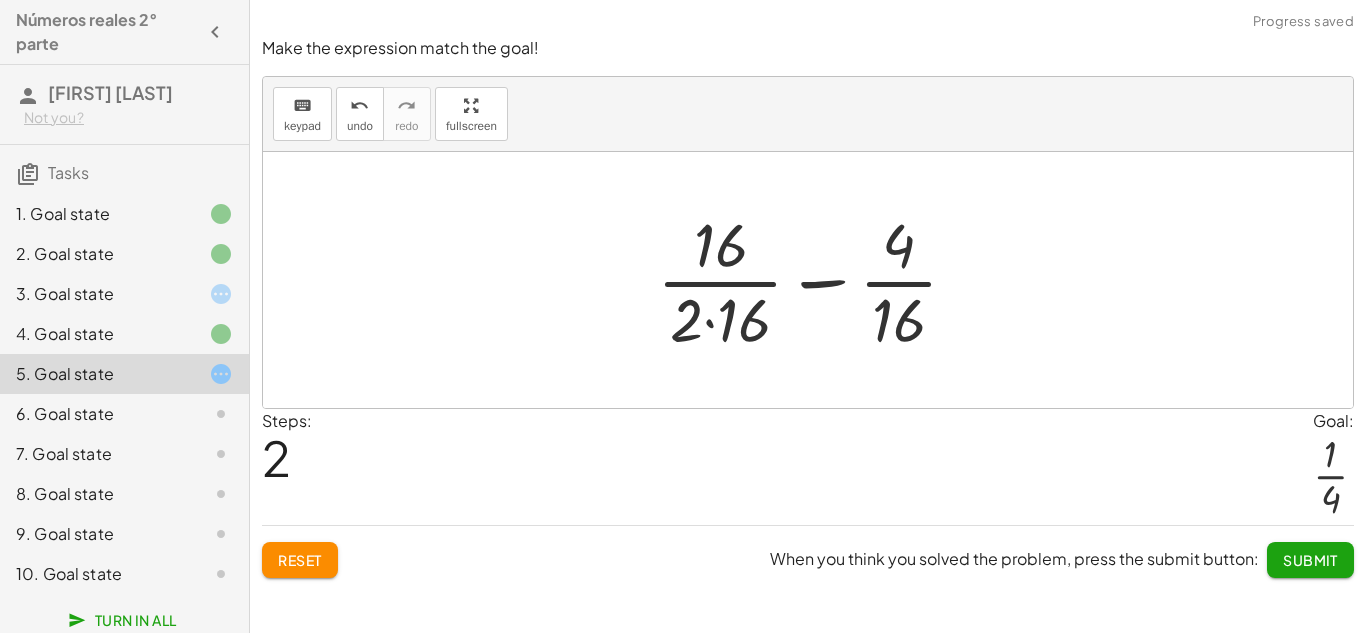 click at bounding box center (815, 280) 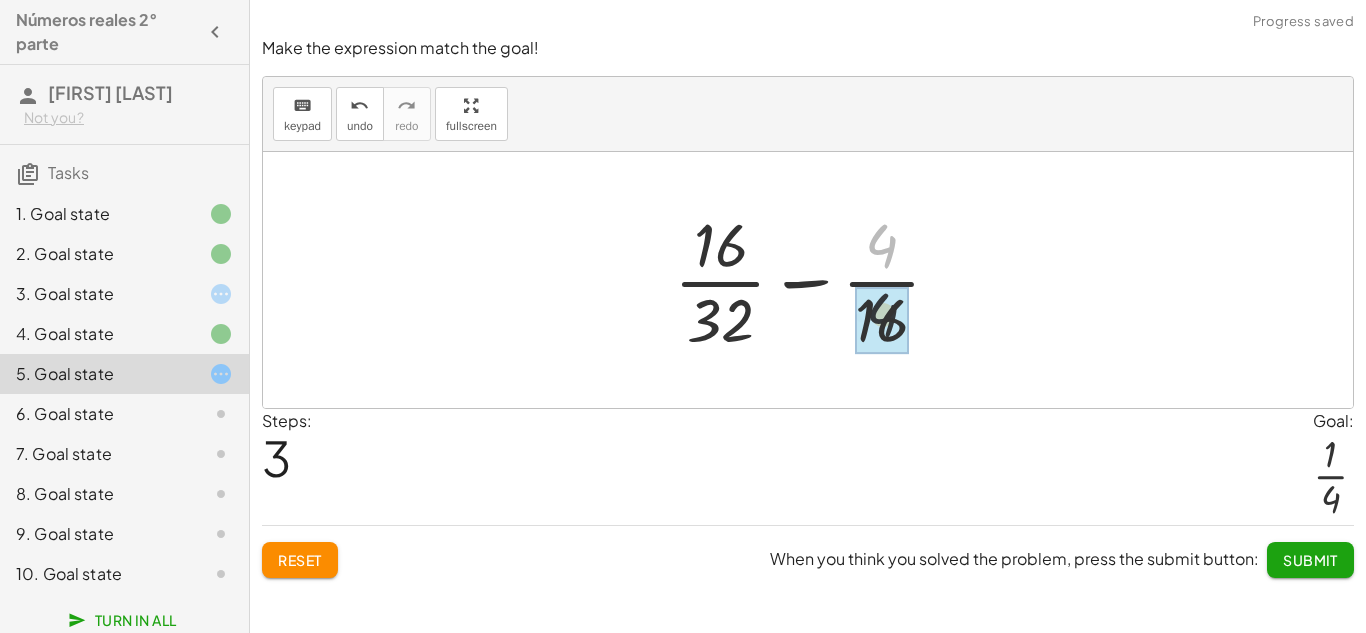 drag, startPoint x: 883, startPoint y: 251, endPoint x: 881, endPoint y: 346, distance: 95.02105 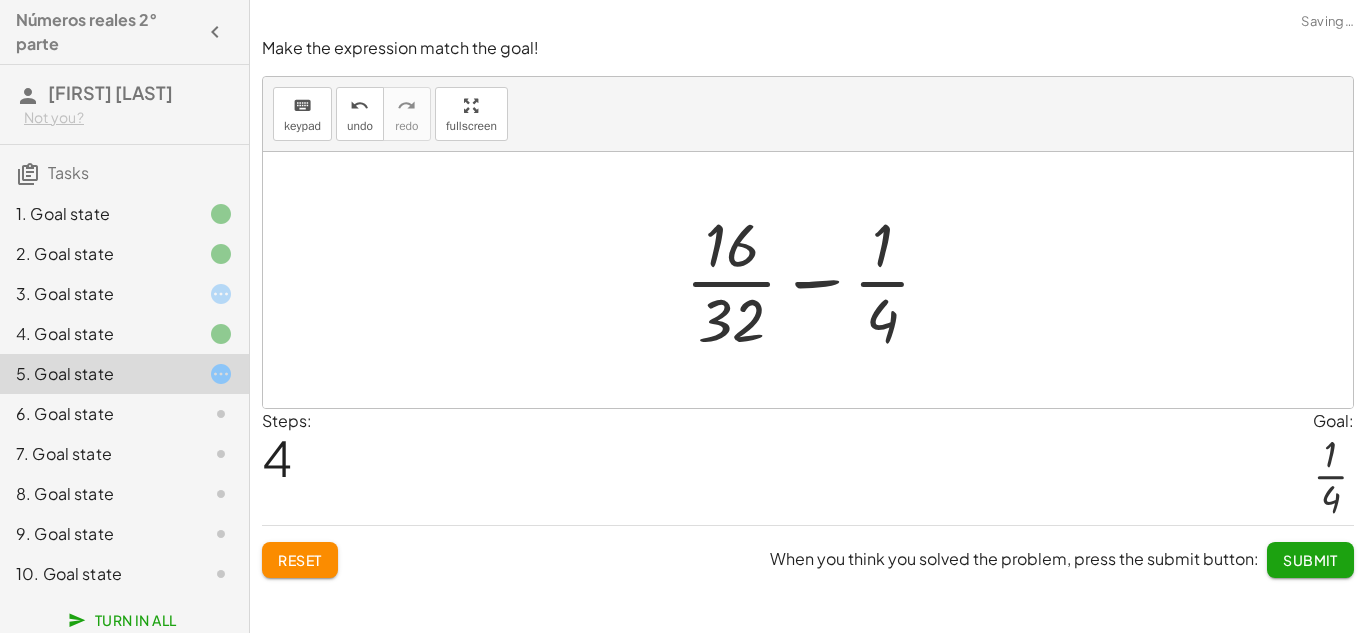 click at bounding box center [816, 280] 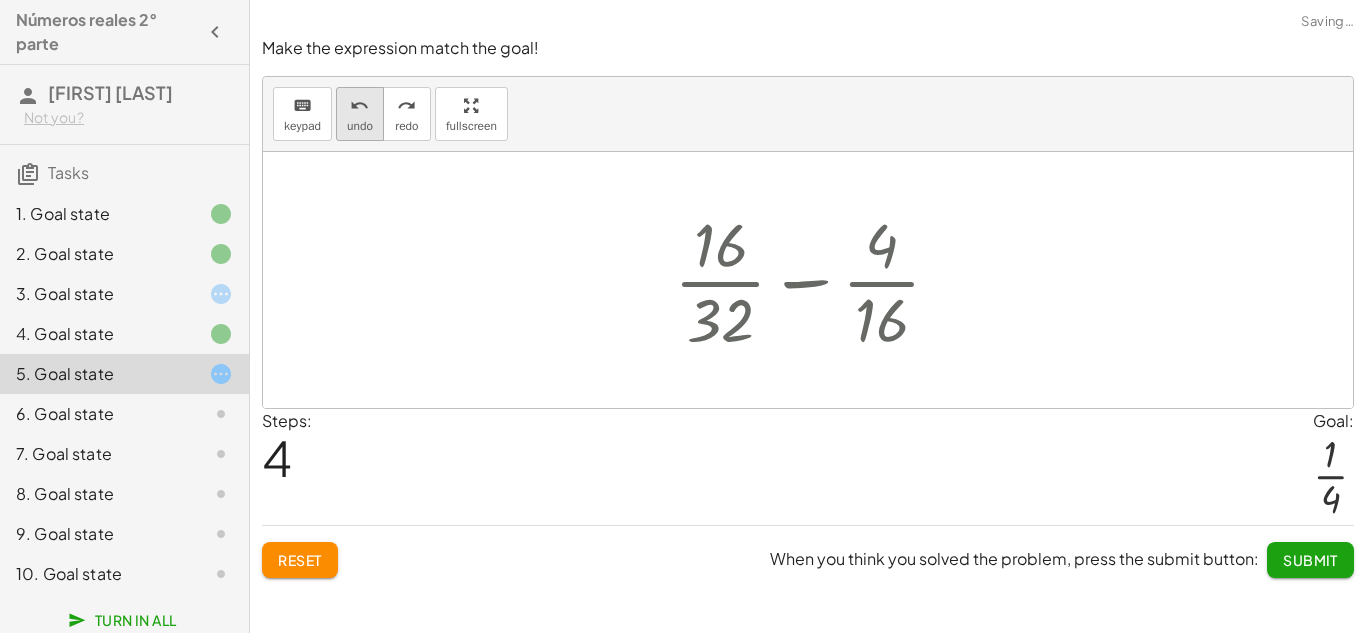 click on "undo" at bounding box center (360, 126) 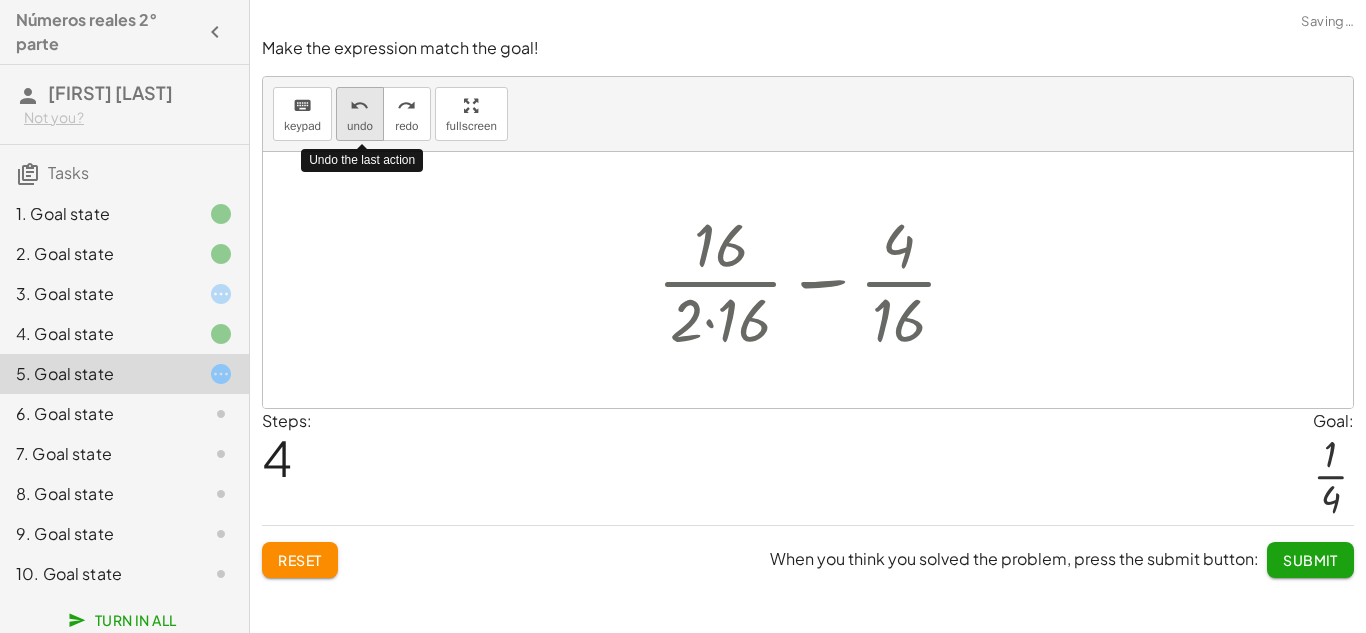click on "undo" at bounding box center [360, 126] 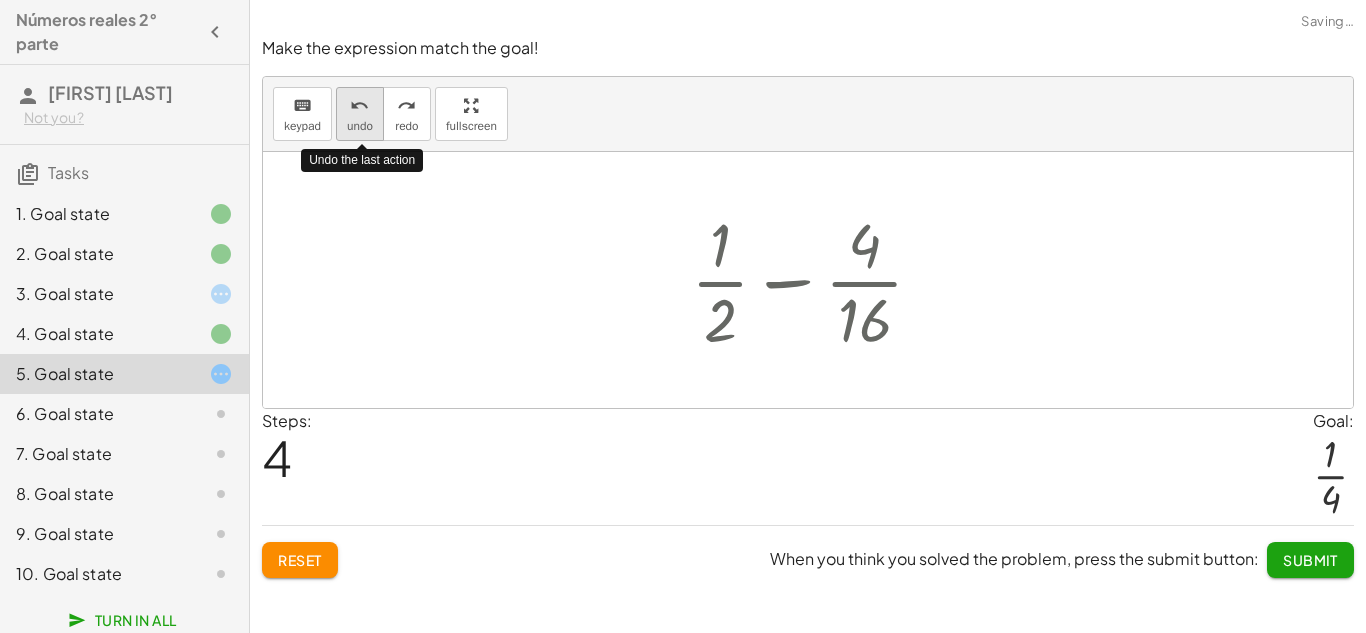 click on "undo" at bounding box center (360, 126) 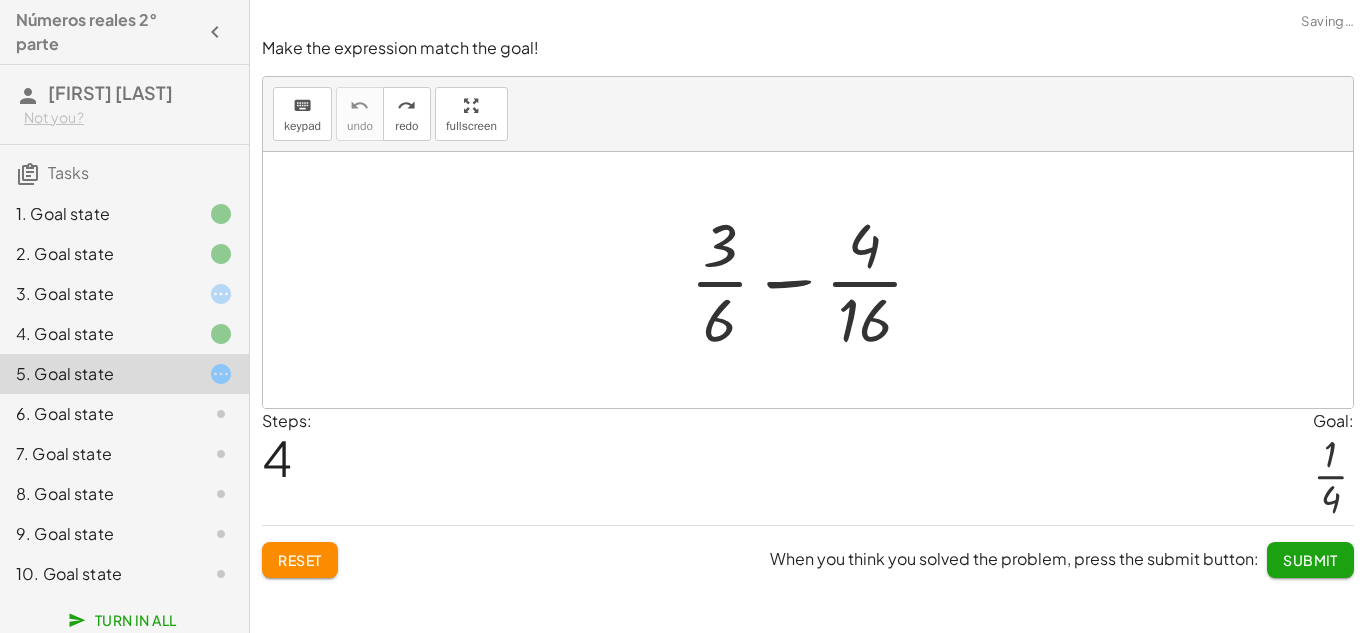 click on "3. Goal state" 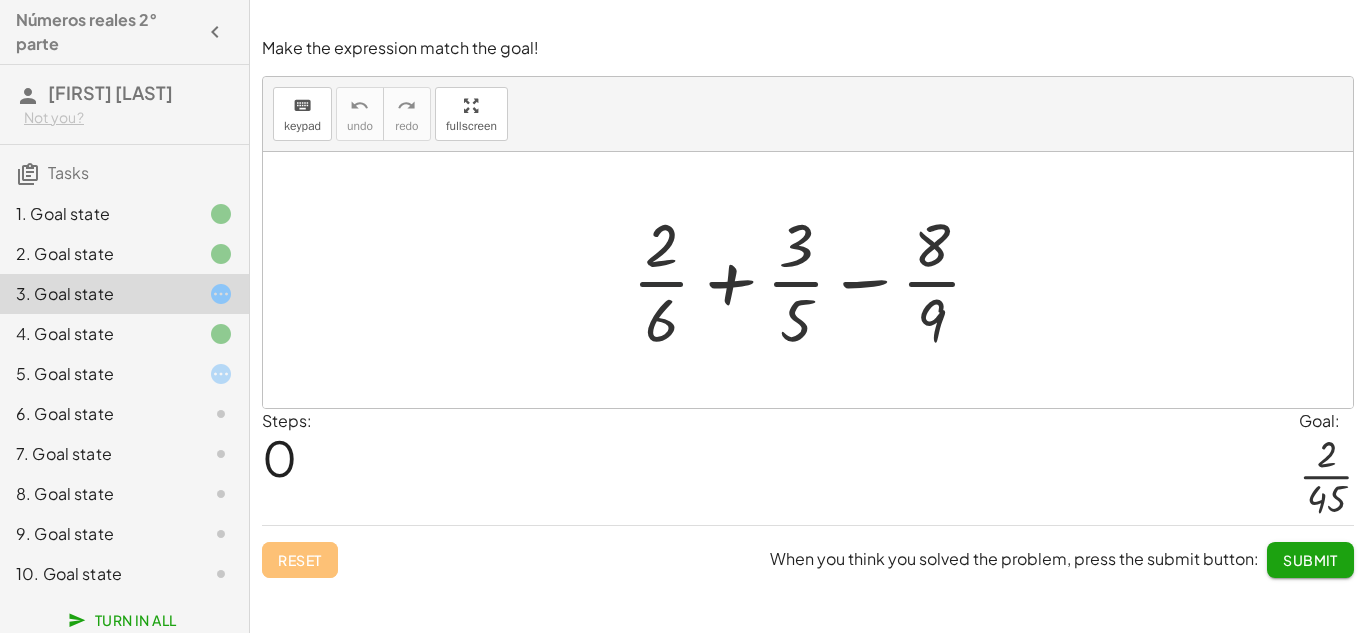 click at bounding box center [815, 280] 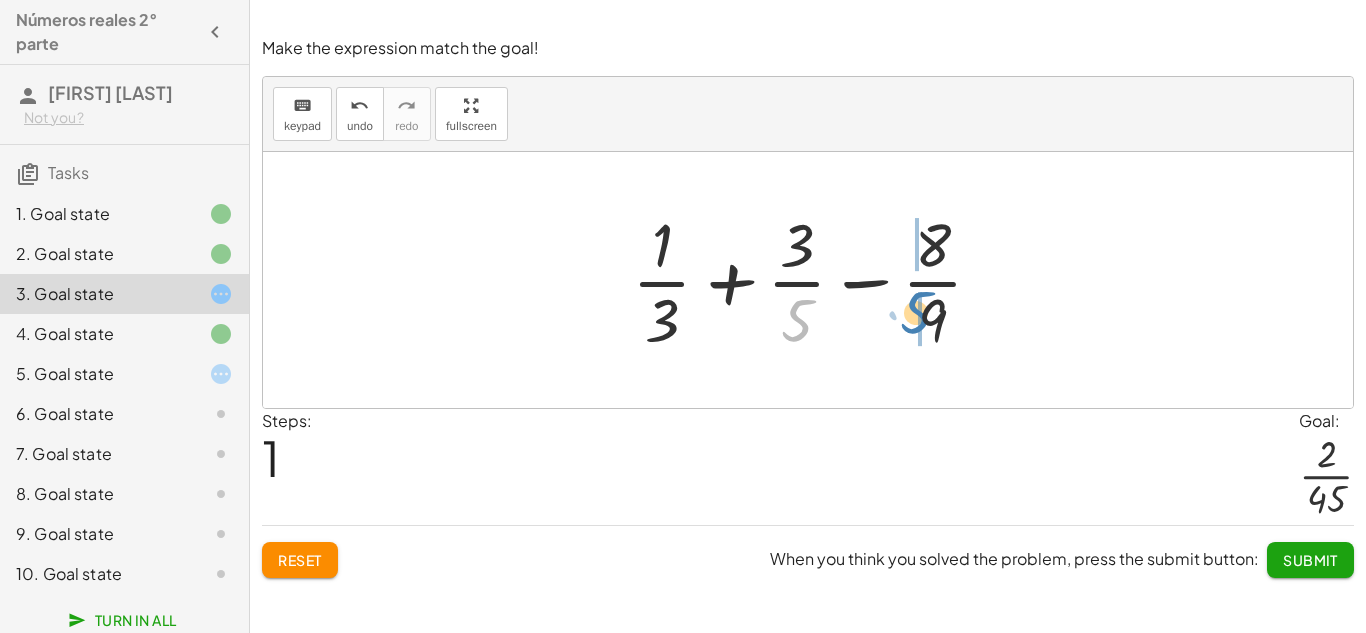 drag, startPoint x: 794, startPoint y: 319, endPoint x: 913, endPoint y: 311, distance: 119.26861 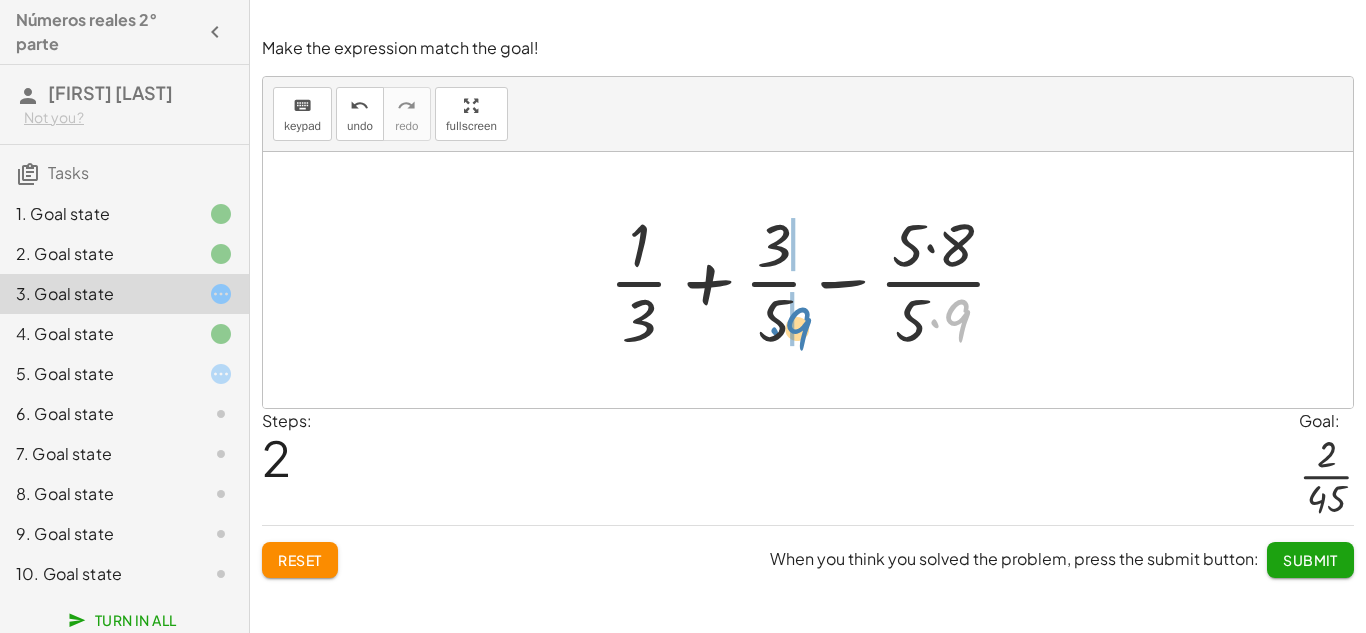 drag, startPoint x: 963, startPoint y: 303, endPoint x: 803, endPoint y: 311, distance: 160.19987 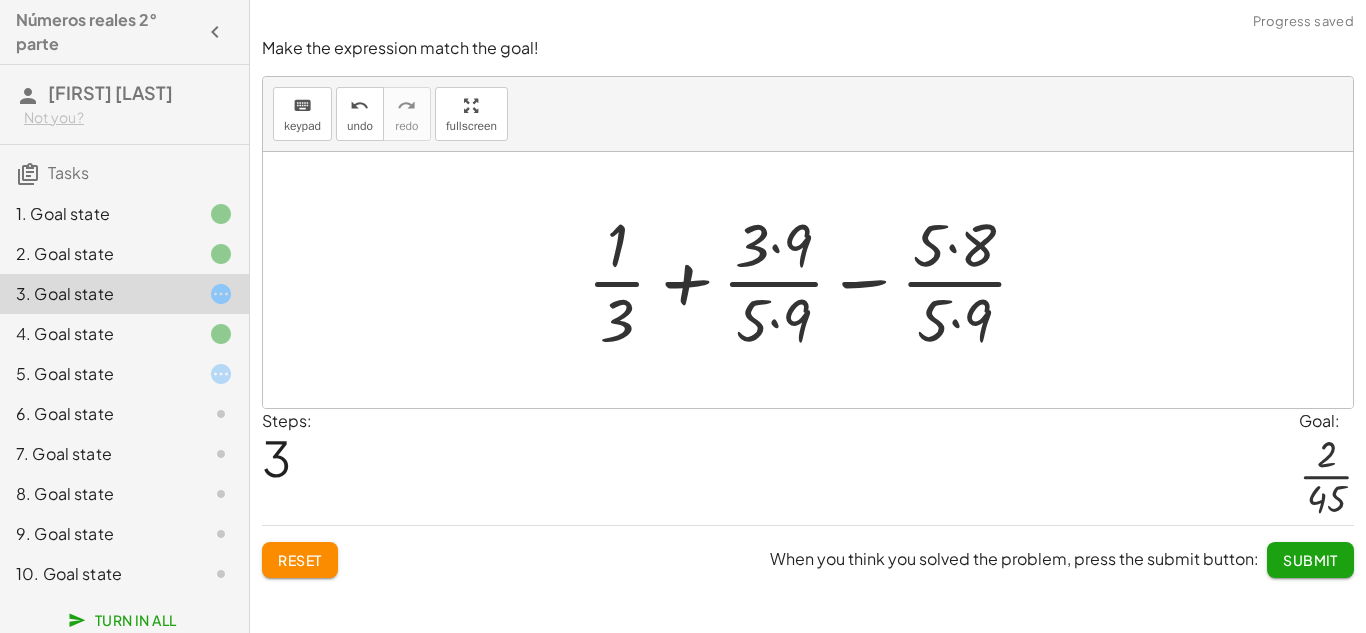 click at bounding box center (815, 280) 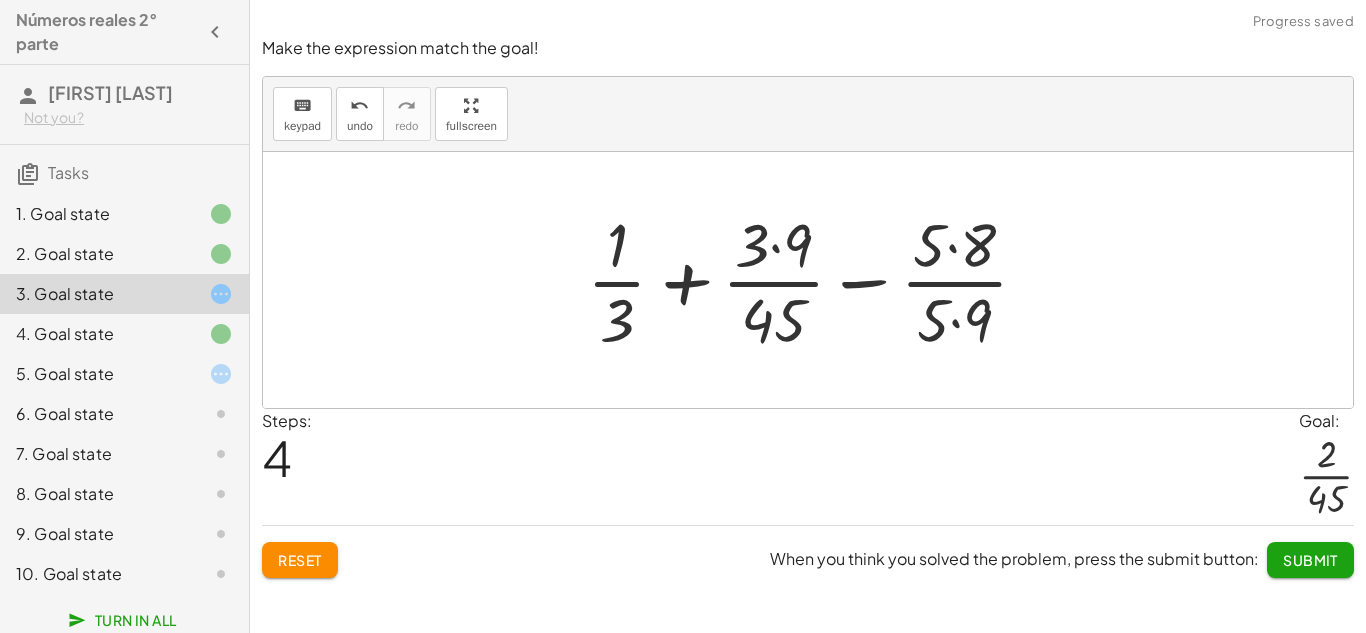 click at bounding box center [815, 280] 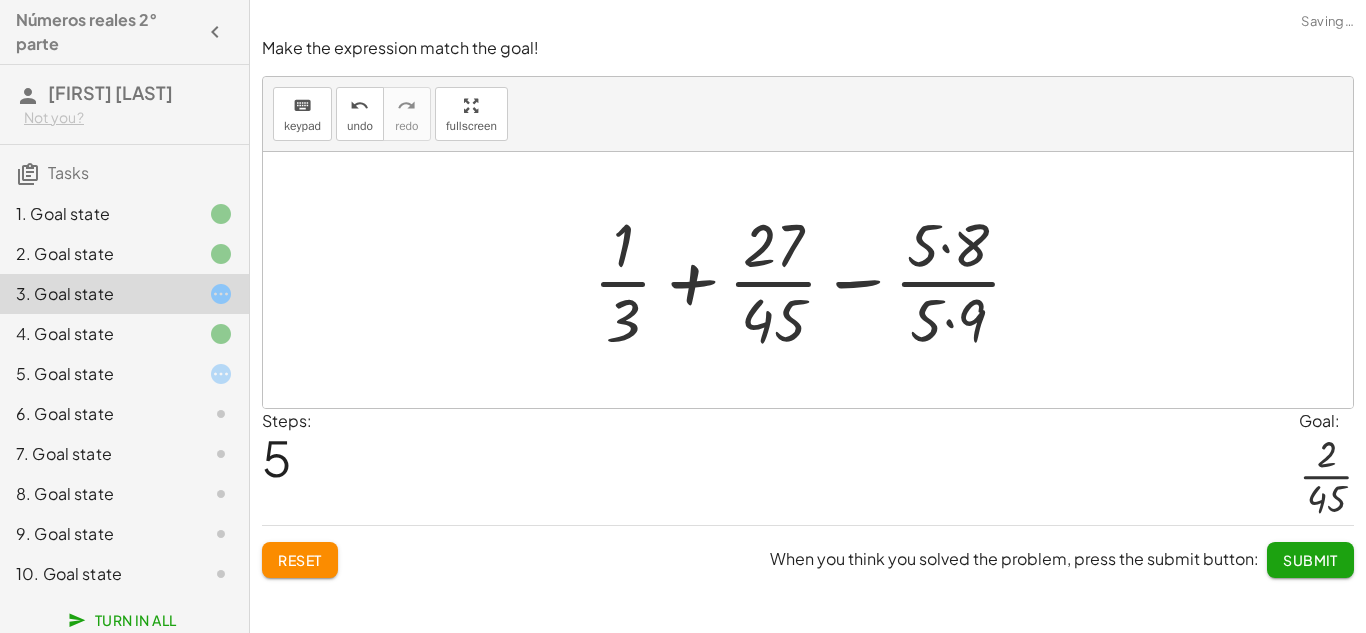 click at bounding box center (815, 280) 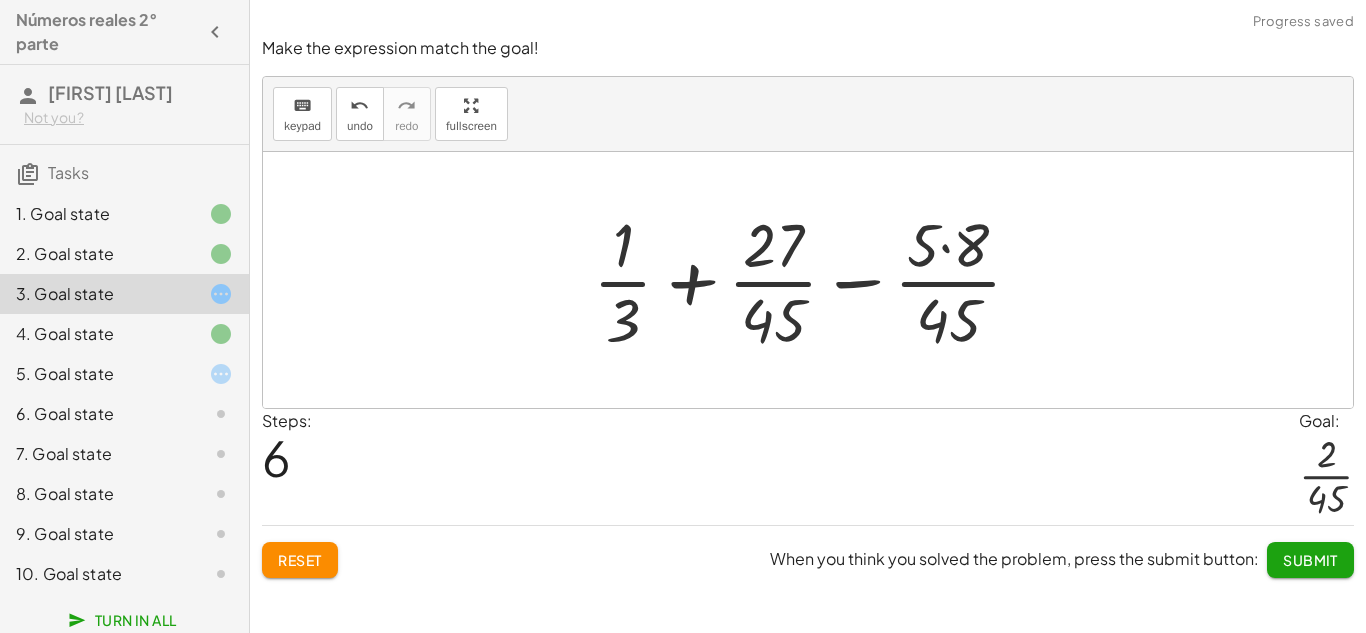 click at bounding box center [815, 280] 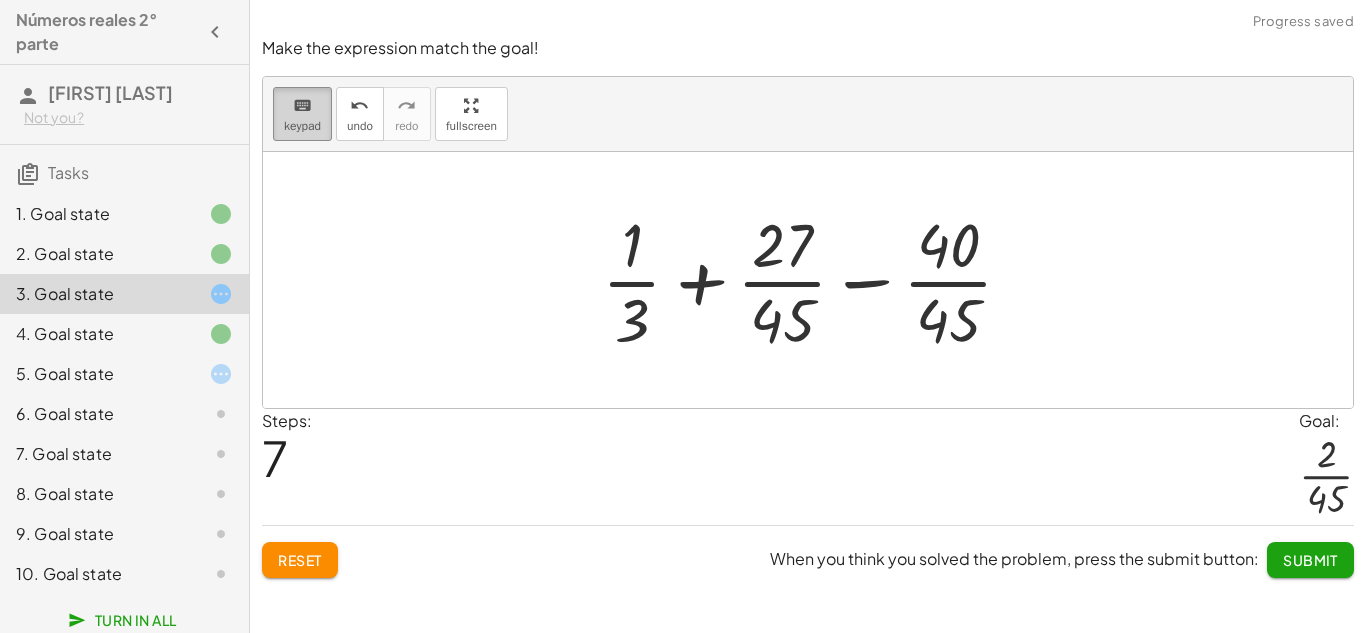 click on "keypad" at bounding box center (302, 126) 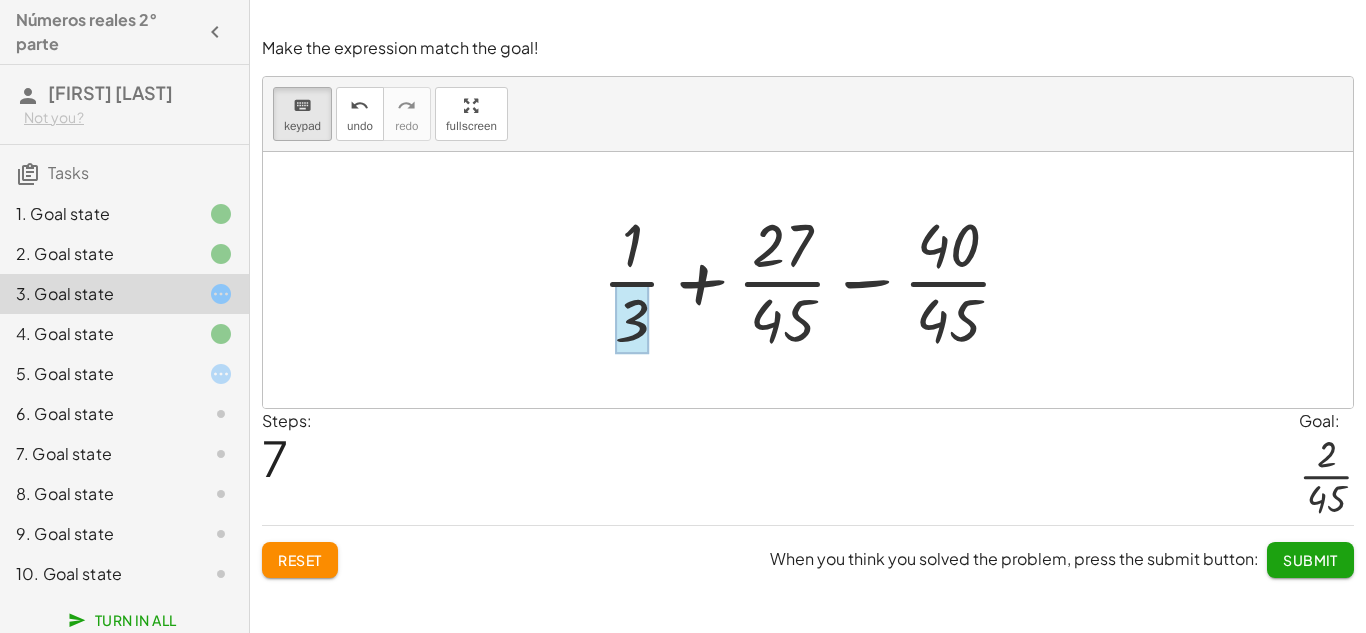 click at bounding box center [632, 319] 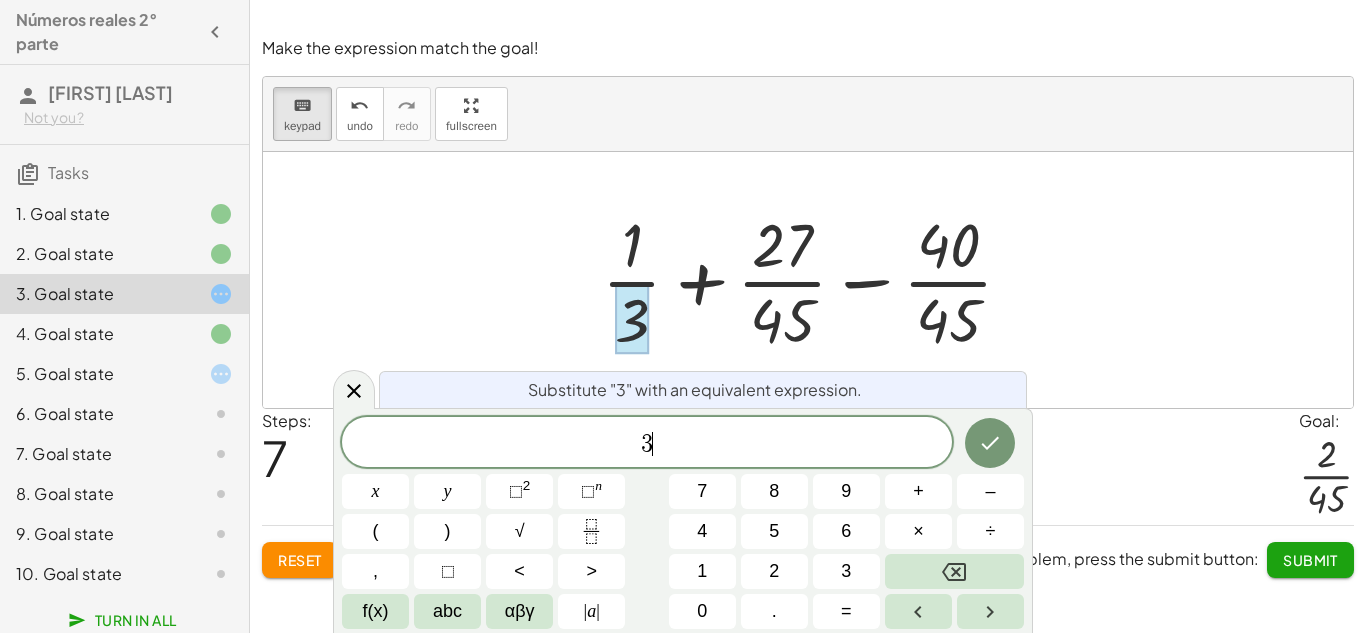 click on "3 ​" at bounding box center [647, 444] 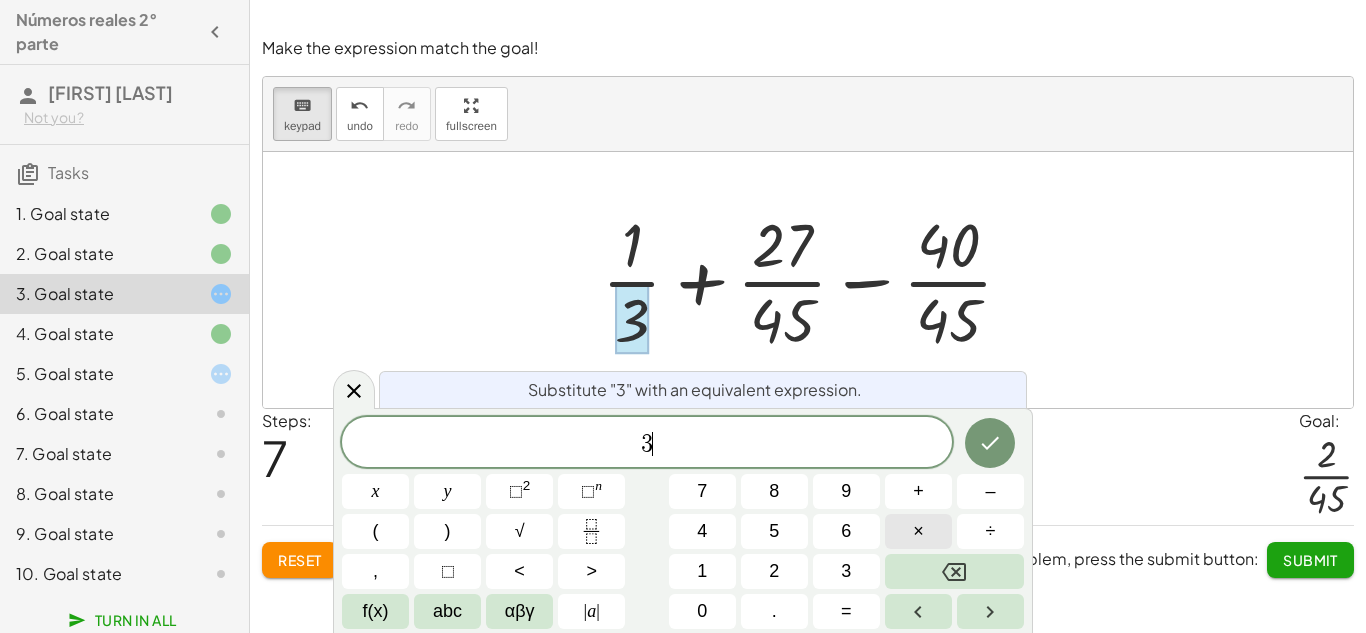 click on "×" at bounding box center (918, 531) 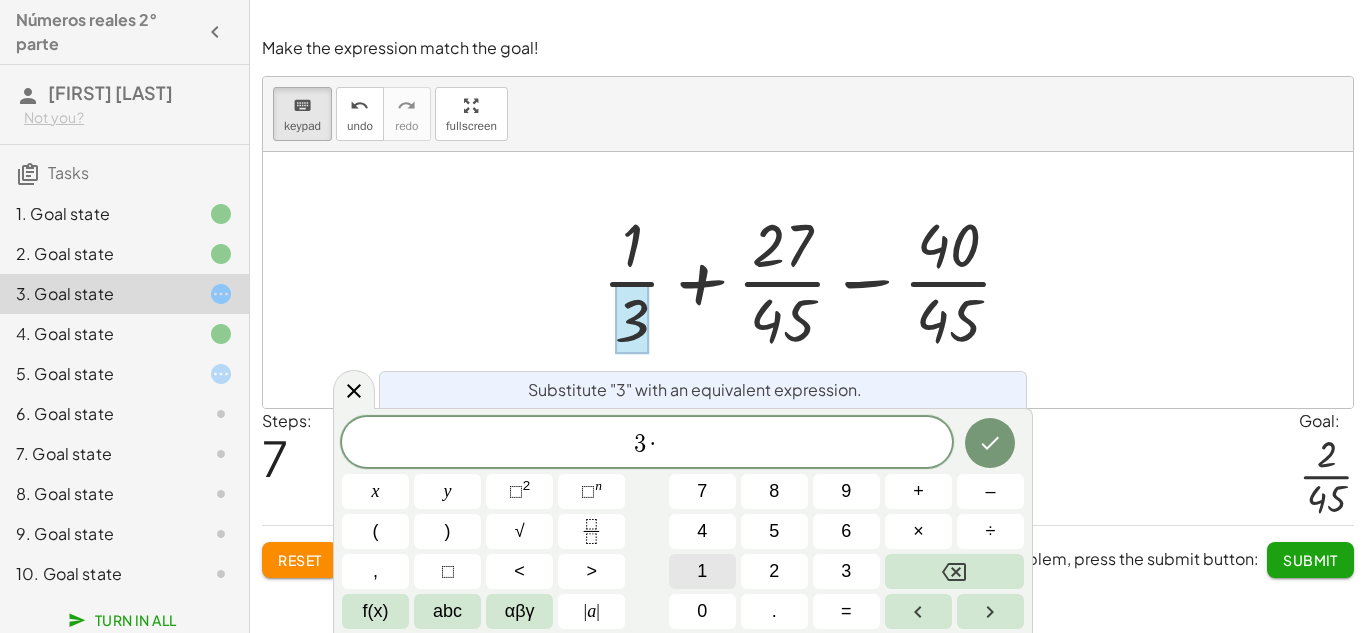 click on "1" at bounding box center (702, 571) 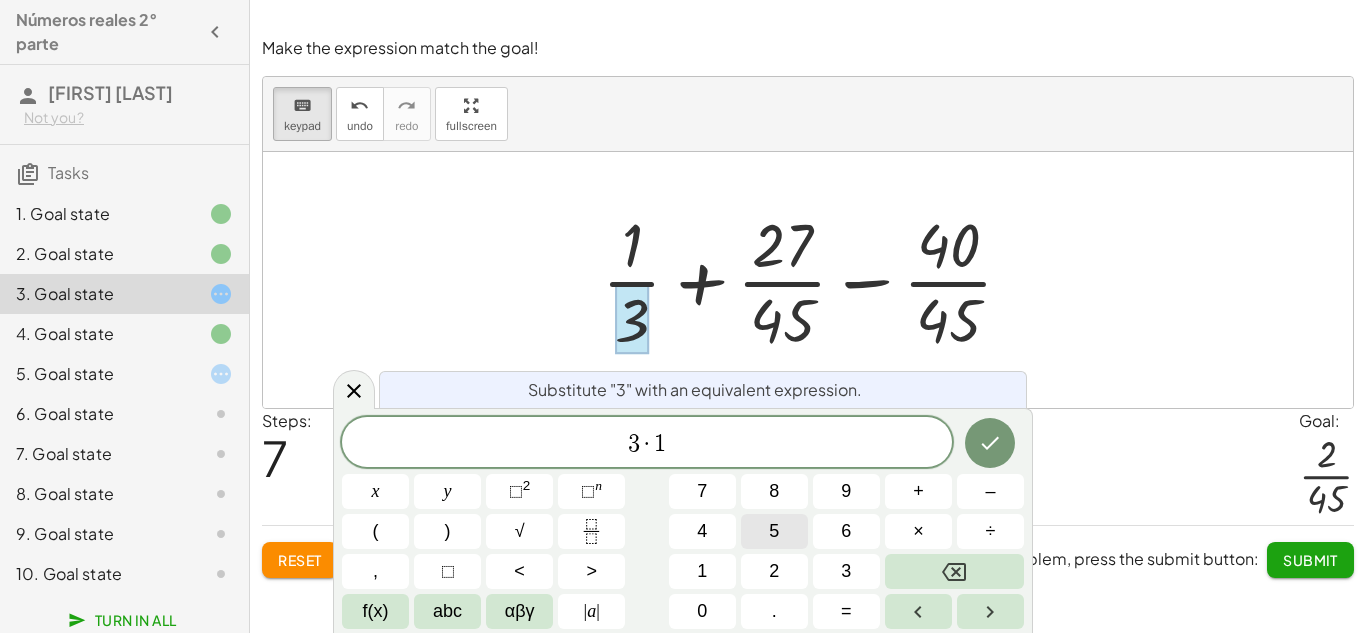 click on "5" at bounding box center [774, 531] 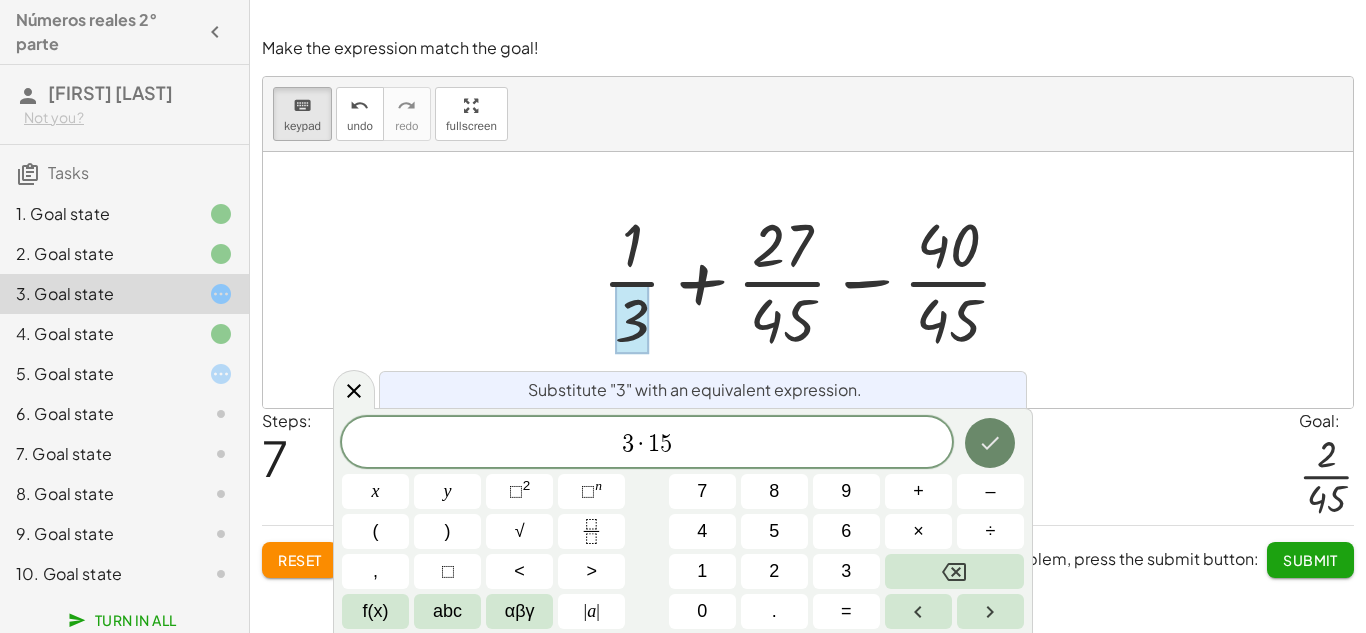 click 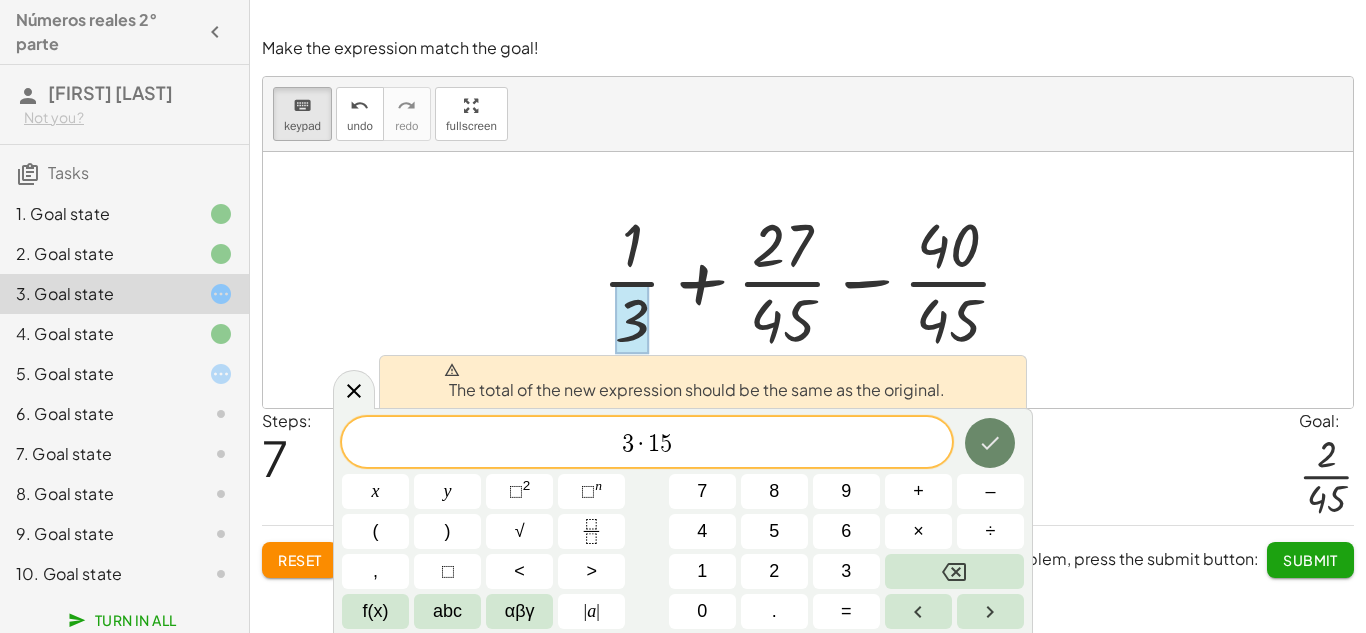 click 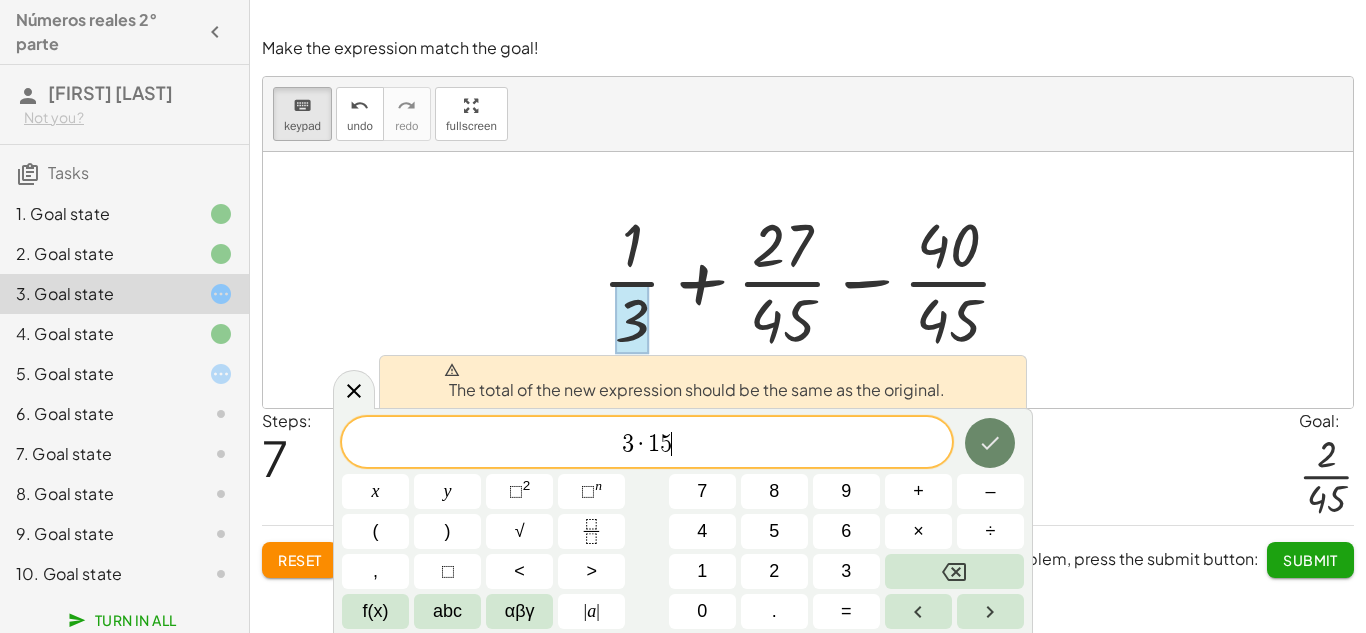 click 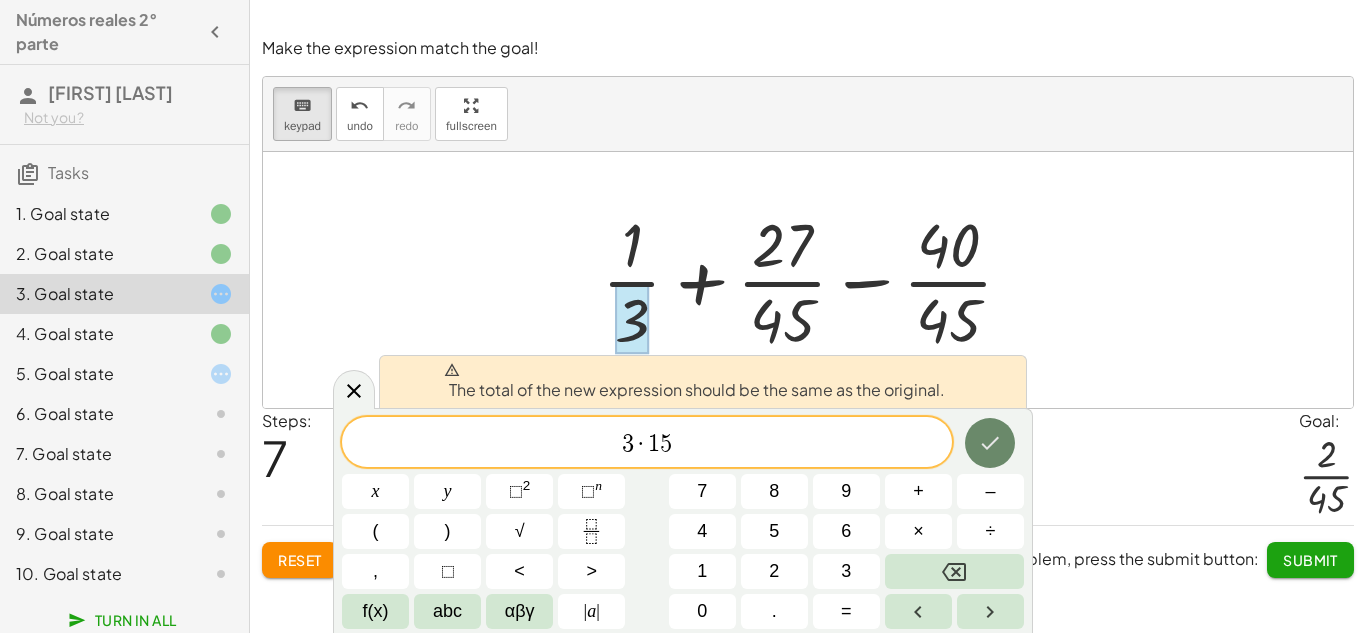 click 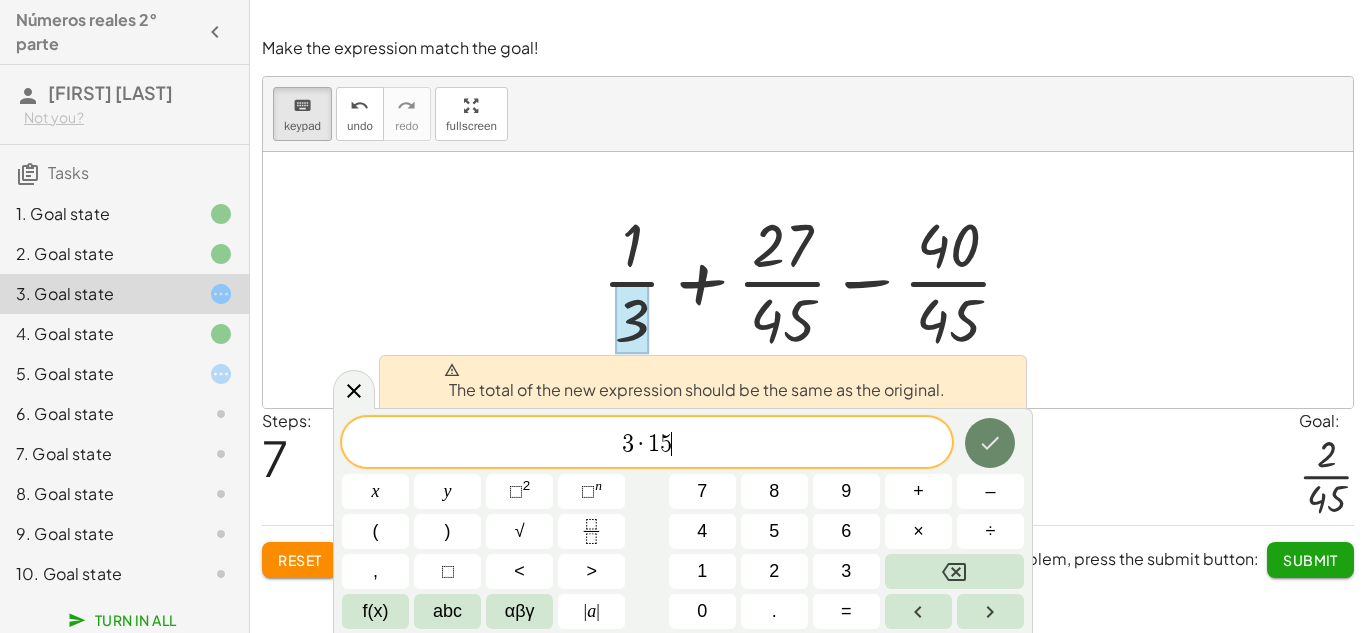 click 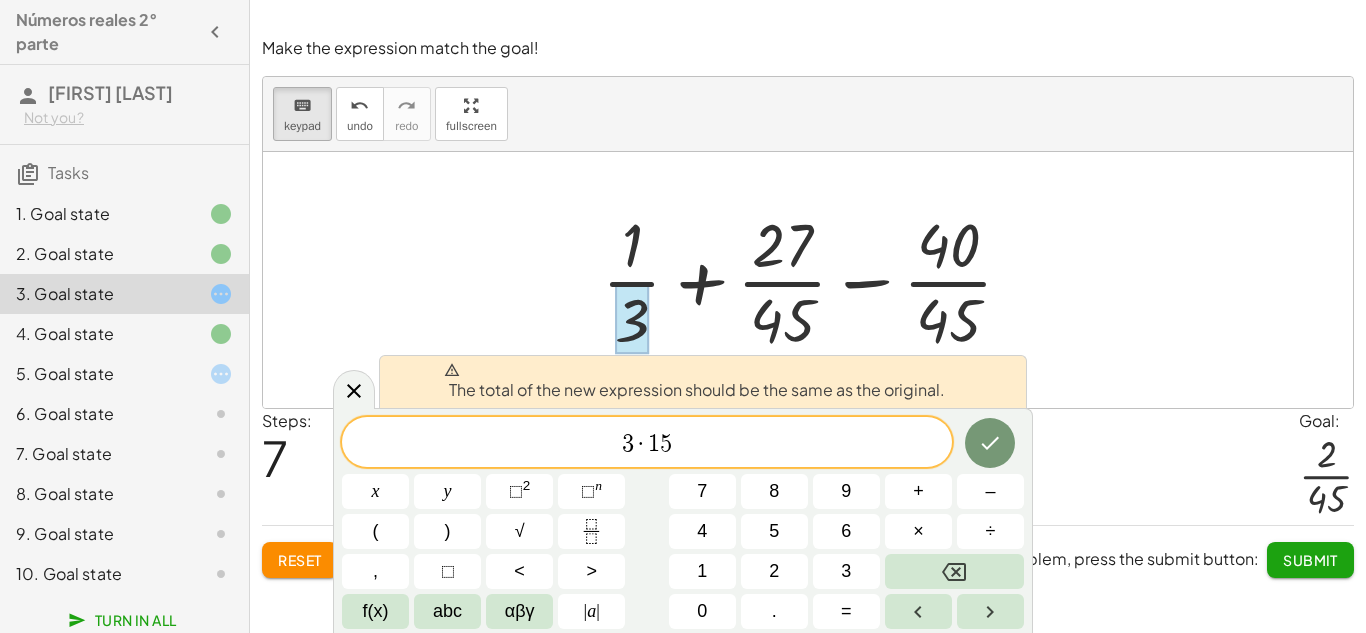 click at bounding box center [632, 319] 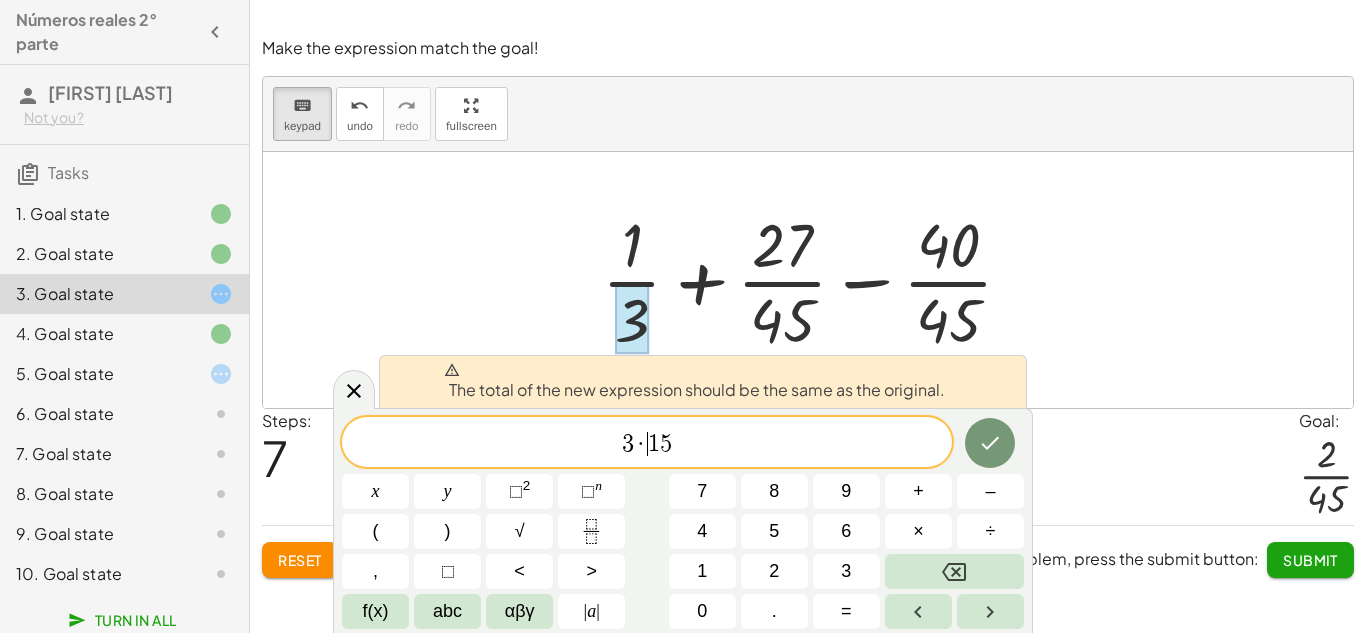 click on "3 · ​ 1 5" at bounding box center (647, 444) 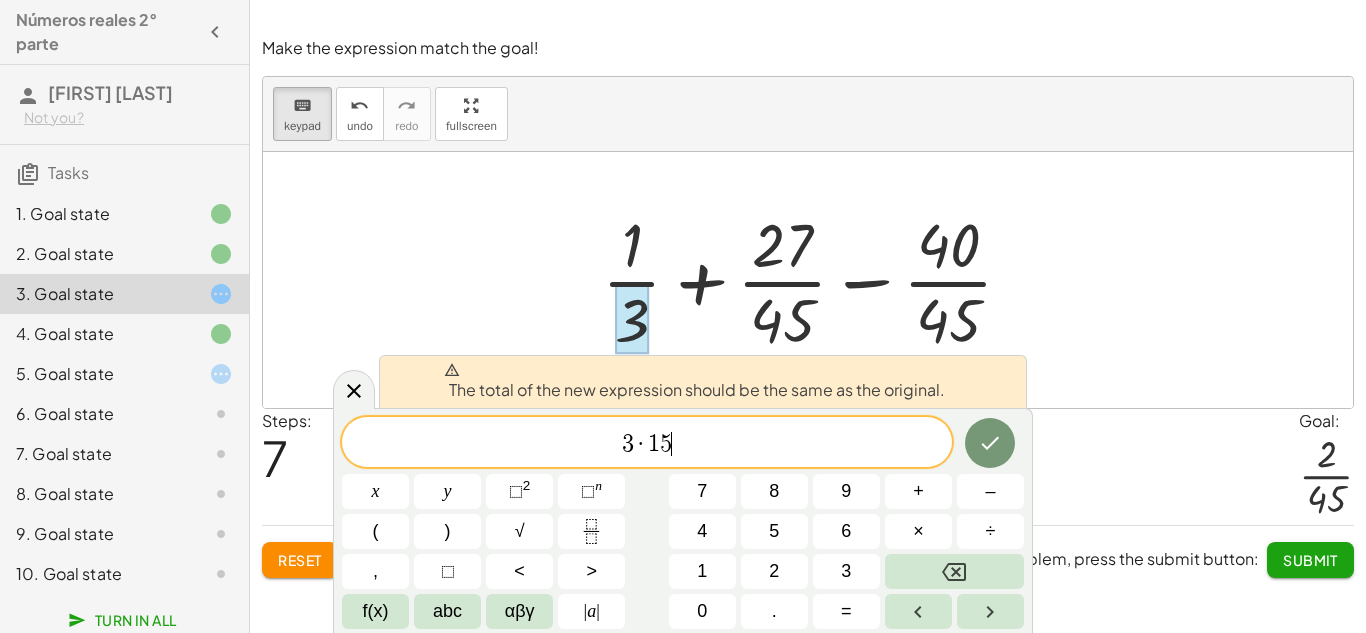 click on "3 · 1 5 ​" at bounding box center [647, 444] 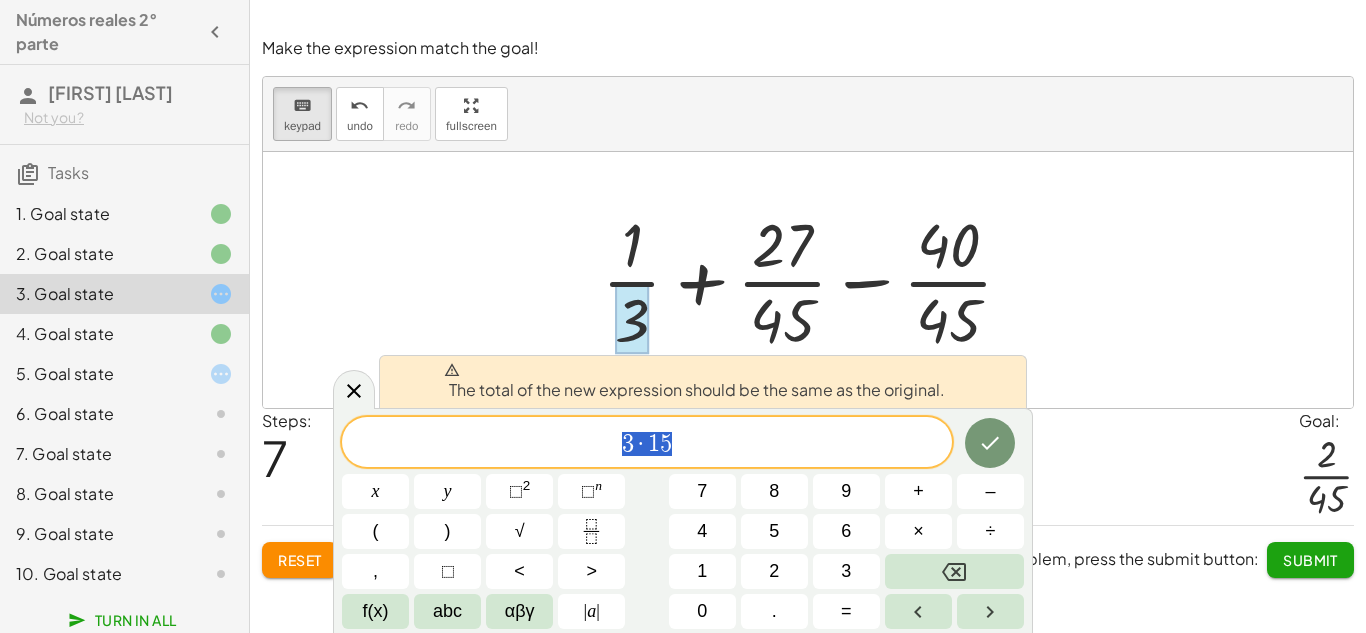 drag, startPoint x: 690, startPoint y: 446, endPoint x: 614, endPoint y: 461, distance: 77.46612 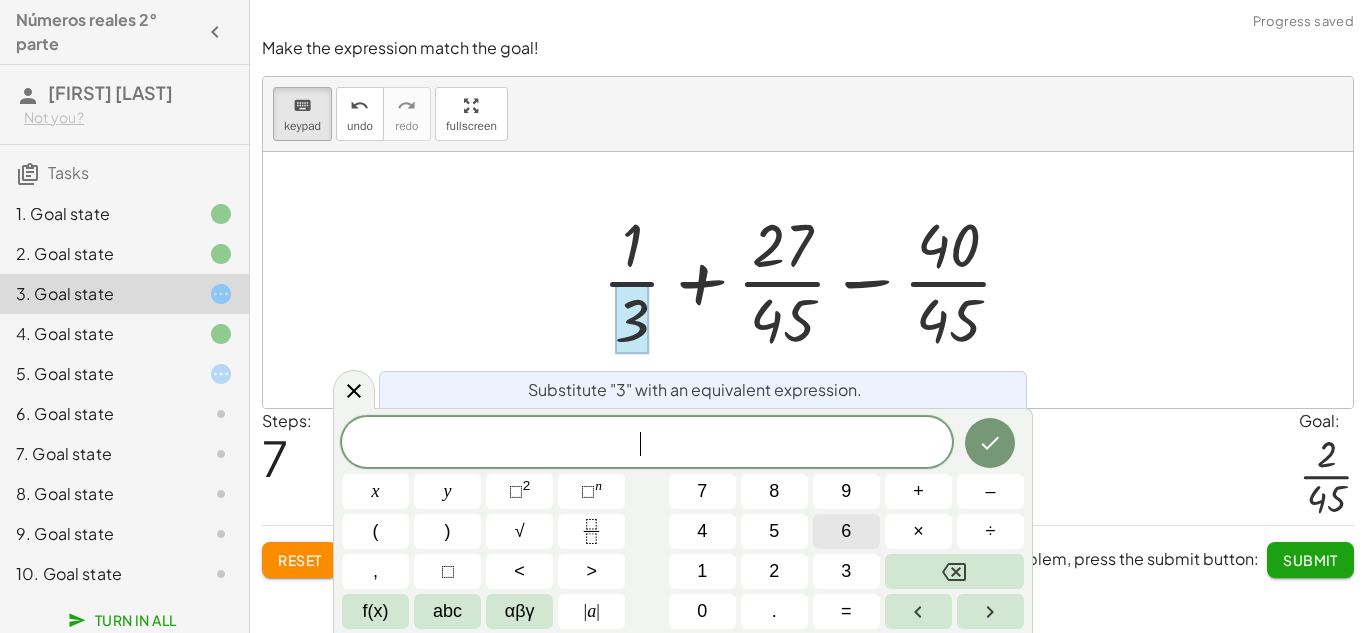click on "6" at bounding box center [846, 531] 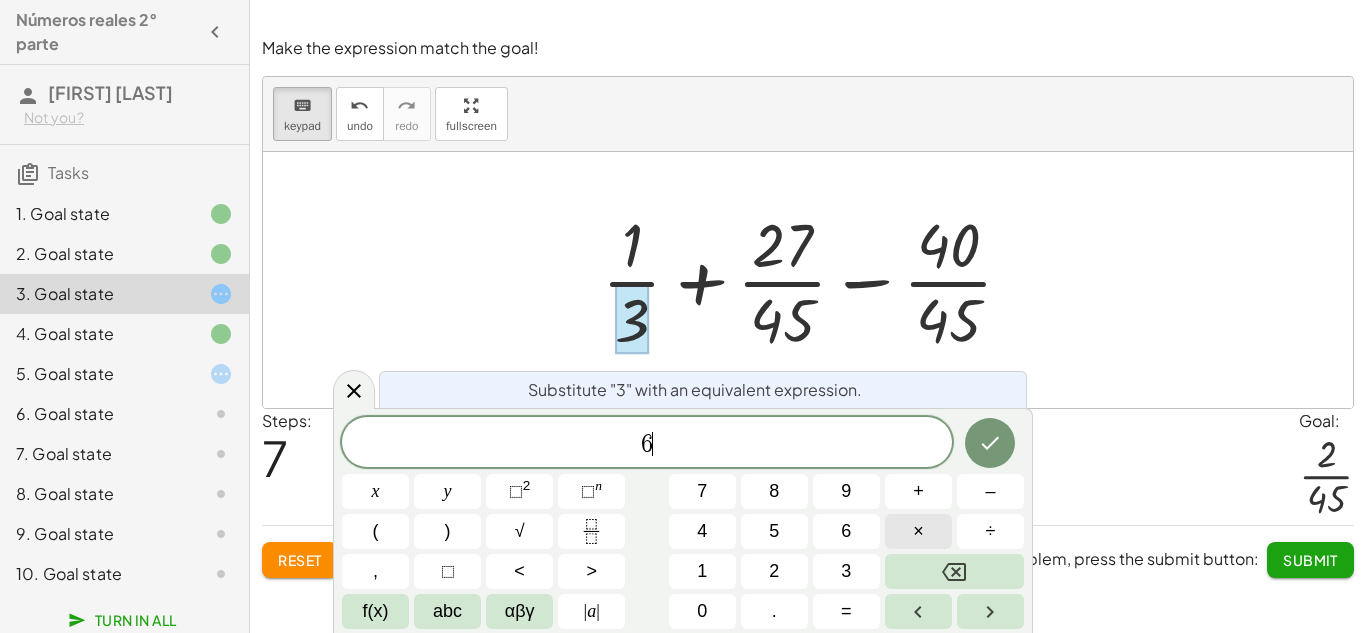 click on "×" at bounding box center (918, 531) 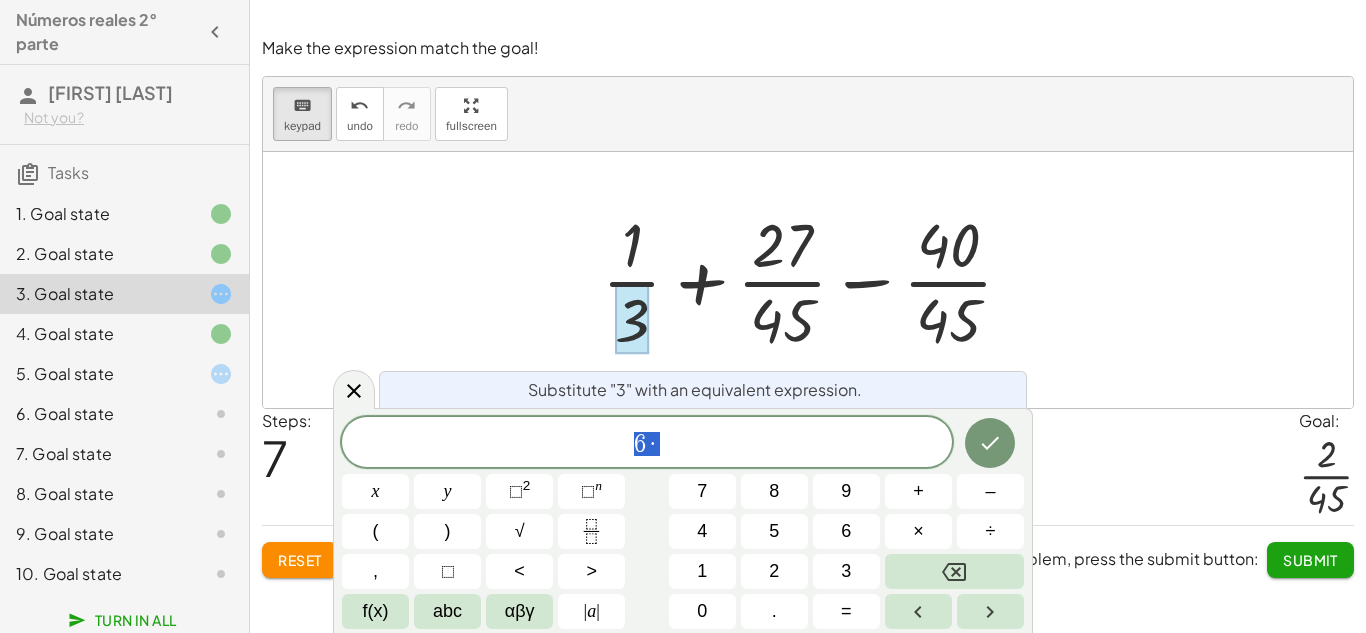 drag, startPoint x: 665, startPoint y: 444, endPoint x: 606, endPoint y: 453, distance: 59.682495 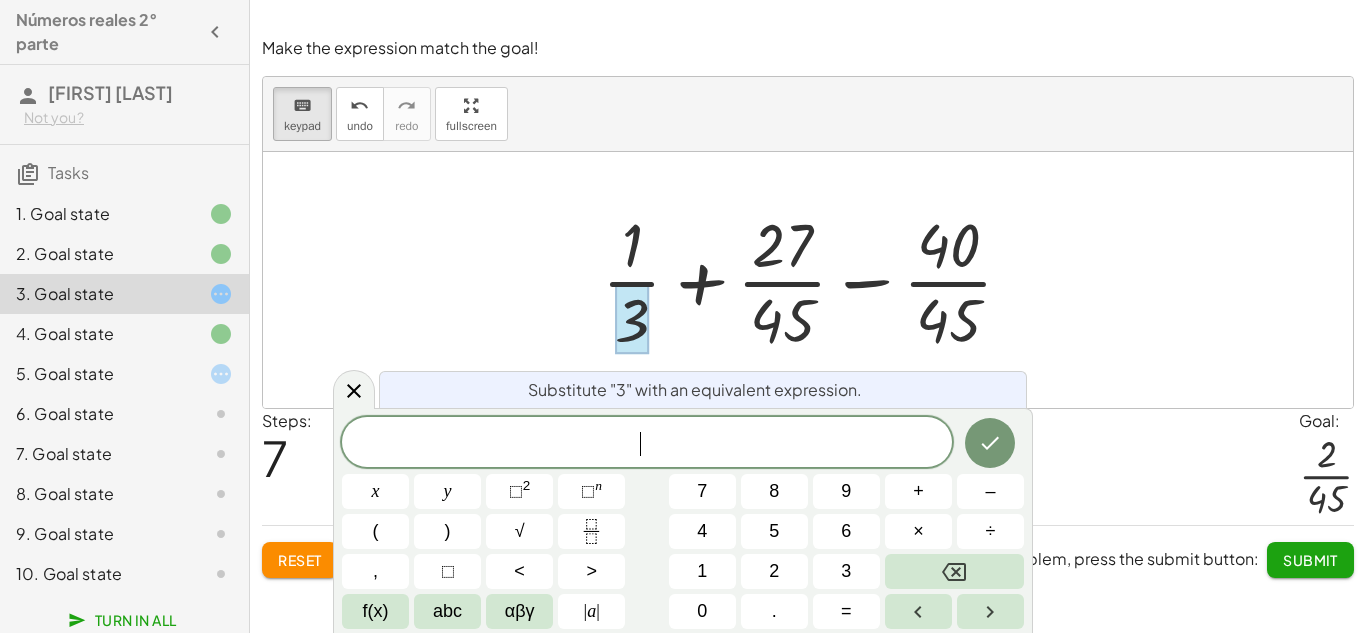 click at bounding box center (808, 280) 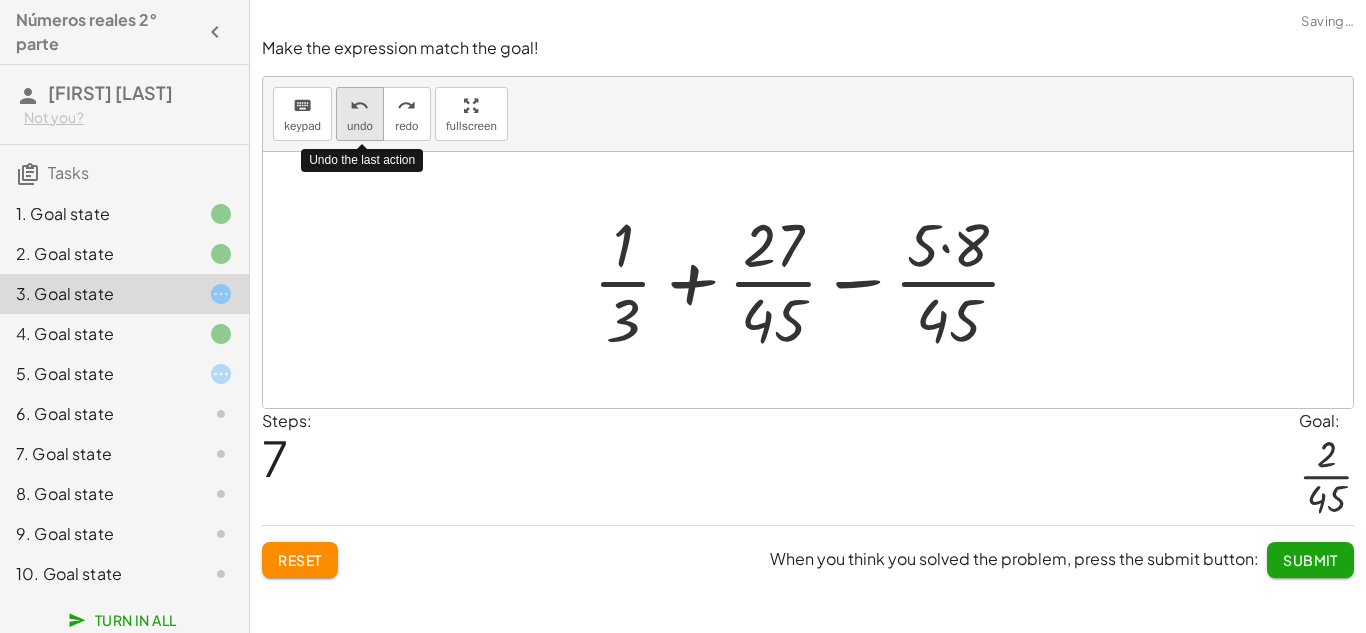 click on "undo" at bounding box center [359, 106] 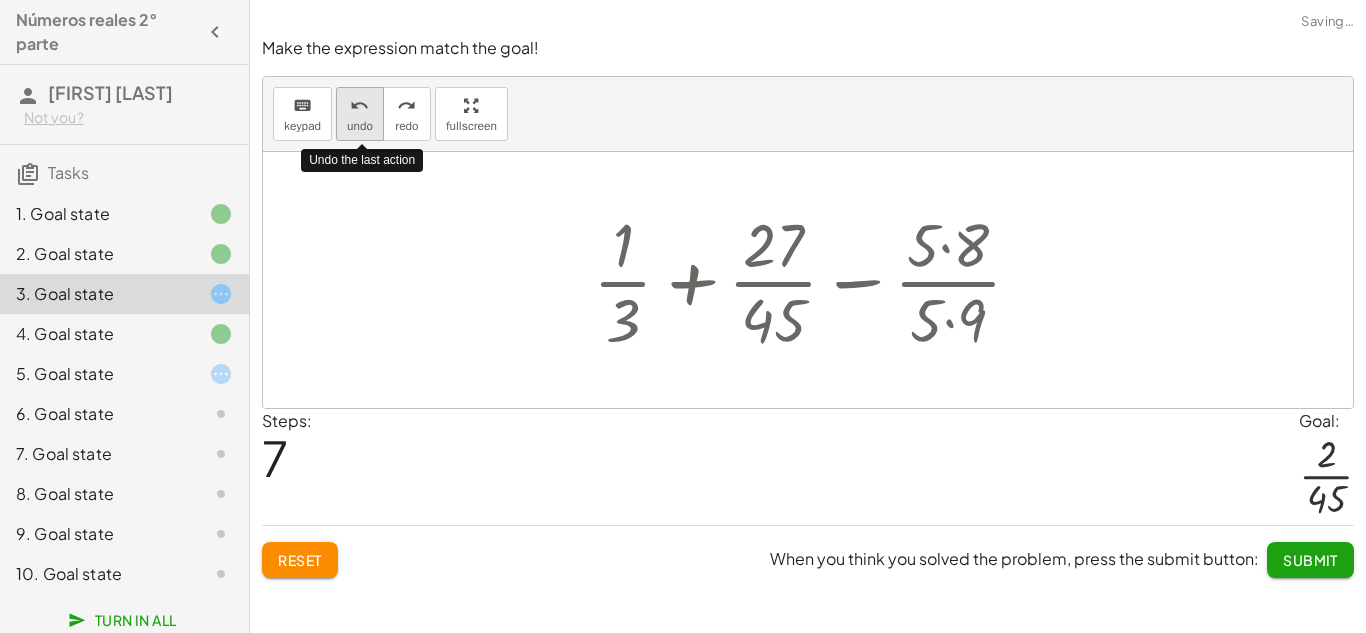 click on "undo" at bounding box center [359, 106] 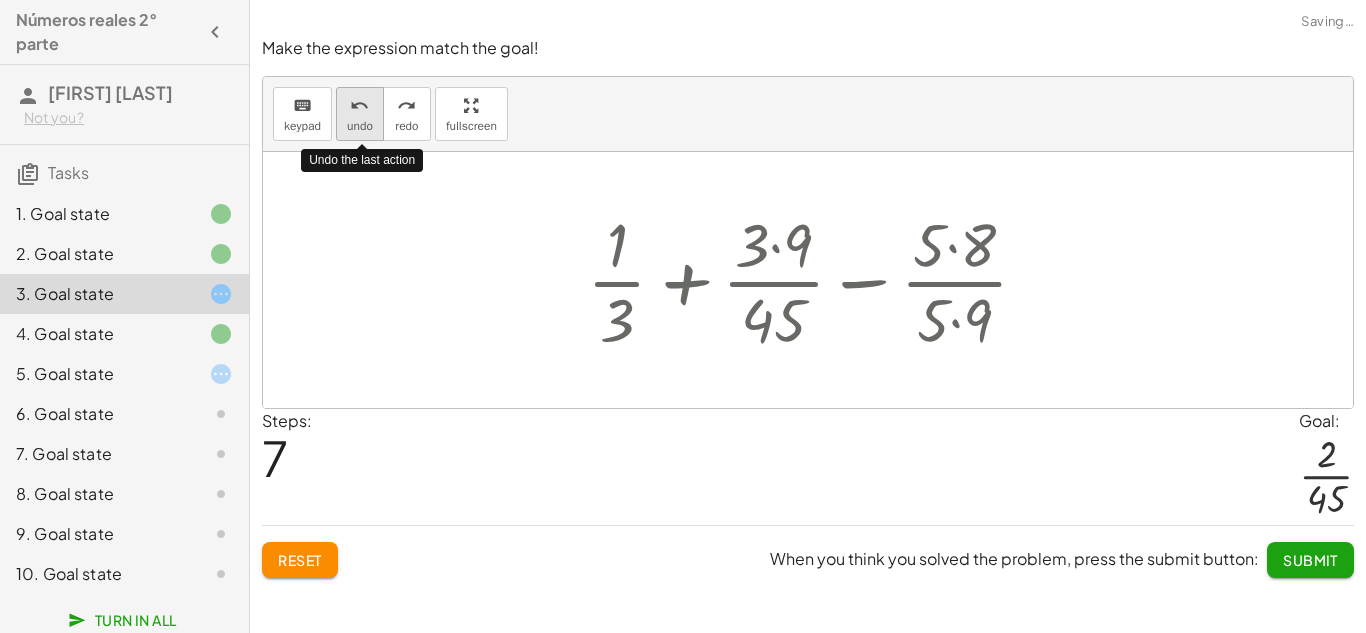 click on "undo" at bounding box center (359, 106) 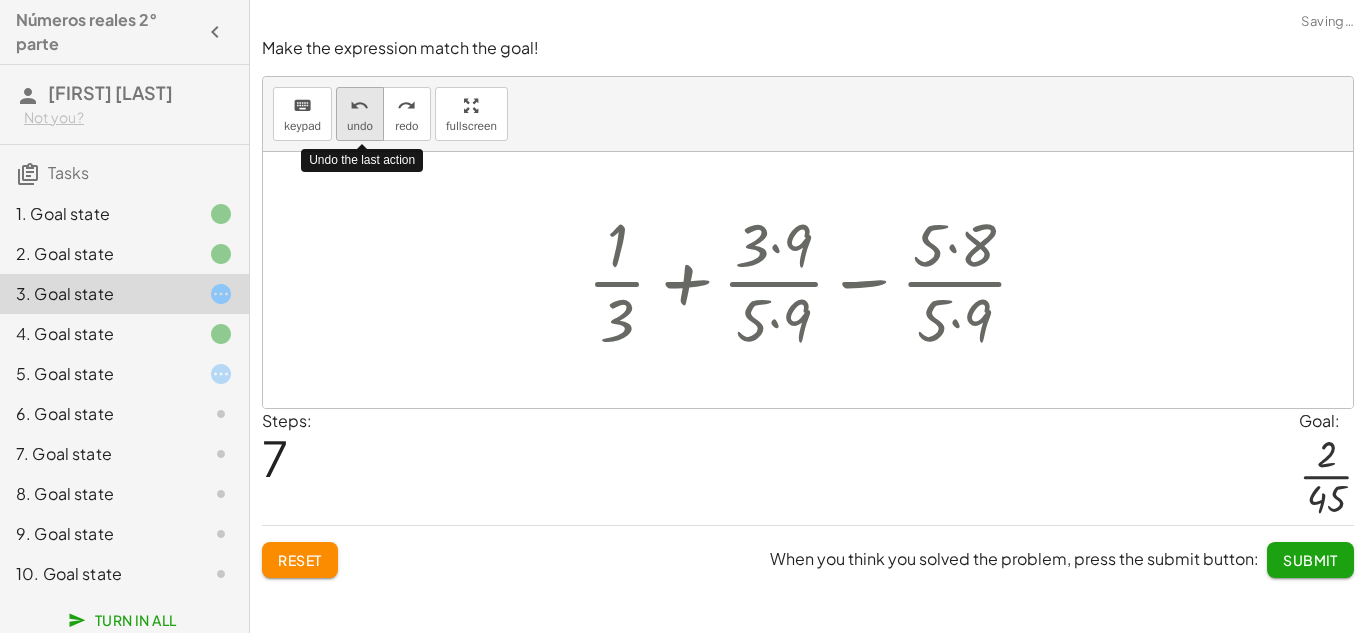 click on "undo" at bounding box center (359, 106) 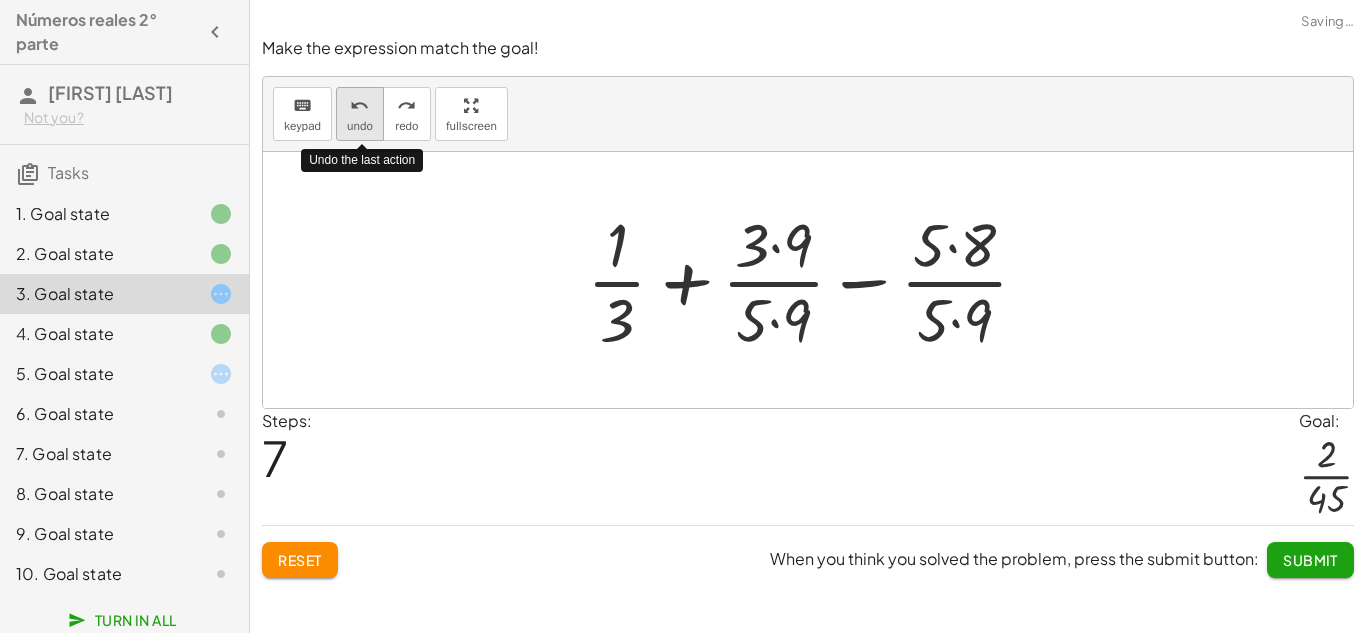 click on "undo" at bounding box center (359, 106) 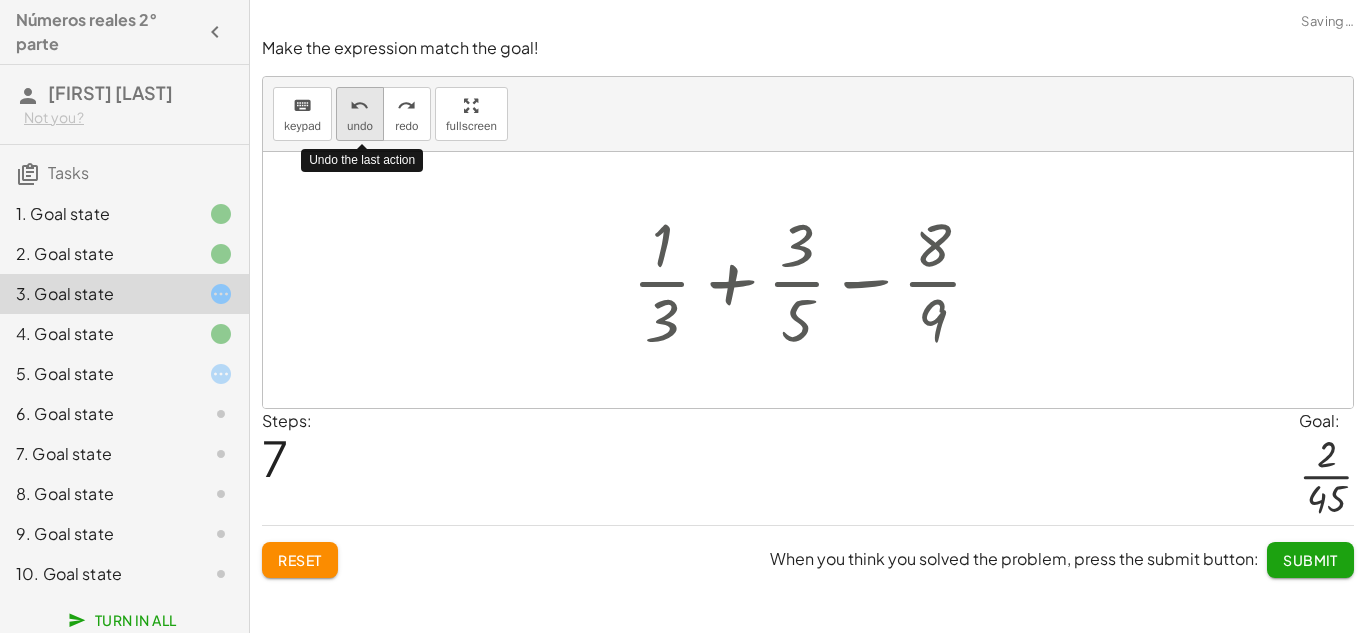 click on "undo" at bounding box center [359, 106] 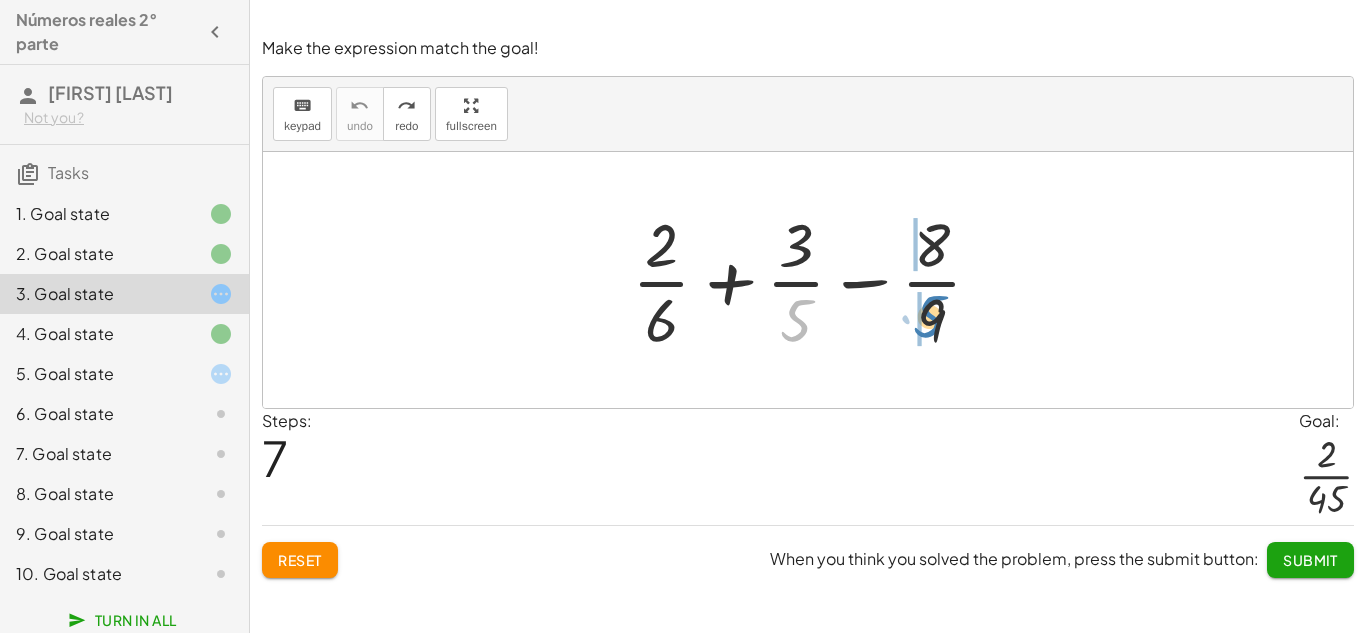drag, startPoint x: 790, startPoint y: 326, endPoint x: 918, endPoint y: 322, distance: 128.06248 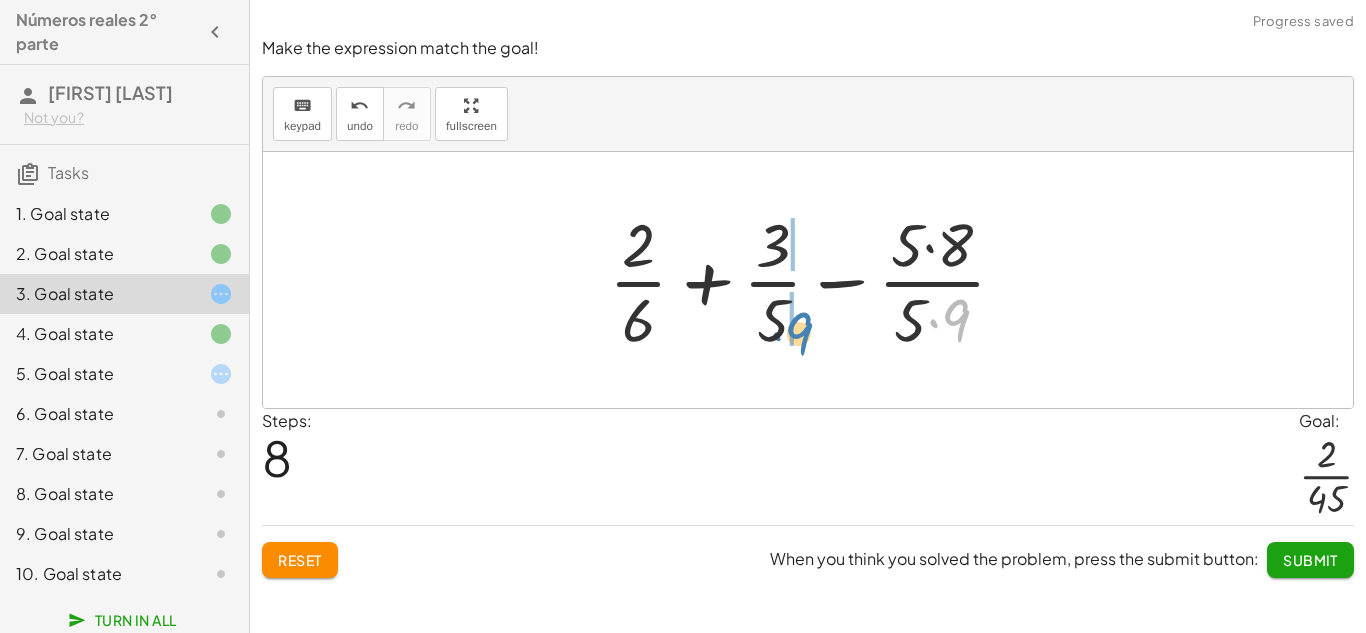 drag, startPoint x: 958, startPoint y: 322, endPoint x: 801, endPoint y: 334, distance: 157.45793 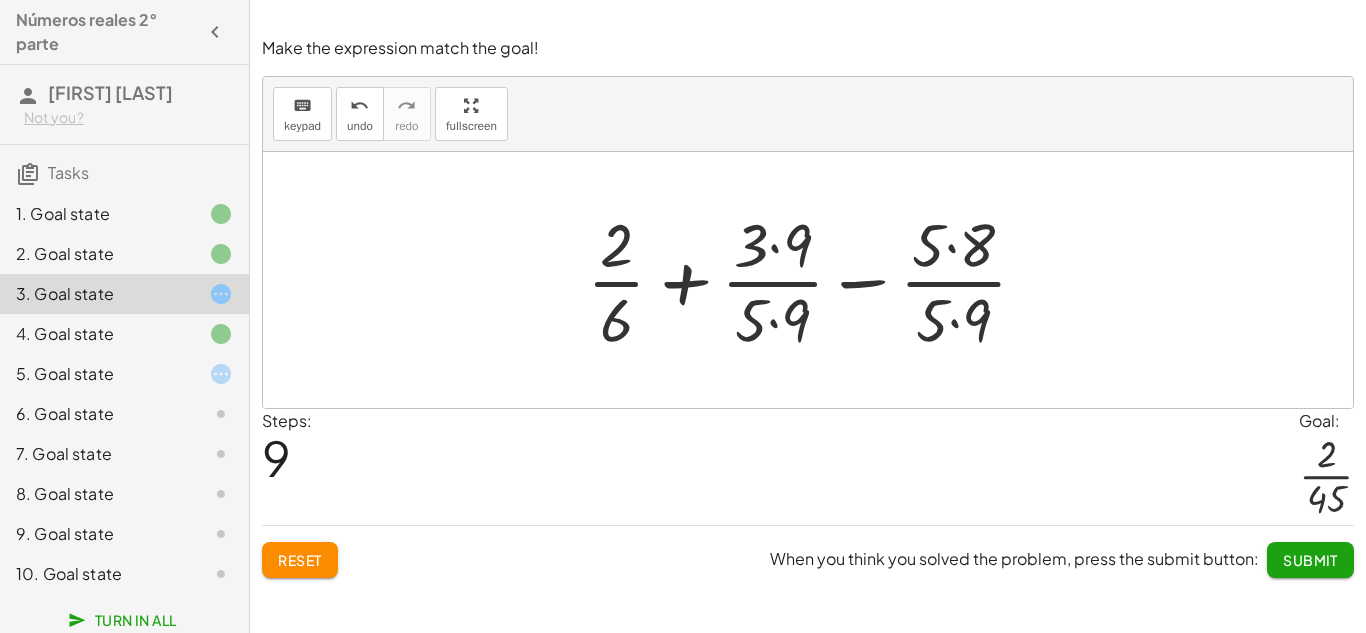 click at bounding box center [815, 280] 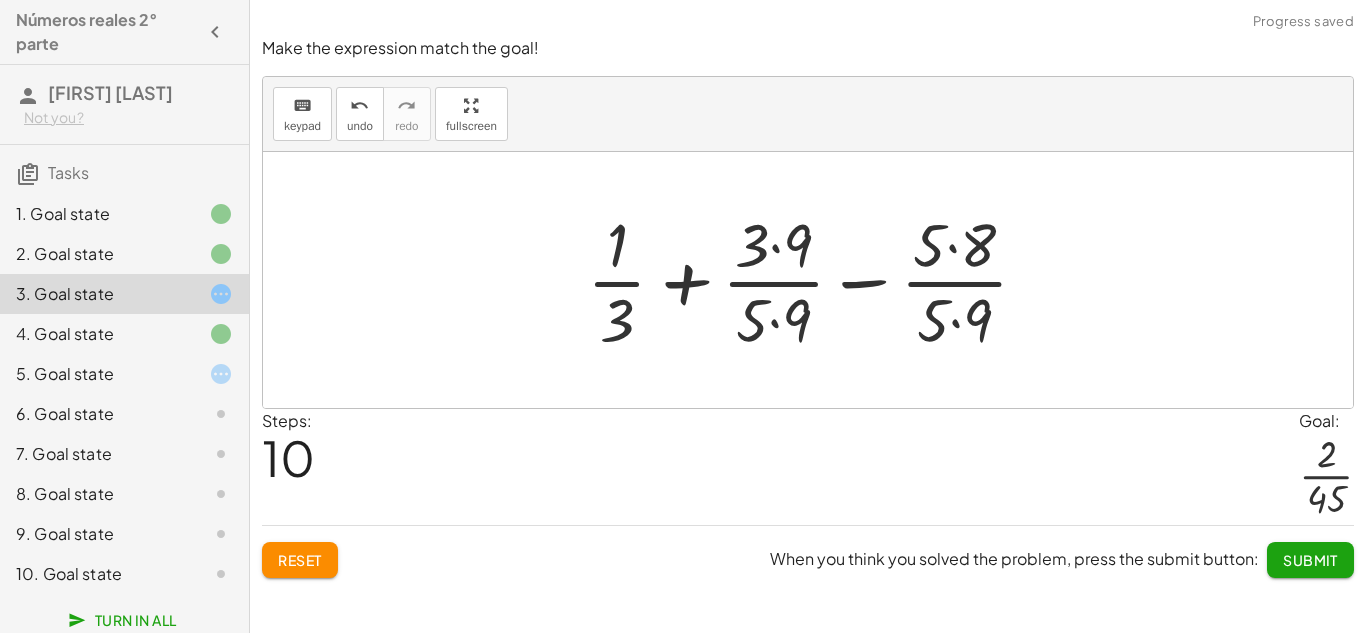 click at bounding box center (815, 280) 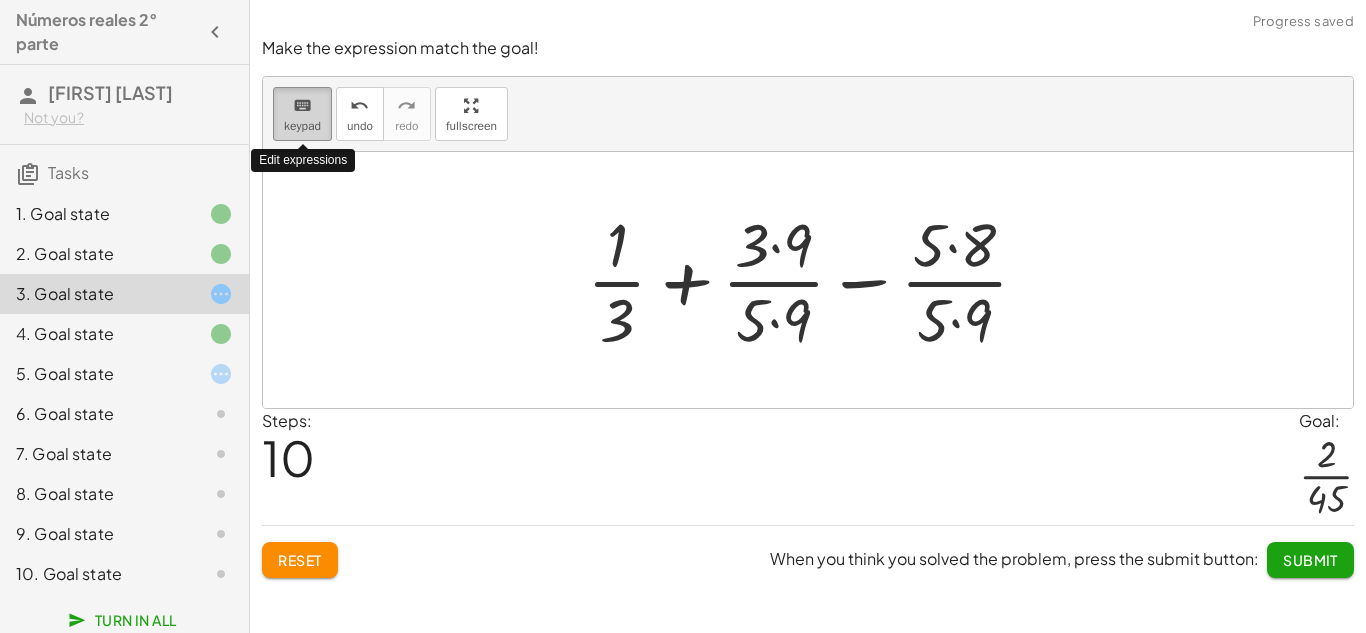 click on "keypad" at bounding box center [302, 126] 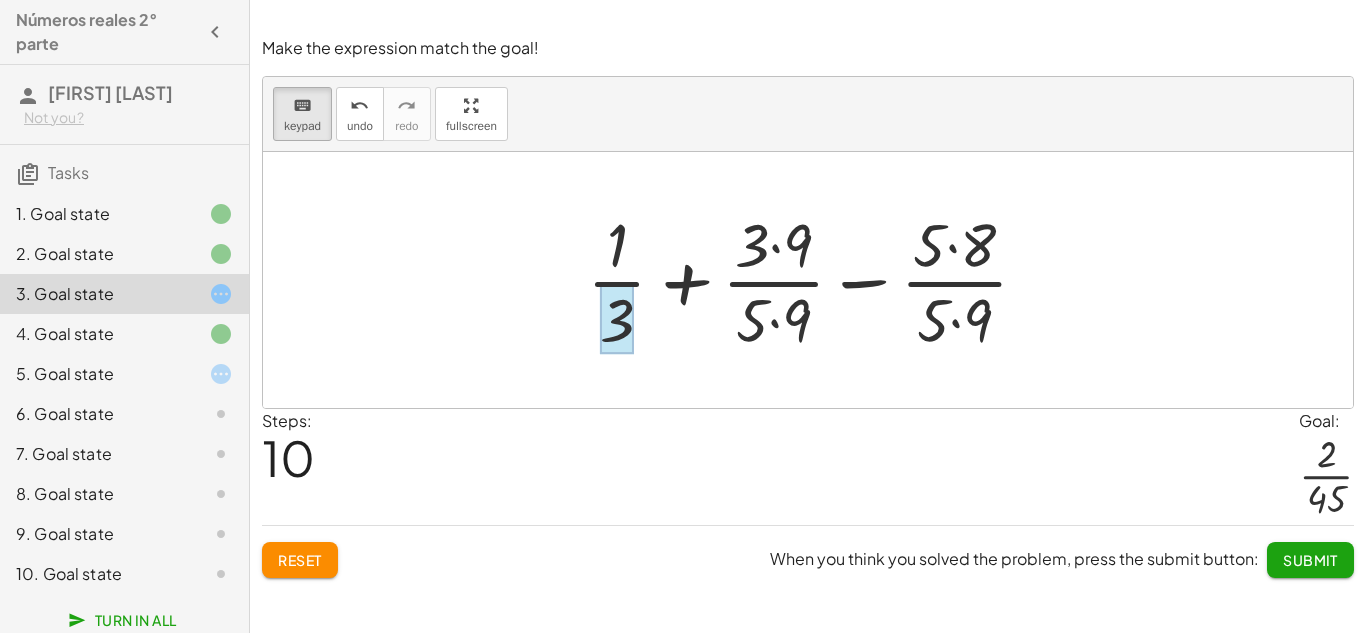 click at bounding box center (617, 319) 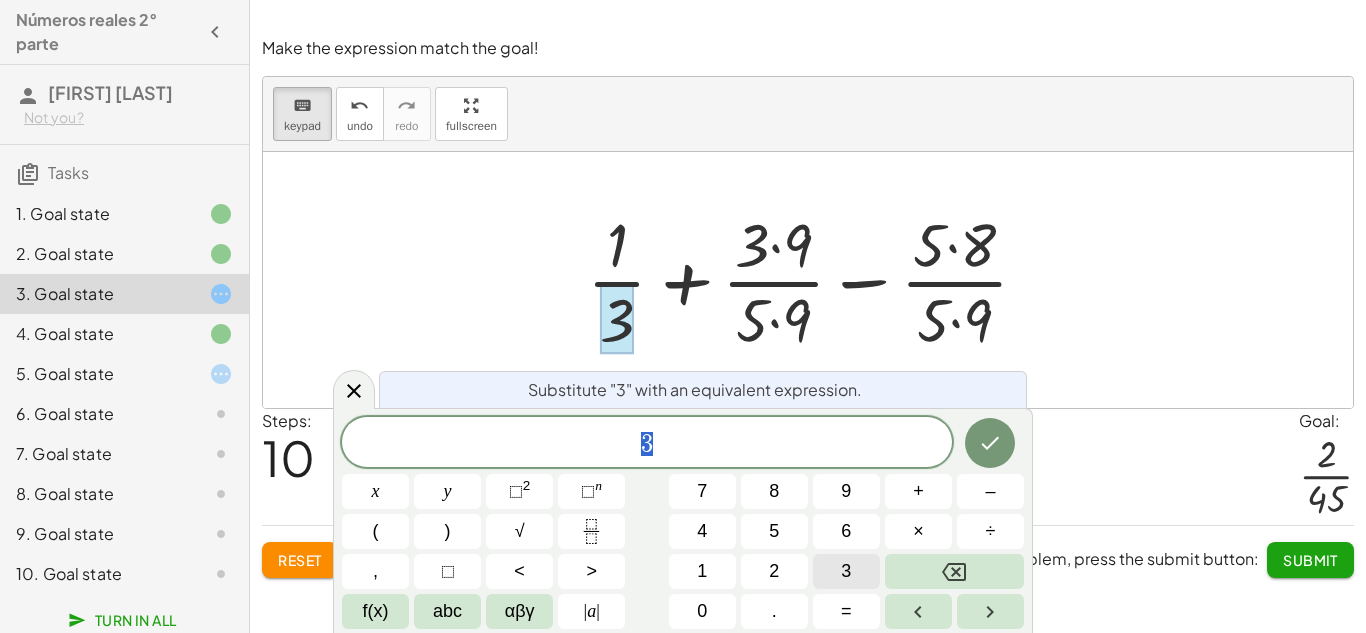click on "3" at bounding box center (846, 571) 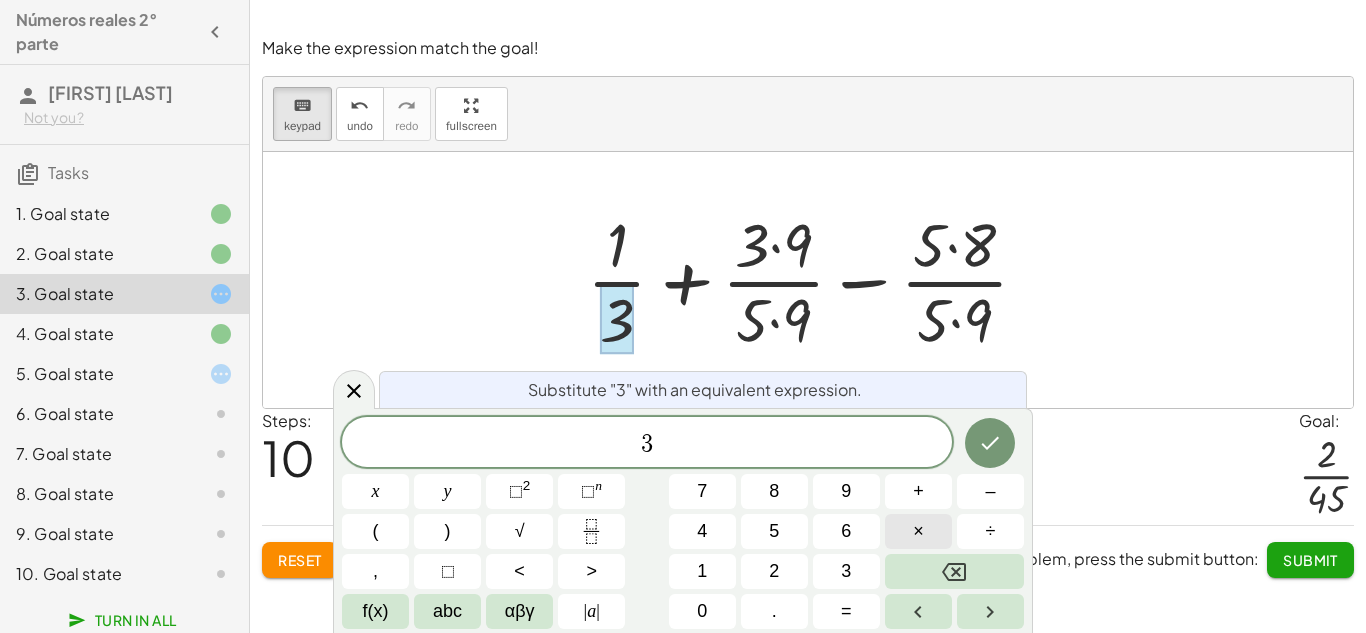 click on "×" at bounding box center (918, 531) 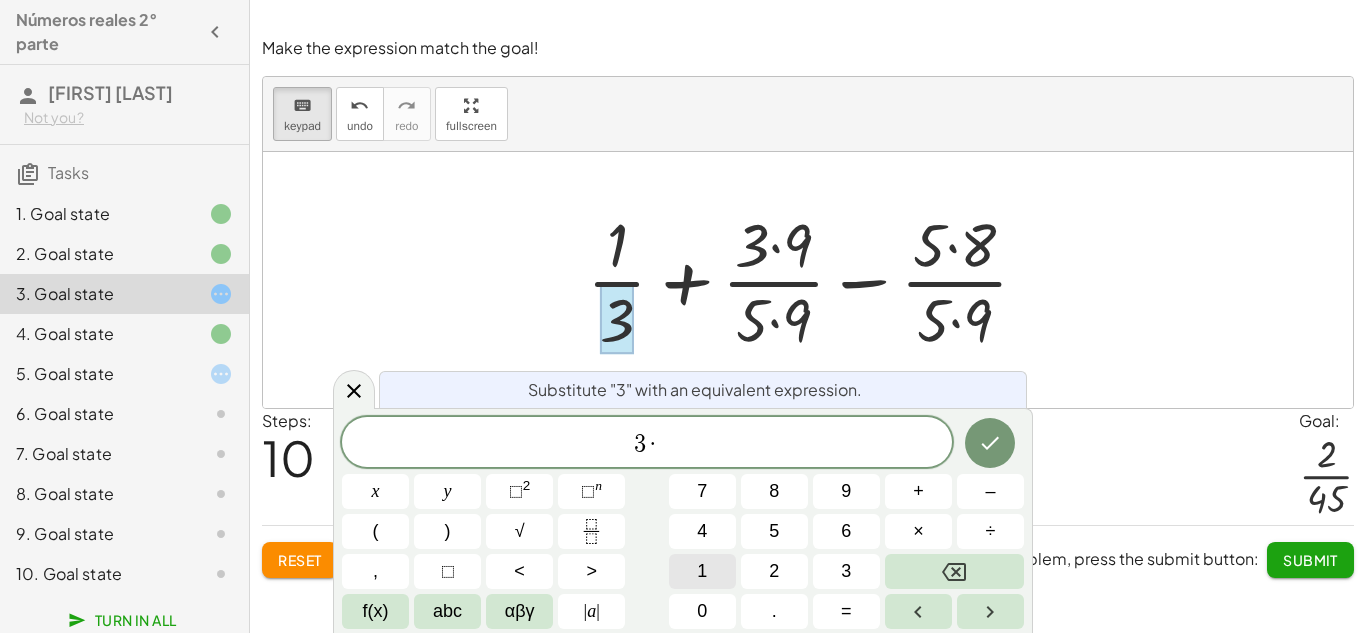 click on "1" at bounding box center (702, 571) 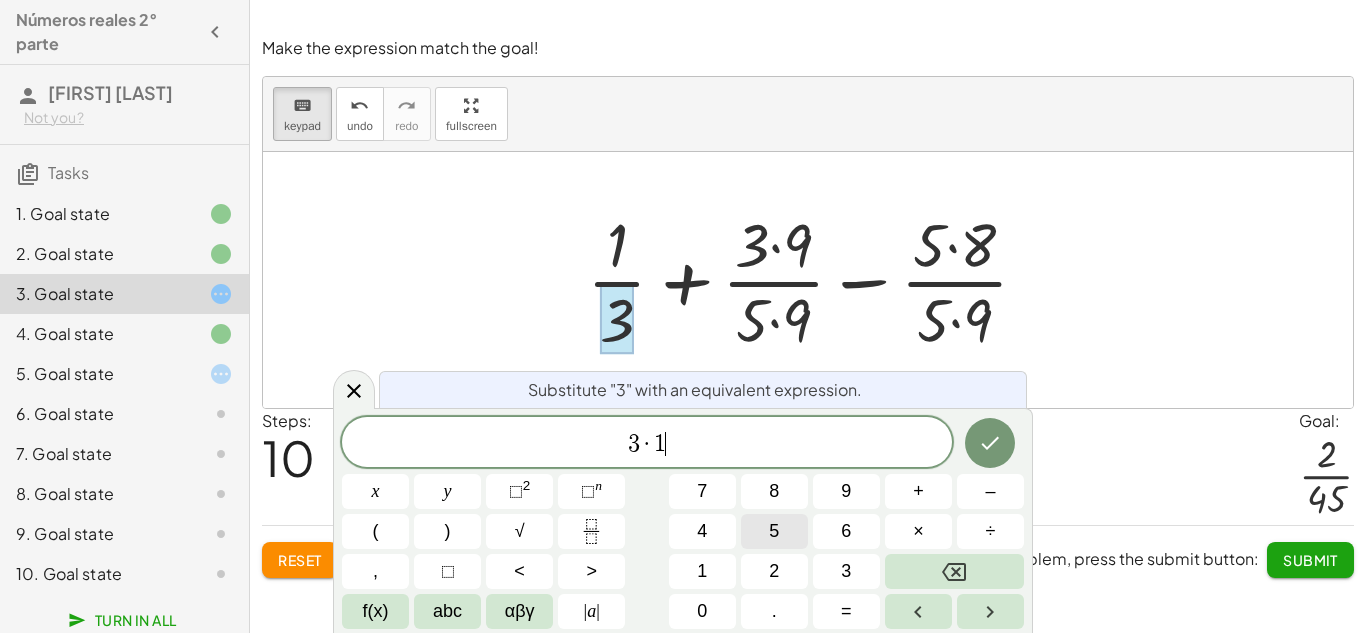 click on "5" at bounding box center (774, 531) 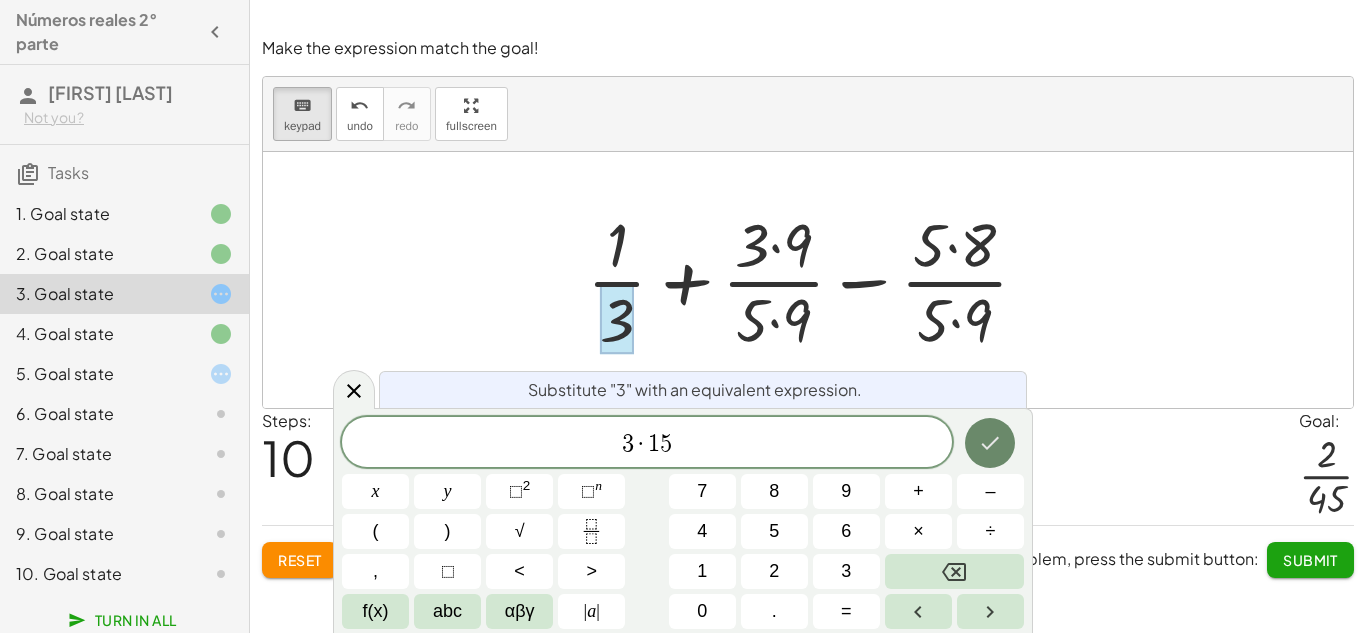 click 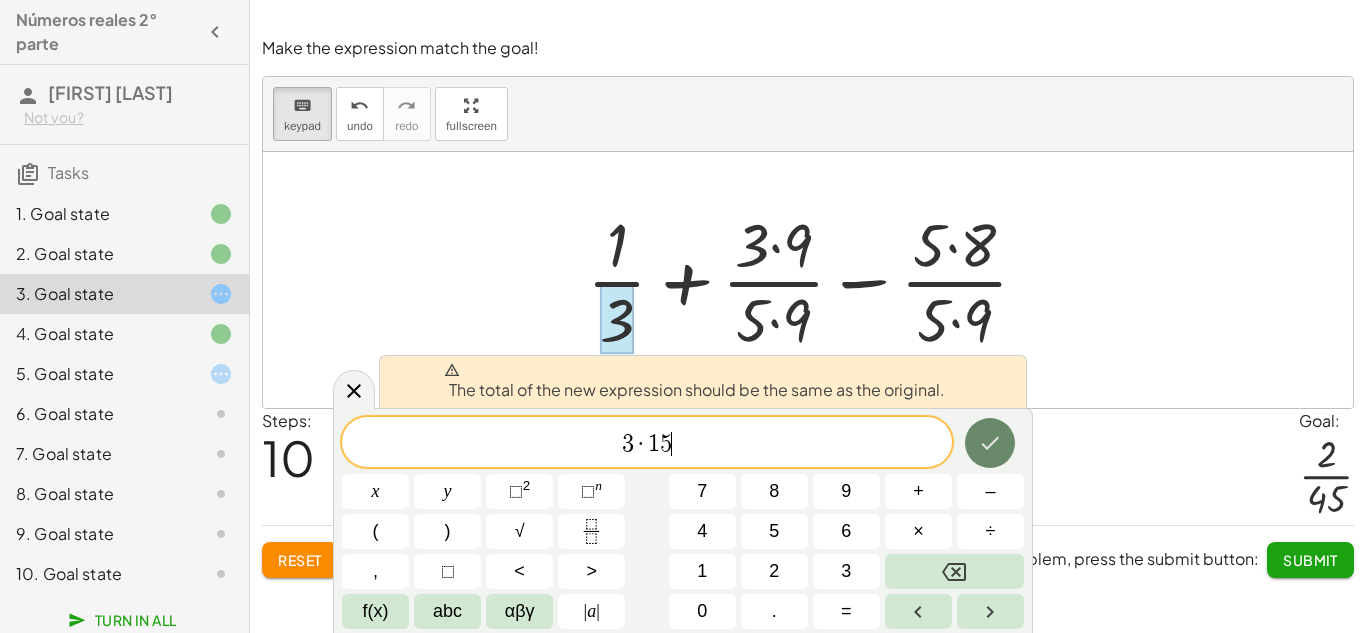 click 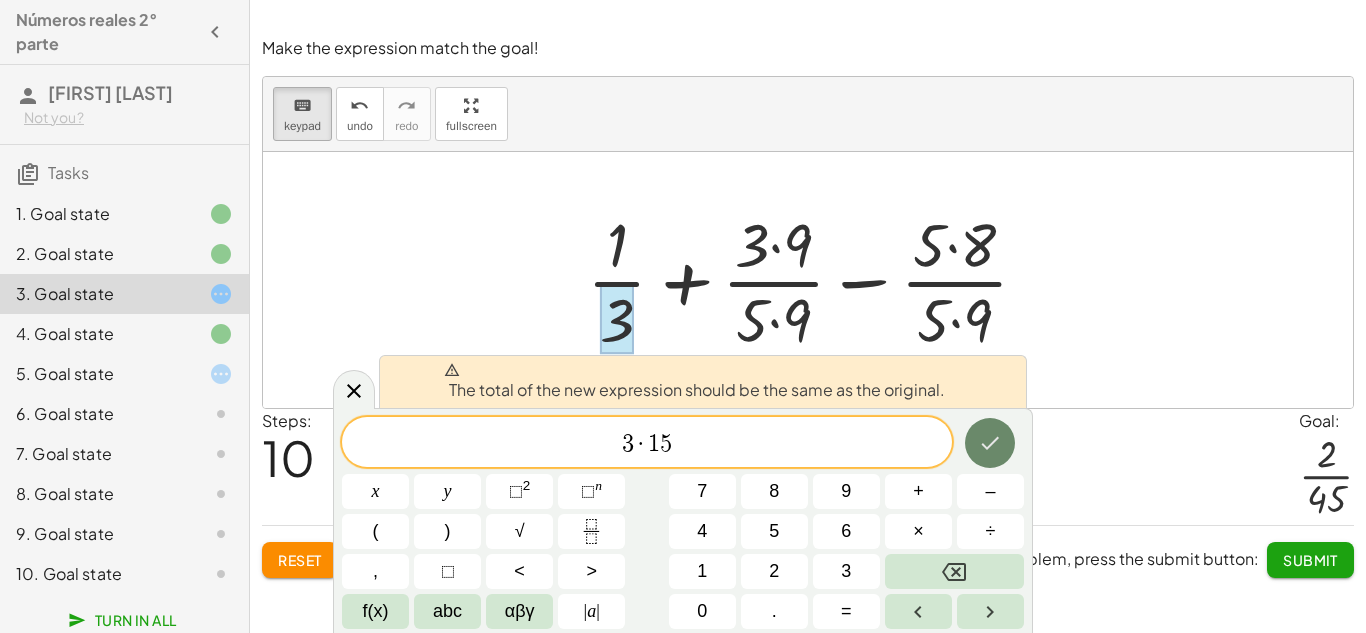 click 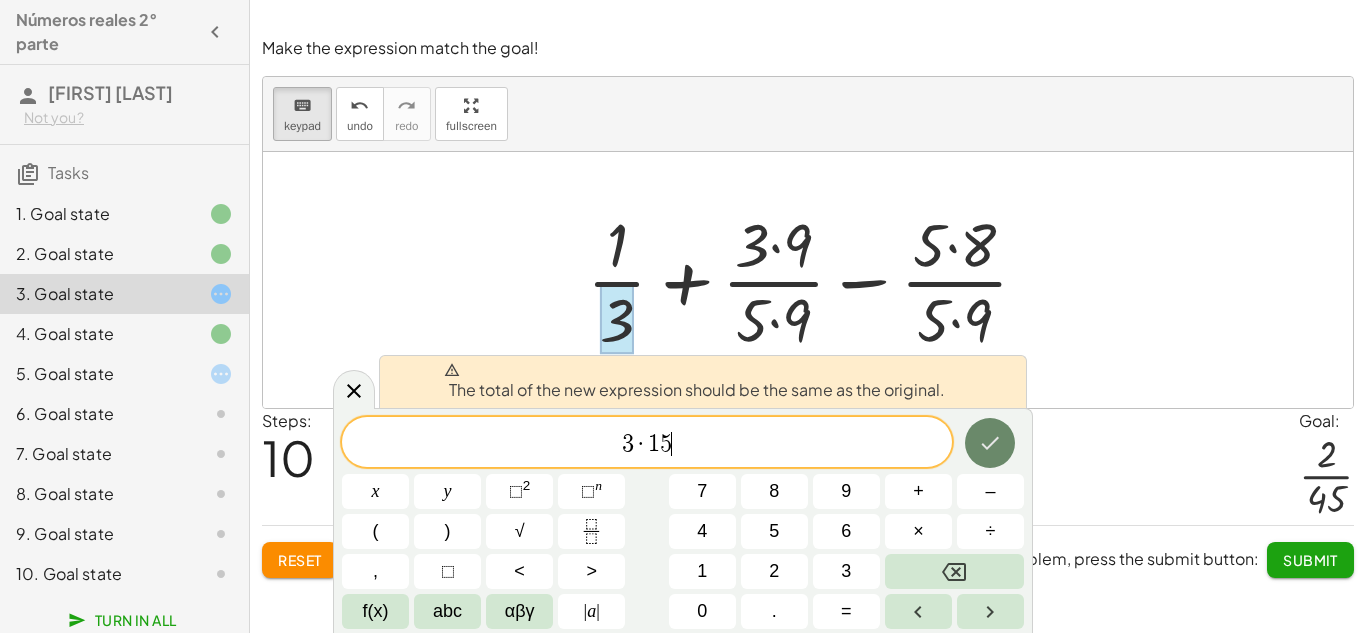 click 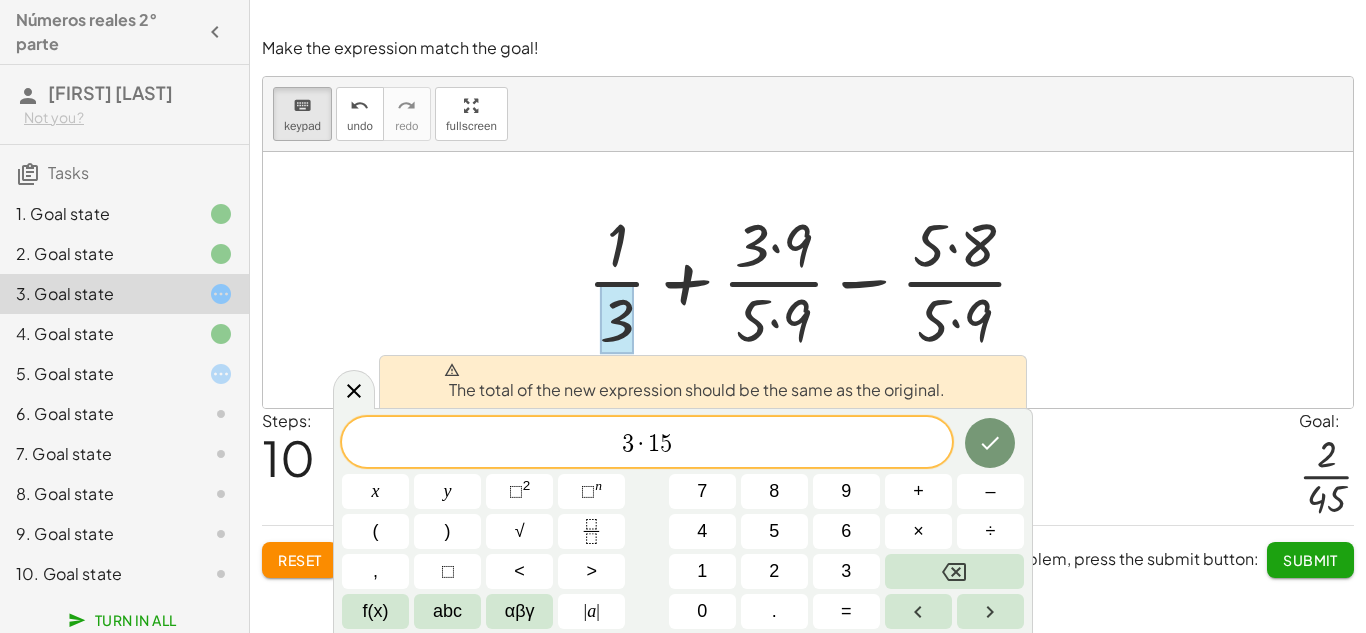 click at bounding box center [815, 280] 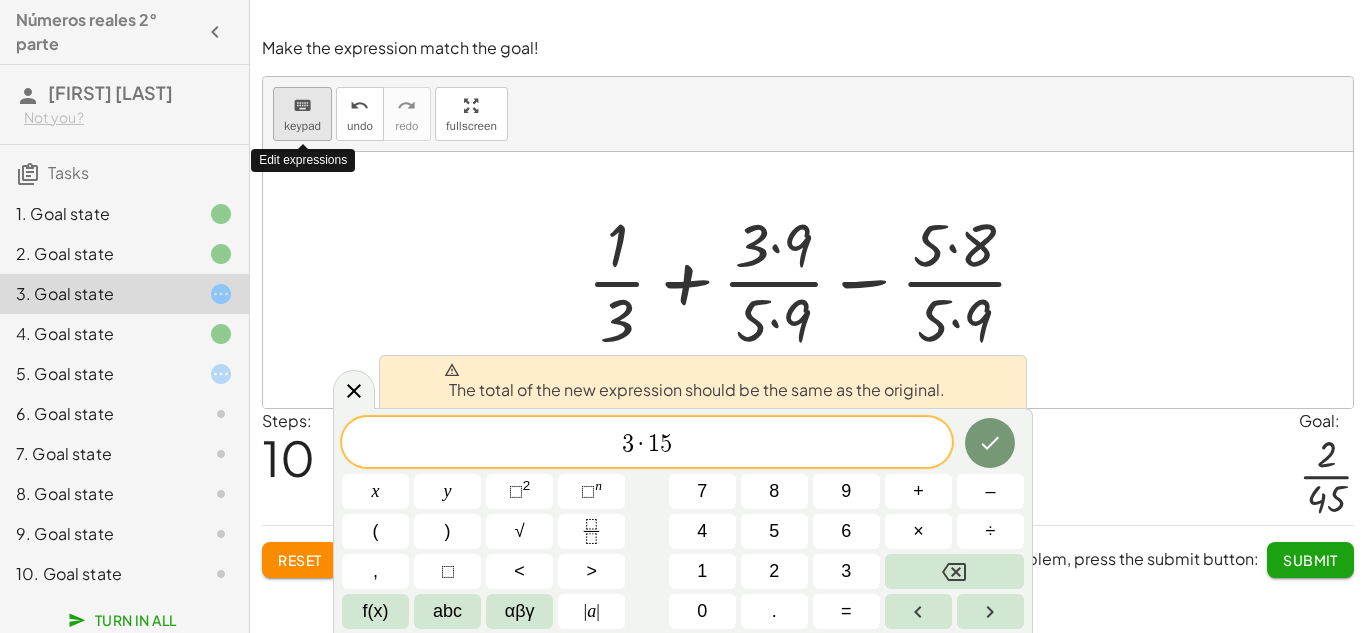 click on "keyboard keypad" at bounding box center (302, 114) 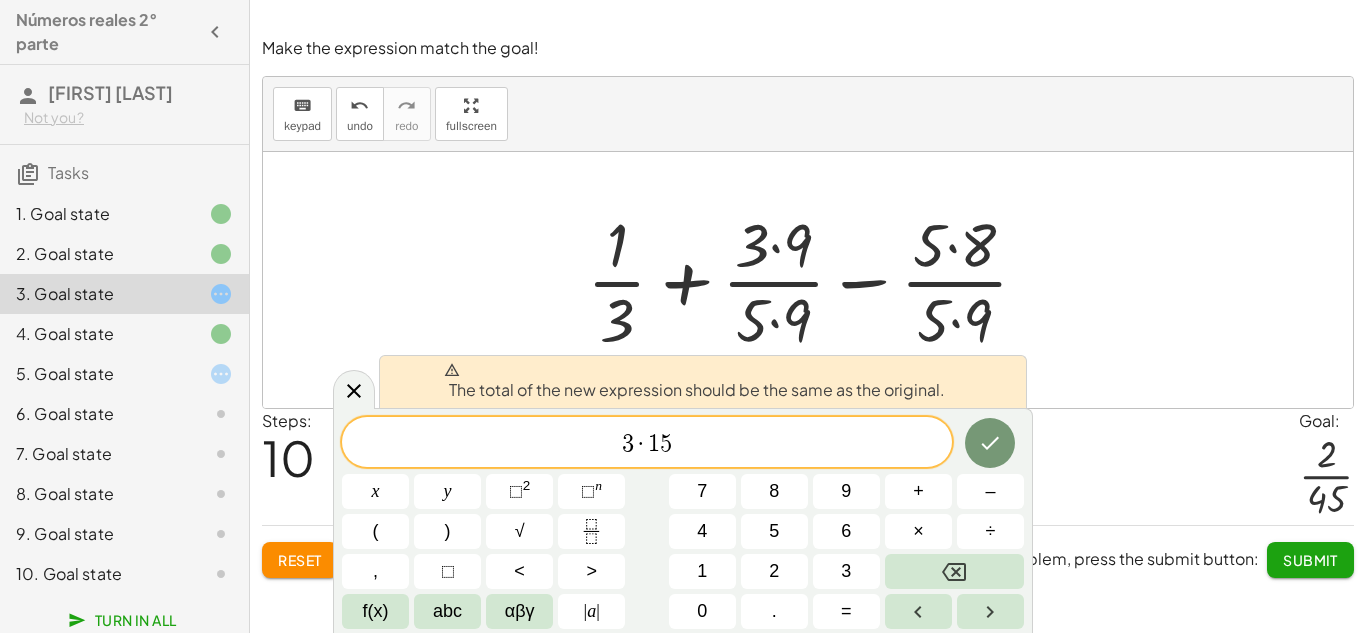 click at bounding box center [808, 280] 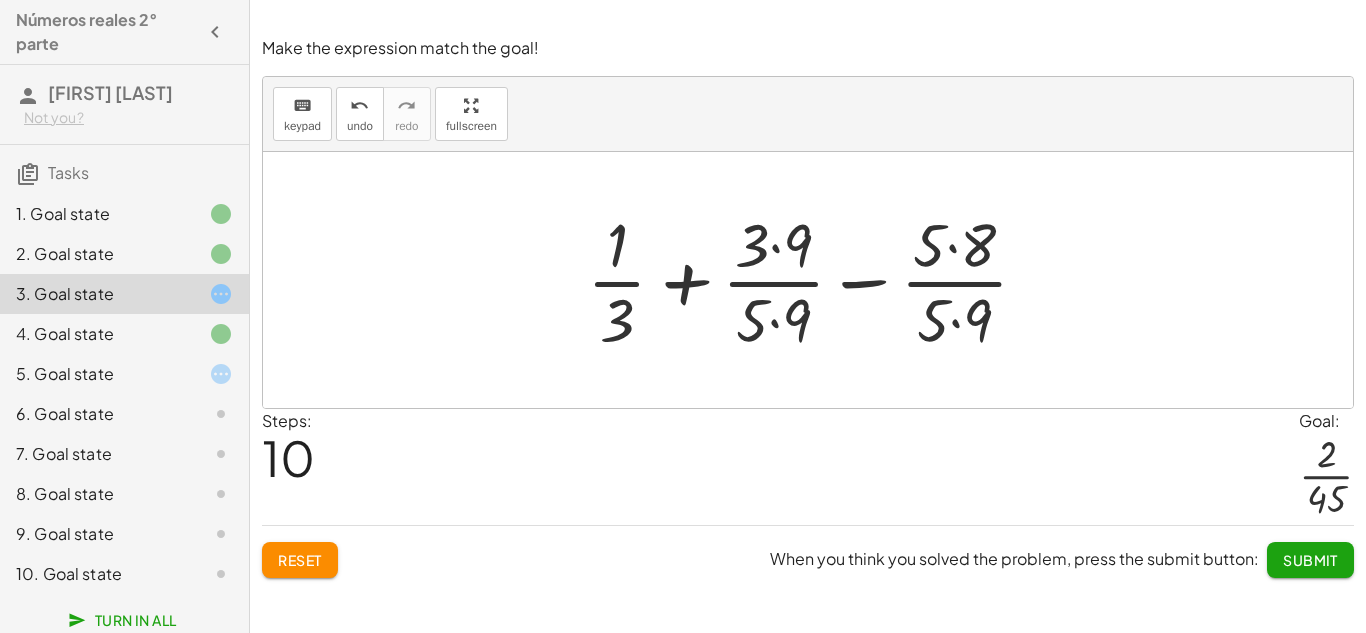 click at bounding box center [808, 280] 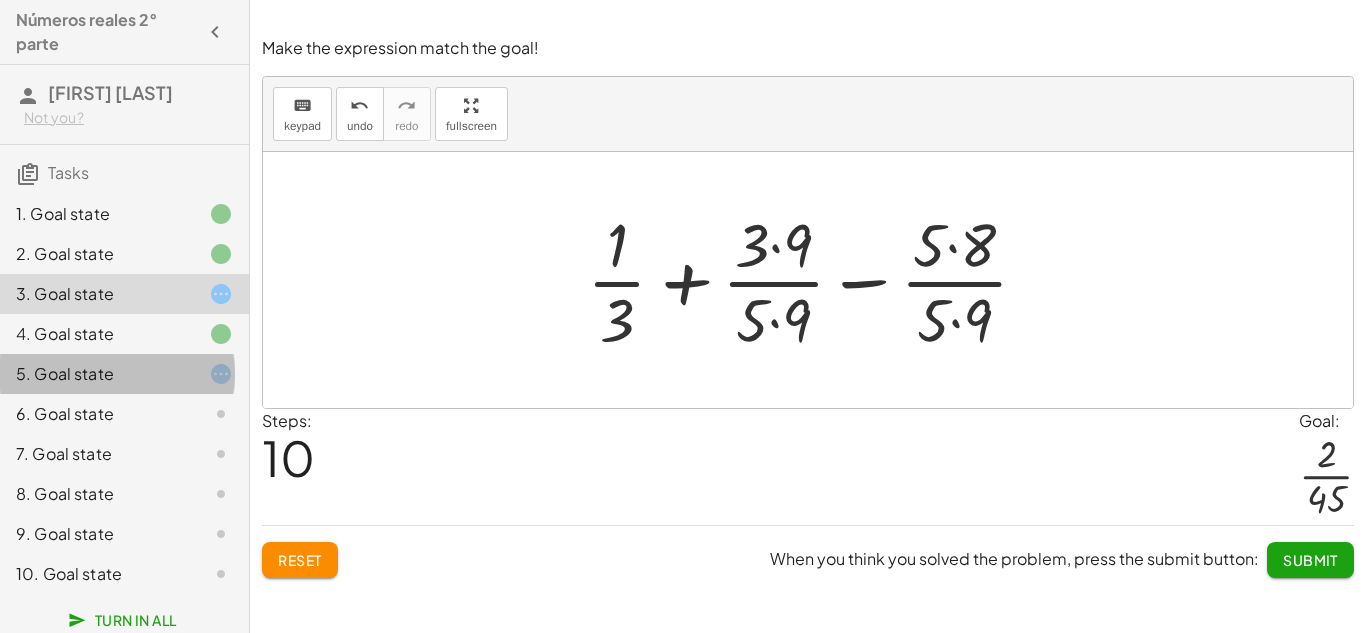 click 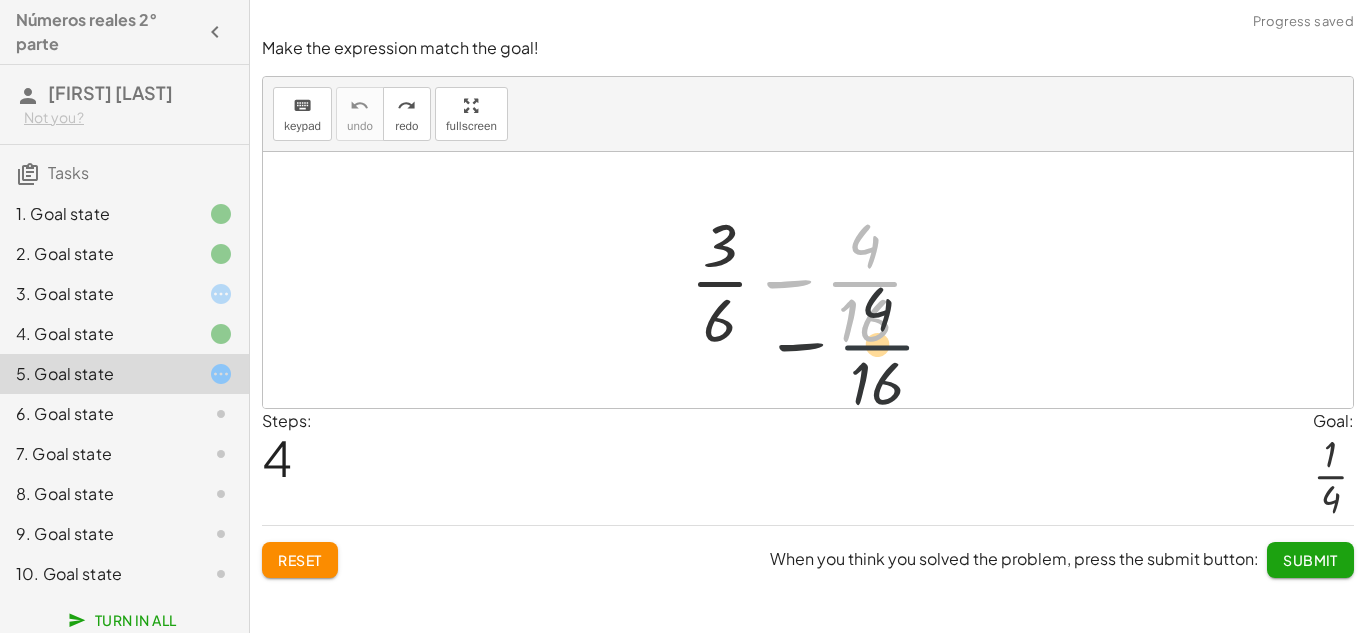 drag, startPoint x: 844, startPoint y: 264, endPoint x: 857, endPoint y: 338, distance: 75.13322 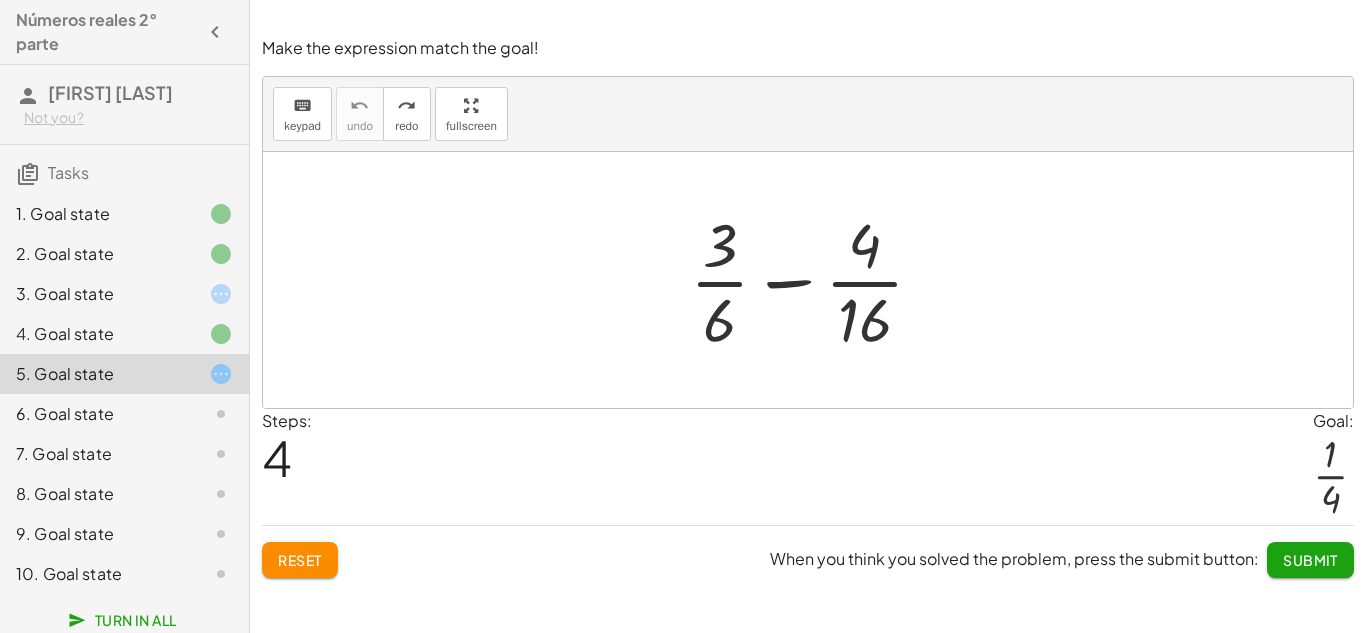 click at bounding box center [815, 280] 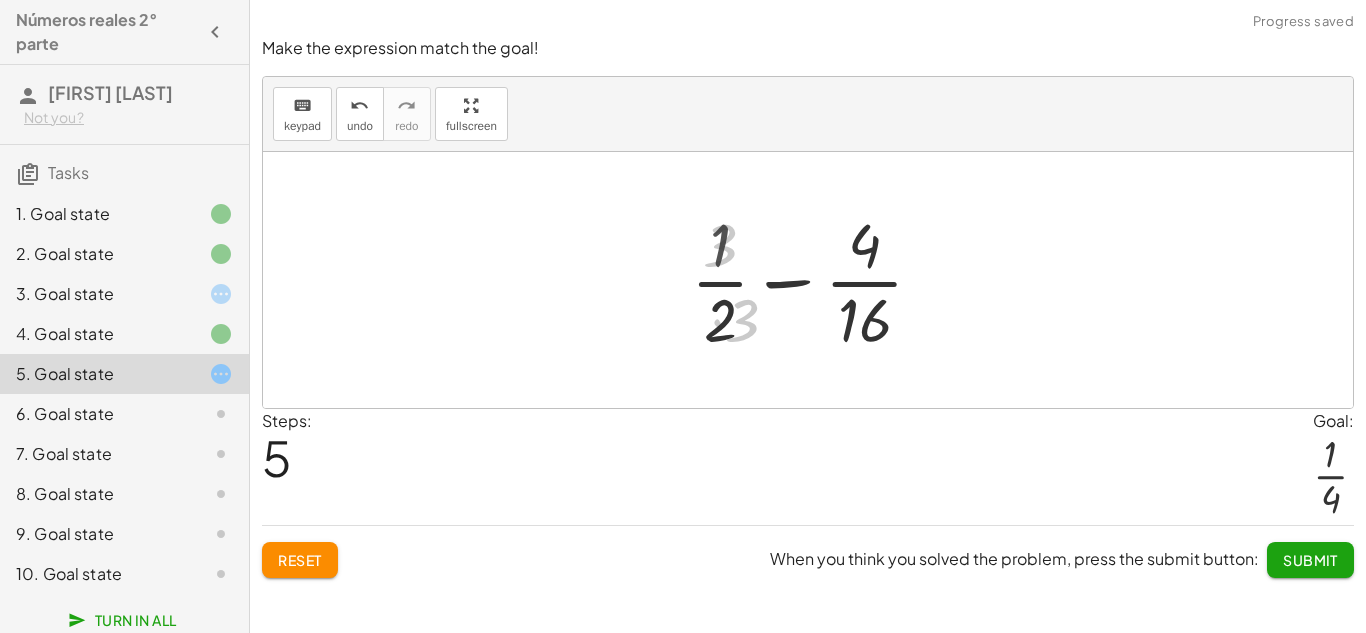 click at bounding box center [815, 280] 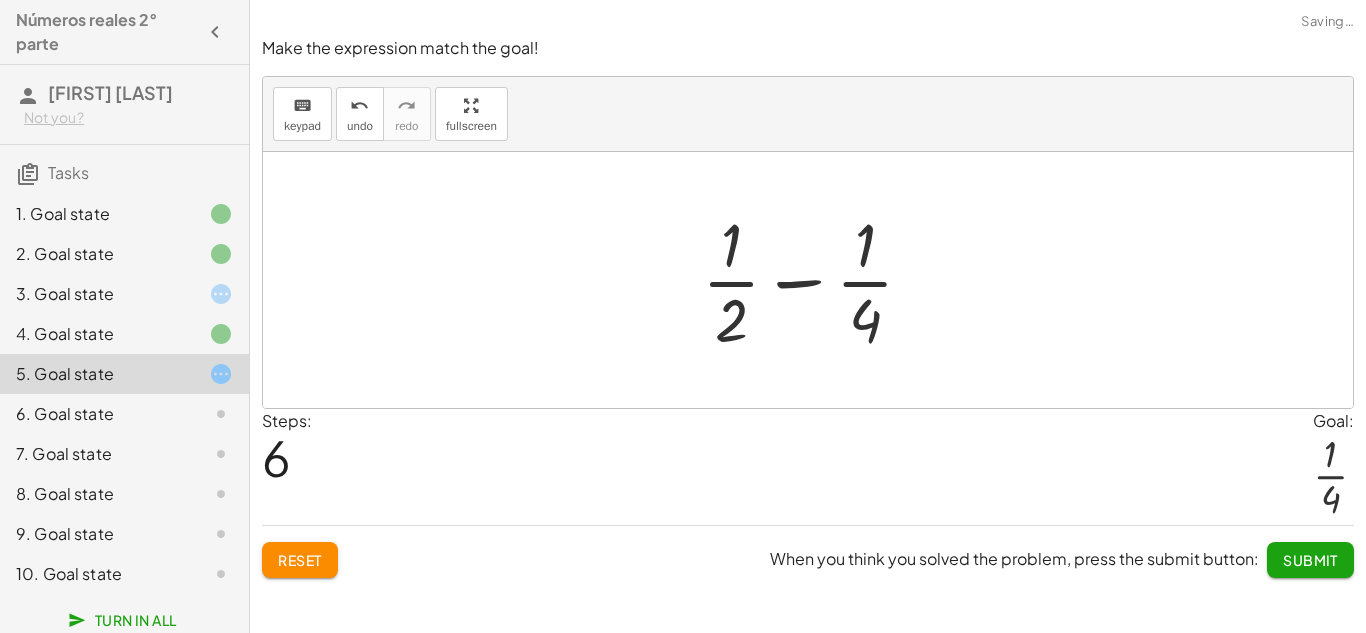 click at bounding box center (816, 280) 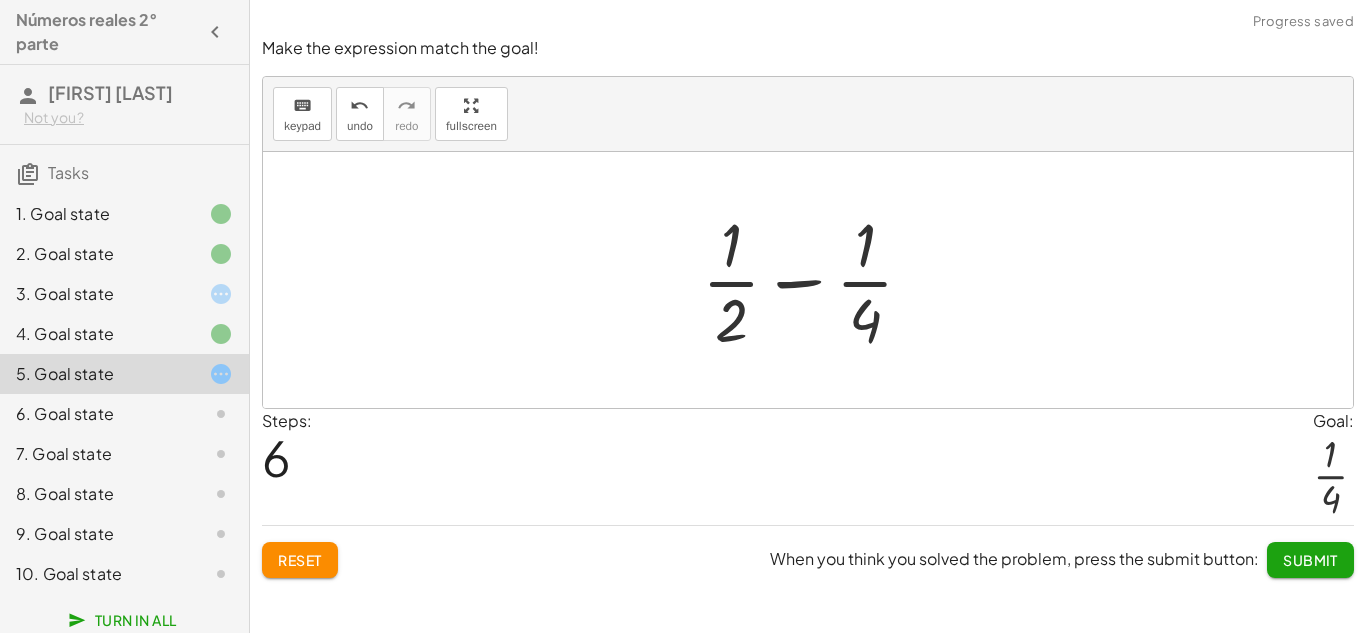 click at bounding box center (816, 280) 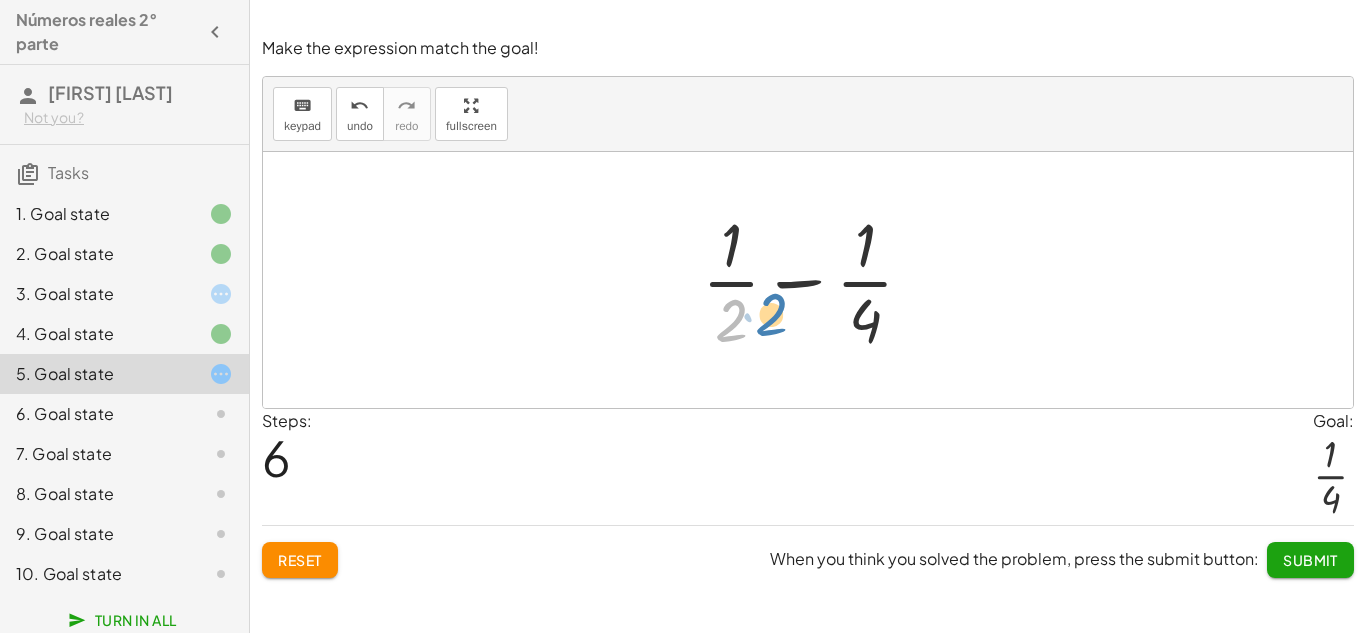 drag, startPoint x: 737, startPoint y: 314, endPoint x: 762, endPoint y: 305, distance: 26.57066 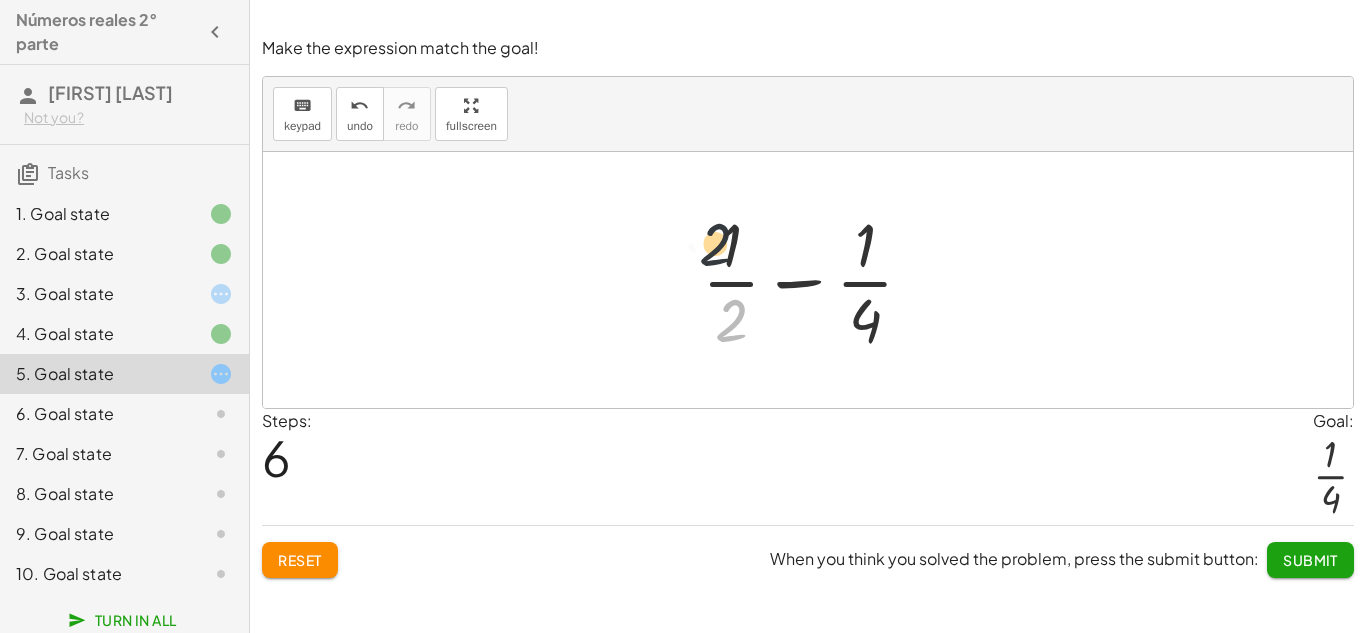 drag, startPoint x: 718, startPoint y: 312, endPoint x: 700, endPoint y: 211, distance: 102.59142 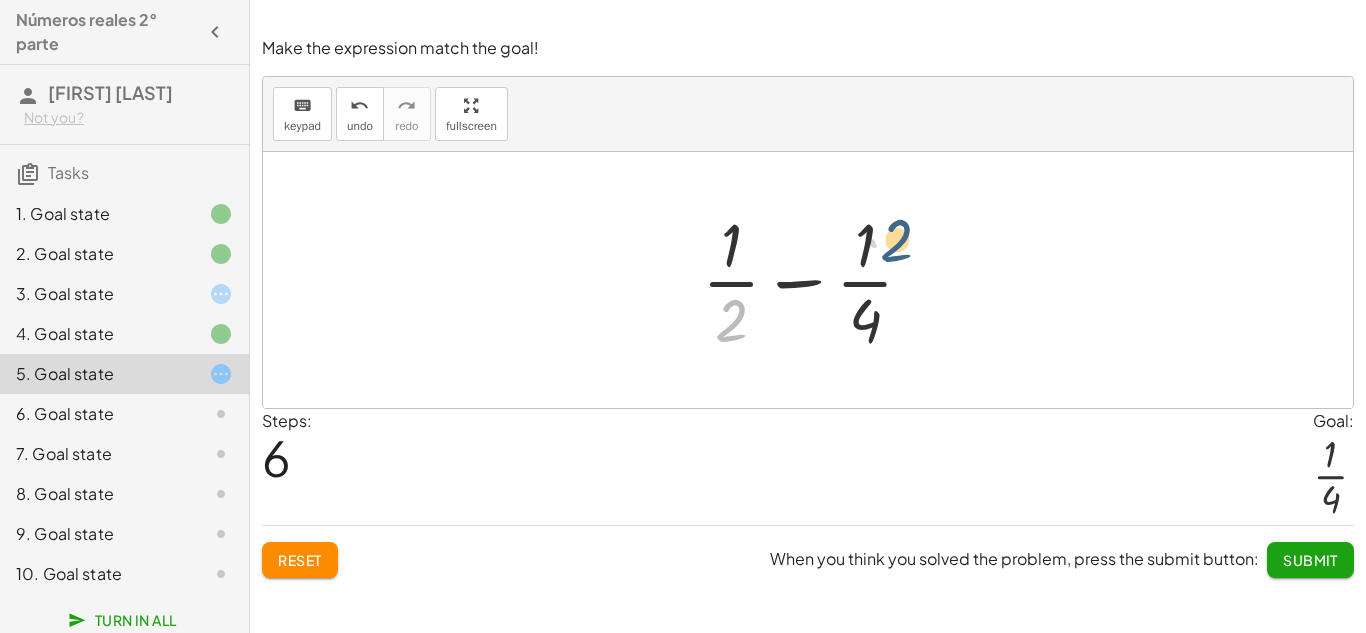 drag, startPoint x: 719, startPoint y: 309, endPoint x: 898, endPoint y: 231, distance: 195.25624 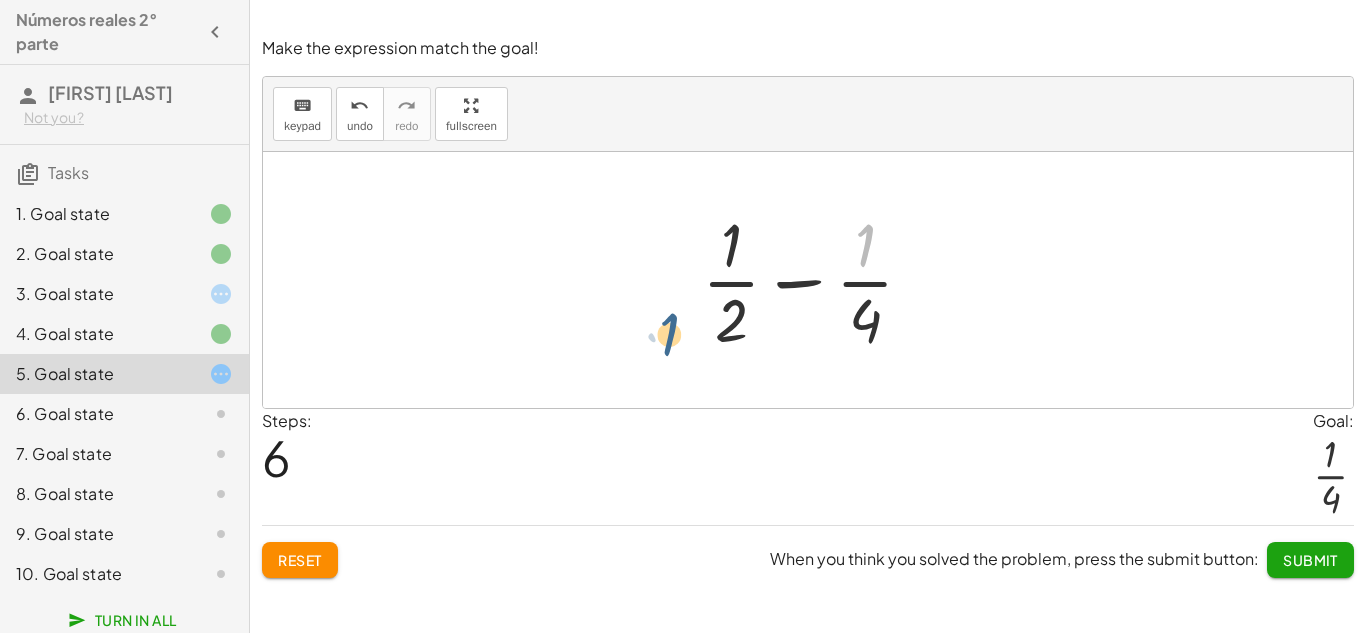 drag, startPoint x: 901, startPoint y: 233, endPoint x: 696, endPoint y: 325, distance: 224.69757 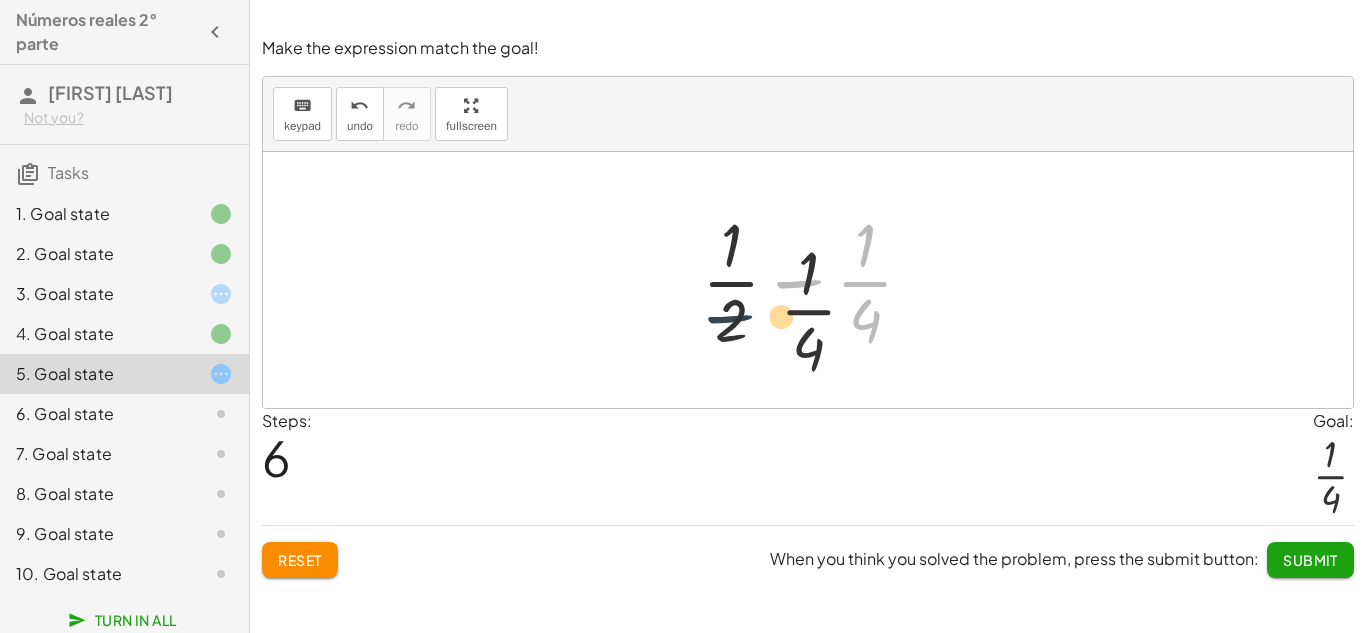 drag, startPoint x: 790, startPoint y: 291, endPoint x: 708, endPoint y: 326, distance: 89.157166 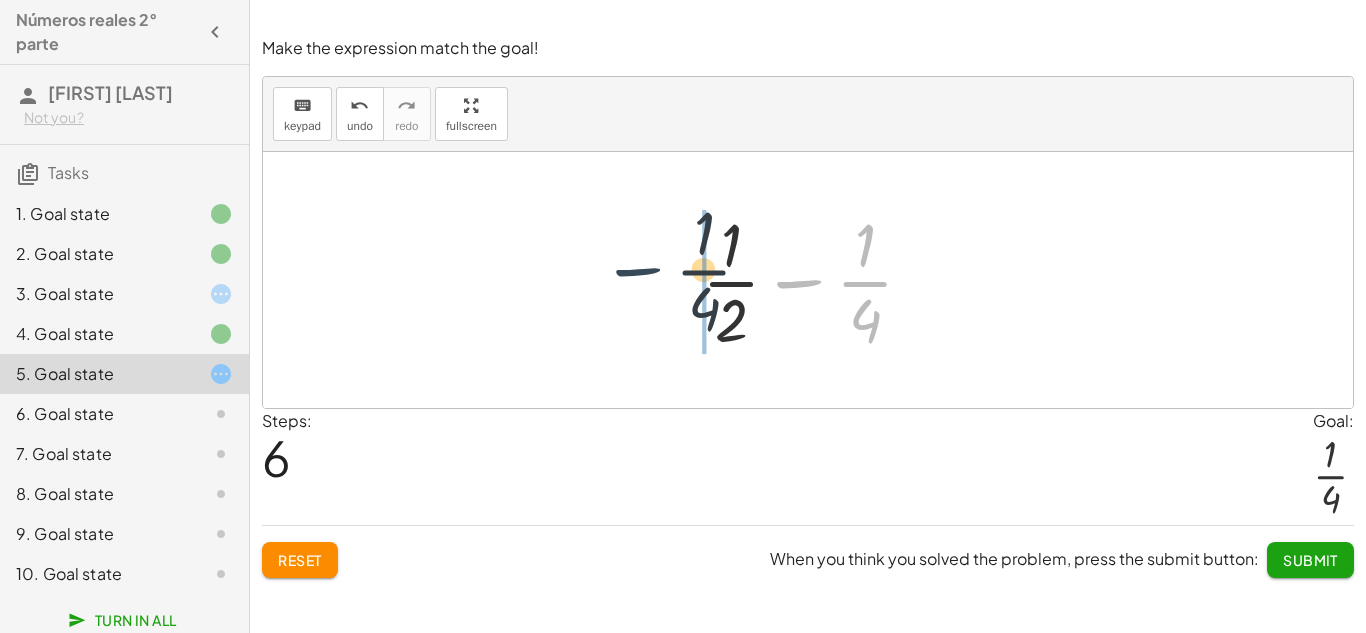 drag, startPoint x: 822, startPoint y: 303, endPoint x: 647, endPoint y: 290, distance: 175.4822 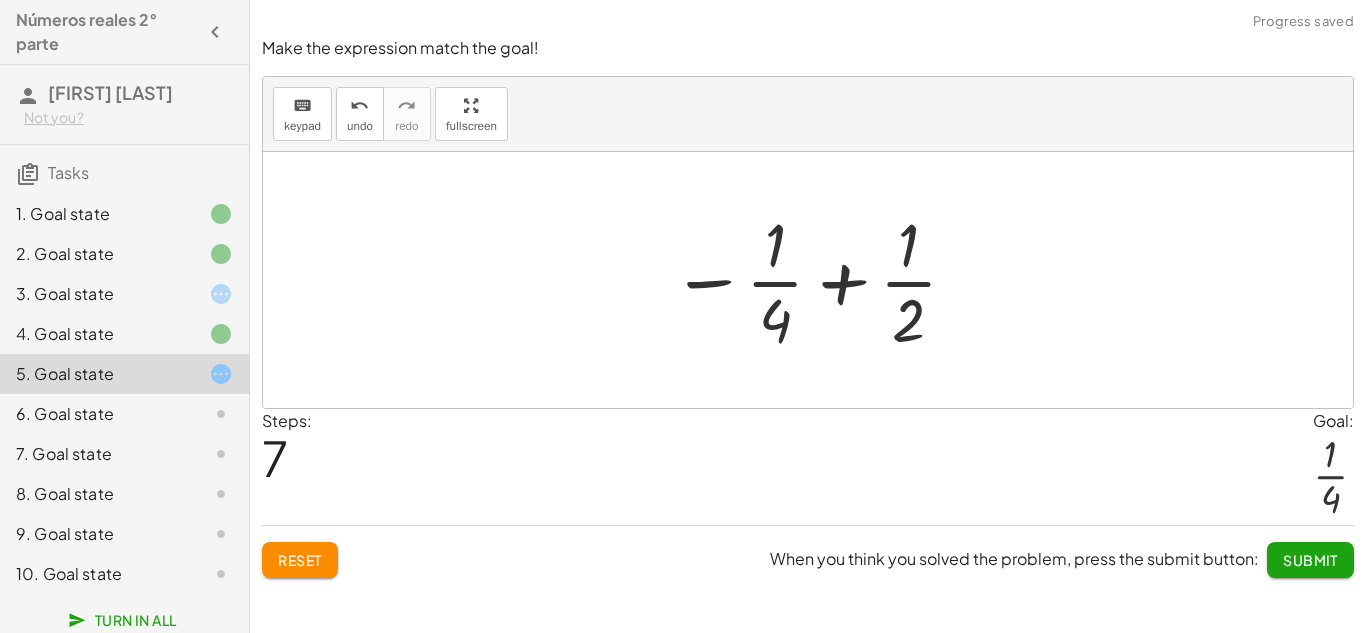 click at bounding box center (815, 280) 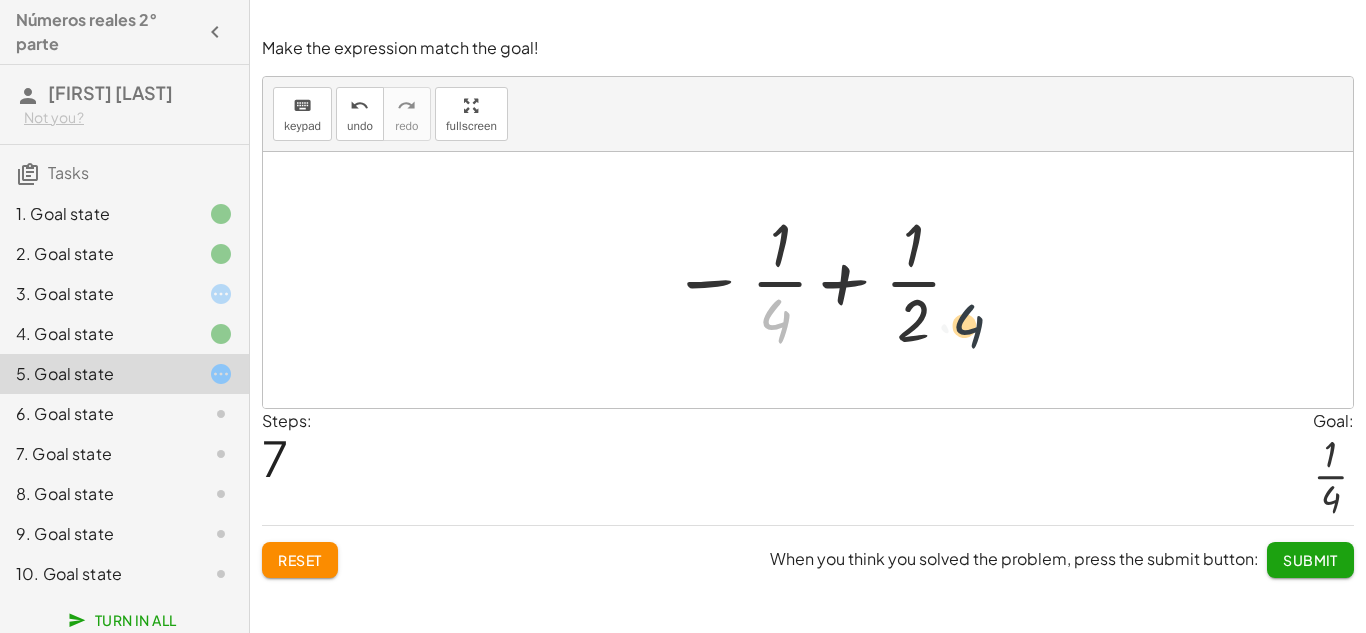 drag, startPoint x: 754, startPoint y: 319, endPoint x: 975, endPoint y: 327, distance: 221.14474 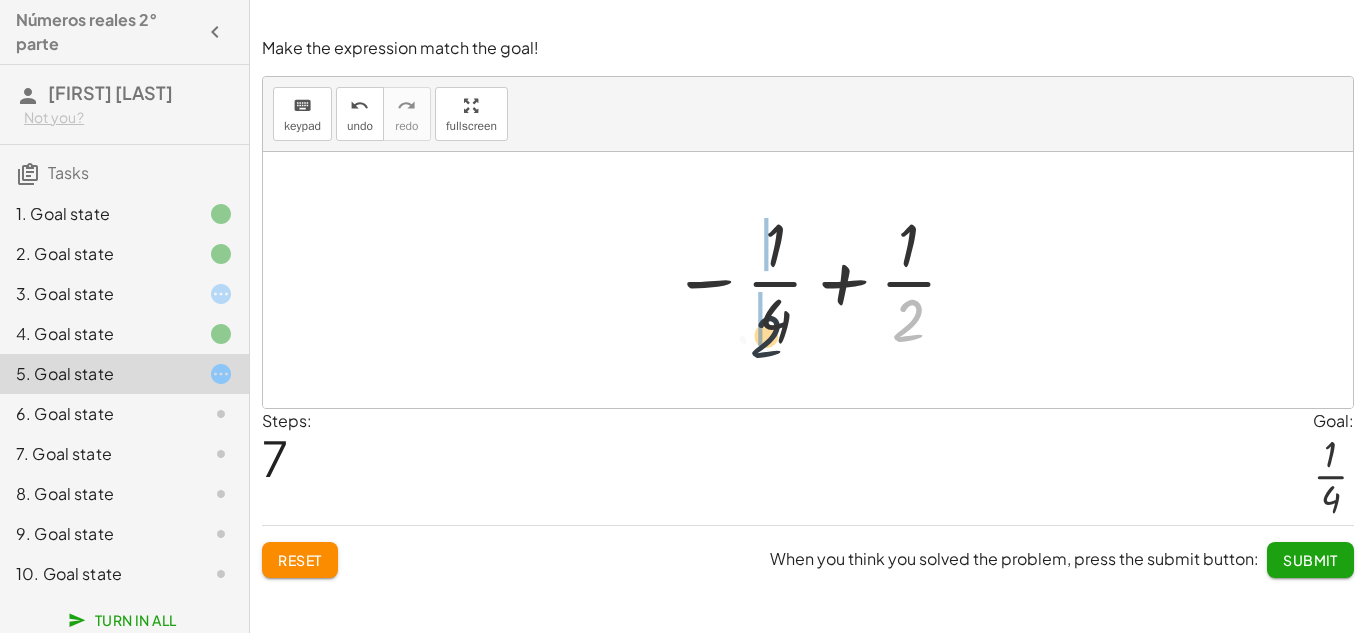 drag, startPoint x: 920, startPoint y: 311, endPoint x: 750, endPoint y: 321, distance: 170.29387 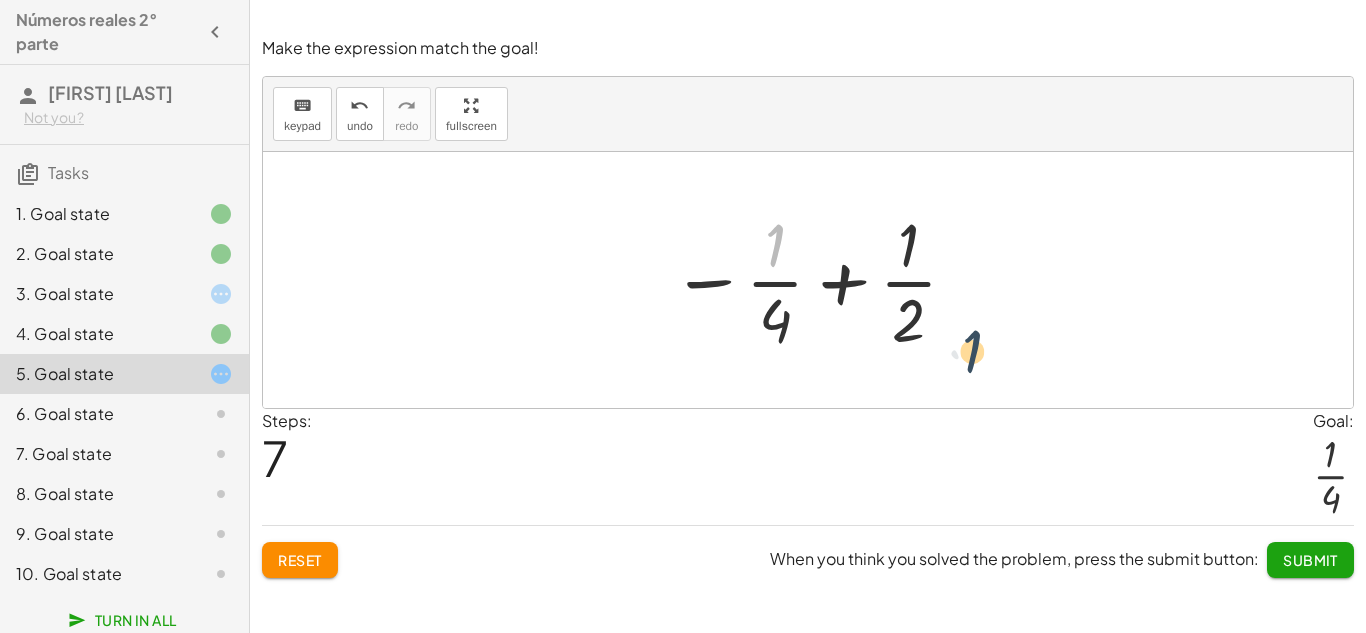 drag, startPoint x: 777, startPoint y: 247, endPoint x: 976, endPoint y: 354, distance: 225.94247 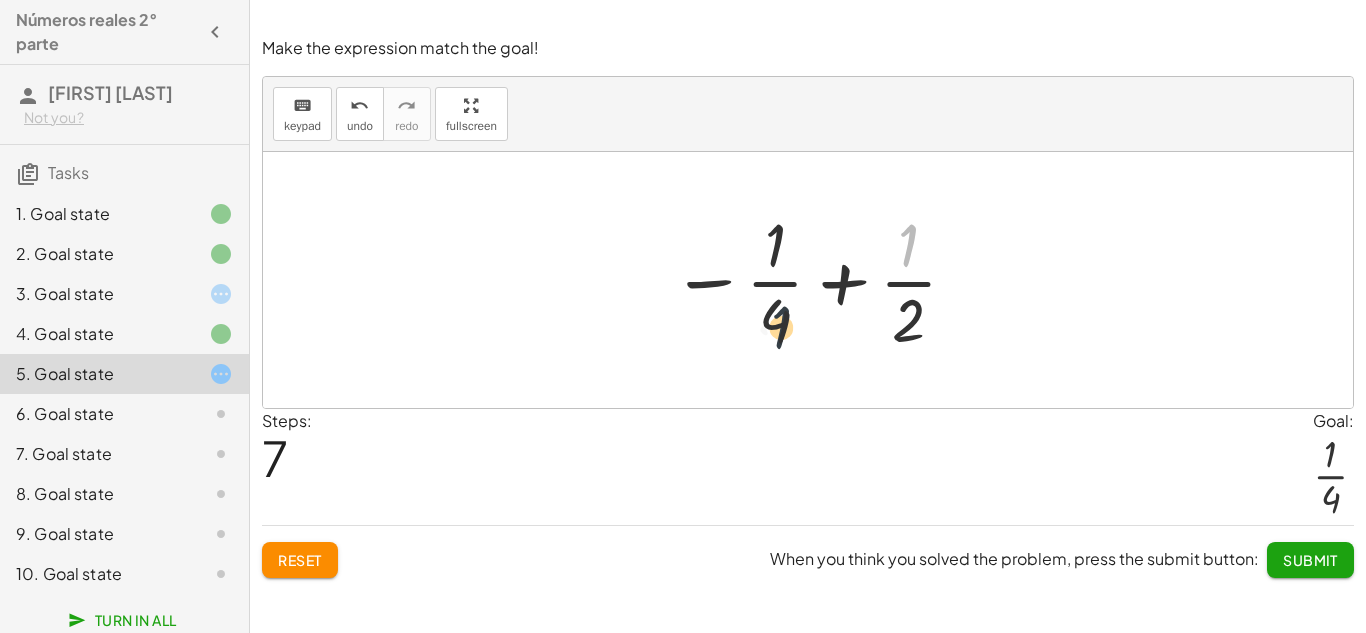 drag, startPoint x: 905, startPoint y: 249, endPoint x: 734, endPoint y: 333, distance: 190.51772 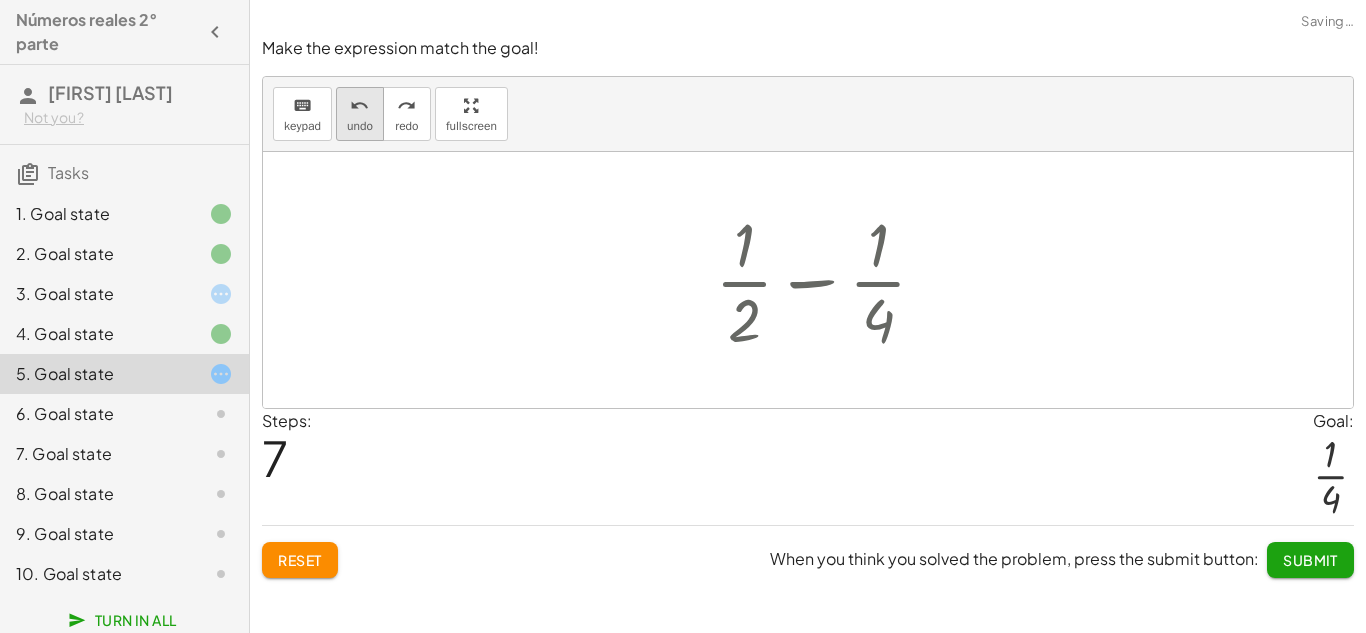 click on "undo" at bounding box center (360, 105) 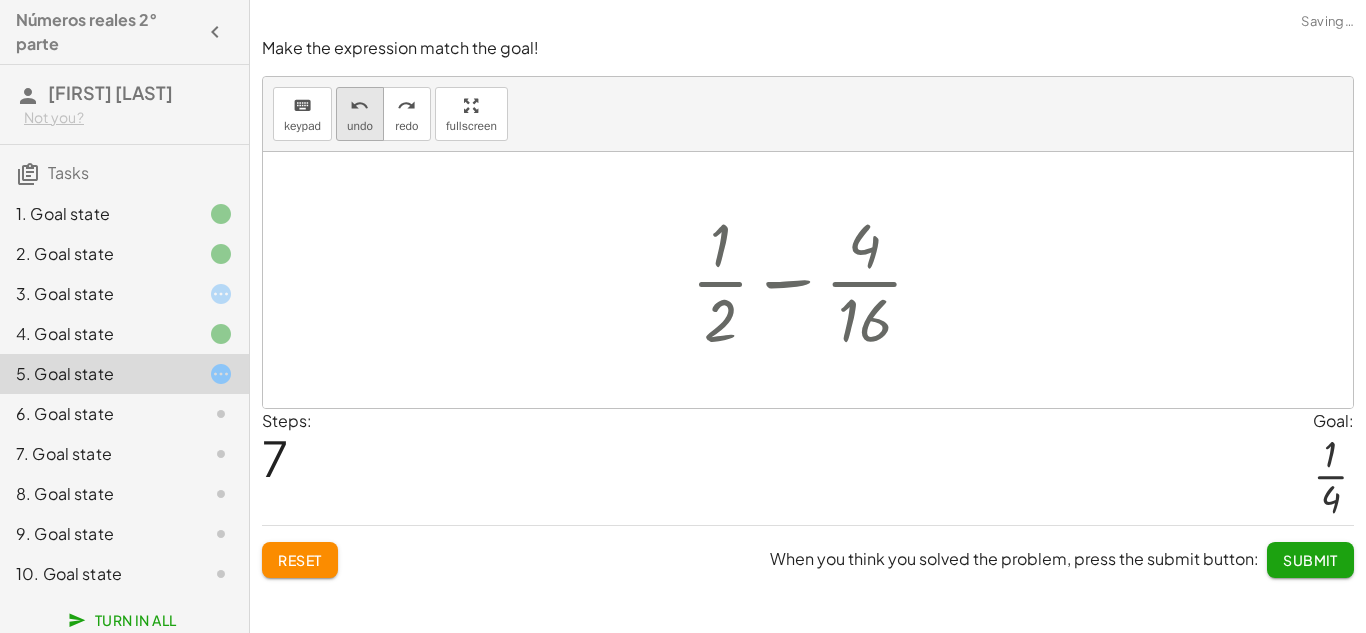 click on "undo" at bounding box center (360, 105) 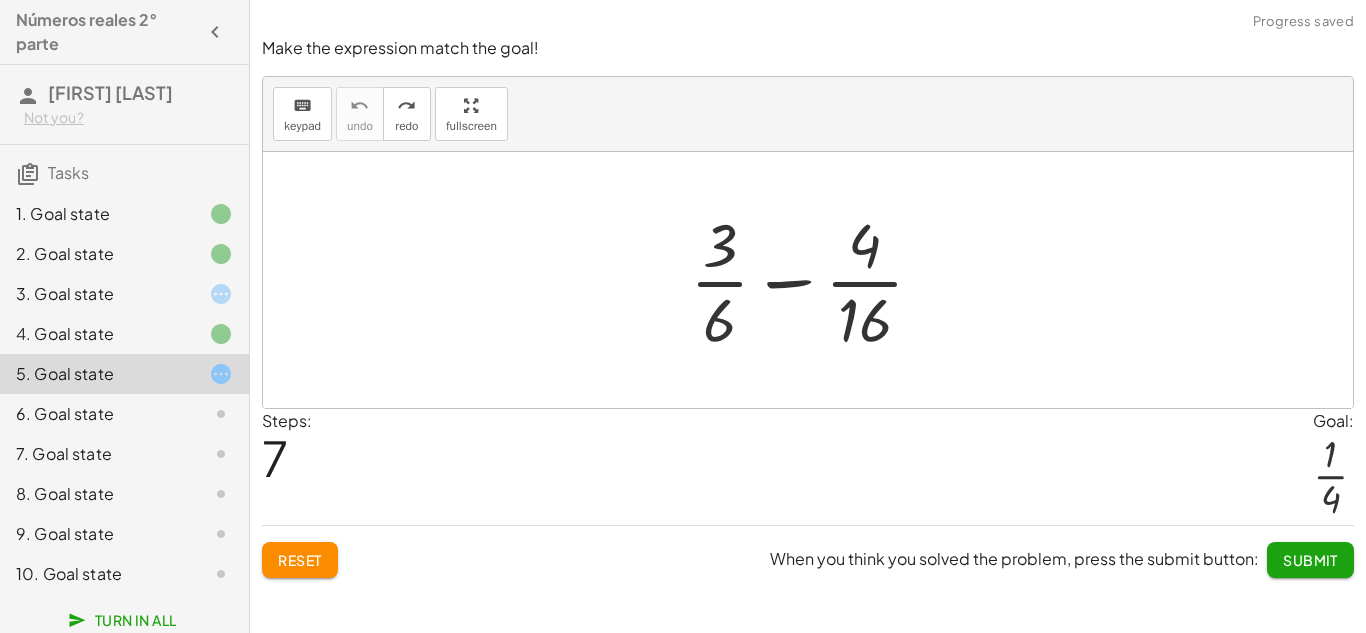 drag, startPoint x: 729, startPoint y: 321, endPoint x: 745, endPoint y: 319, distance: 16.124516 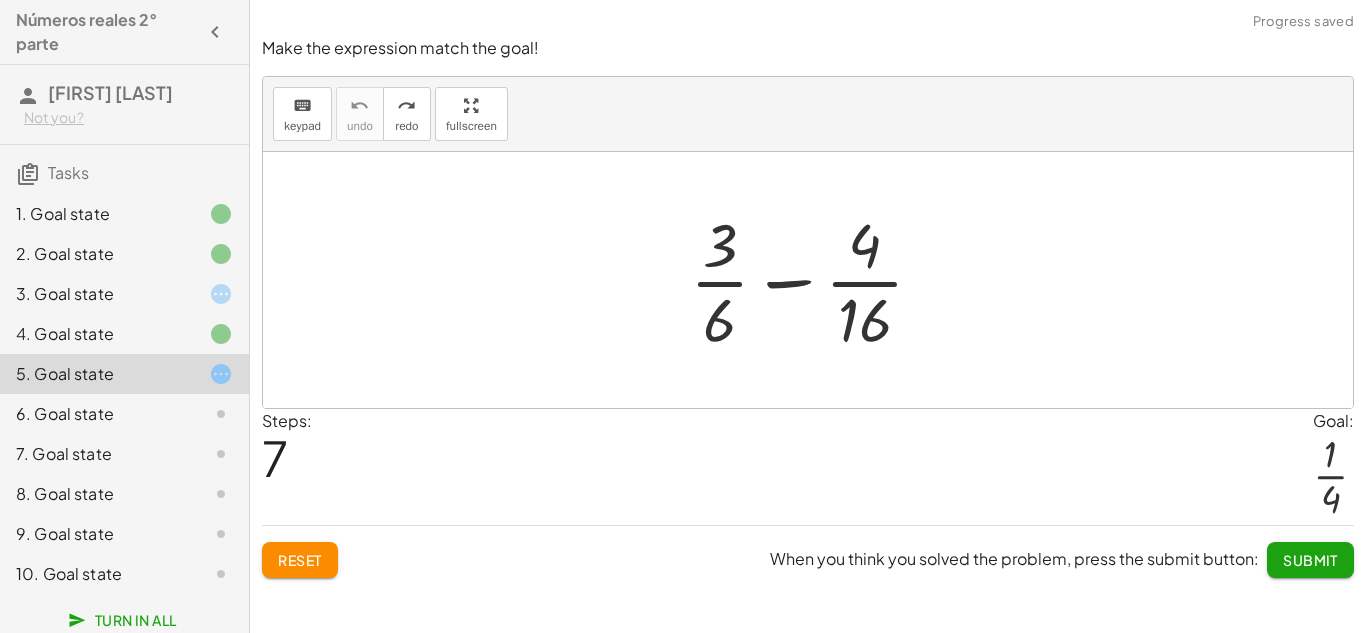 click on "Reset" 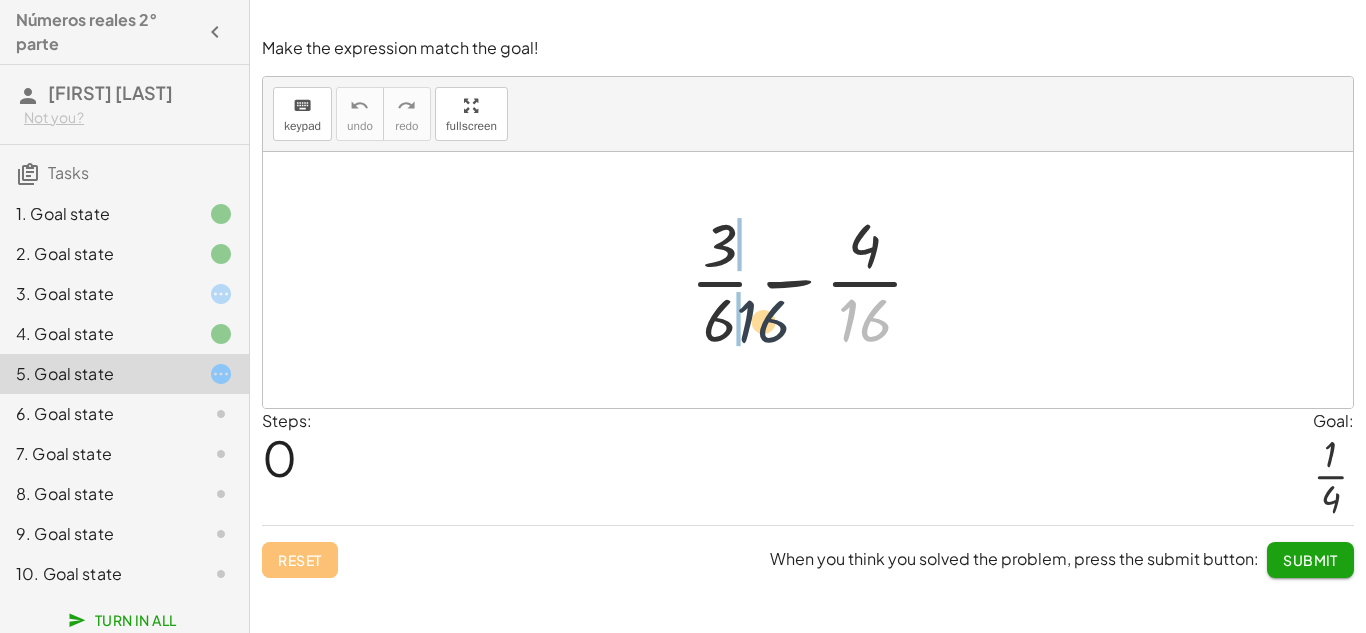 drag, startPoint x: 855, startPoint y: 323, endPoint x: 729, endPoint y: 322, distance: 126.00397 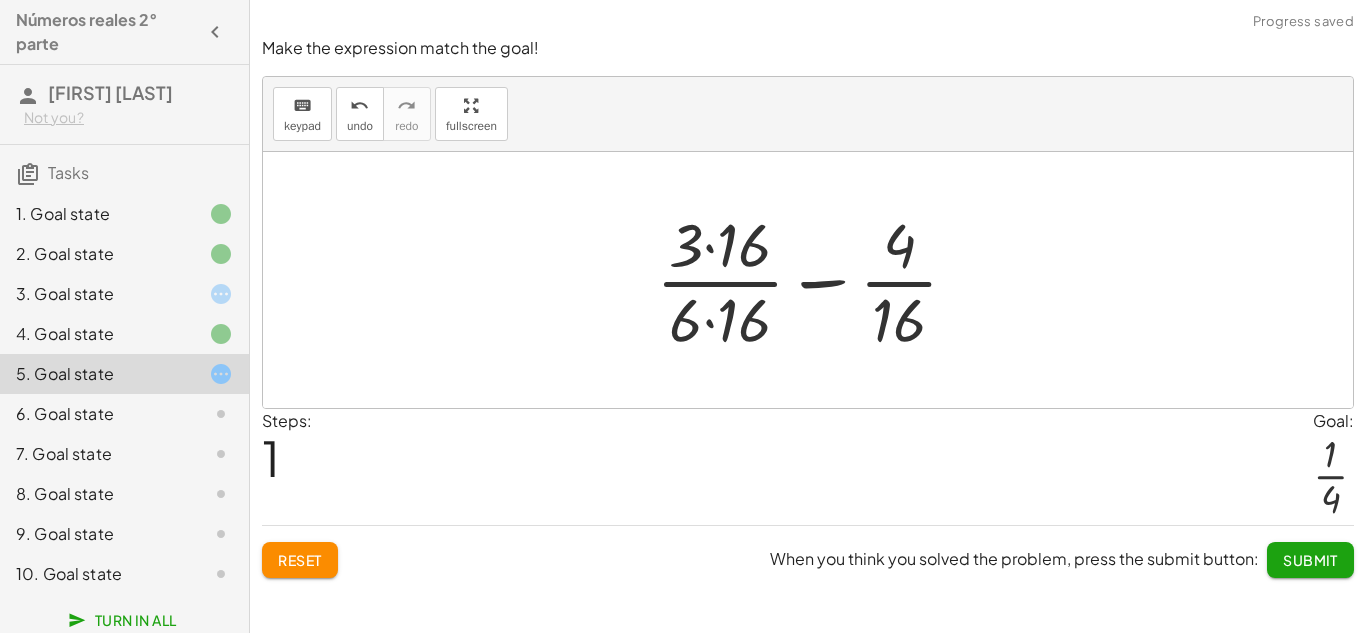 click at bounding box center (815, 280) 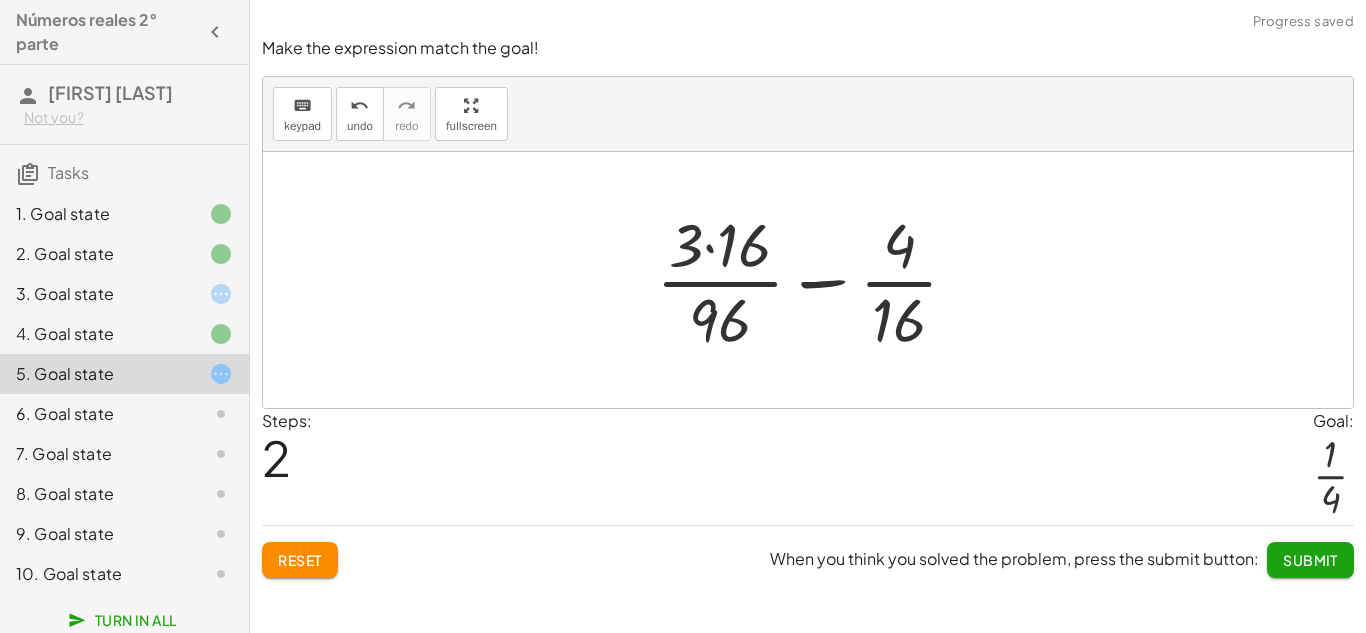 click on "Reset" at bounding box center (300, 560) 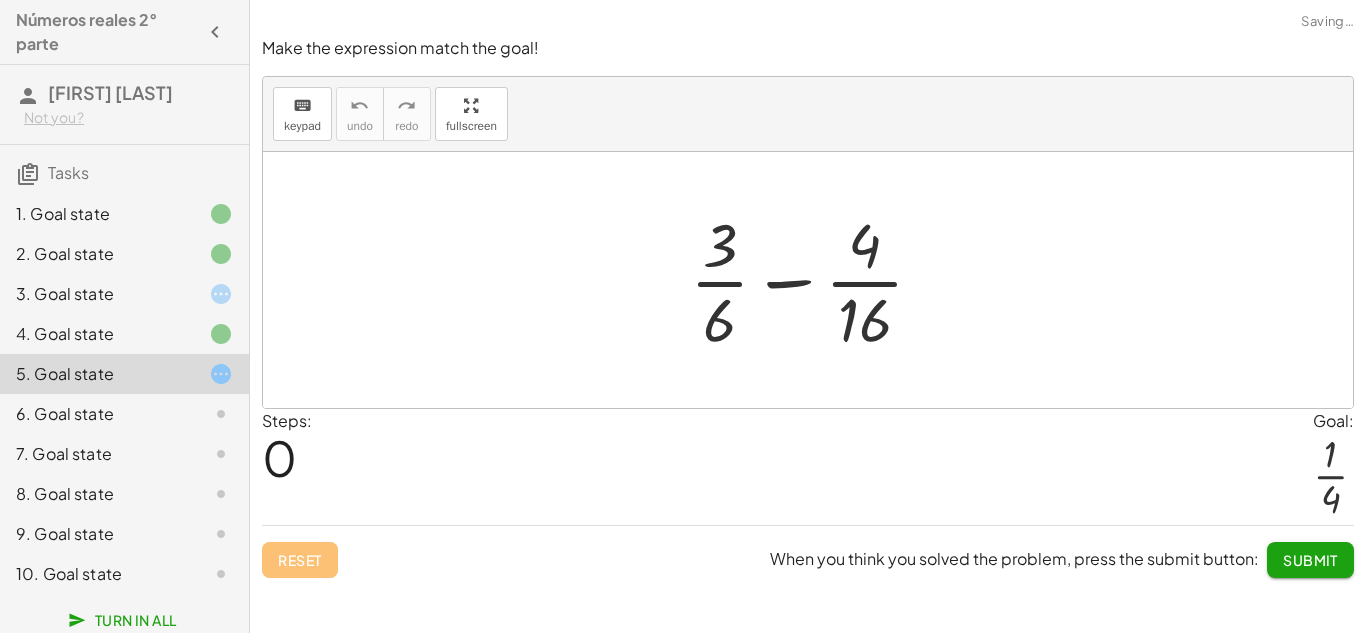 click at bounding box center (815, 280) 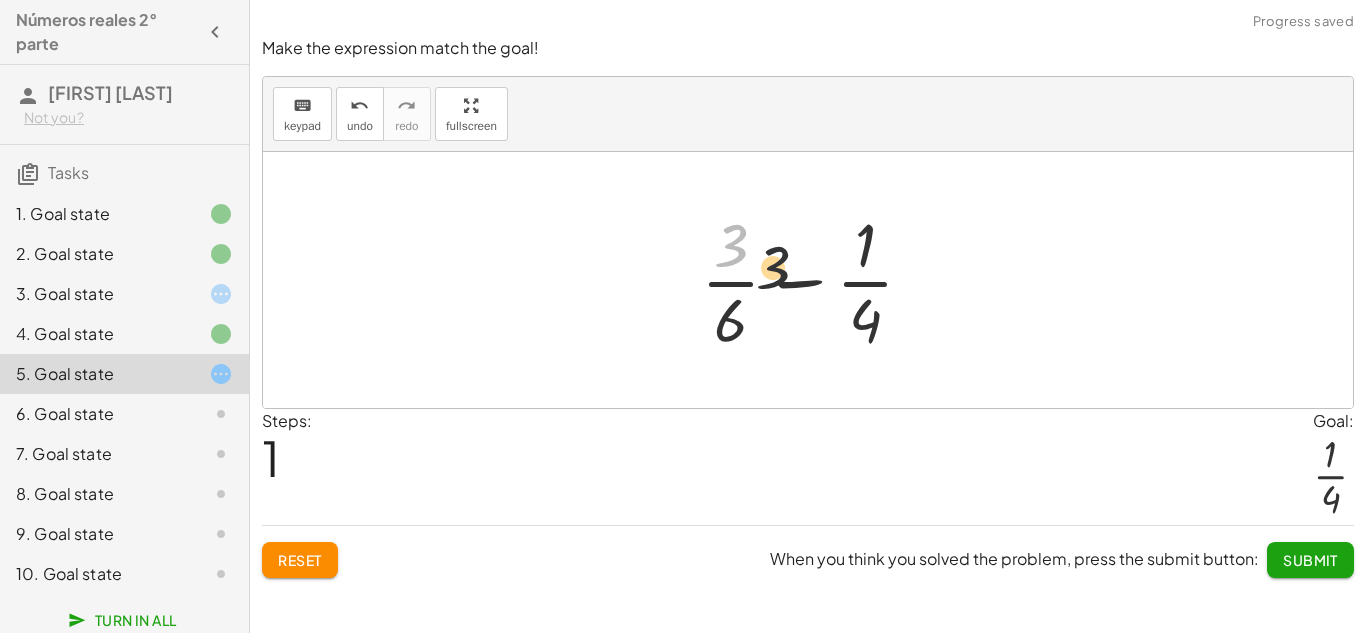 drag, startPoint x: 738, startPoint y: 260, endPoint x: 891, endPoint y: 338, distance: 171.73526 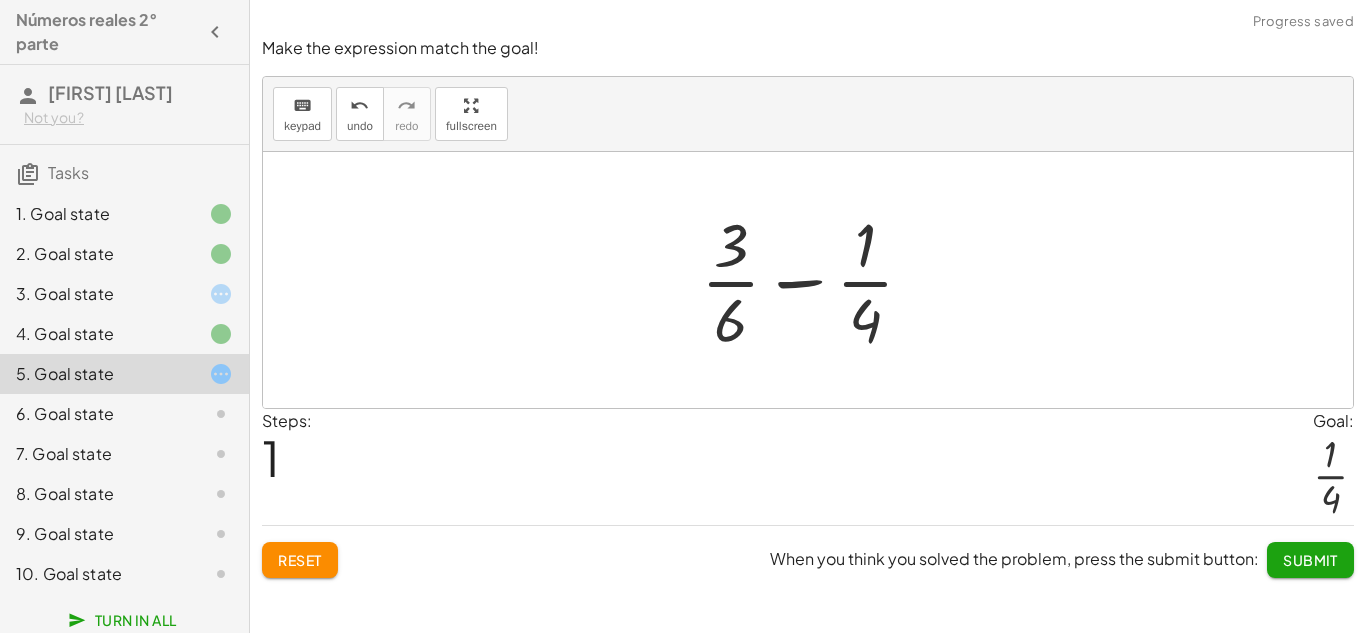 click at bounding box center (815, 280) 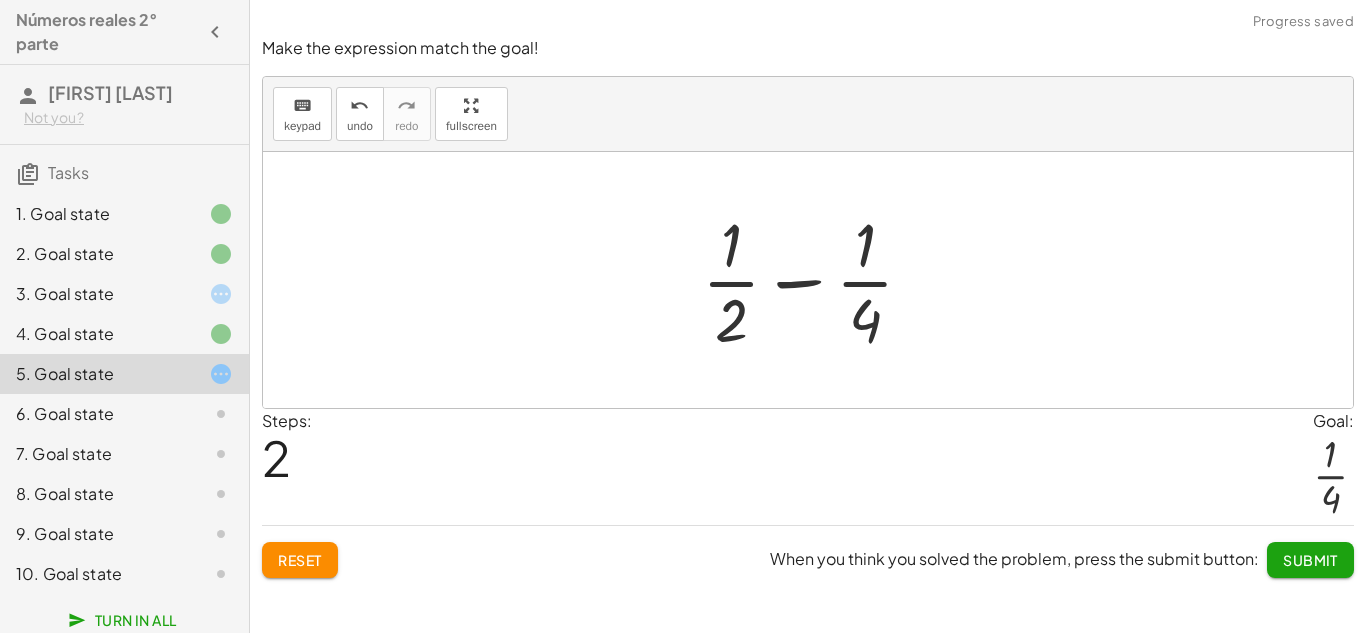 click at bounding box center (816, 280) 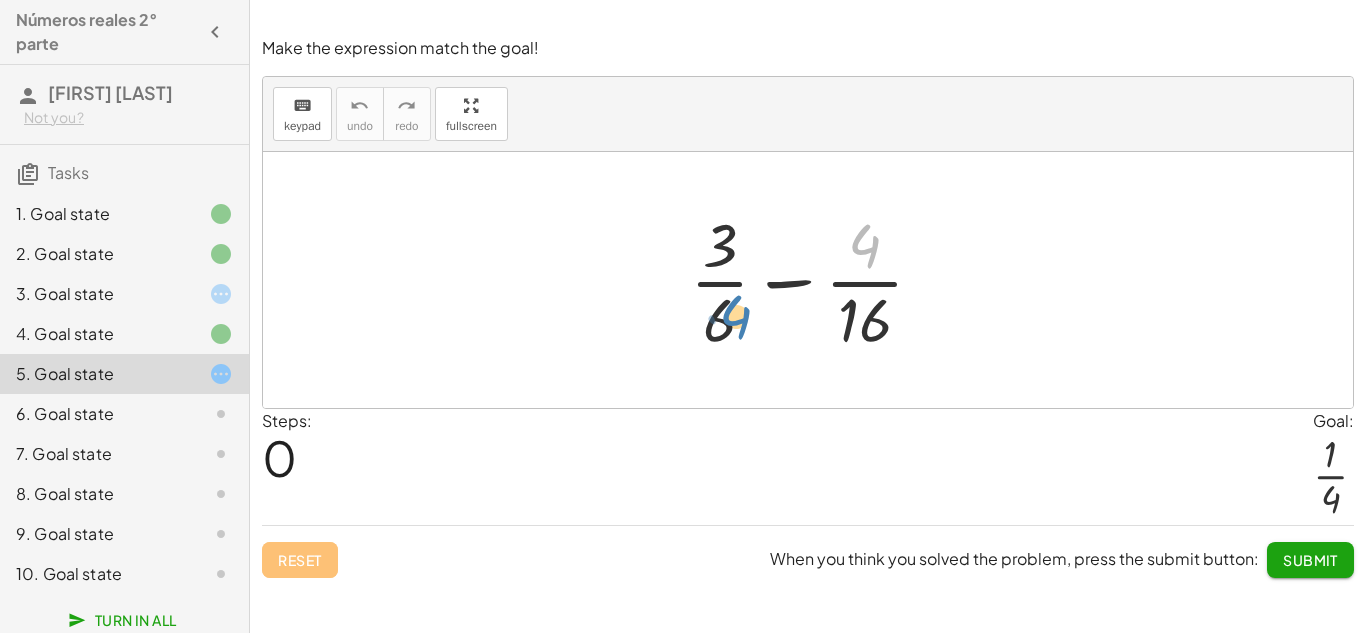 drag, startPoint x: 875, startPoint y: 247, endPoint x: 746, endPoint y: 318, distance: 147.2481 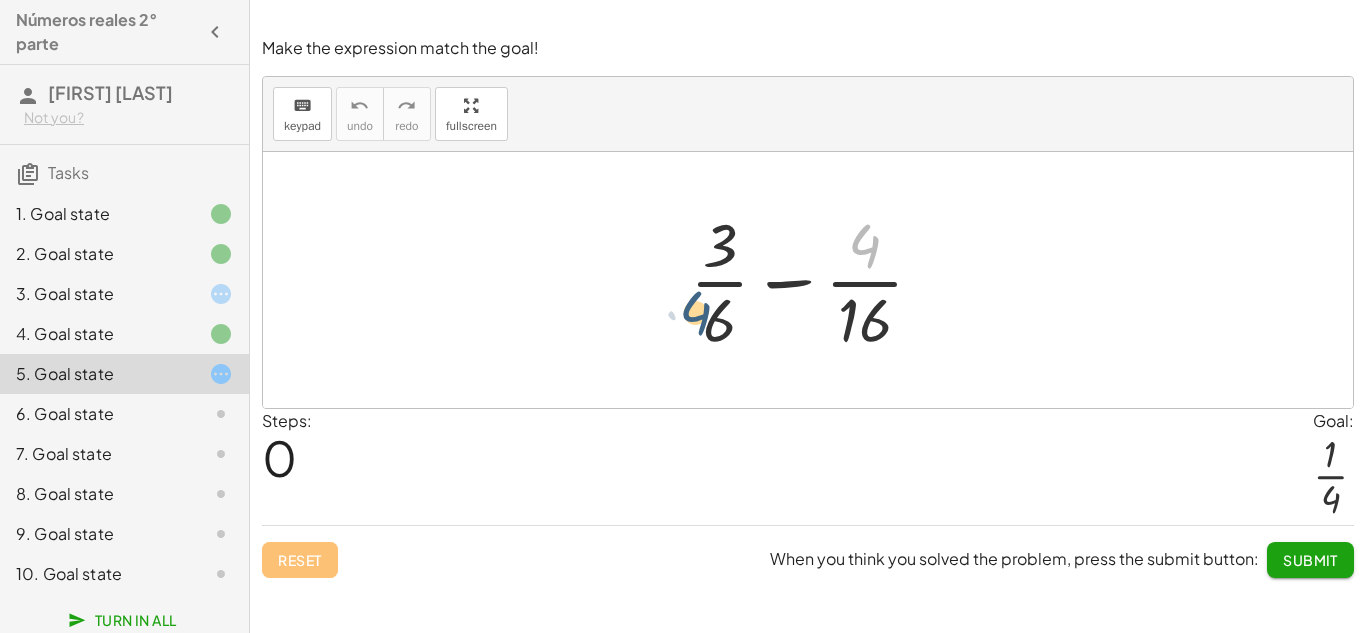 drag, startPoint x: 887, startPoint y: 251, endPoint x: 698, endPoint y: 329, distance: 204.4627 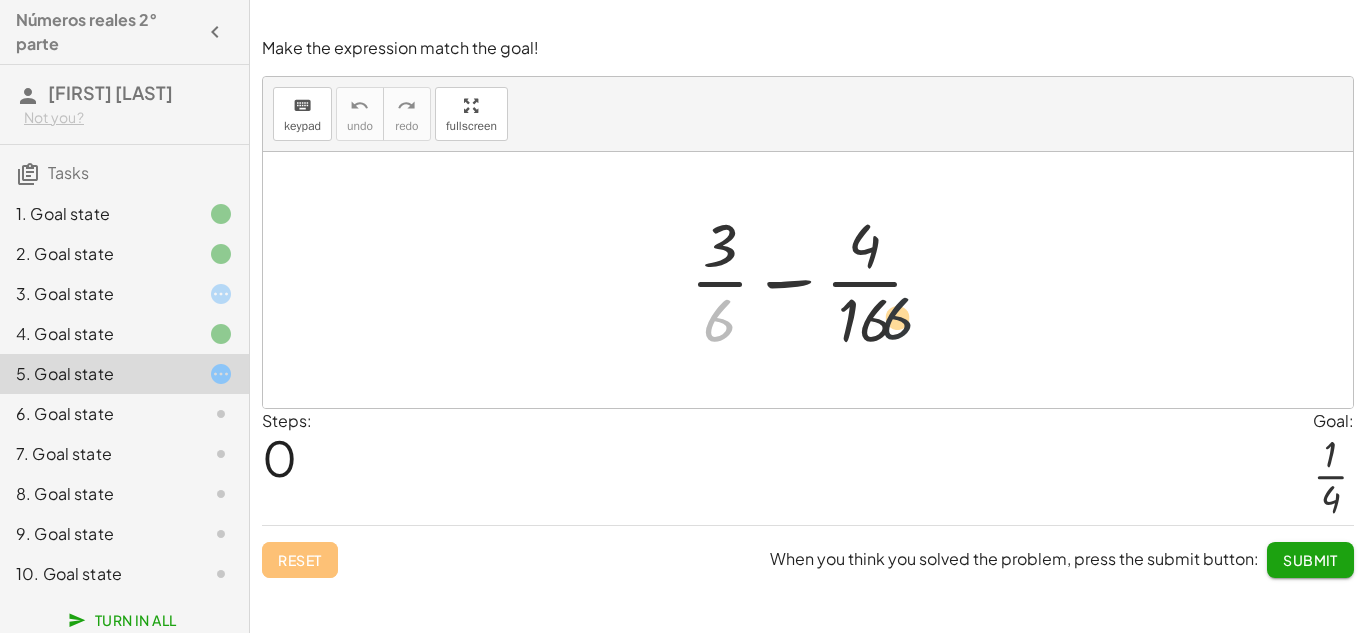 drag, startPoint x: 718, startPoint y: 328, endPoint x: 925, endPoint y: 330, distance: 207.00966 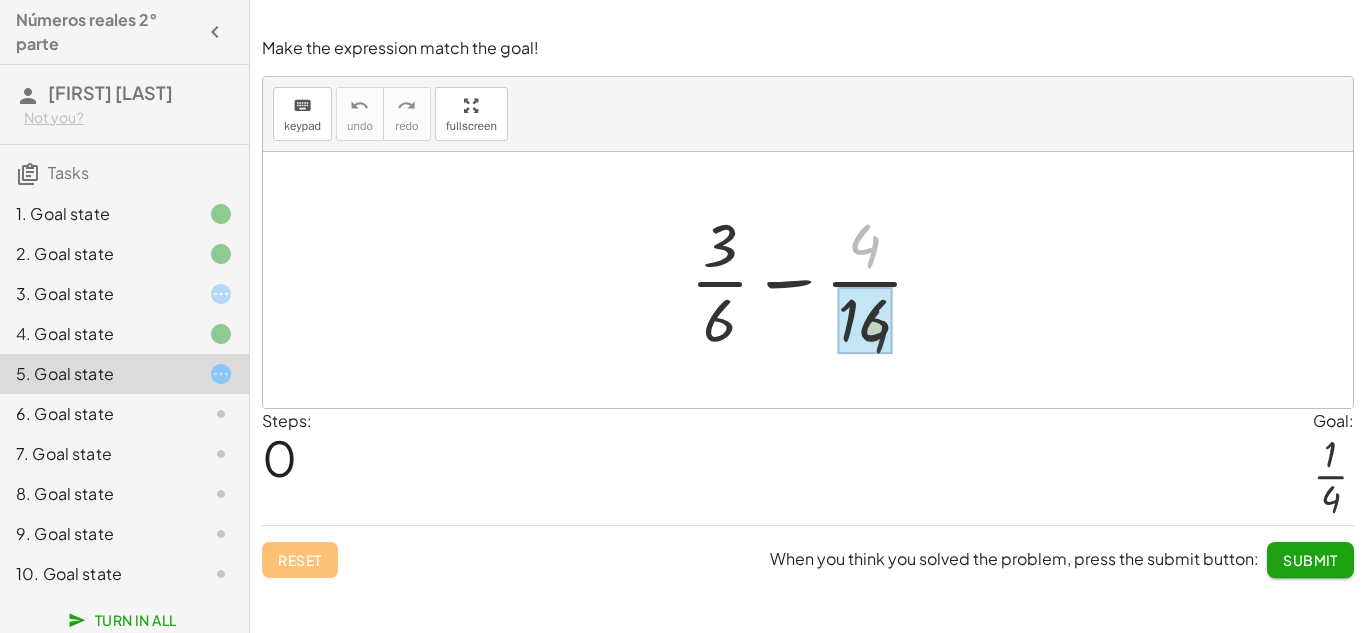 drag, startPoint x: 865, startPoint y: 244, endPoint x: 873, endPoint y: 339, distance: 95.33625 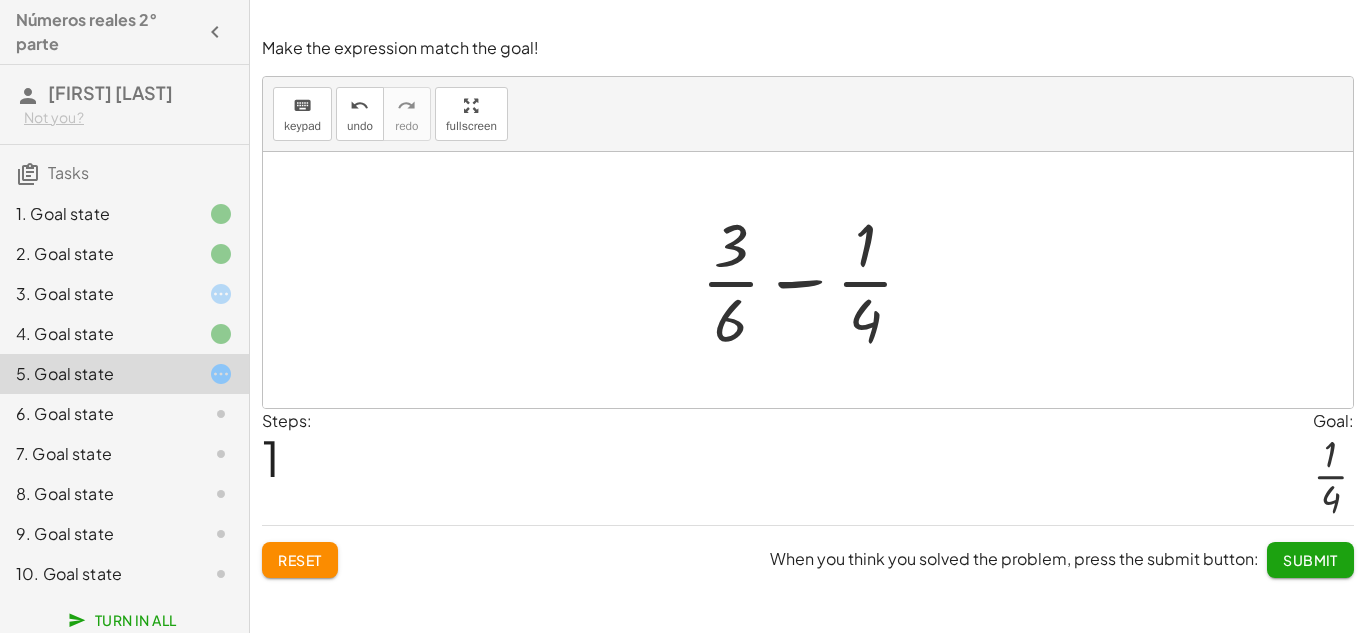 click at bounding box center (815, 280) 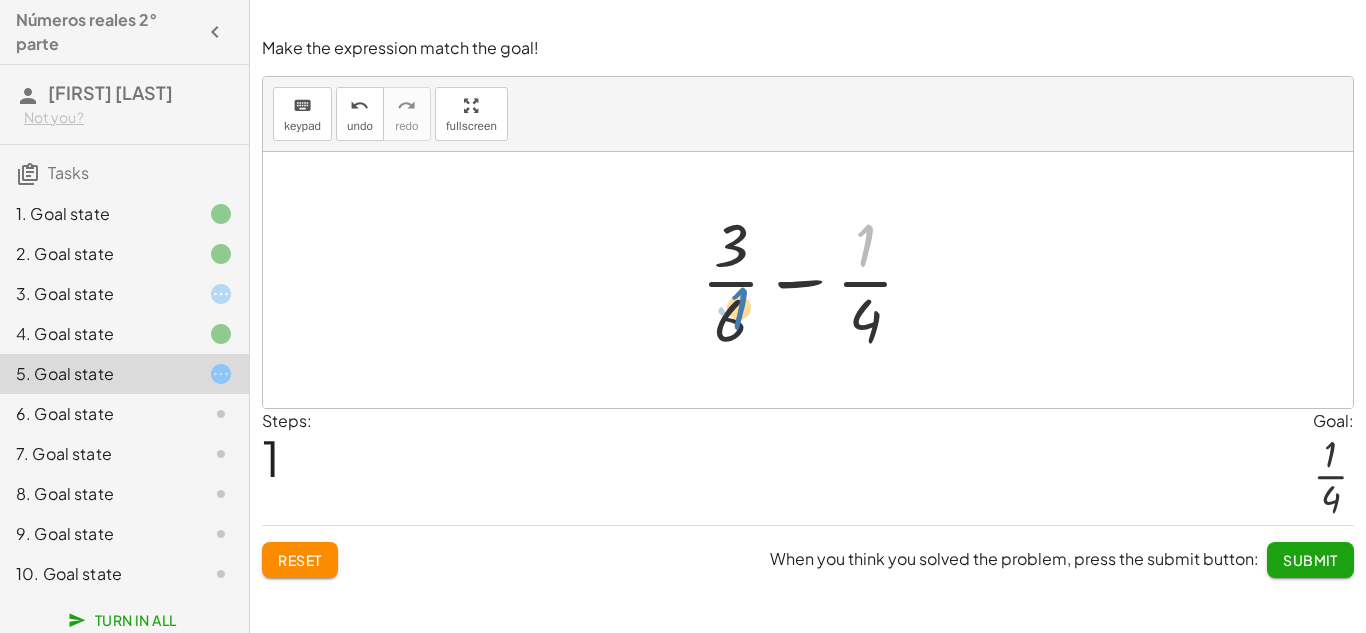 drag, startPoint x: 856, startPoint y: 248, endPoint x: 725, endPoint y: 314, distance: 146.68674 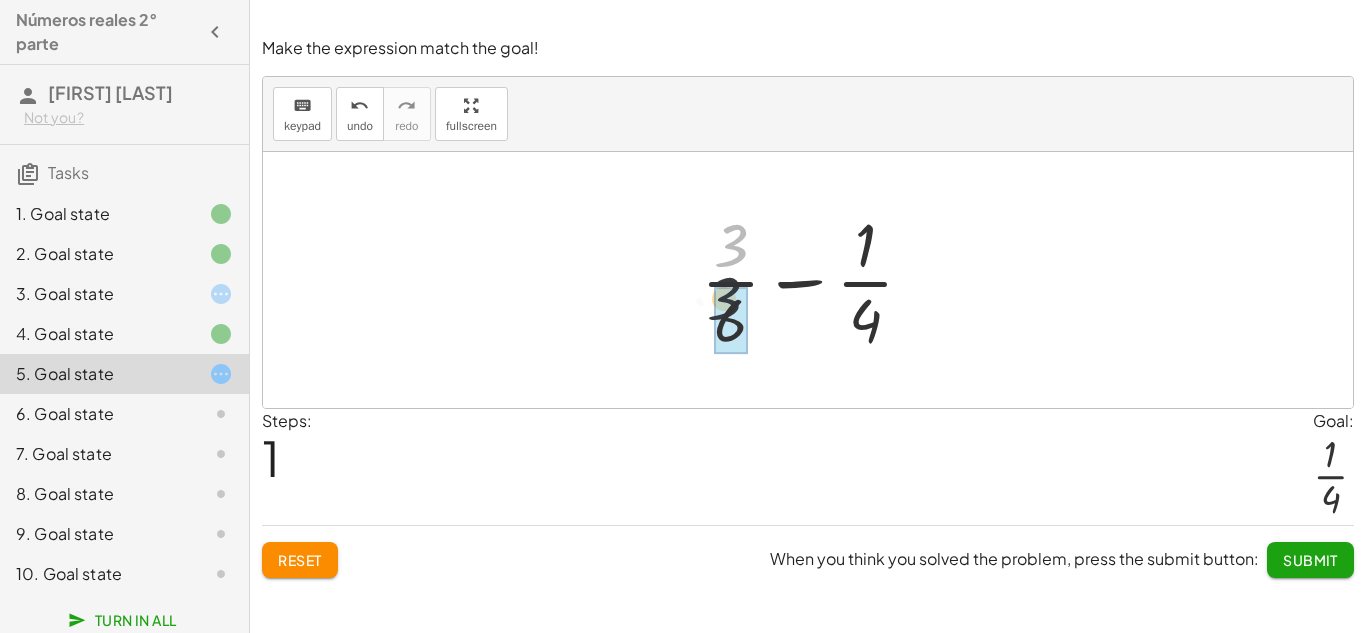 drag, startPoint x: 726, startPoint y: 256, endPoint x: 717, endPoint y: 314, distance: 58.694122 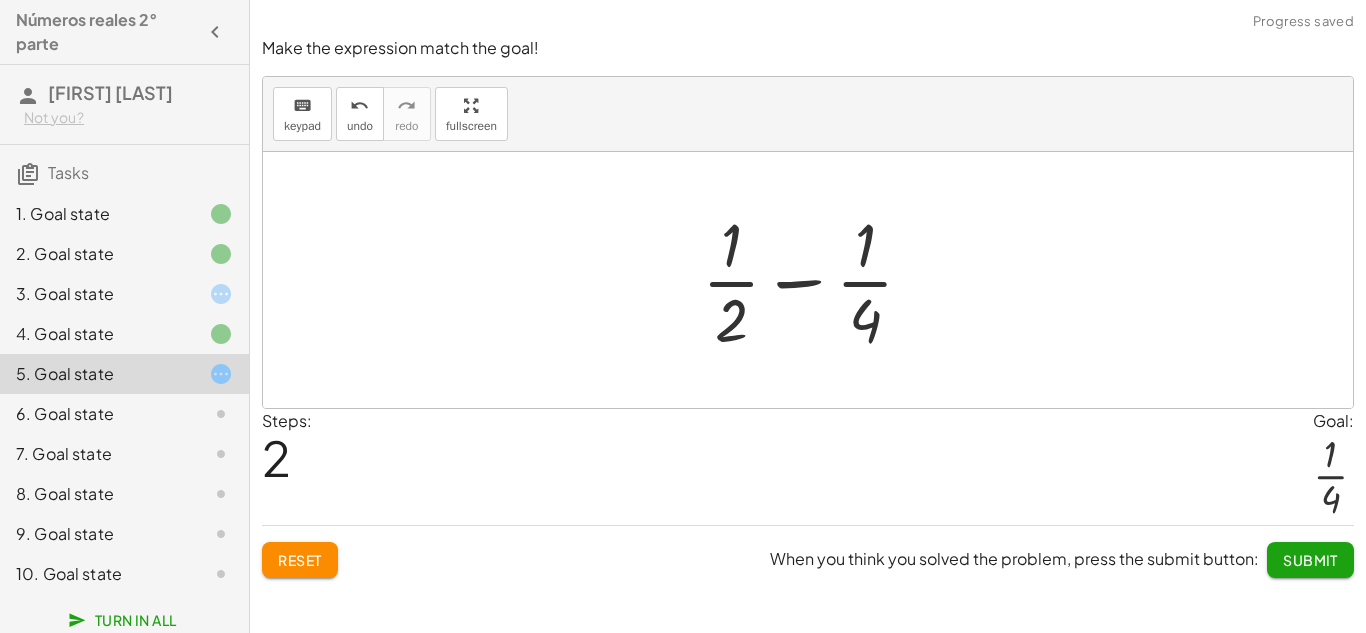 click at bounding box center (816, 280) 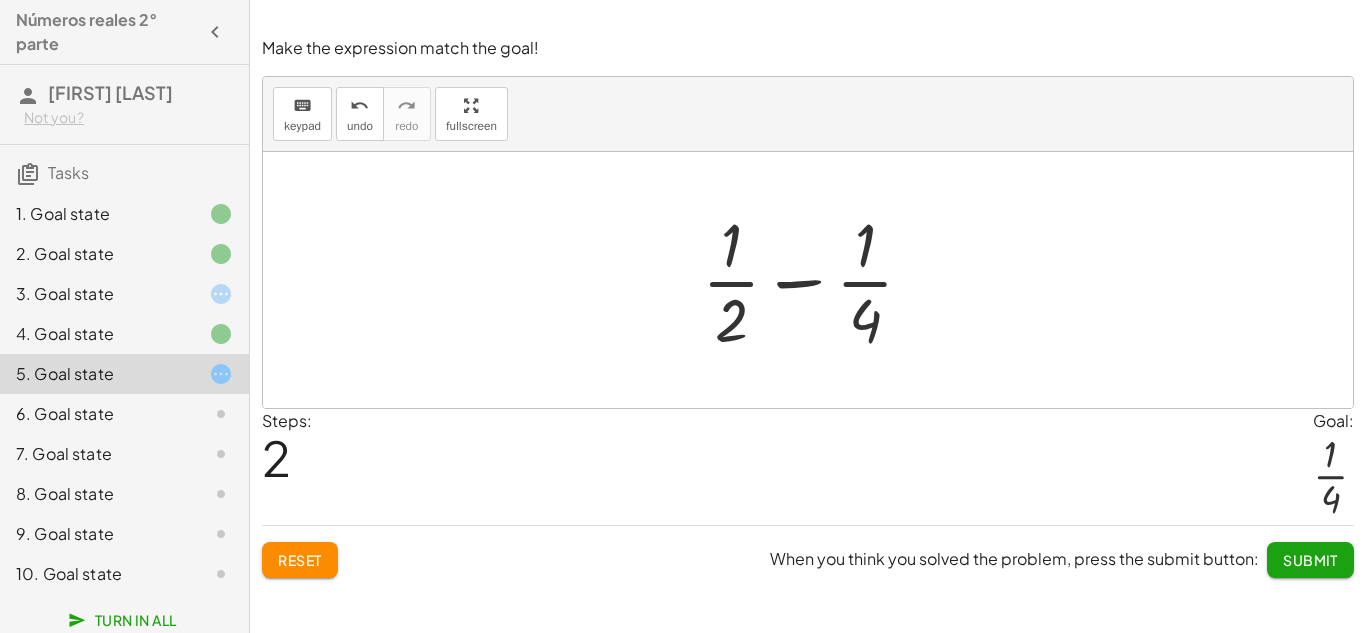 click on "Reset" 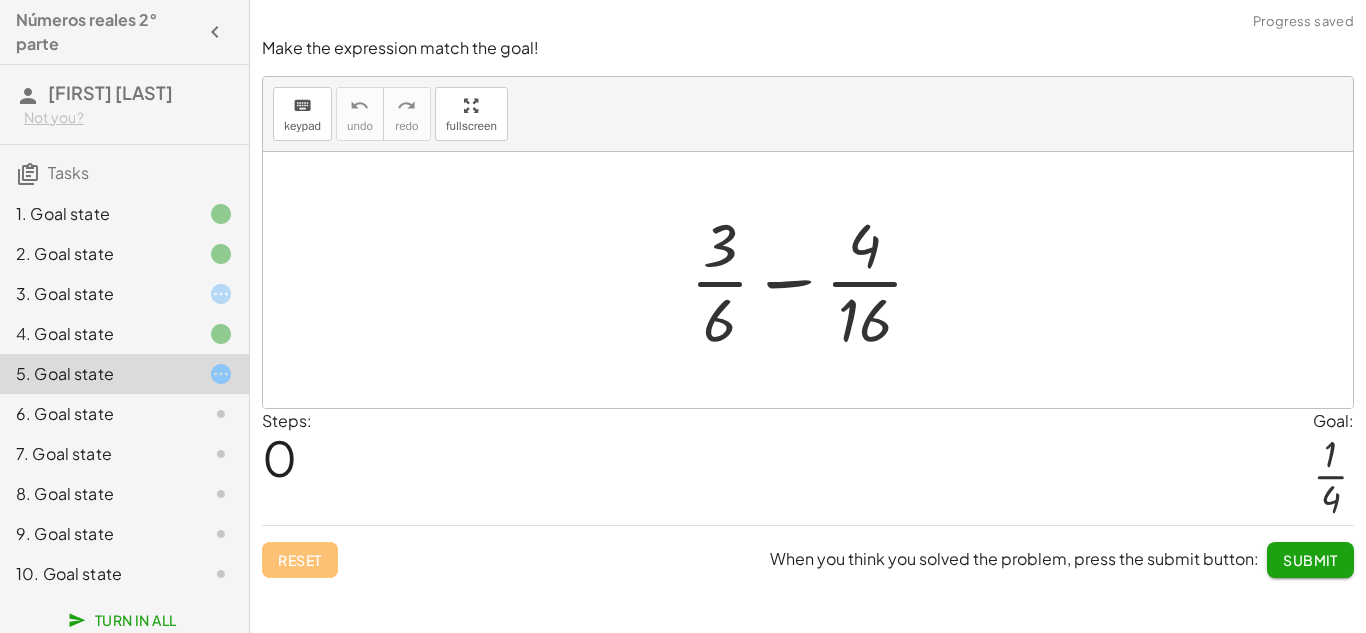 click at bounding box center (815, 280) 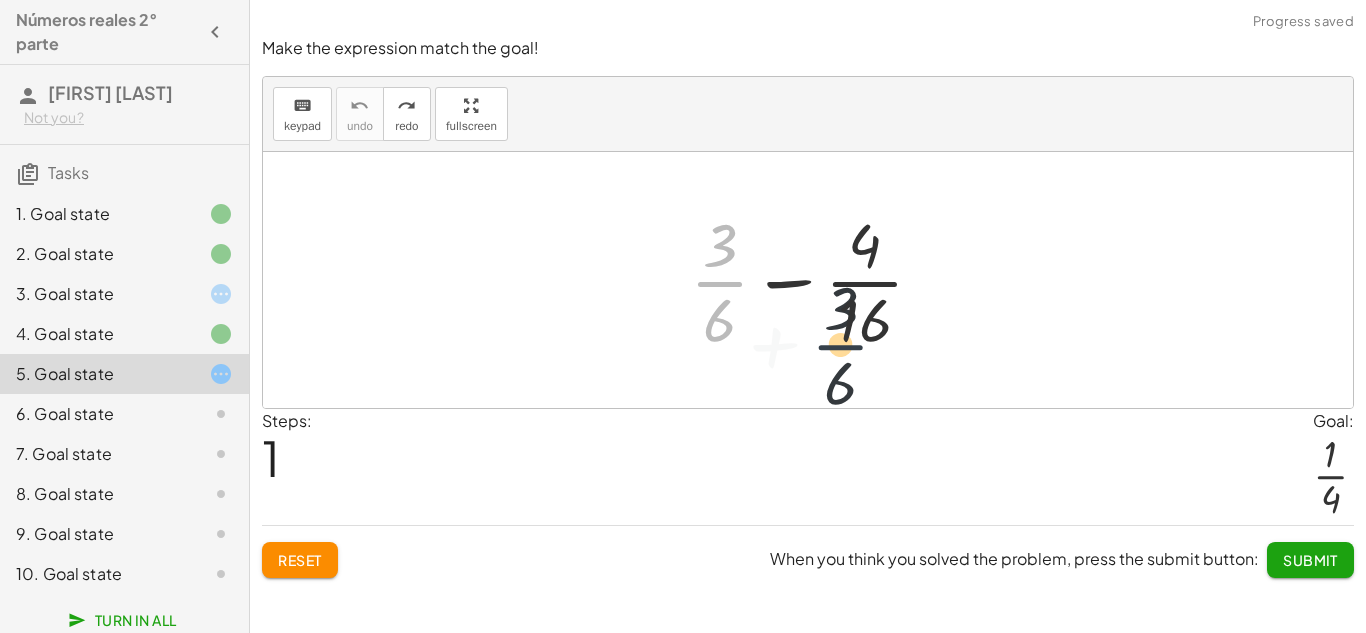 drag, startPoint x: 714, startPoint y: 272, endPoint x: 841, endPoint y: 339, distance: 143.58969 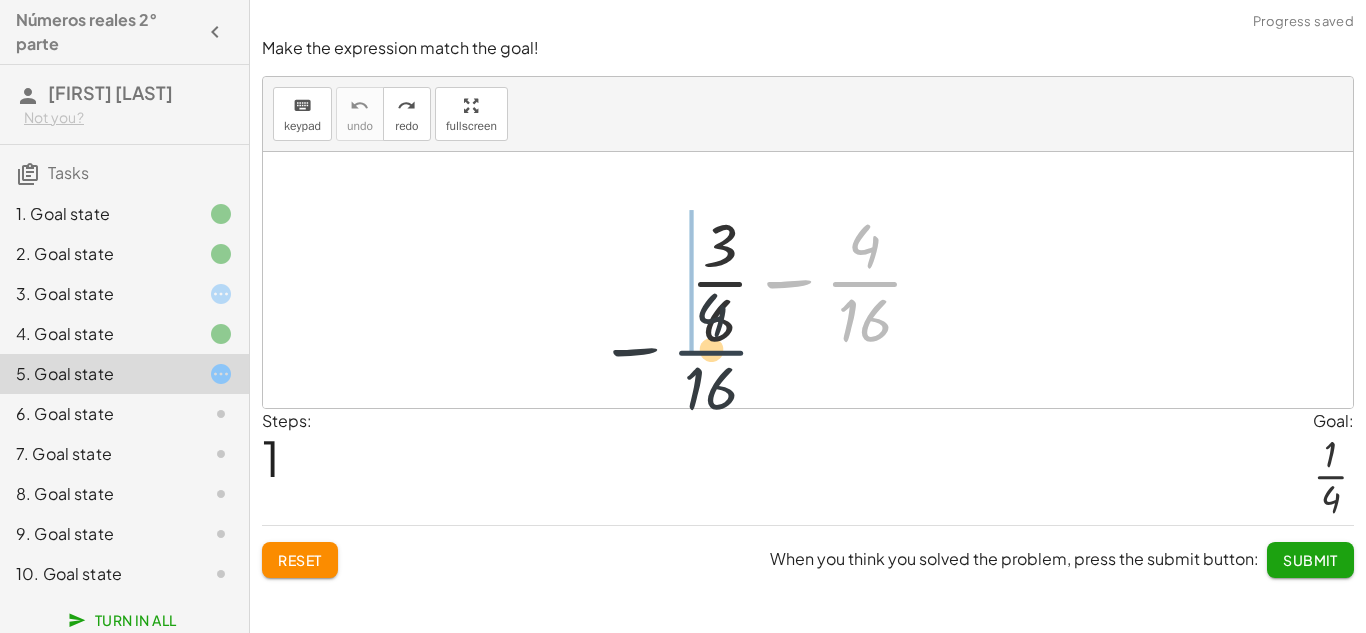 drag, startPoint x: 872, startPoint y: 277, endPoint x: 699, endPoint y: 350, distance: 187.77113 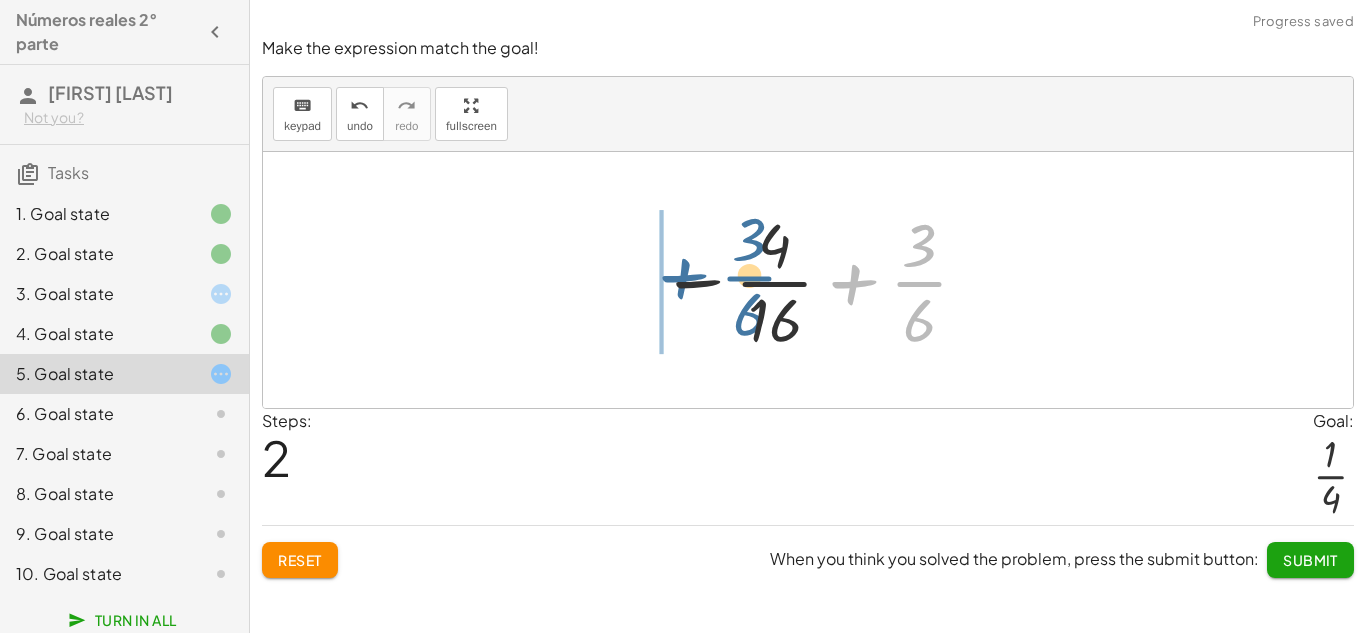 drag, startPoint x: 841, startPoint y: 286, endPoint x: 661, endPoint y: 280, distance: 180.09998 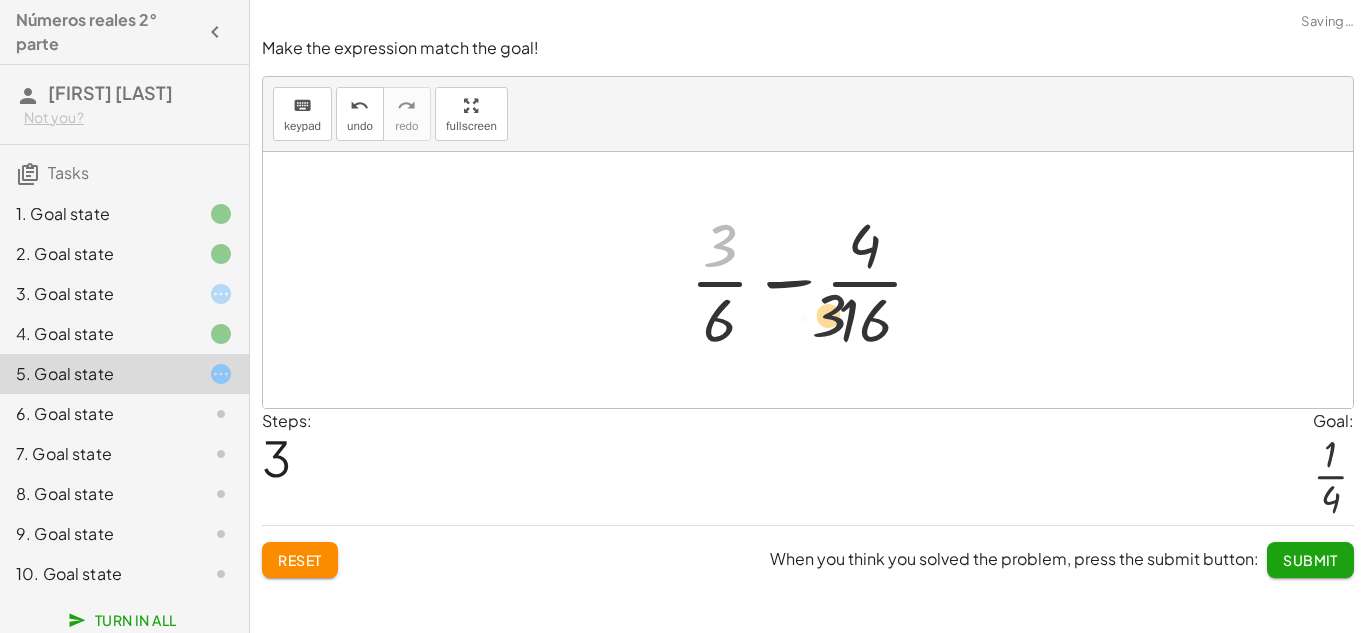drag, startPoint x: 747, startPoint y: 245, endPoint x: 885, endPoint y: 329, distance: 161.55495 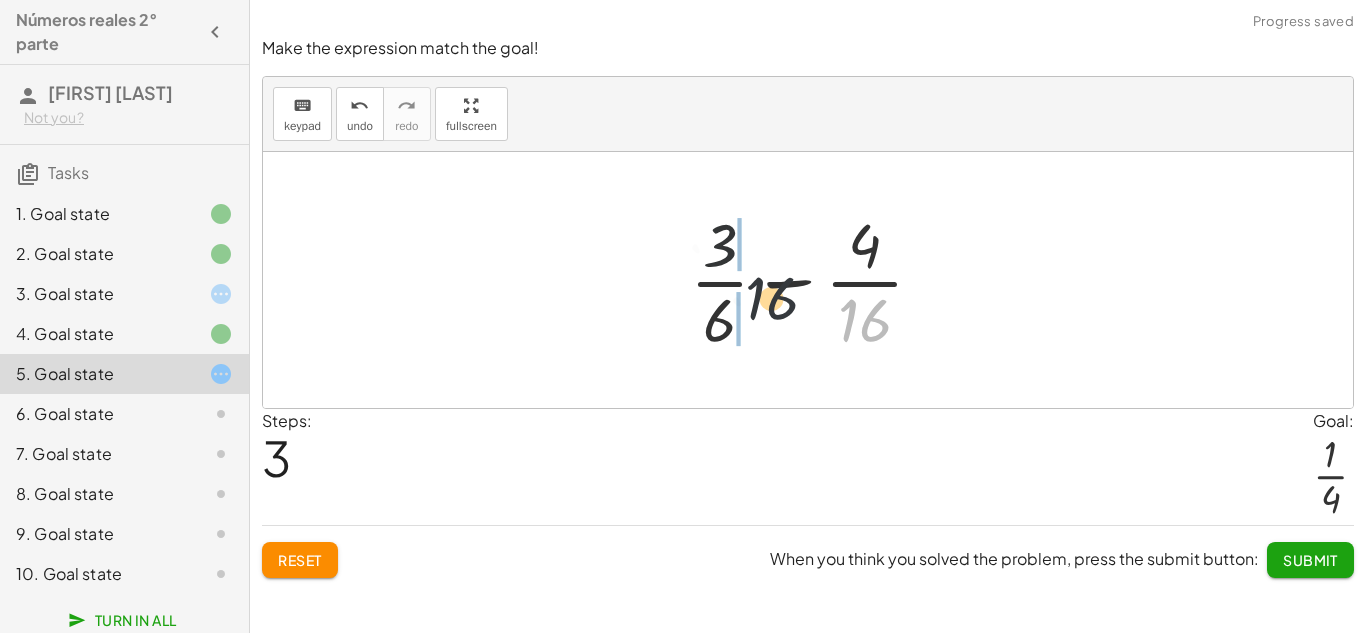 drag, startPoint x: 885, startPoint y: 329, endPoint x: 724, endPoint y: 309, distance: 162.23749 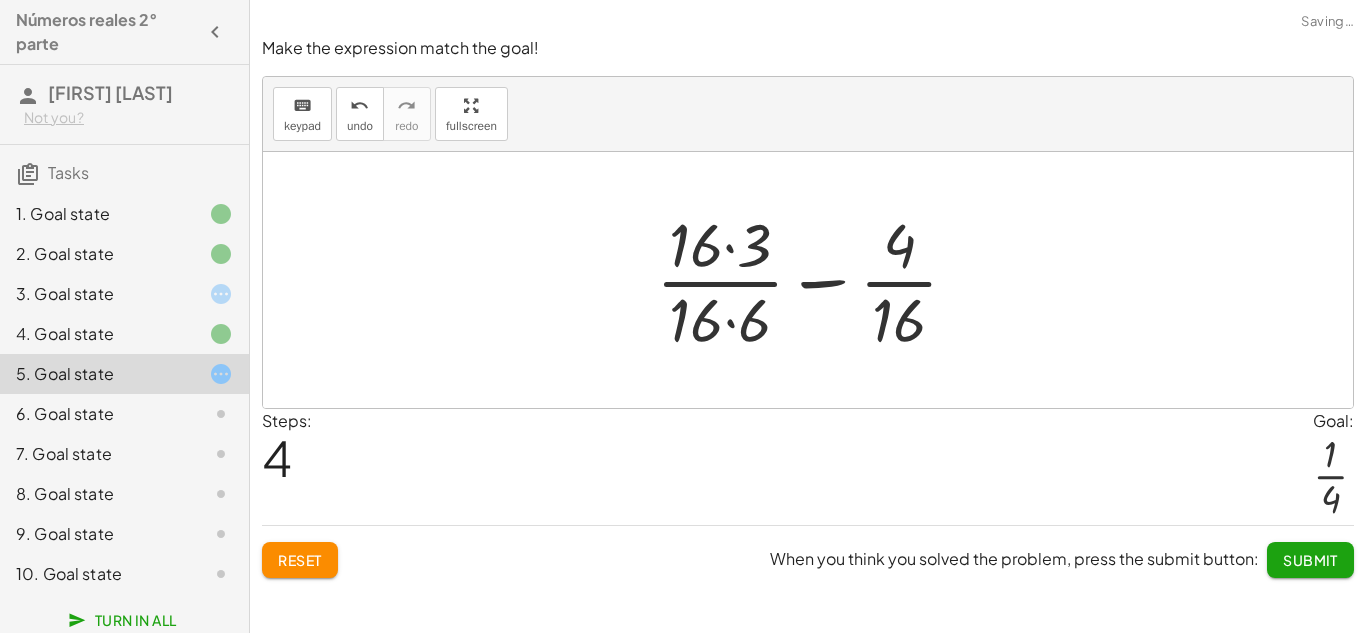 click at bounding box center [815, 280] 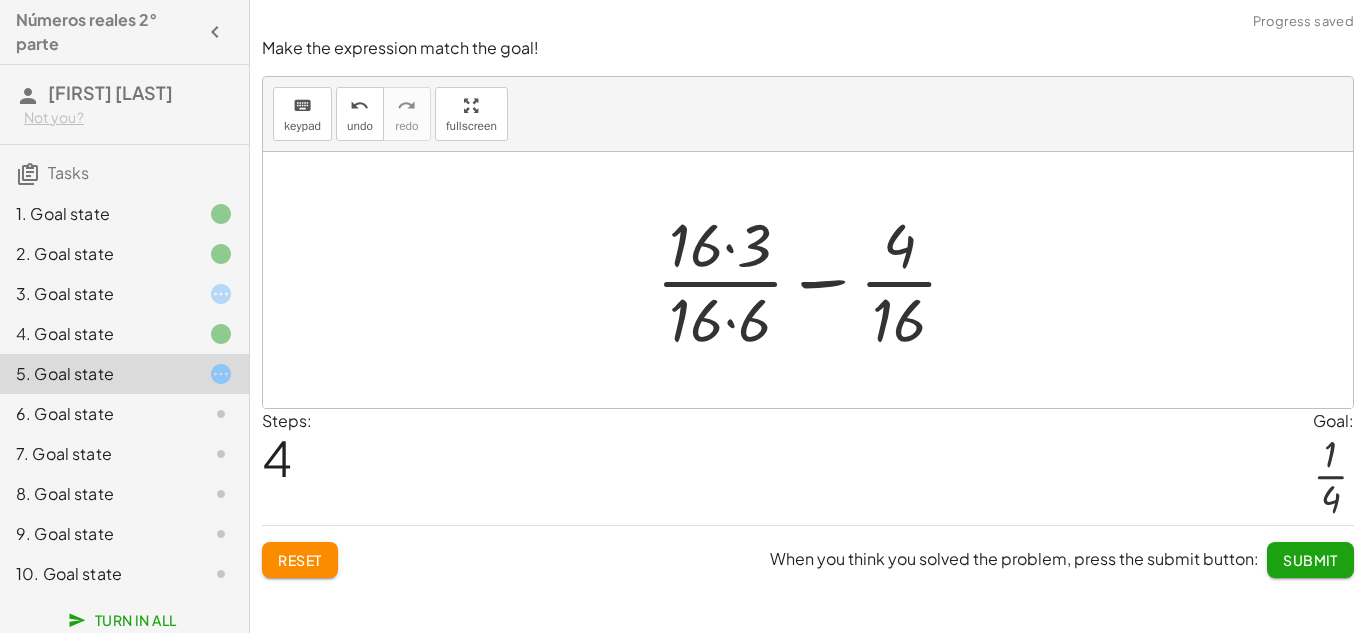 drag, startPoint x: 718, startPoint y: 327, endPoint x: 686, endPoint y: 305, distance: 38.832977 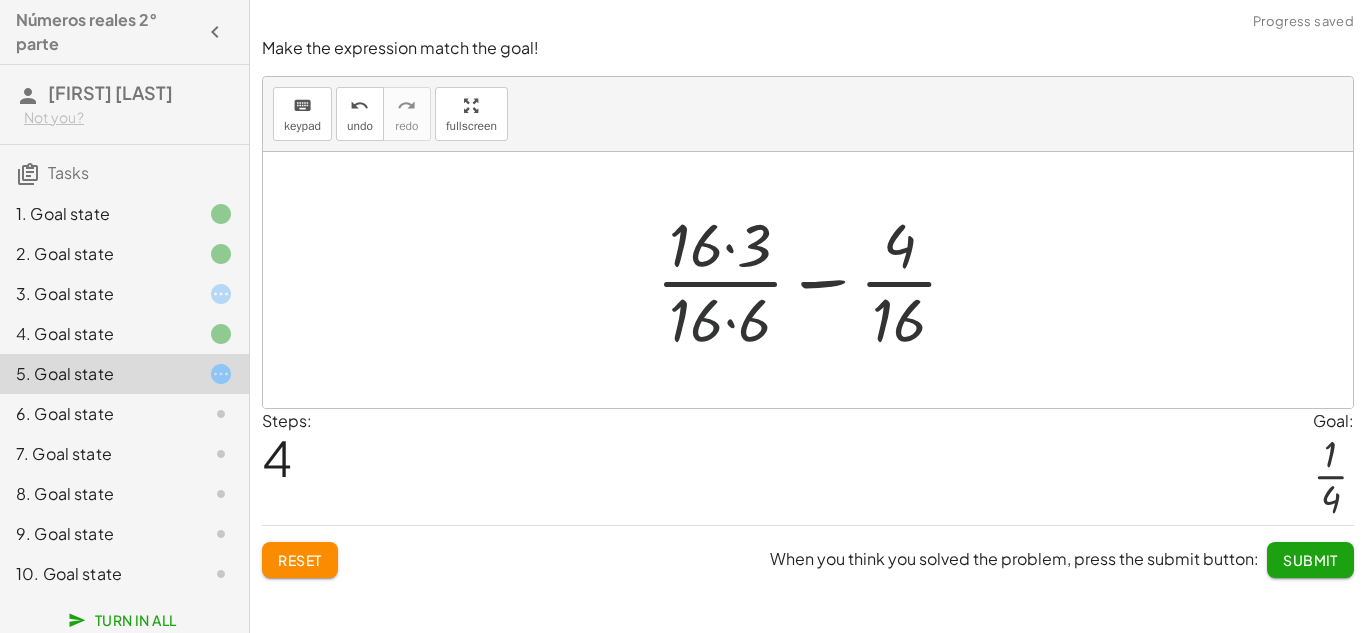 click at bounding box center [815, 280] 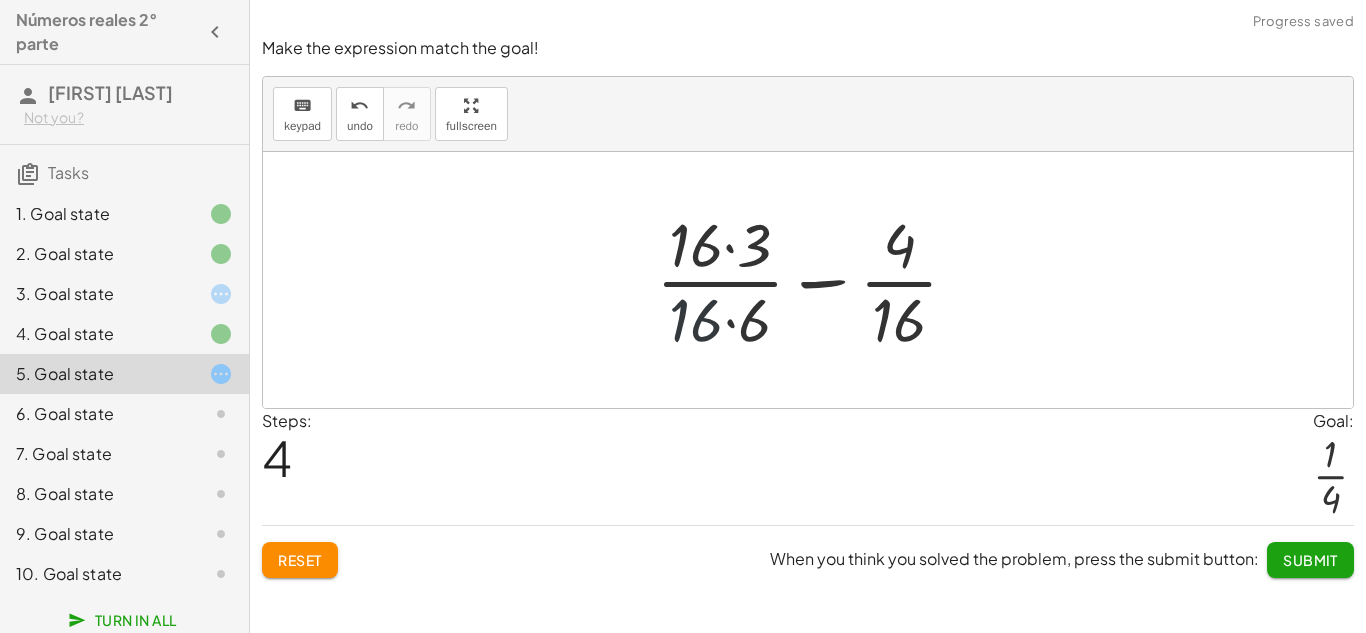 click at bounding box center (815, 280) 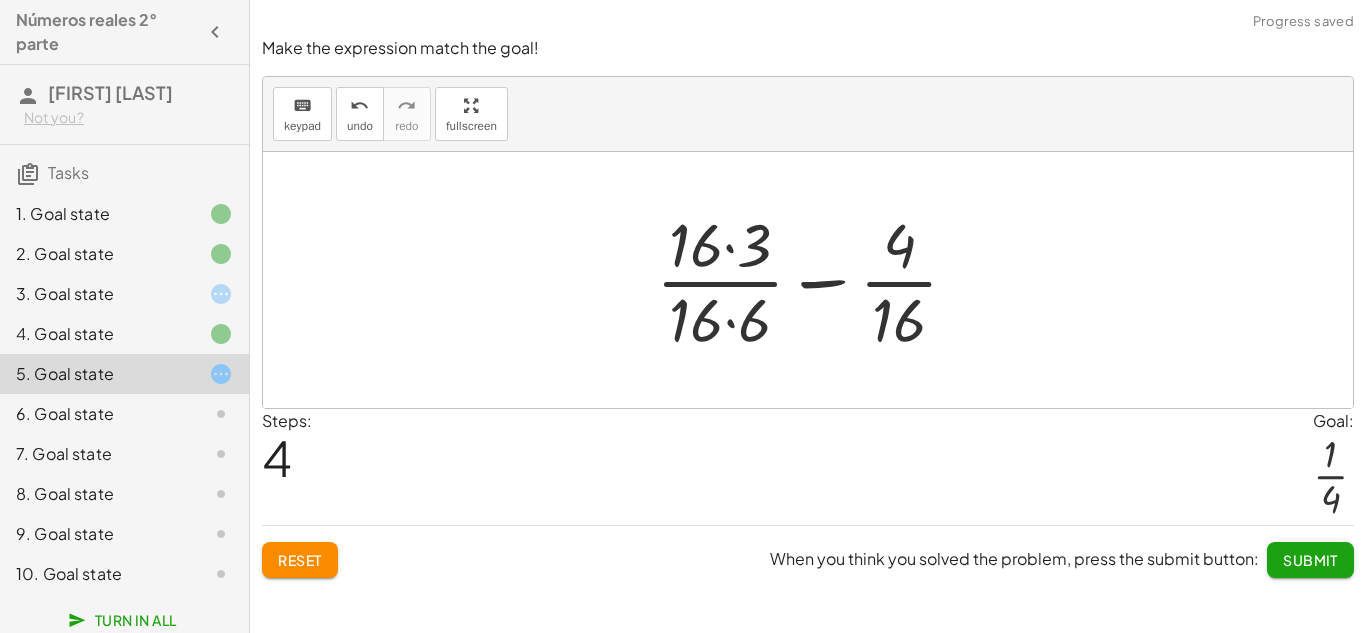 click at bounding box center [815, 280] 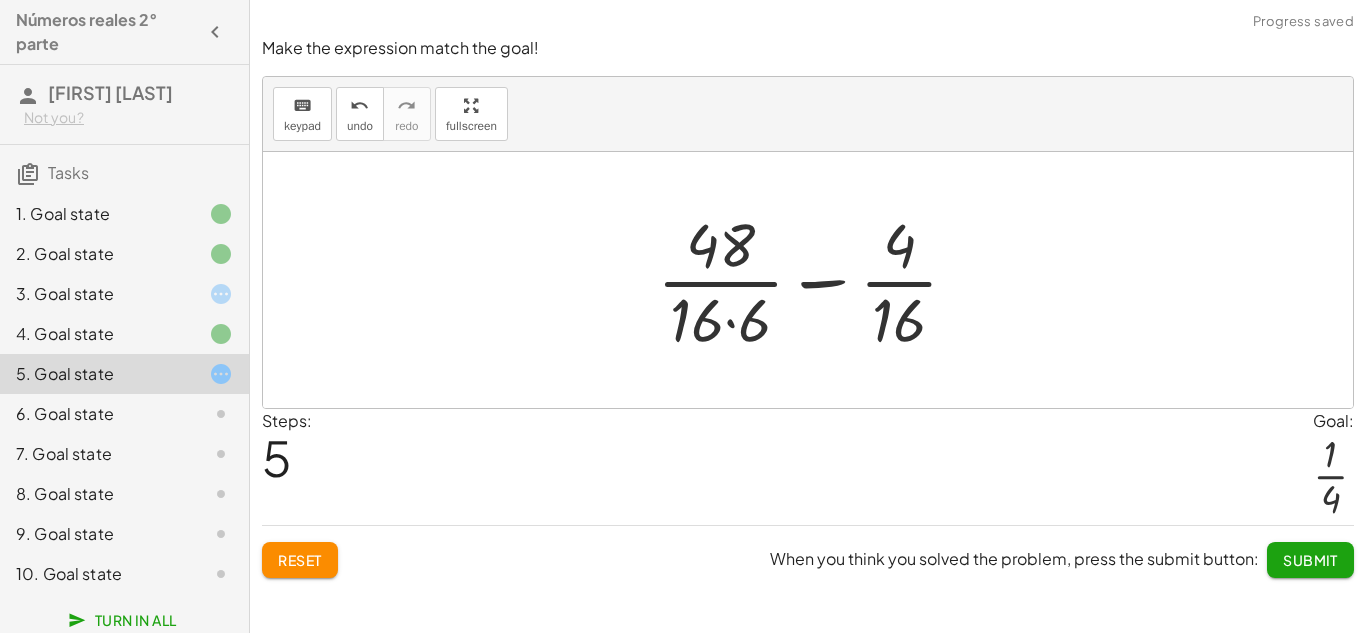 click at bounding box center (816, 280) 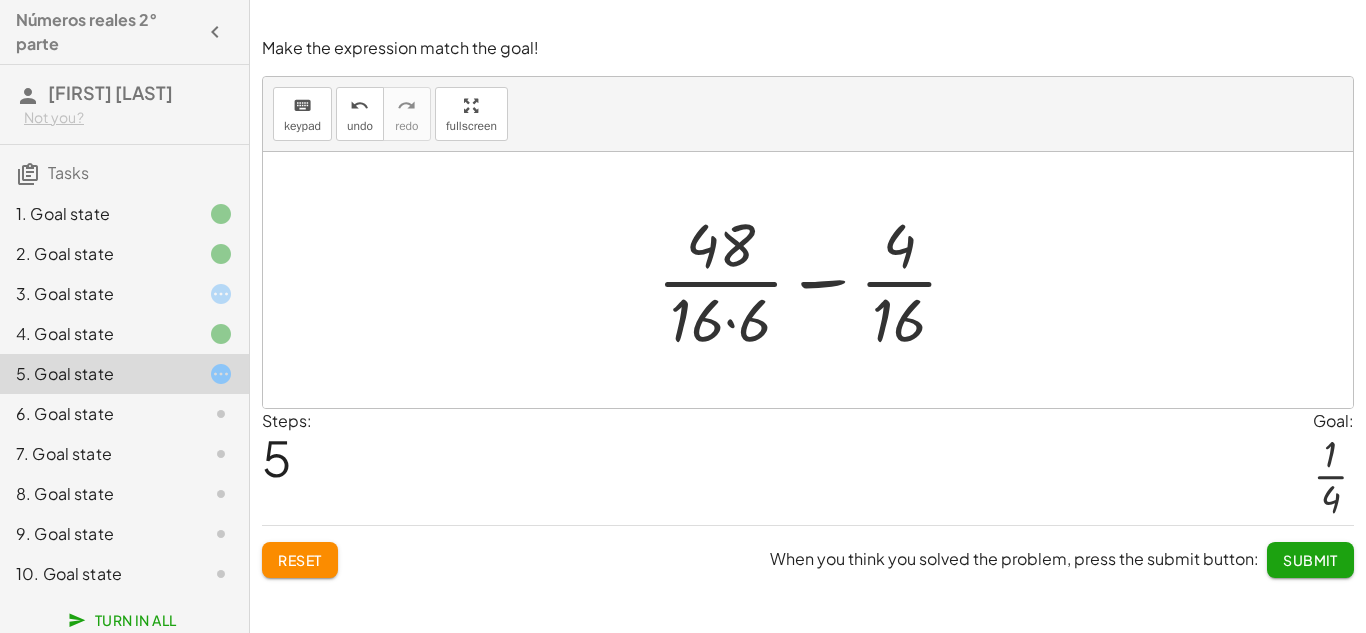 click at bounding box center (816, 280) 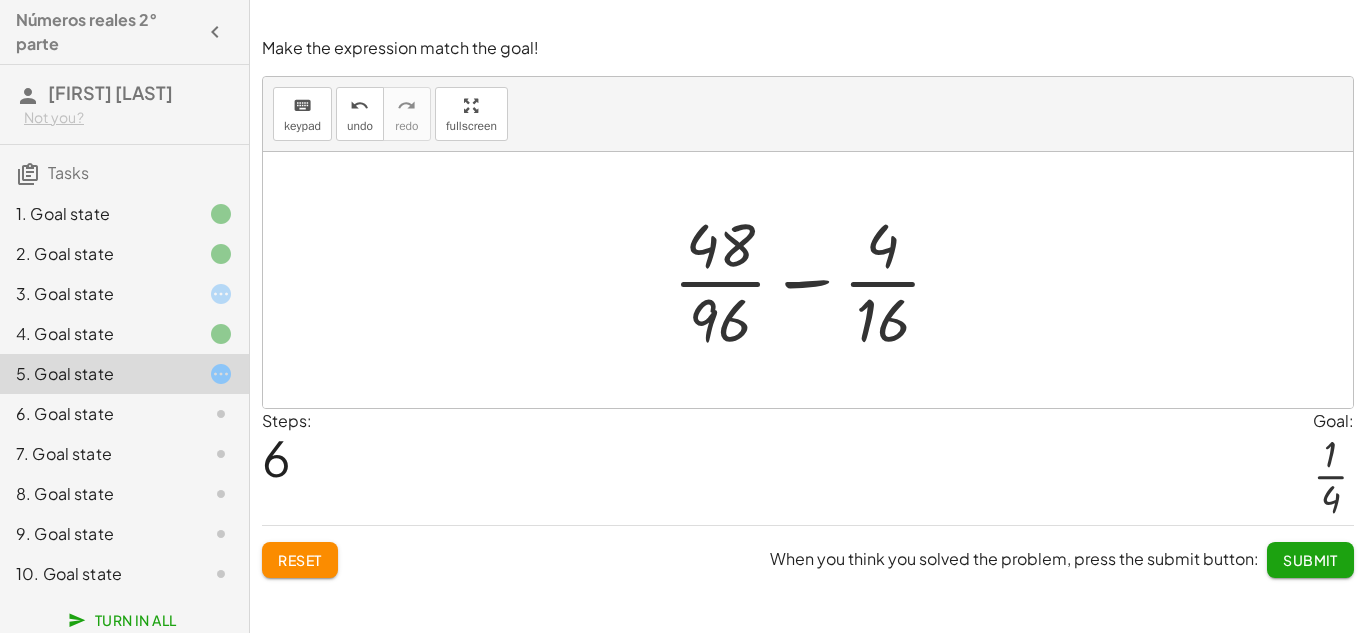drag, startPoint x: 177, startPoint y: 404, endPoint x: 371, endPoint y: 460, distance: 201.92078 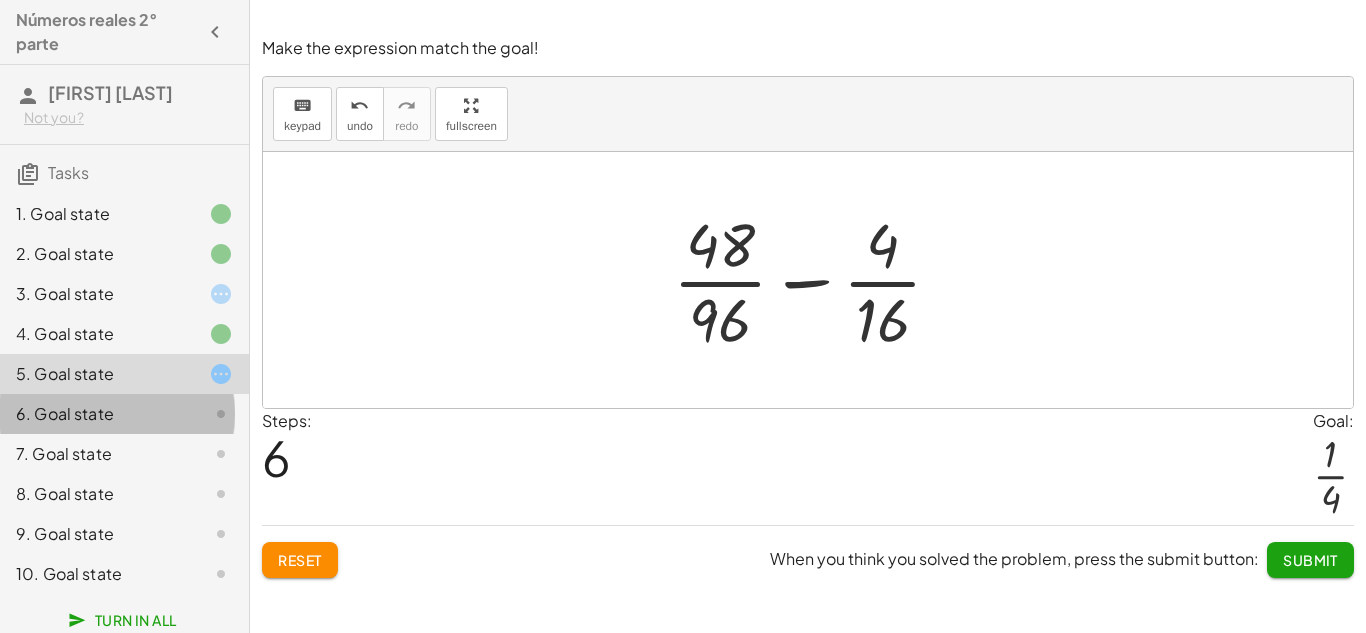click 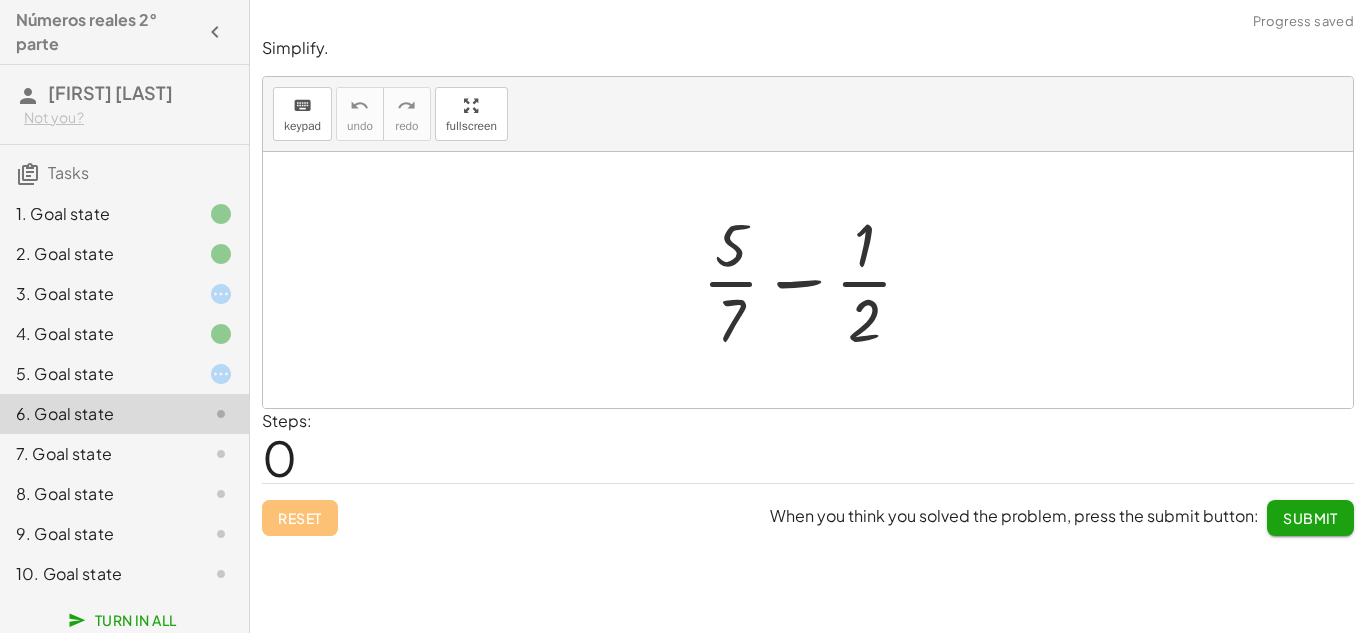 click 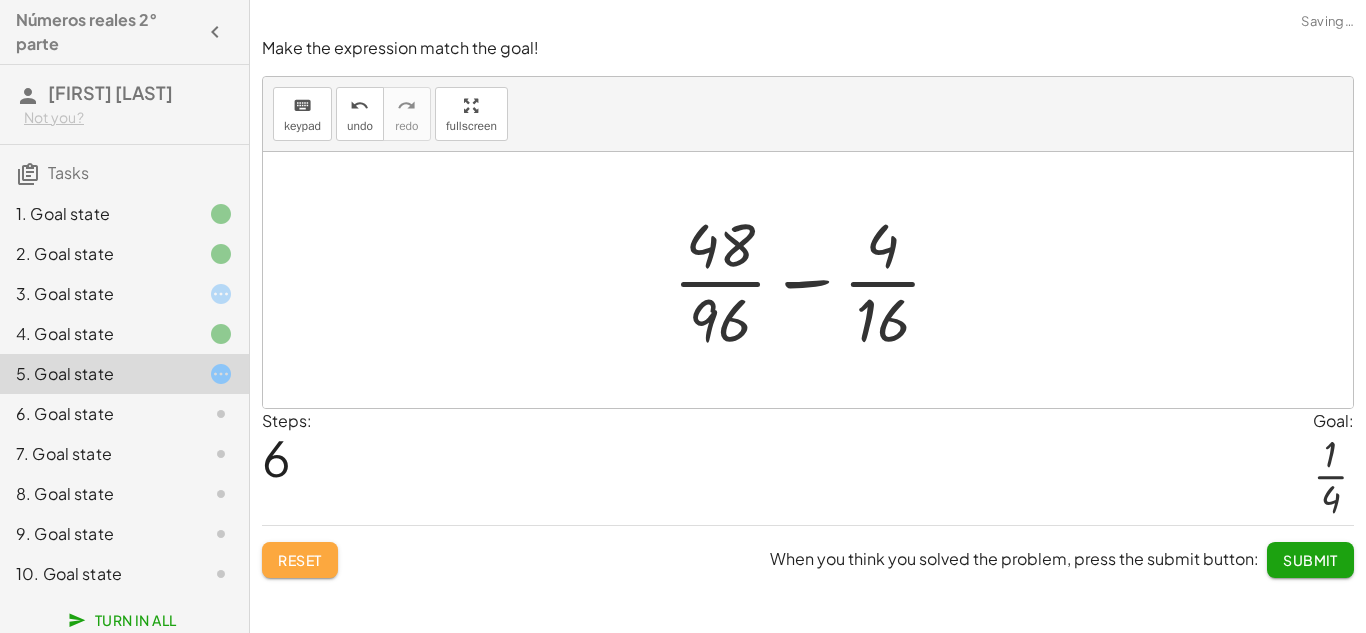 click on "Reset" 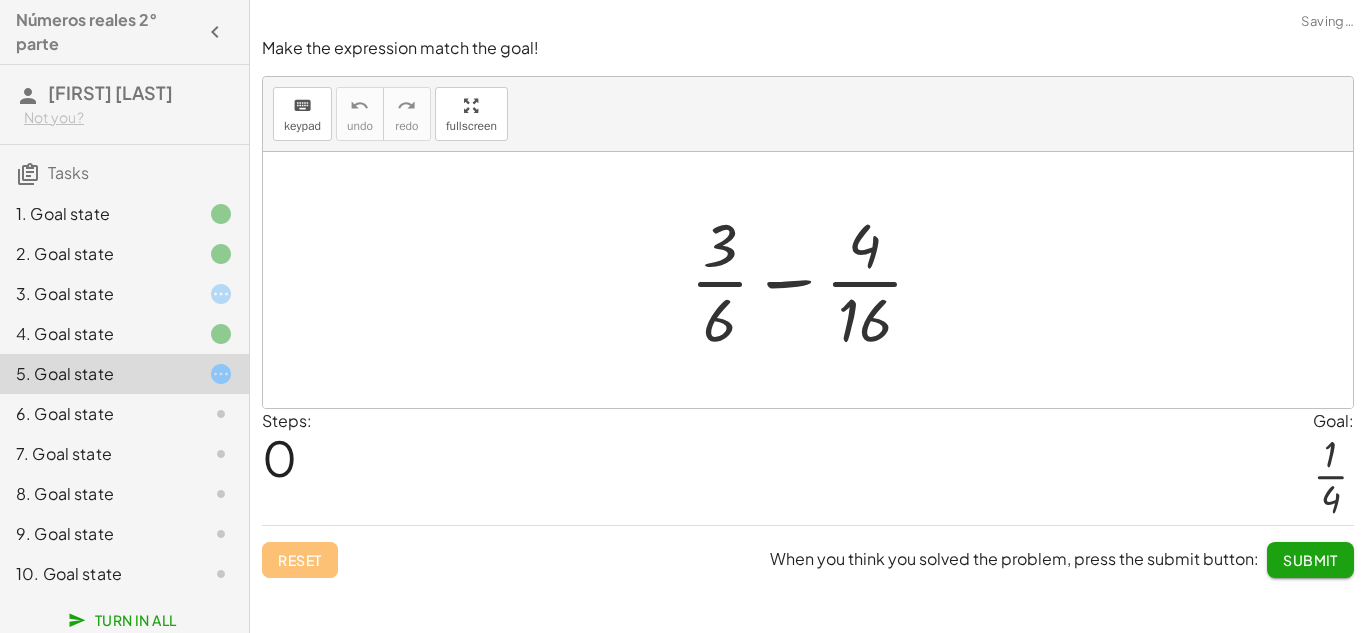 drag, startPoint x: 774, startPoint y: 316, endPoint x: 726, endPoint y: 325, distance: 48.83646 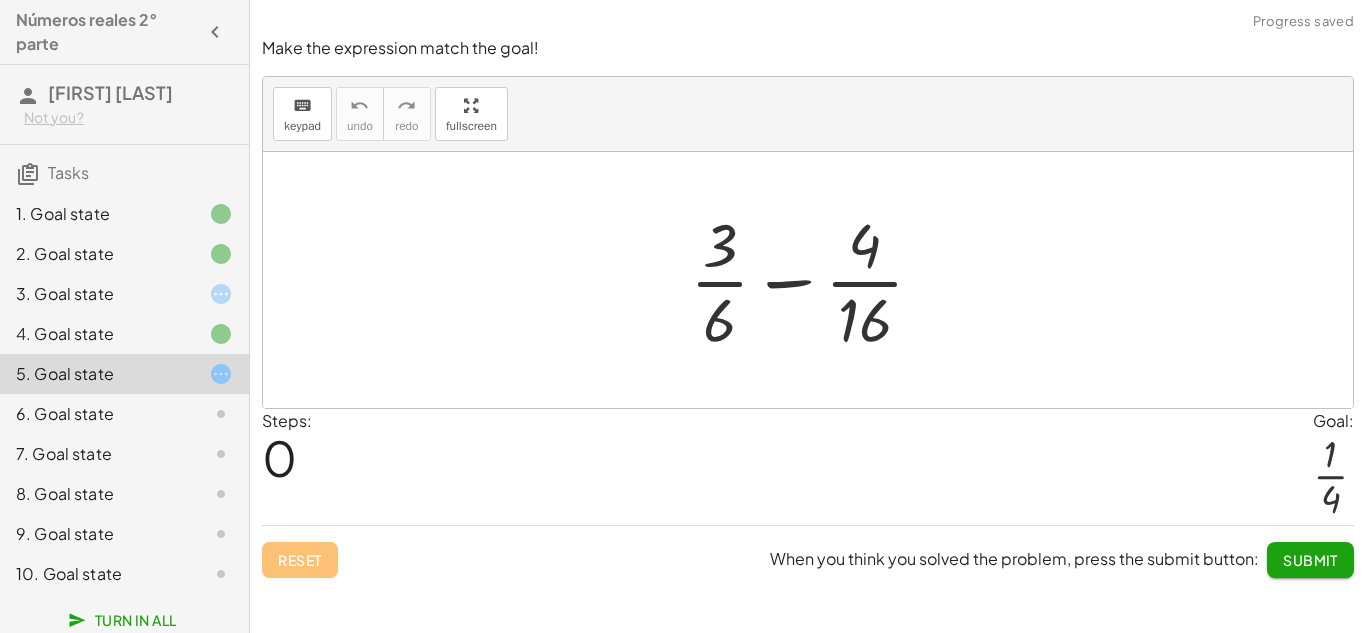 drag, startPoint x: 705, startPoint y: 322, endPoint x: 873, endPoint y: 235, distance: 189.19038 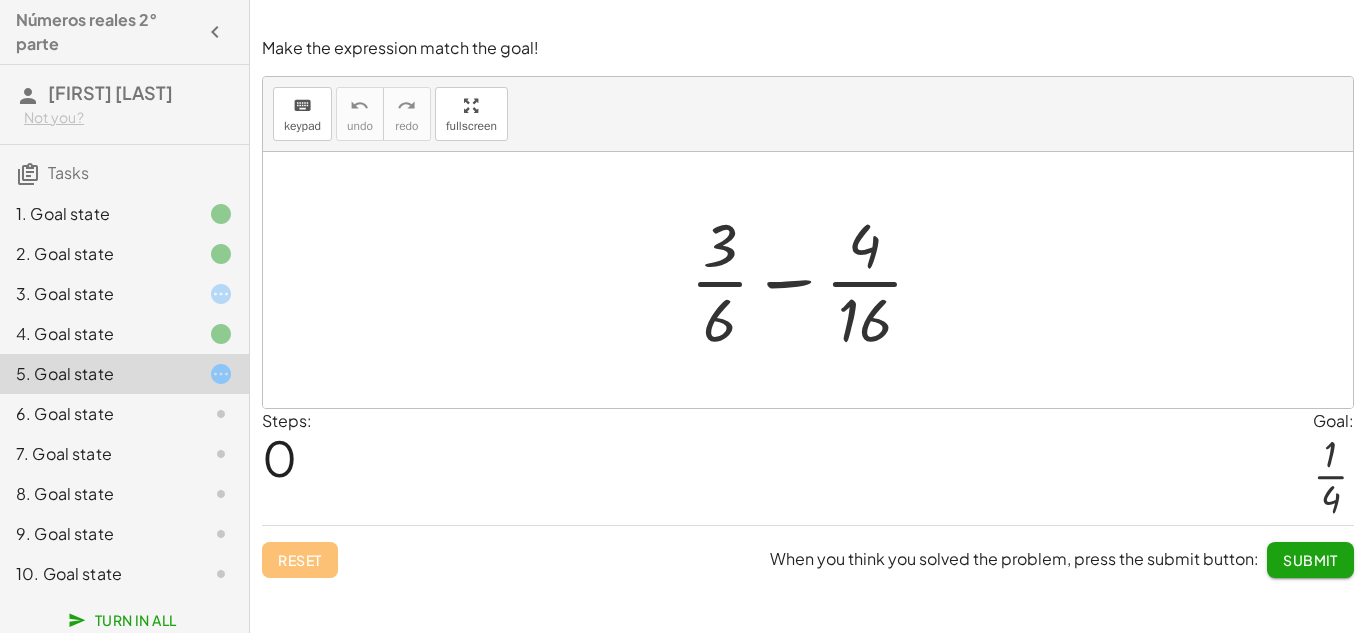 drag, startPoint x: 375, startPoint y: 223, endPoint x: 283, endPoint y: 393, distance: 193.2977 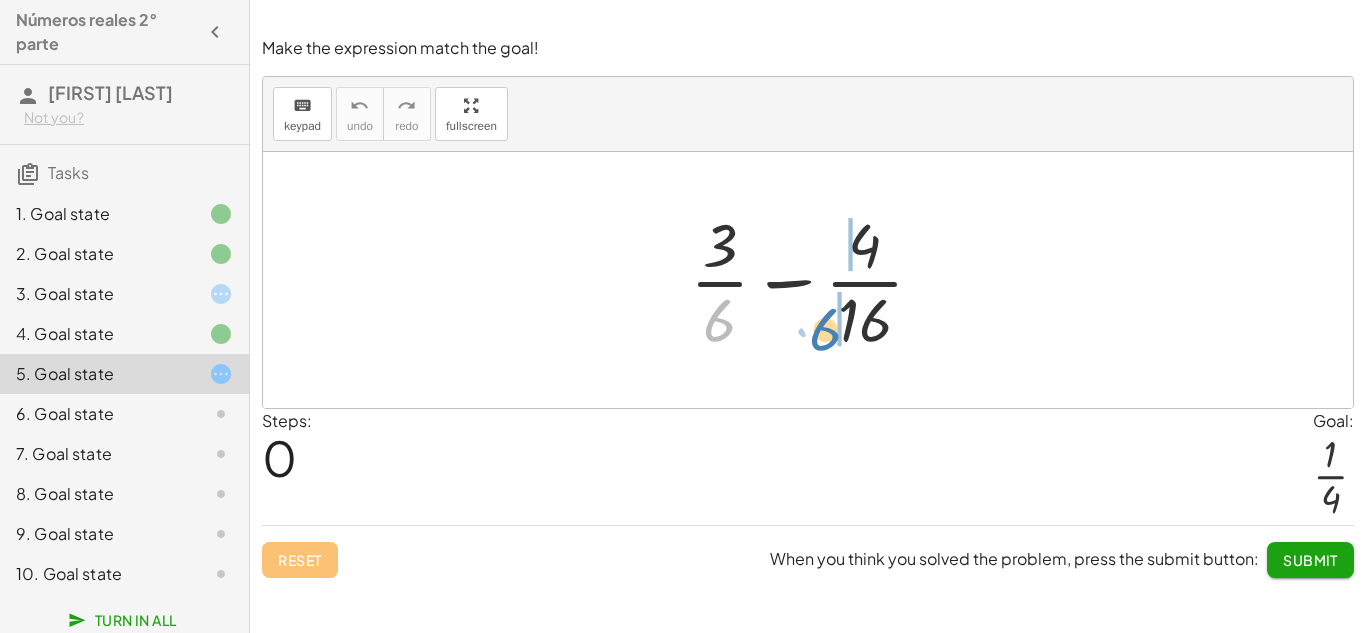 drag, startPoint x: 715, startPoint y: 315, endPoint x: 821, endPoint y: 325, distance: 106.47065 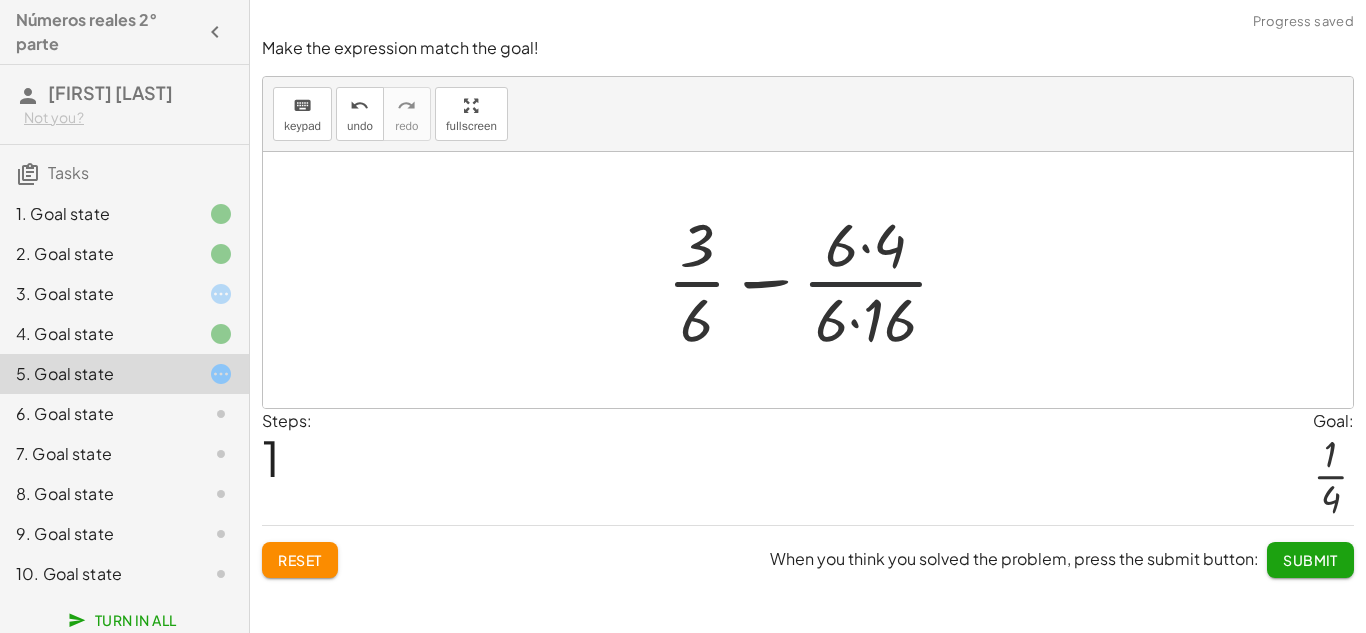 click at bounding box center (816, 280) 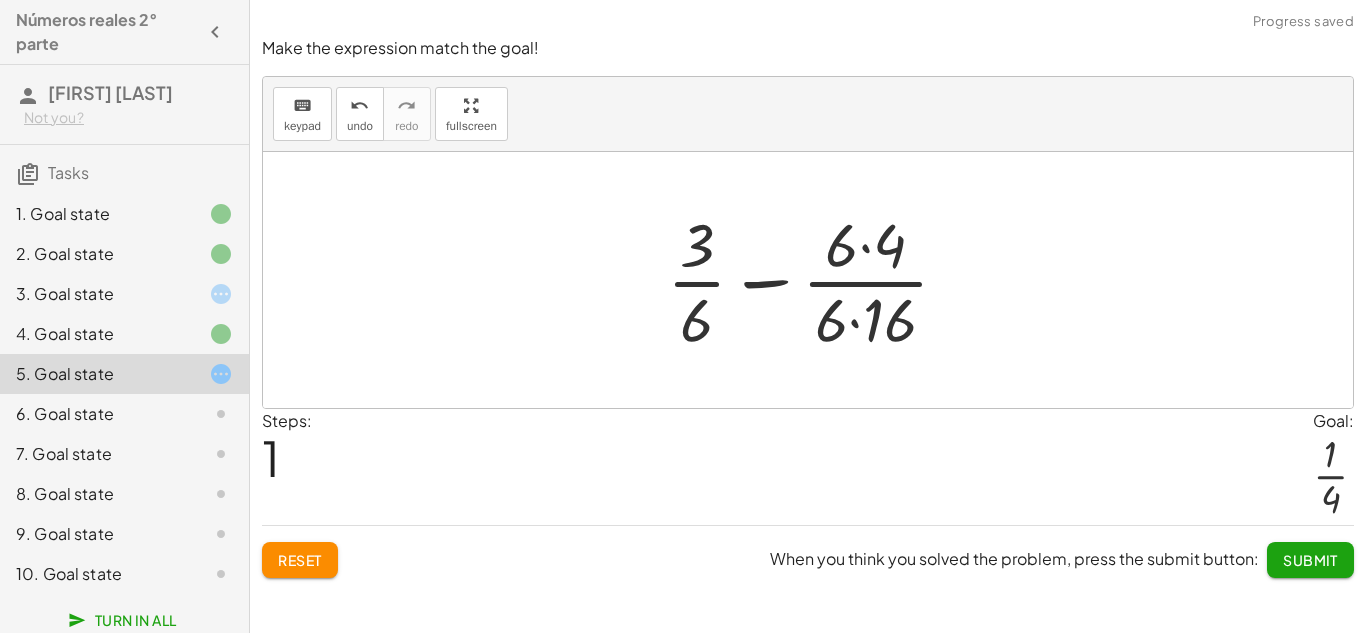 click at bounding box center [816, 280] 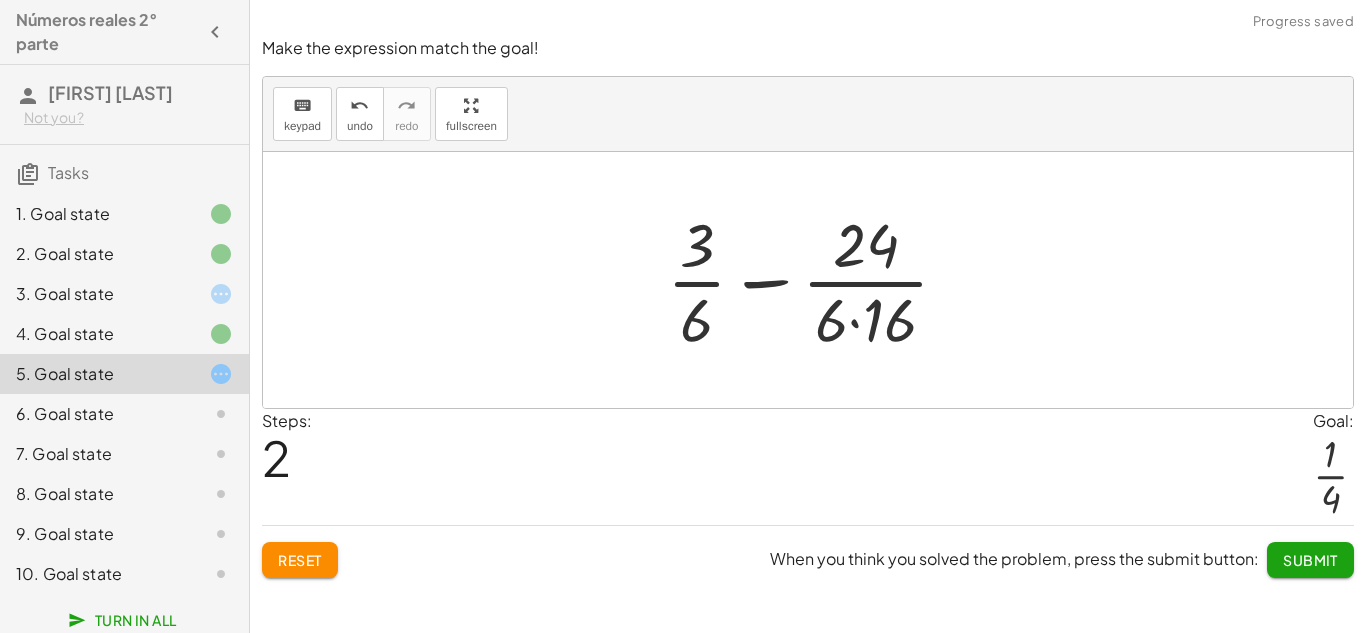 click at bounding box center [816, 280] 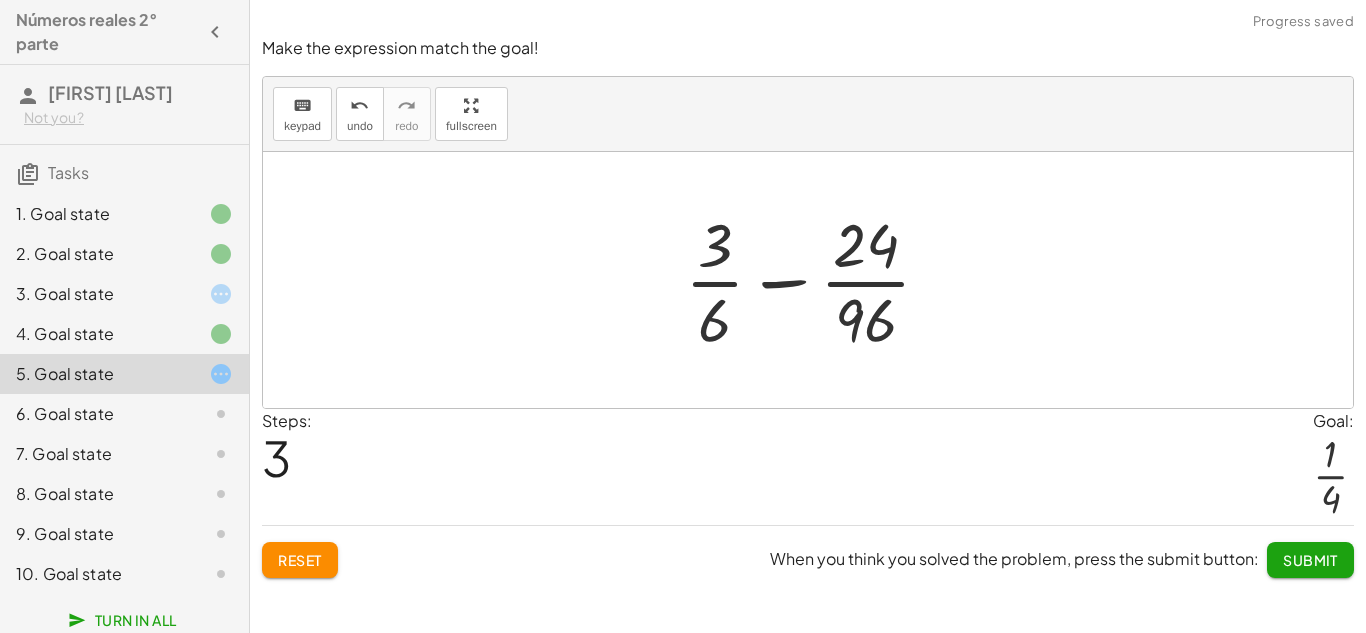 click at bounding box center [816, 280] 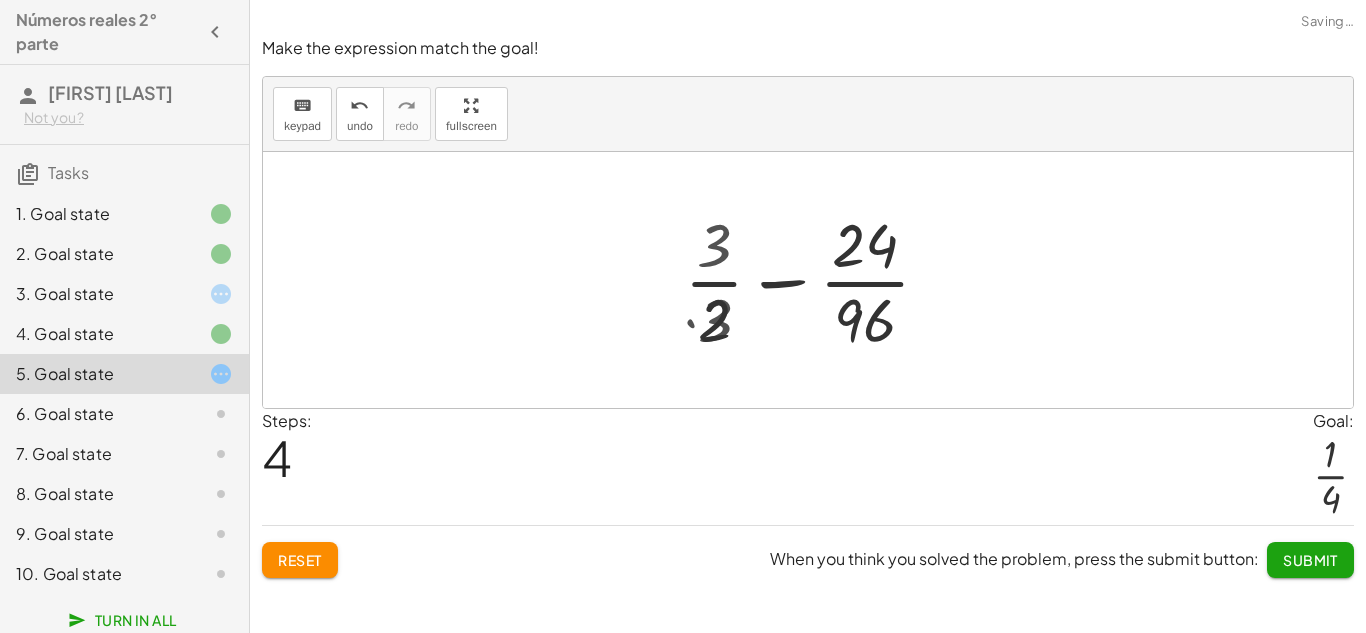 click at bounding box center (815, 280) 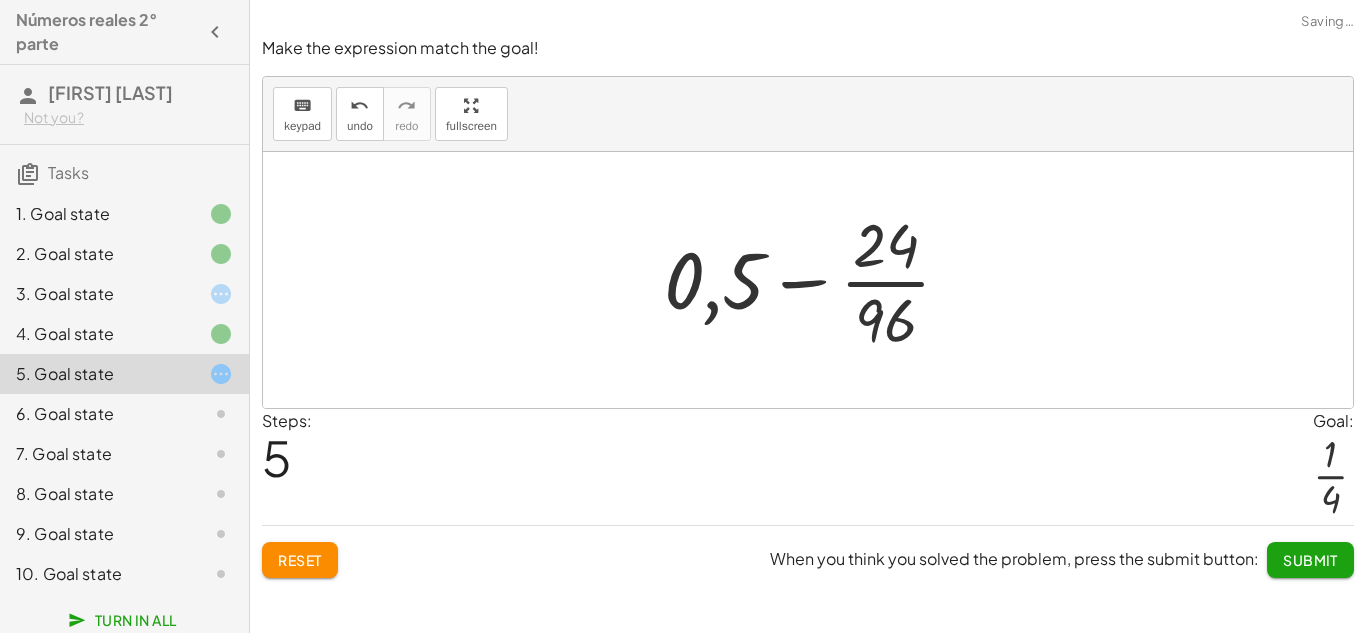 click at bounding box center (815, 280) 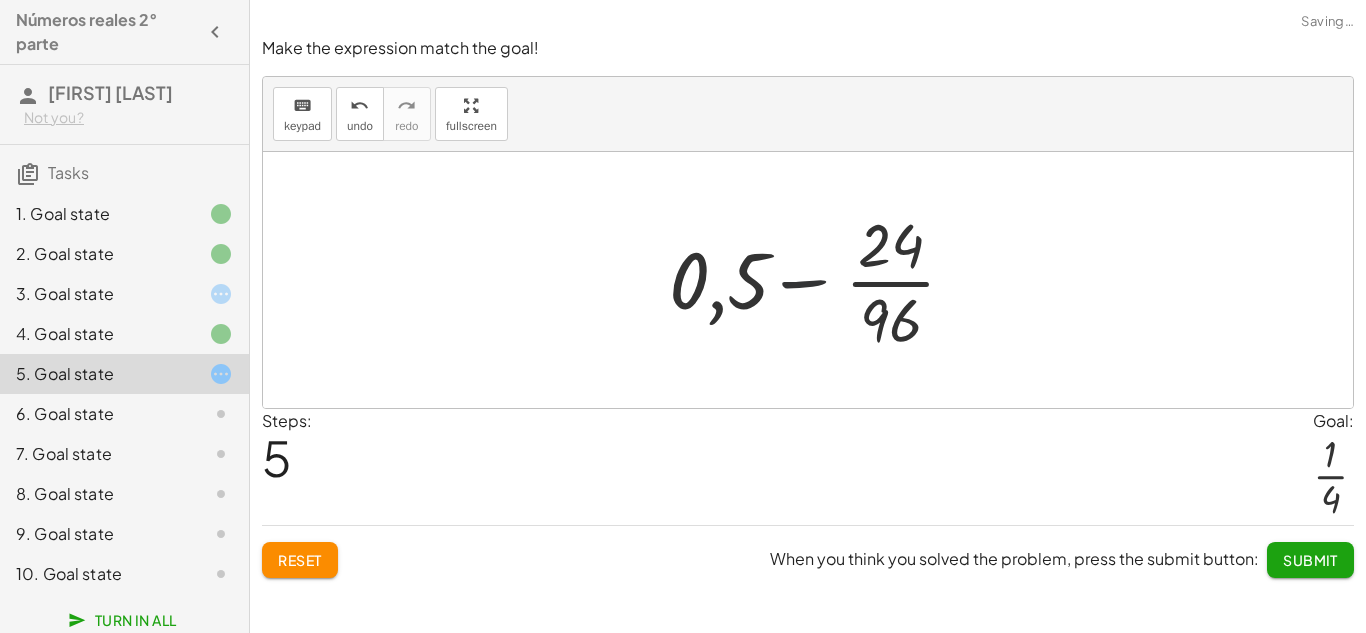 click at bounding box center (815, 280) 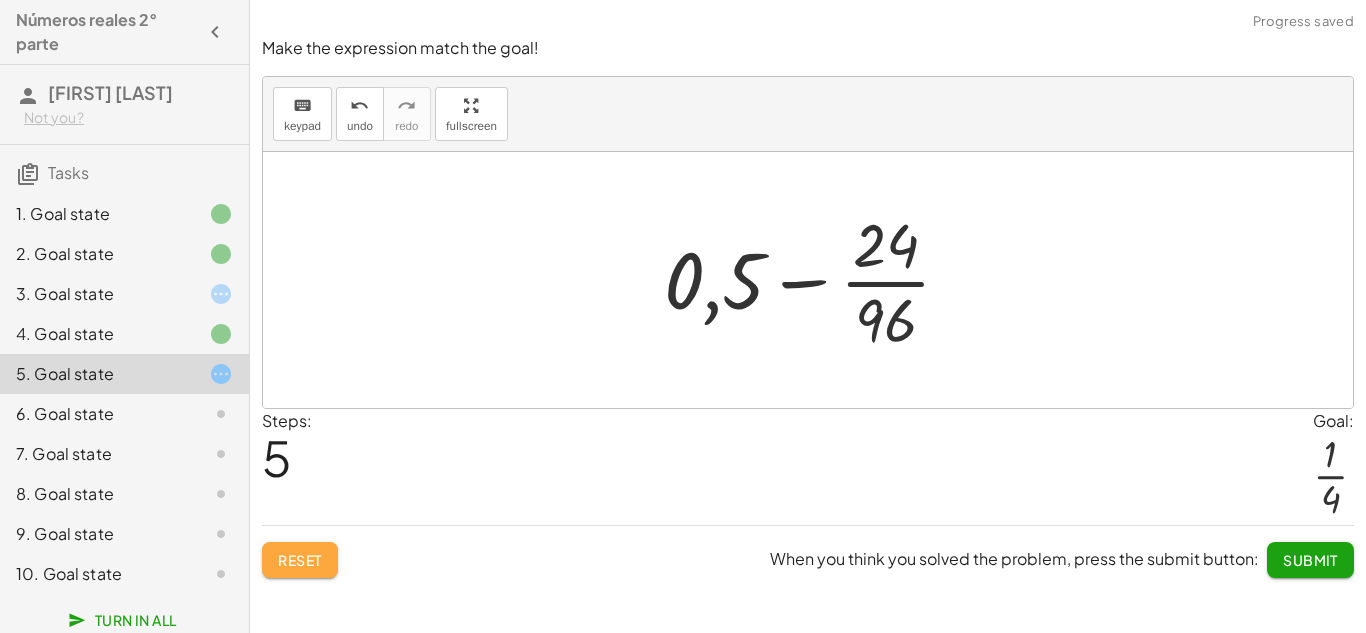 drag, startPoint x: 333, startPoint y: 563, endPoint x: 323, endPoint y: 561, distance: 10.198039 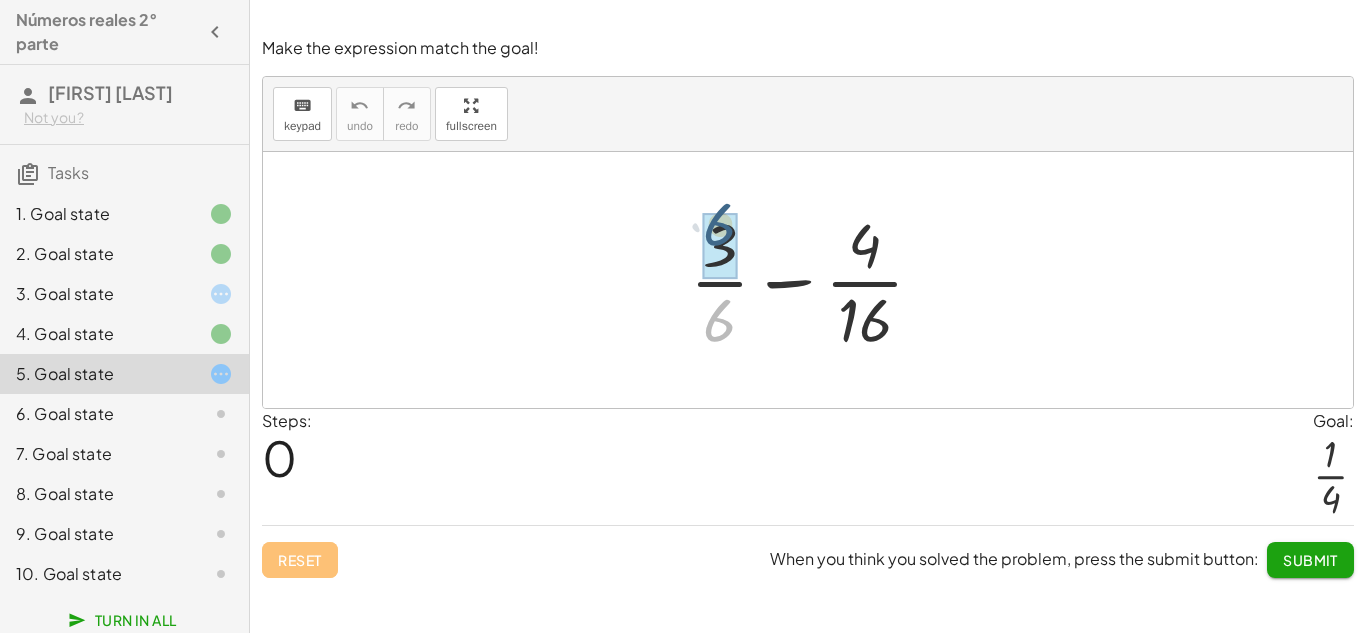 drag, startPoint x: 718, startPoint y: 314, endPoint x: 718, endPoint y: 218, distance: 96 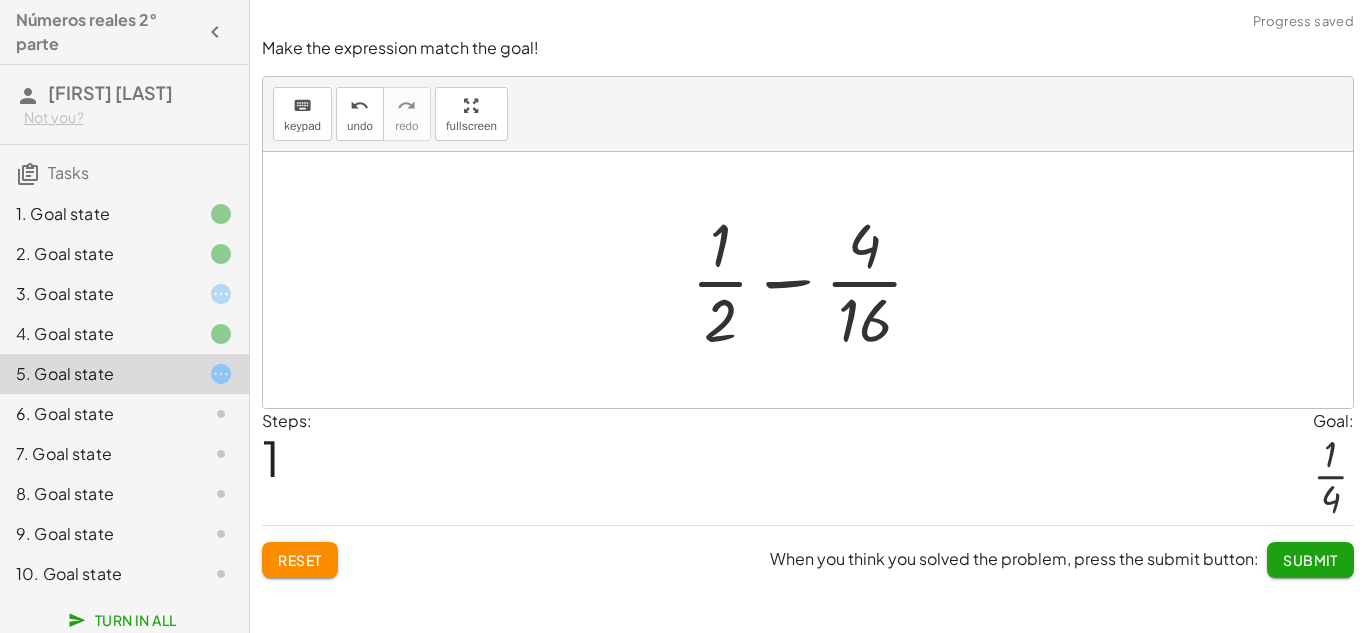 click on "Reset  When you think you solved the problem, press the submit button: Submit" at bounding box center [808, 551] 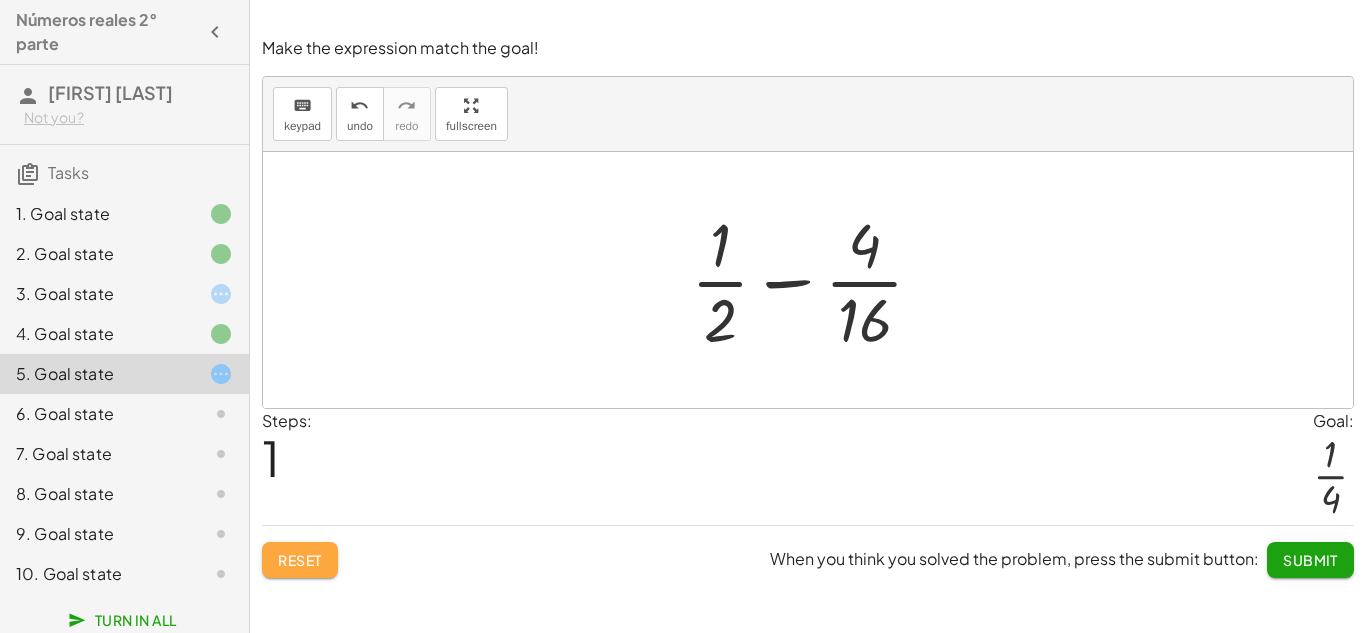 click on "Reset" 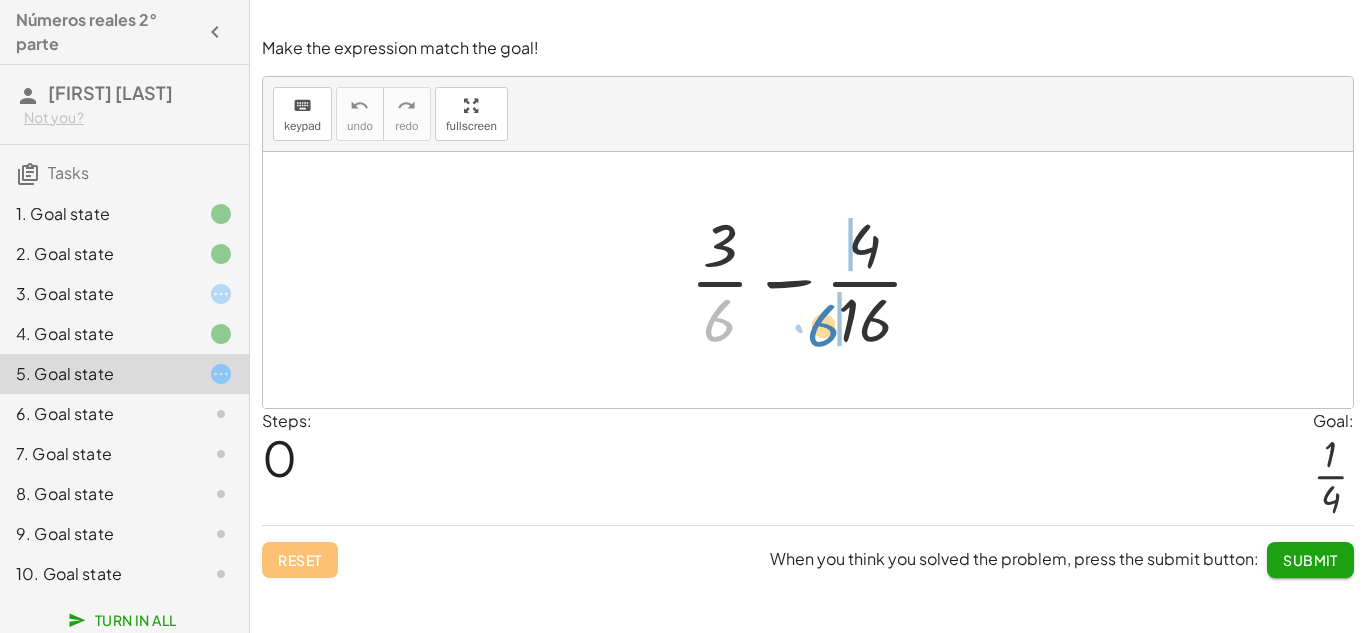 drag, startPoint x: 723, startPoint y: 322, endPoint x: 887, endPoint y: 317, distance: 164.0762 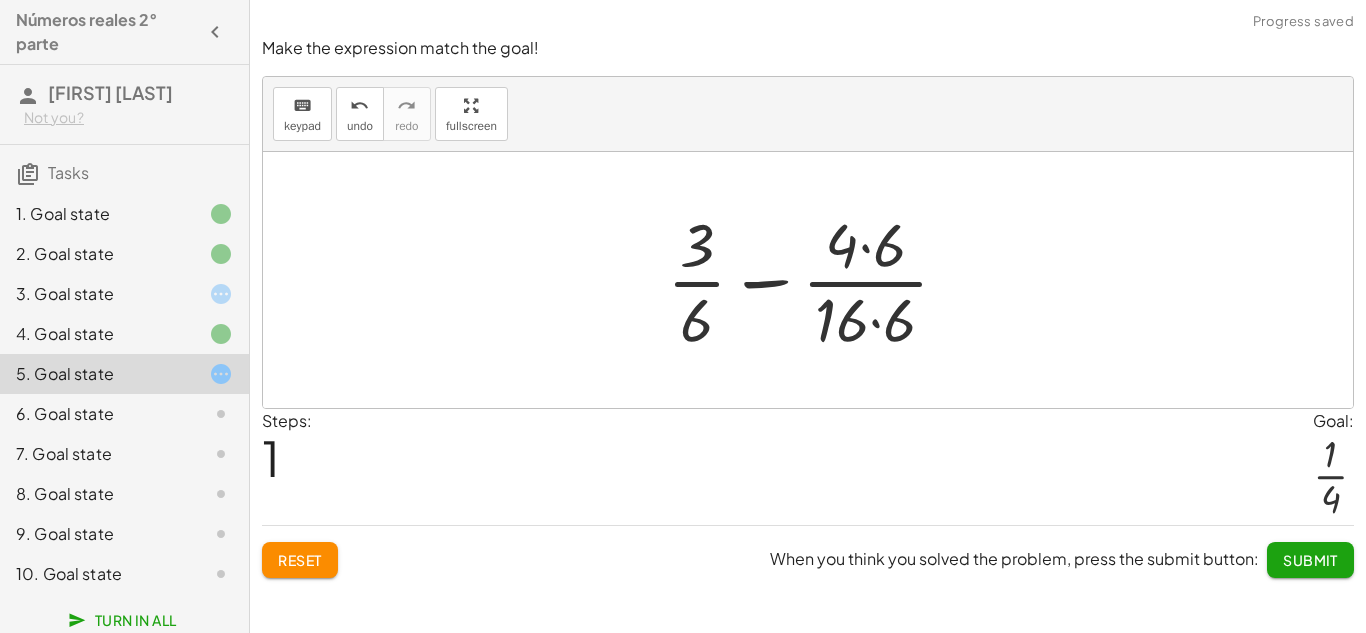 click on "3. Goal state" 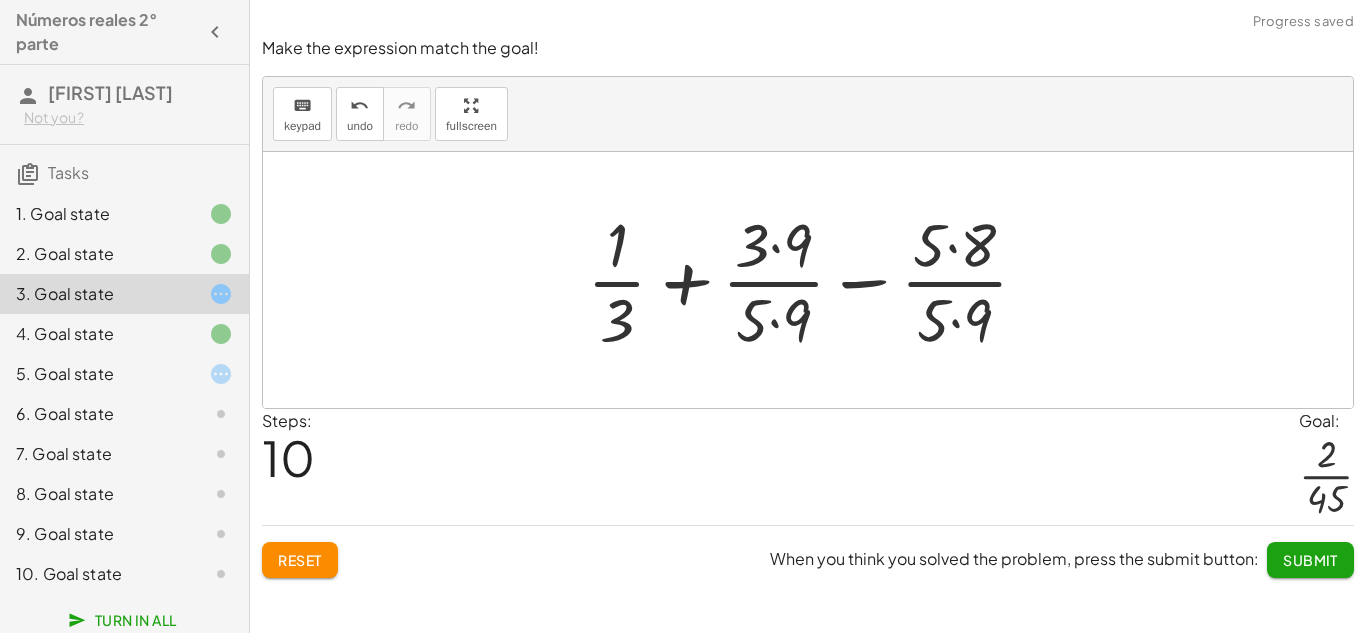 click on "Make the expression match the goal! keyboard keypad undo undo redo redo fullscreen + · 1 · 4 + · 1 · 3 + · 3 · 4 · 3 + · 1 · 3 + · 3 · 4 · 3 + · 4 · 4 · 3 + · 3 · 4 · 3 + · 4 · 12 + · 3 · 12 + · 4 · 12 · · 12 7 × Steps:  6 Goal: · 7 · 12 Reset  When you think you solved the problem, press the submit button:  Continue  Simplify. keyboard keypad undo undo redo redo fullscreen + · 7 · 5 + · 4 · 3 + · 7 · 5 + · 4 · 5 · 3 · 5 + · 3 · 7 · 3 · 5 + · 4 · 5 · 3 · 5 + · 21 · 3 · 5 + · 4 · 5 · 3 · 5 + · 21 · 3 · 5 + · 20 · 3 · 5 + · 21 · 15 + · 20 · 3 · 5 + · 21 · 15 + · 20 · 15 · · 15 41 × Steps:  17 Reset  When you think you solved the problem, press the submit button:  Continue  Make the expression match the goal! keyboard keypad undo undo redo redo fullscreen + · 2 · 6 + · 3 · 5 − · 8 · 9 + · 2 · 6 + · 3 · 5 − · 5 · 8 · 5 · 9 + · 2 · 6 + · 3 · 9 · 5 · 9 − · 5 · 8 · 5 · 9 + · 2 · 3 · 2 + · 3 · 9 · 5 · 9 −" 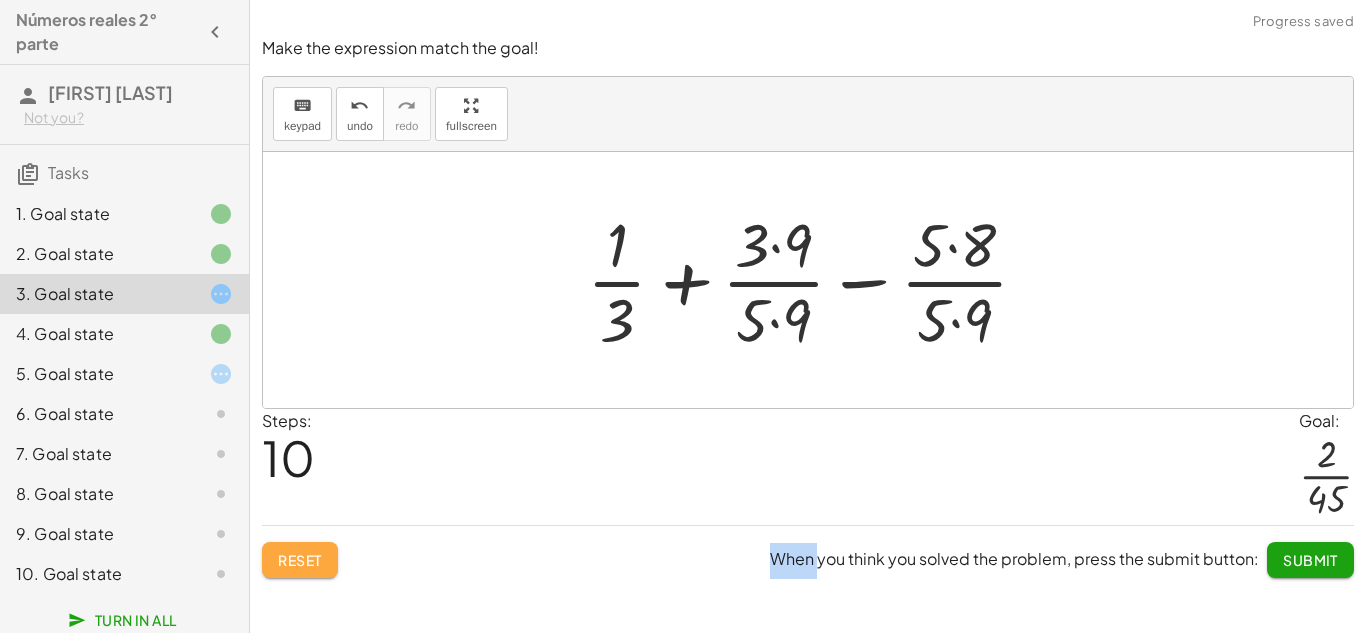 click on "Reset" 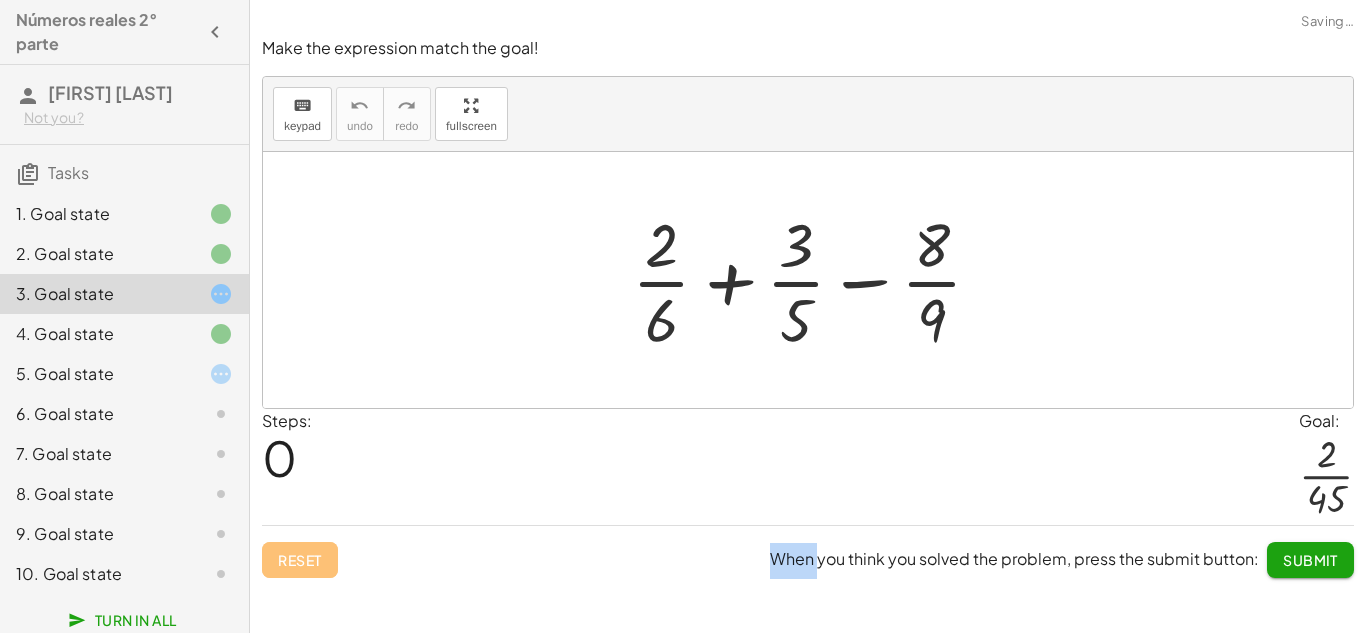 click at bounding box center [815, 280] 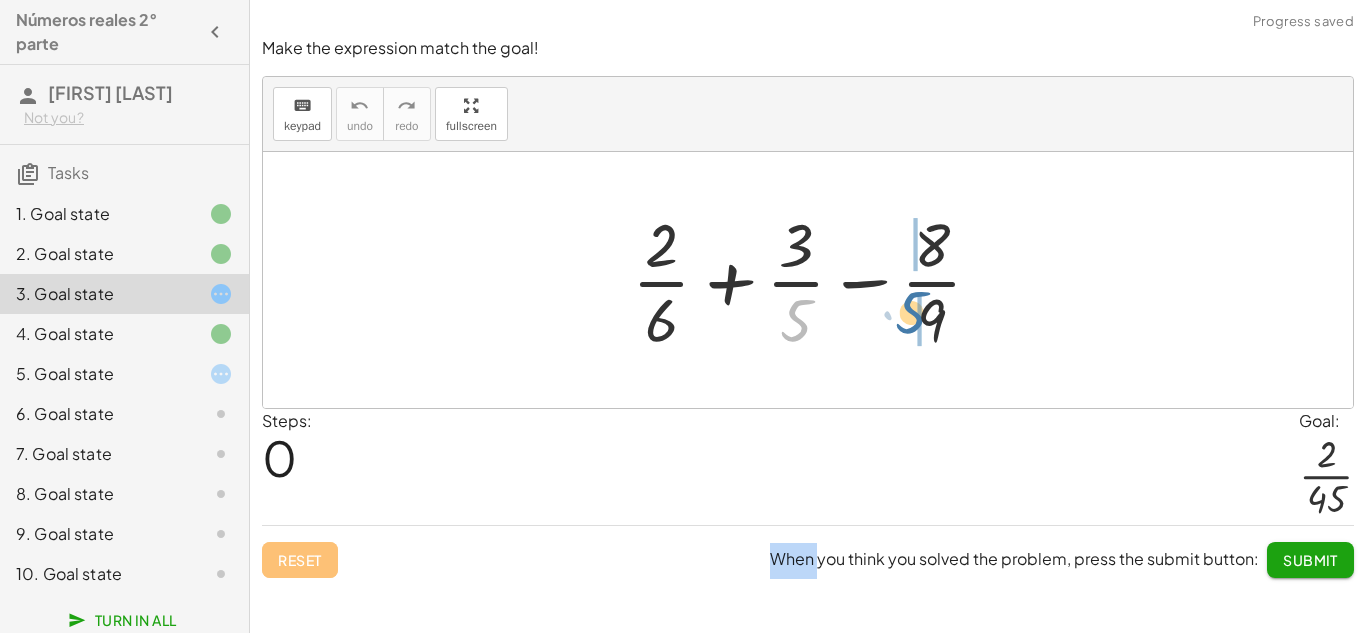 drag, startPoint x: 808, startPoint y: 320, endPoint x: 936, endPoint y: 311, distance: 128.31601 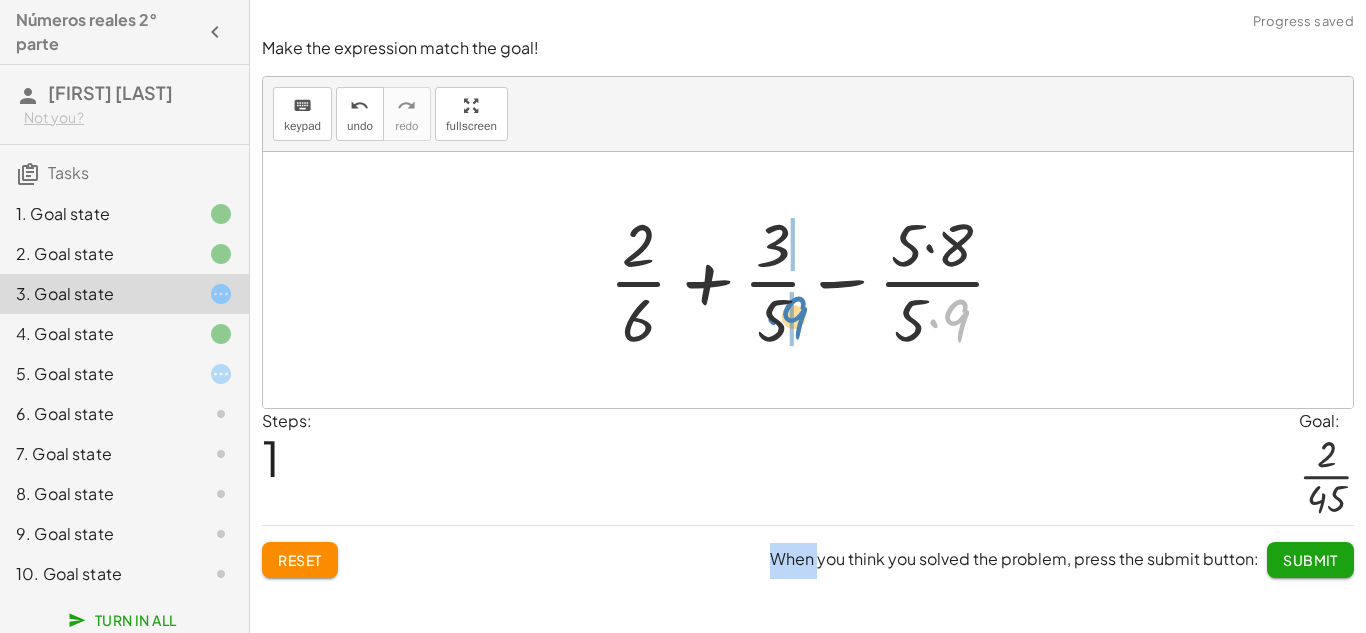 drag, startPoint x: 961, startPoint y: 312, endPoint x: 798, endPoint y: 307, distance: 163.07668 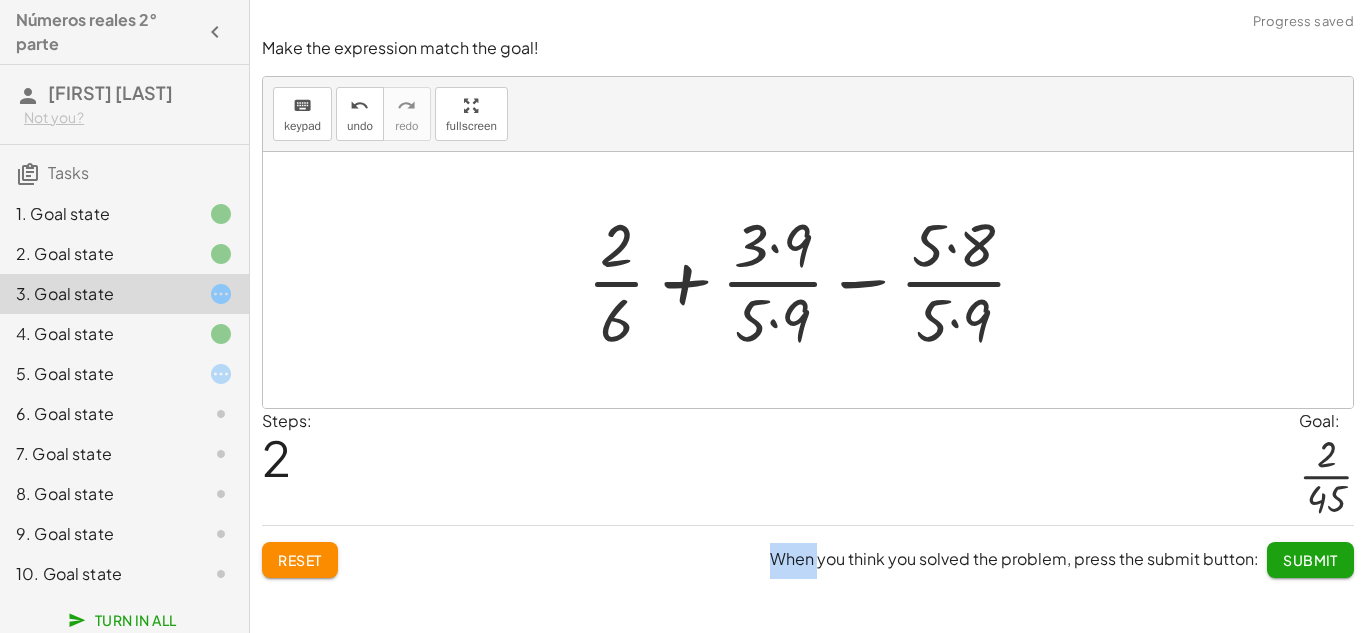 click at bounding box center (815, 280) 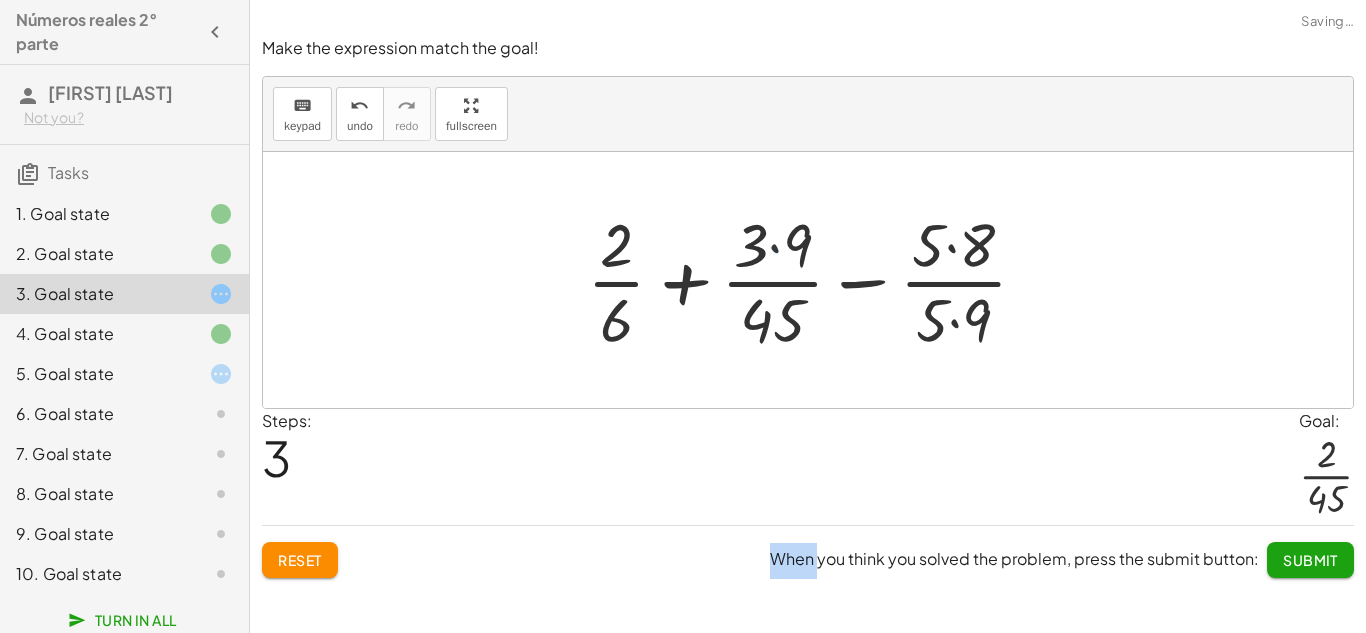 click at bounding box center (815, 280) 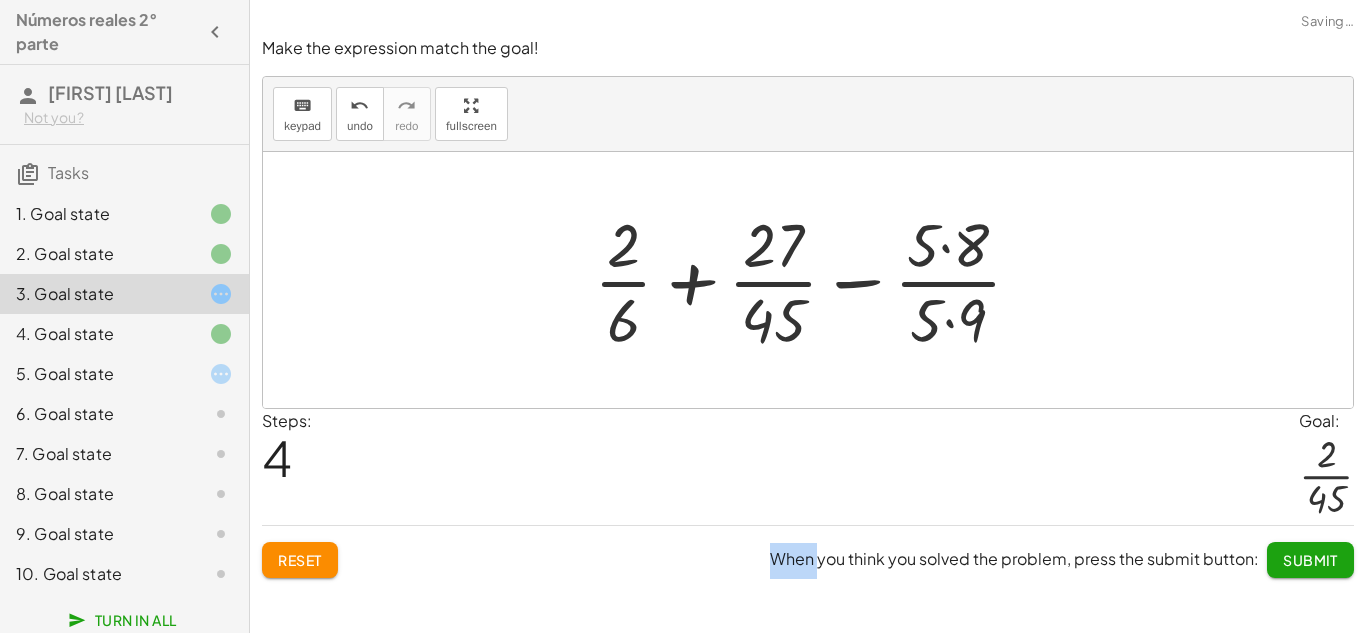 click at bounding box center [816, 280] 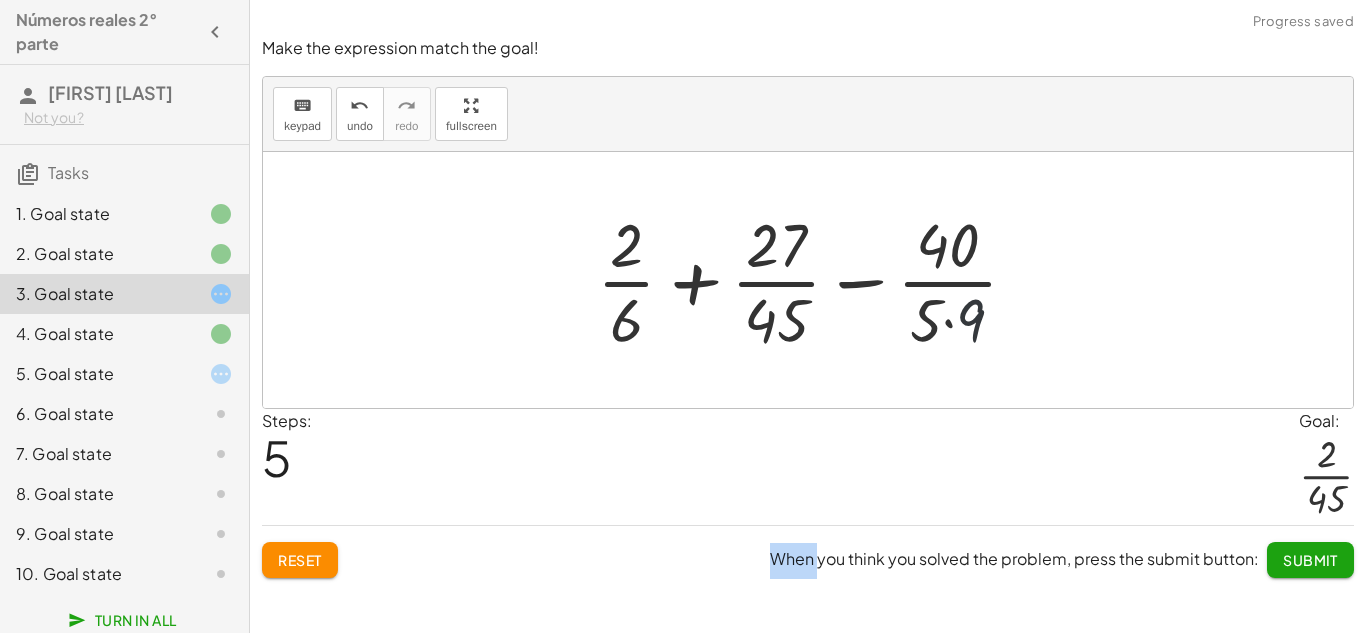 click at bounding box center [815, 280] 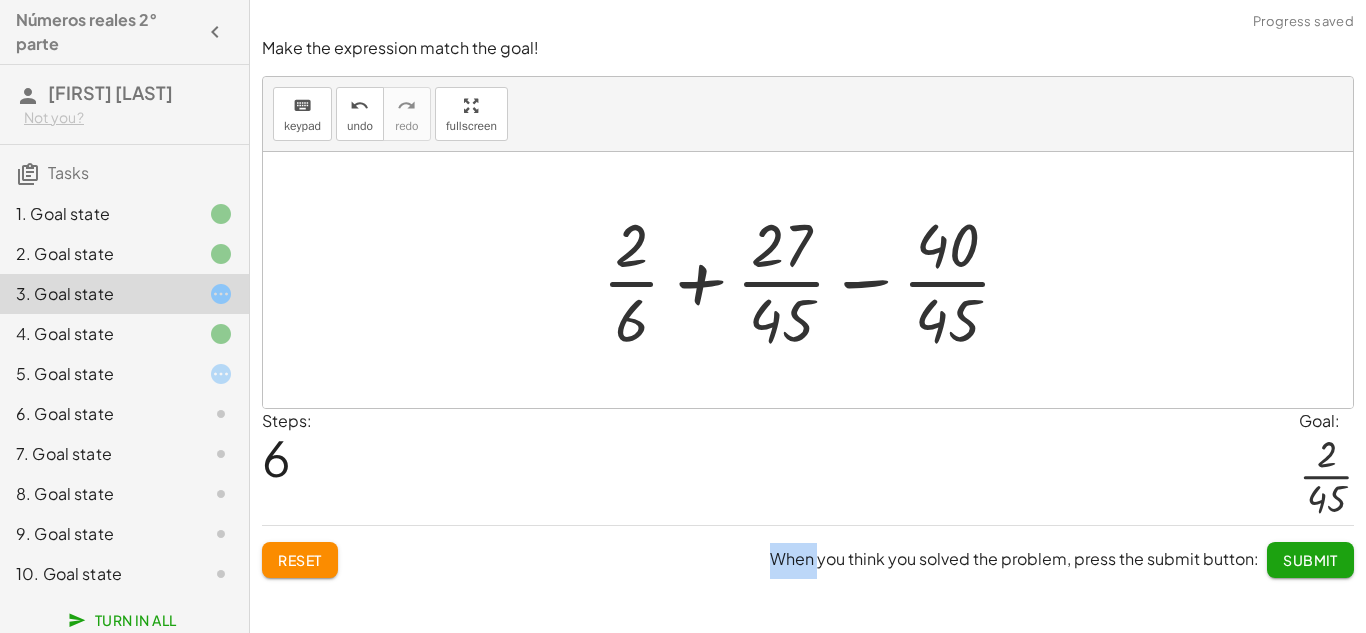 click at bounding box center [815, 280] 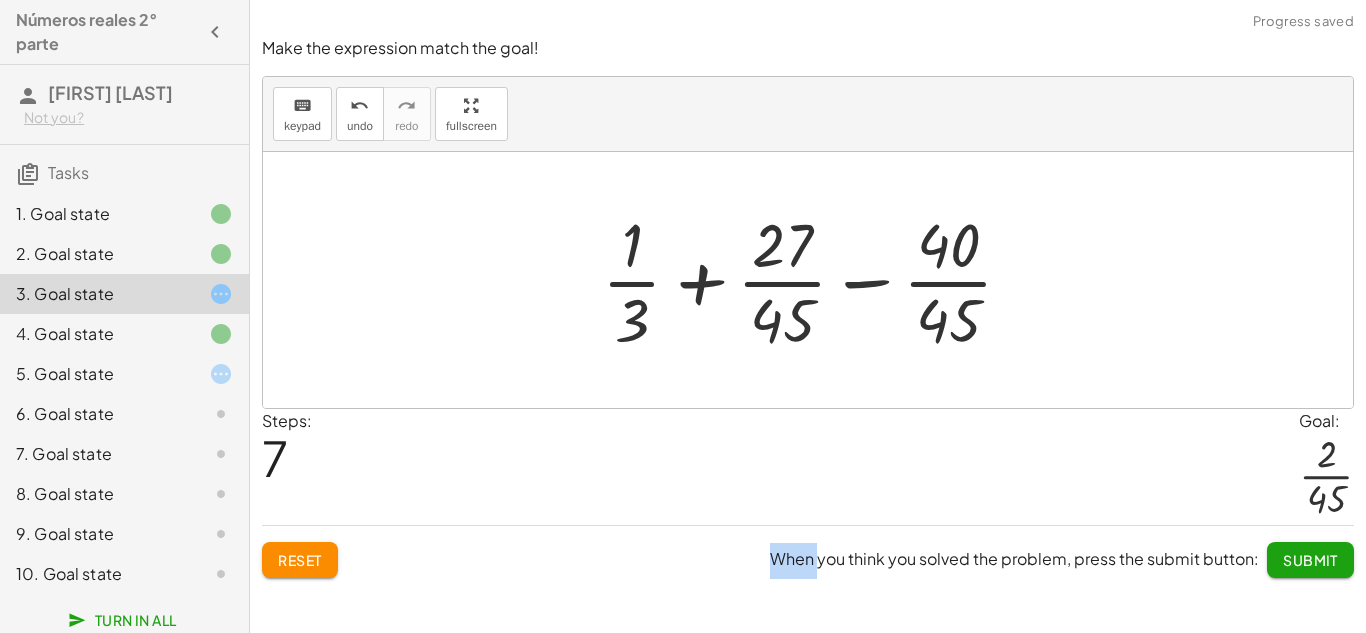 click at bounding box center [815, 280] 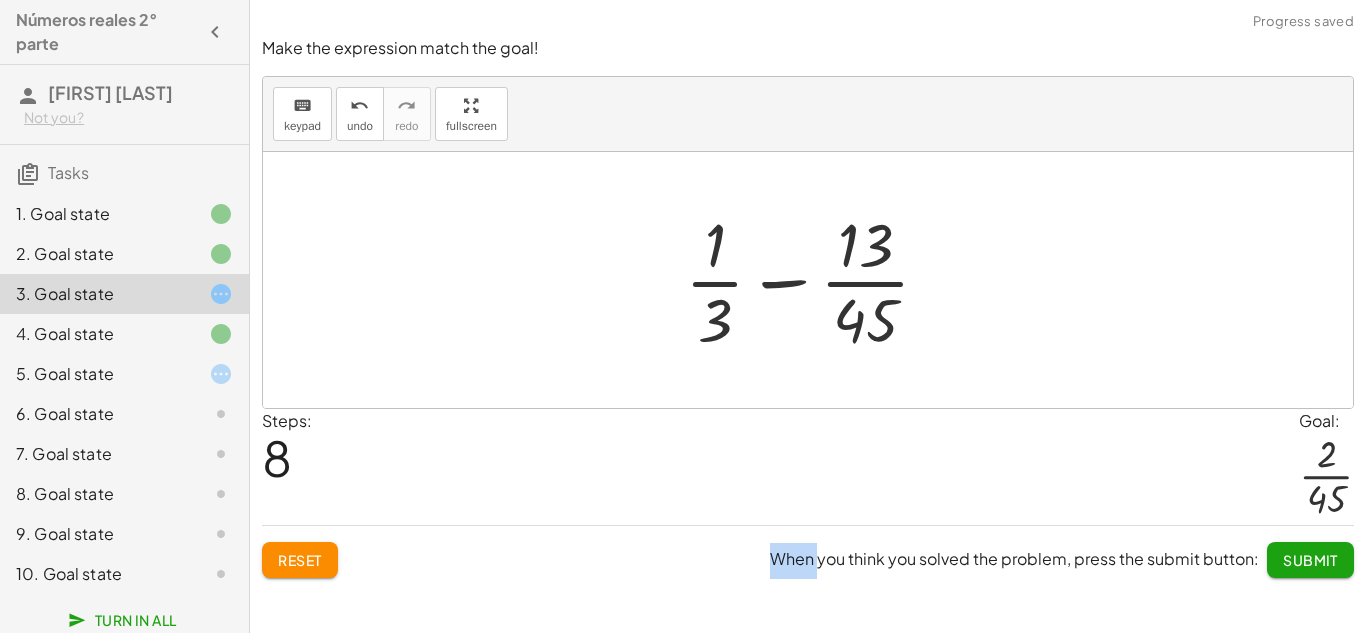 click at bounding box center (815, 280) 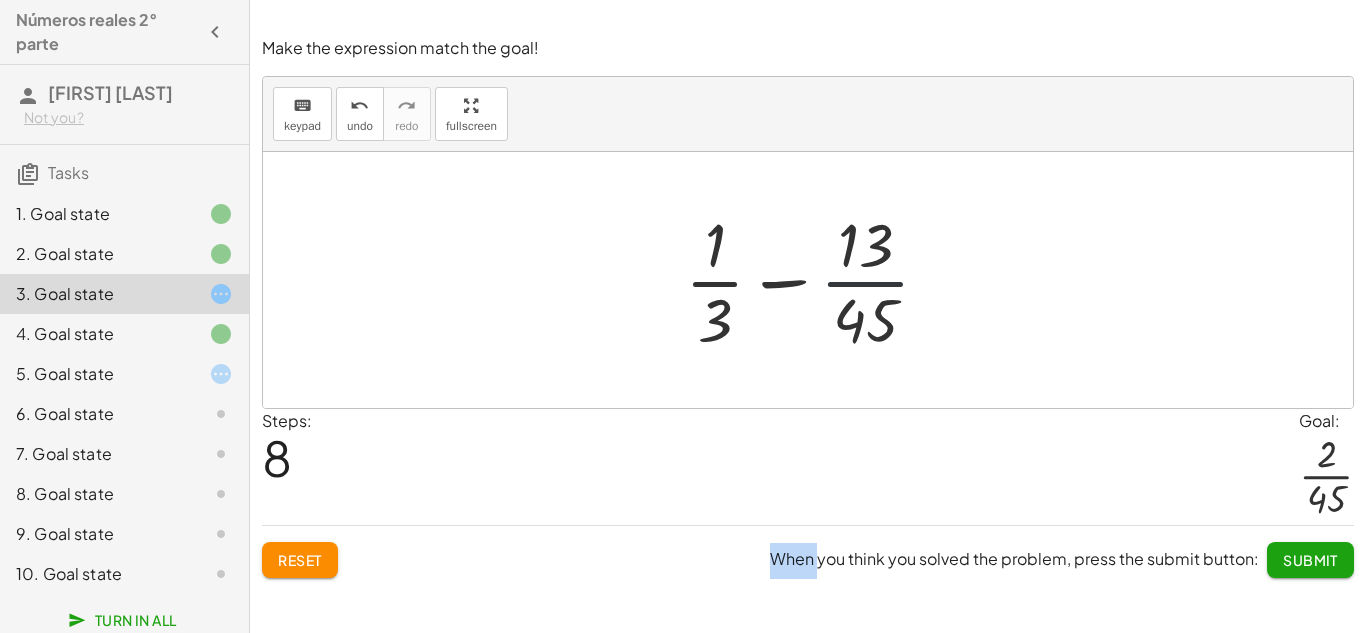 click at bounding box center (815, 280) 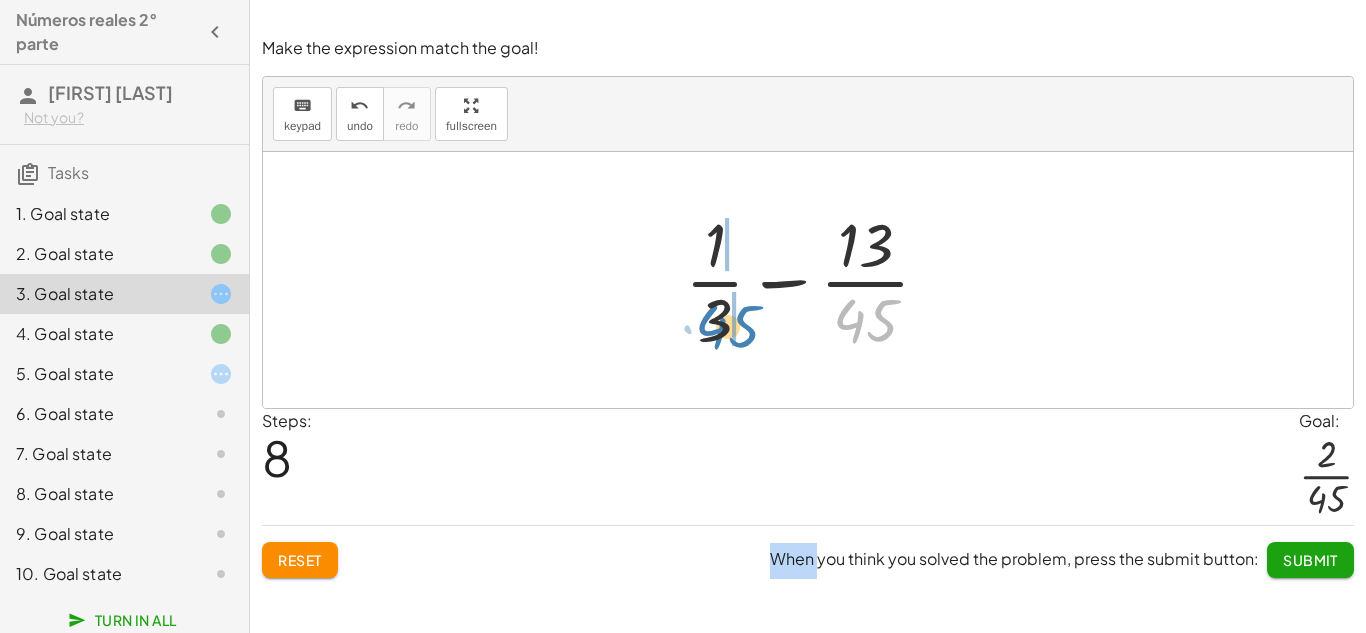 drag, startPoint x: 860, startPoint y: 310, endPoint x: 722, endPoint y: 316, distance: 138.13037 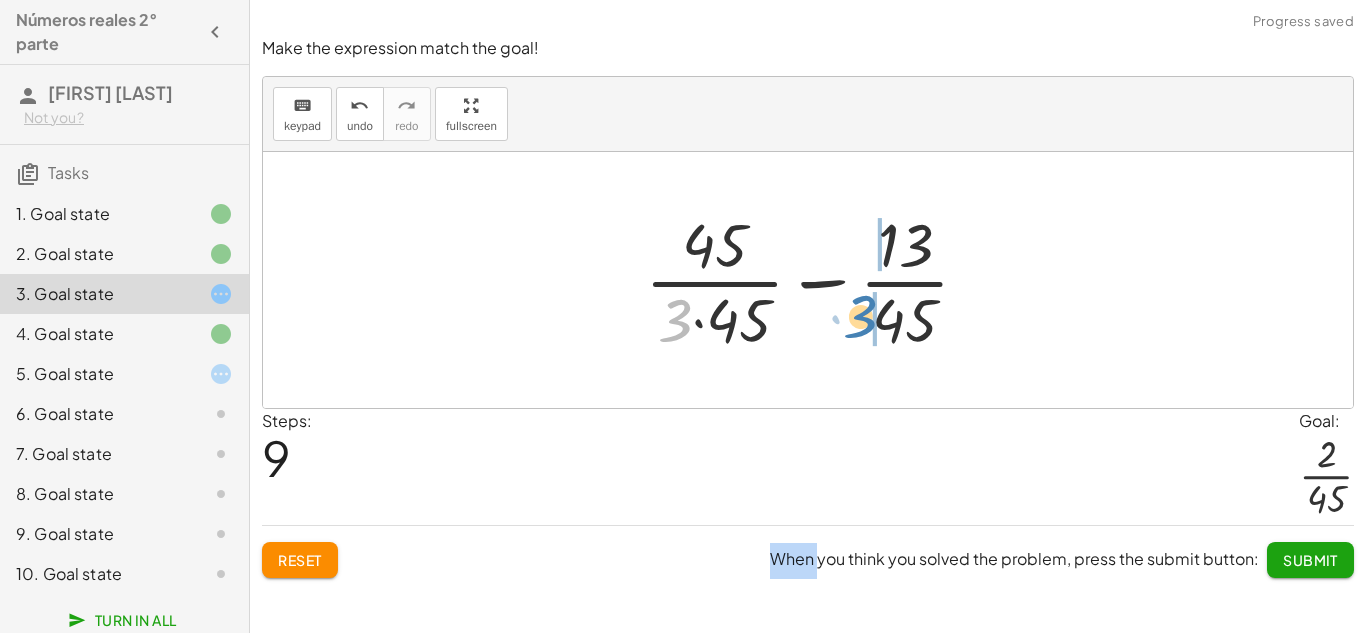 drag, startPoint x: 673, startPoint y: 322, endPoint x: 860, endPoint y: 318, distance: 187.04277 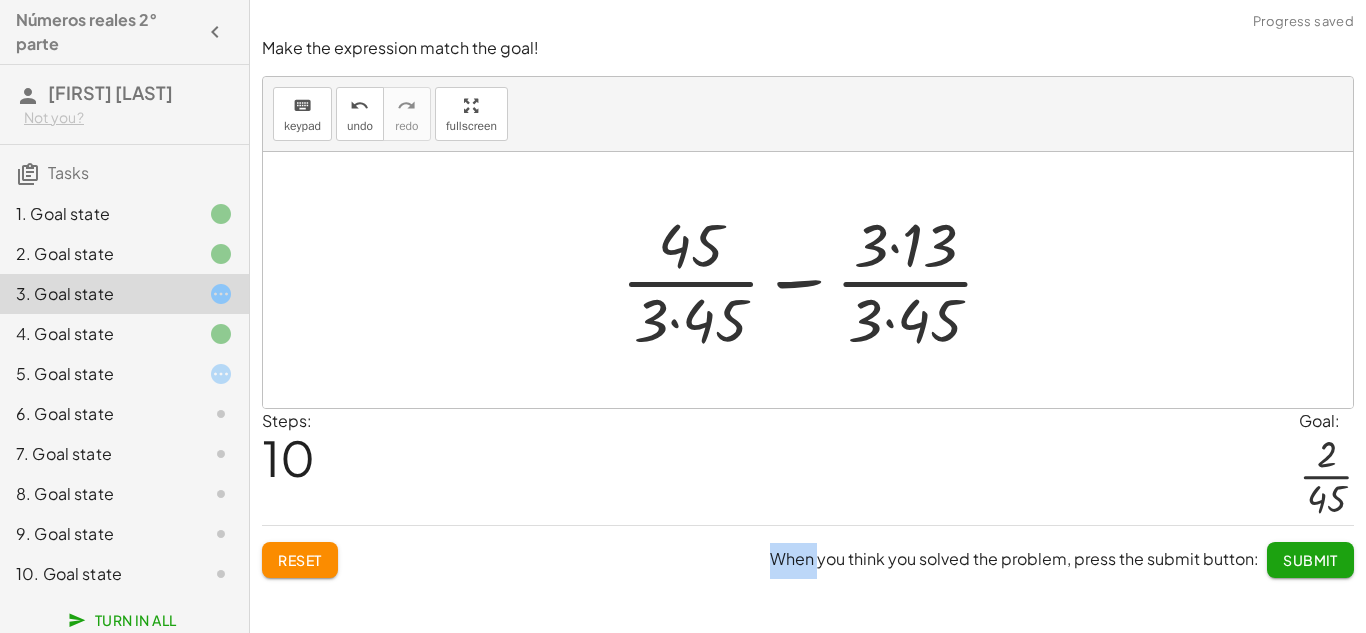 click at bounding box center [815, 280] 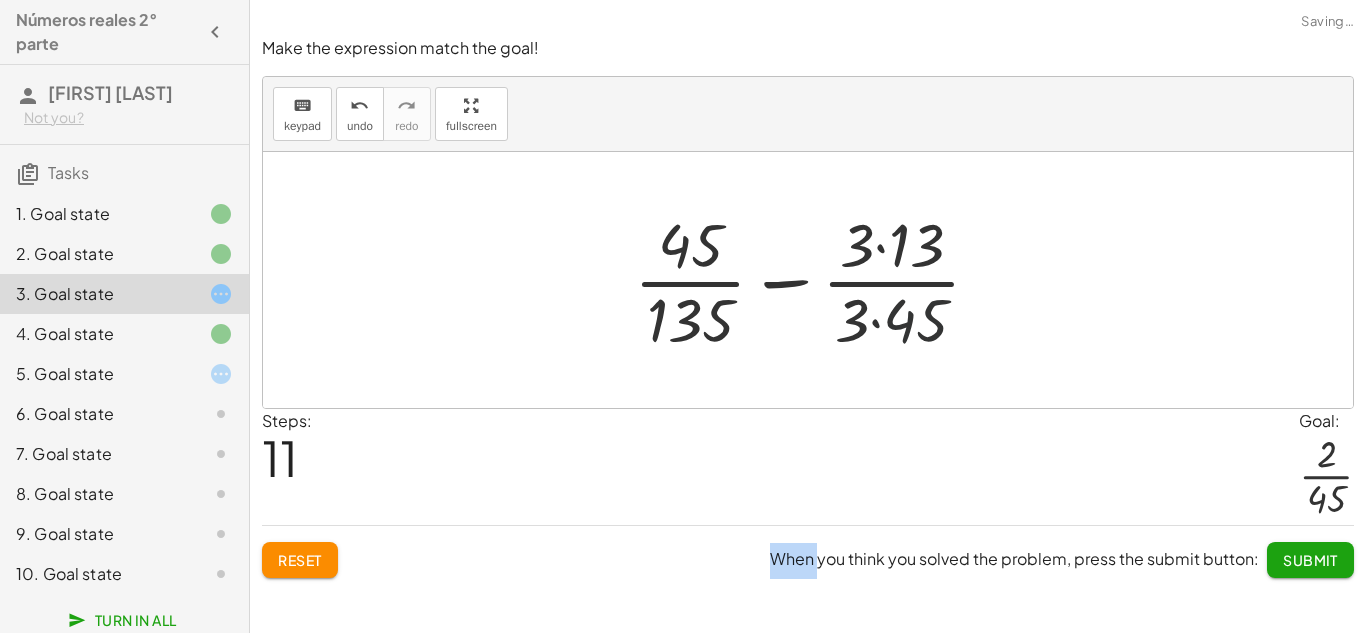 click at bounding box center [815, 280] 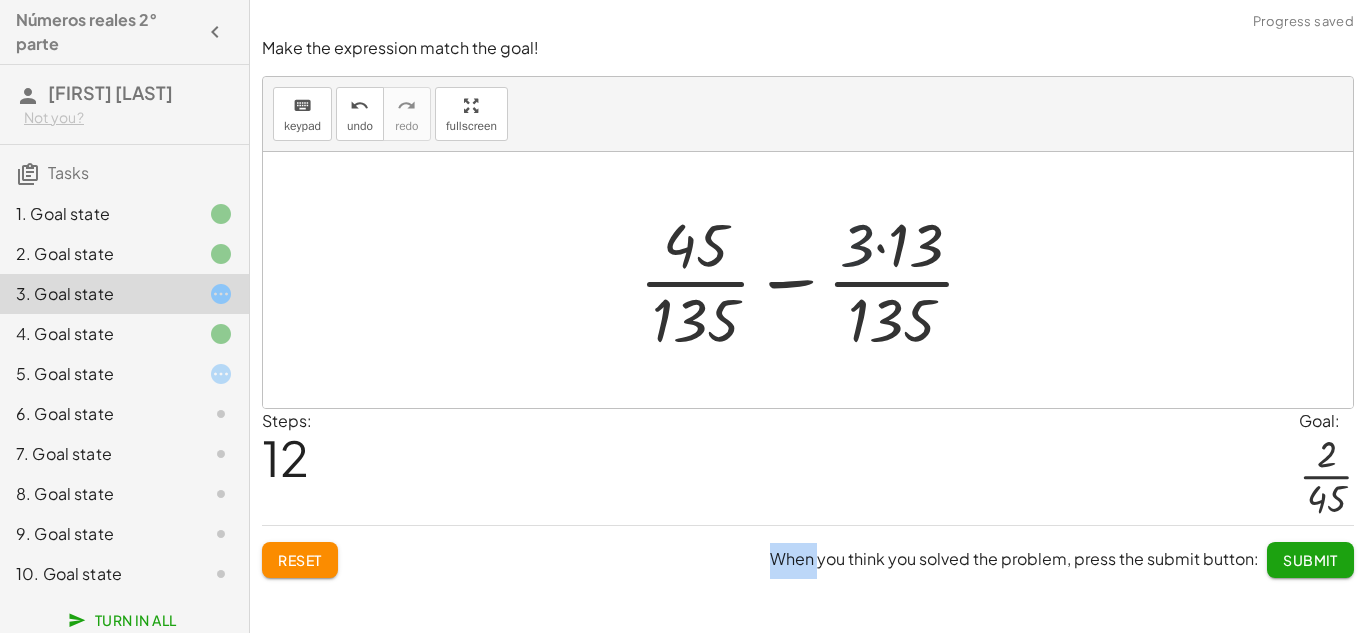 click at bounding box center (815, 280) 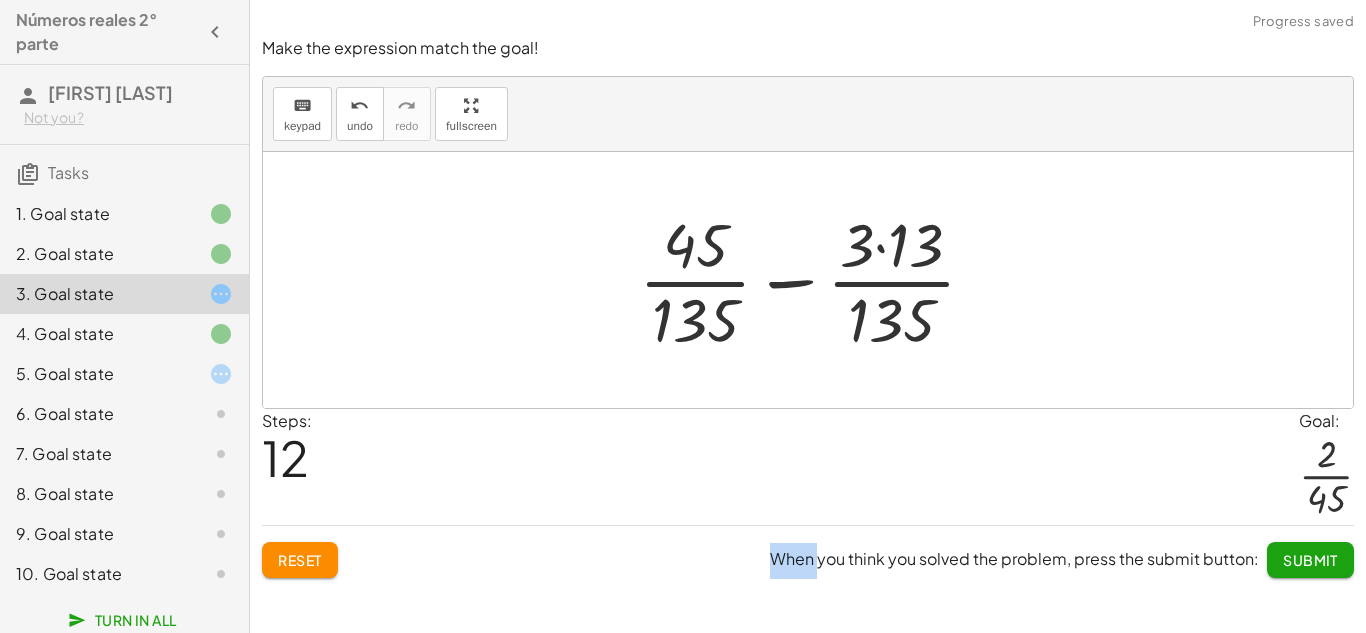 click at bounding box center (815, 280) 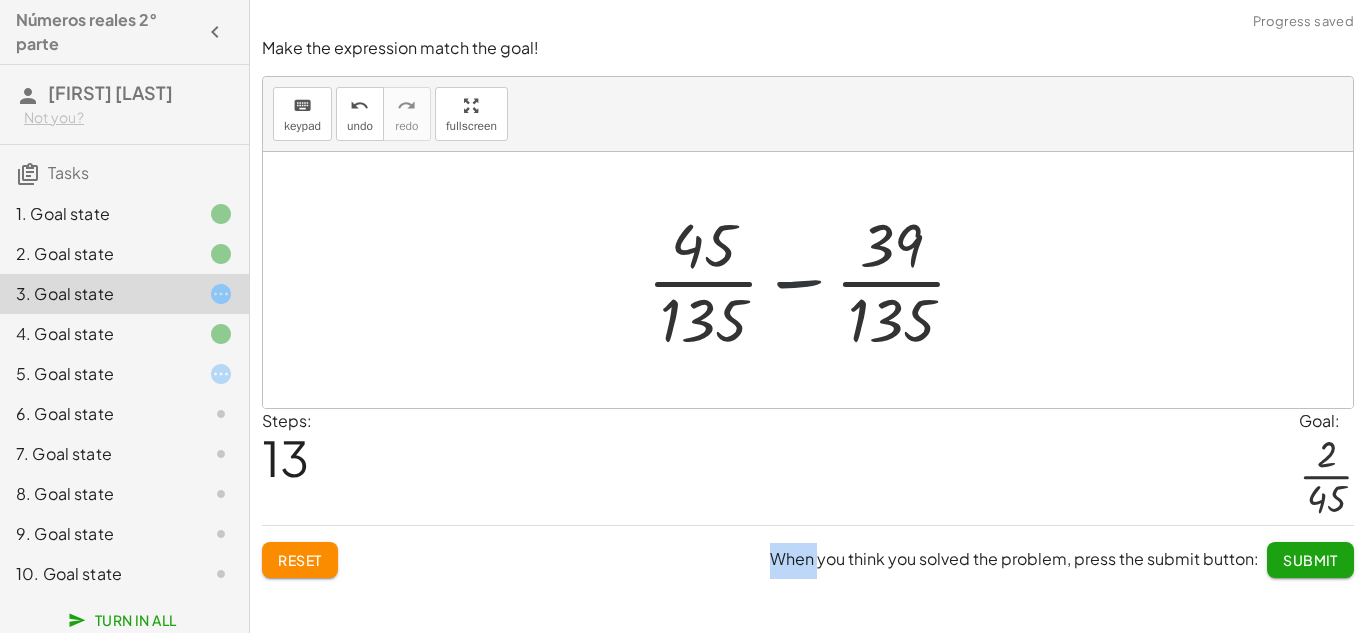 click at bounding box center (815, 280) 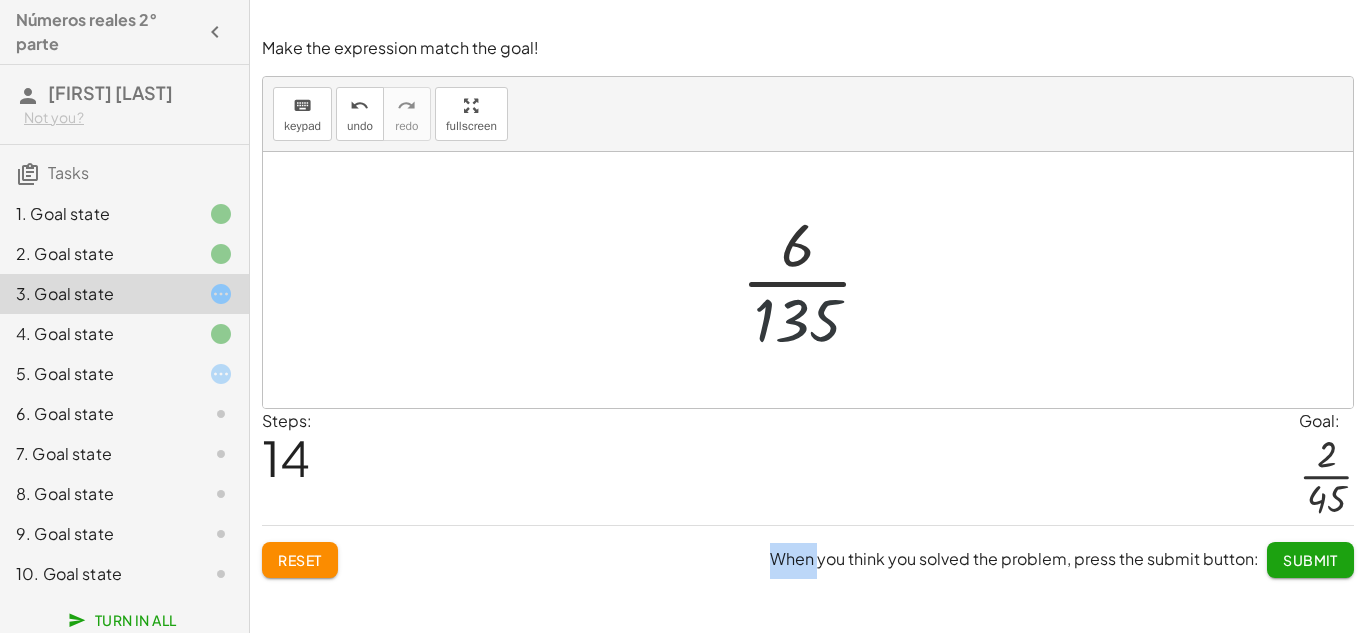 click at bounding box center [815, 280] 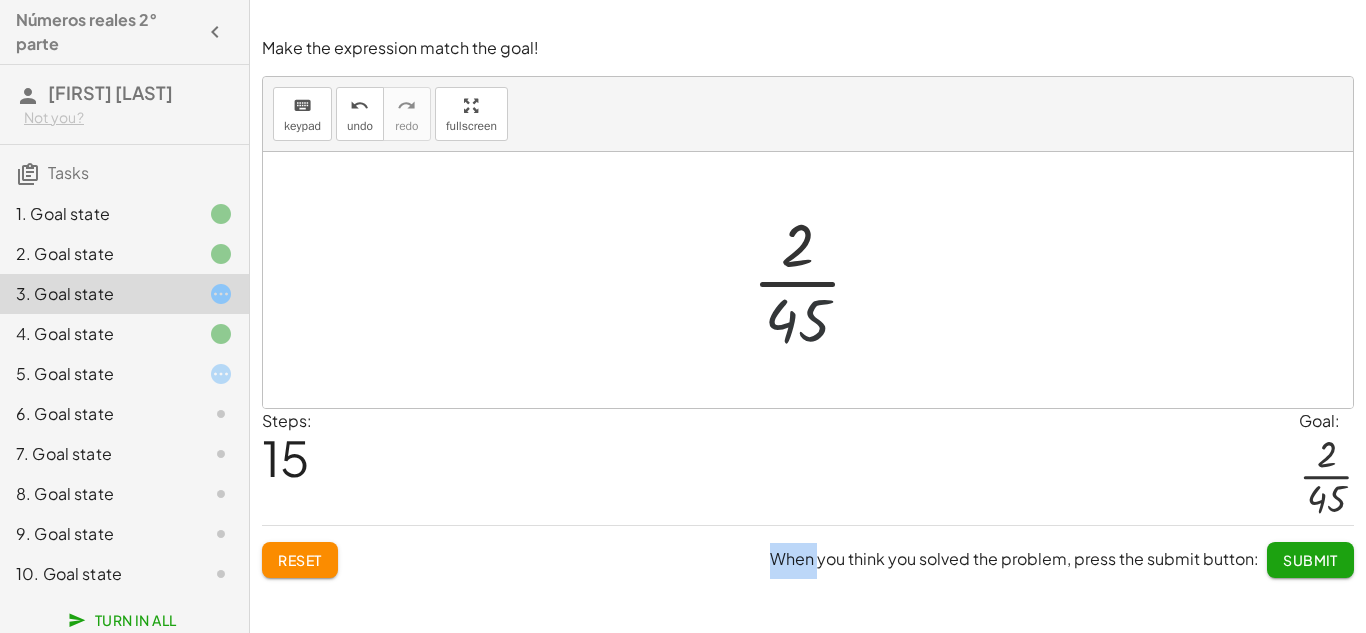 click at bounding box center [815, 280] 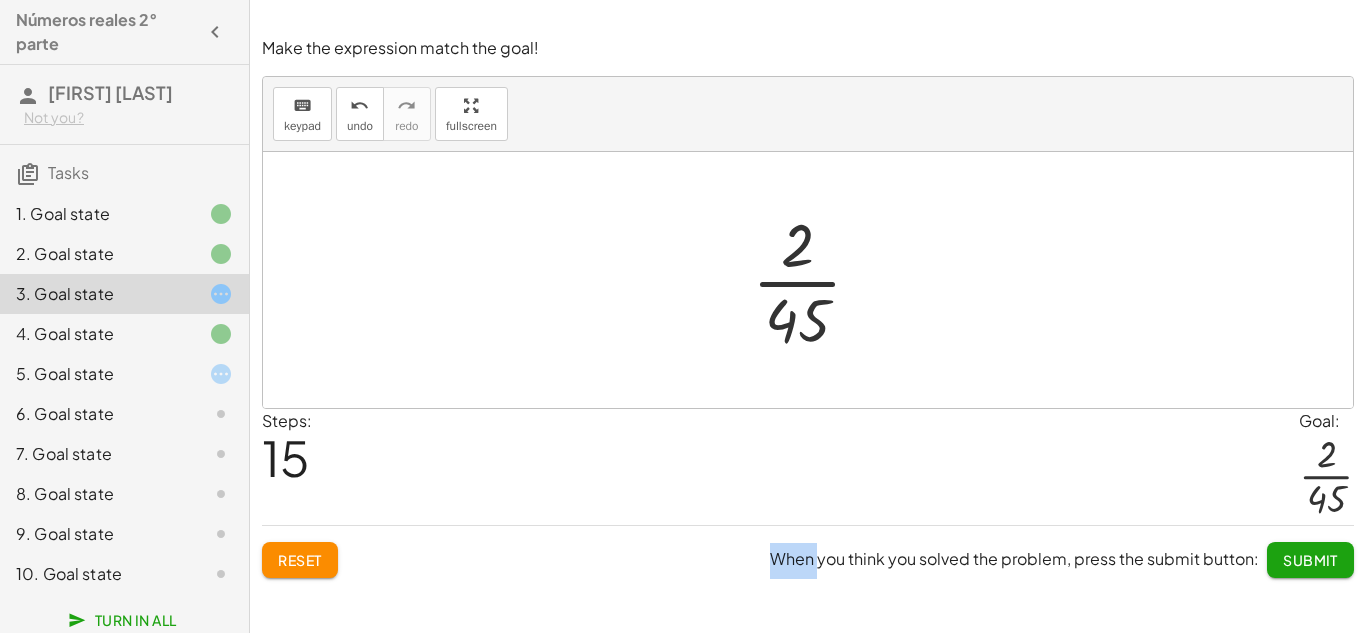 click on "Submit" 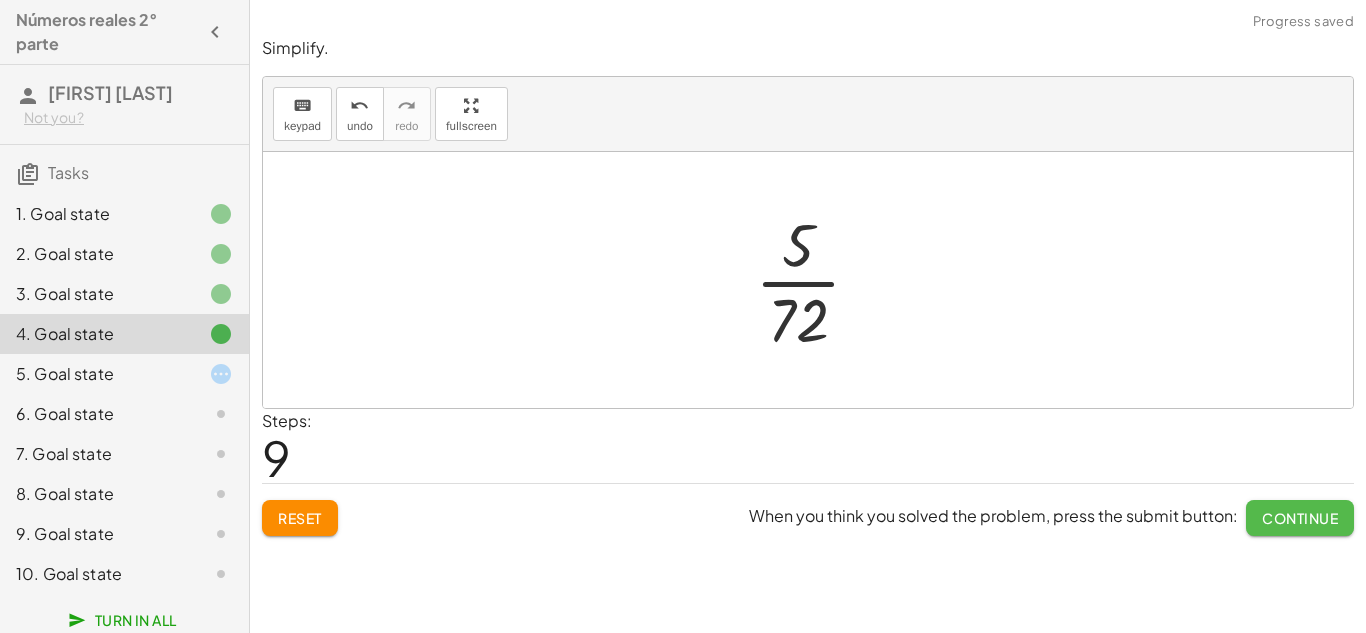 click on "Continue" 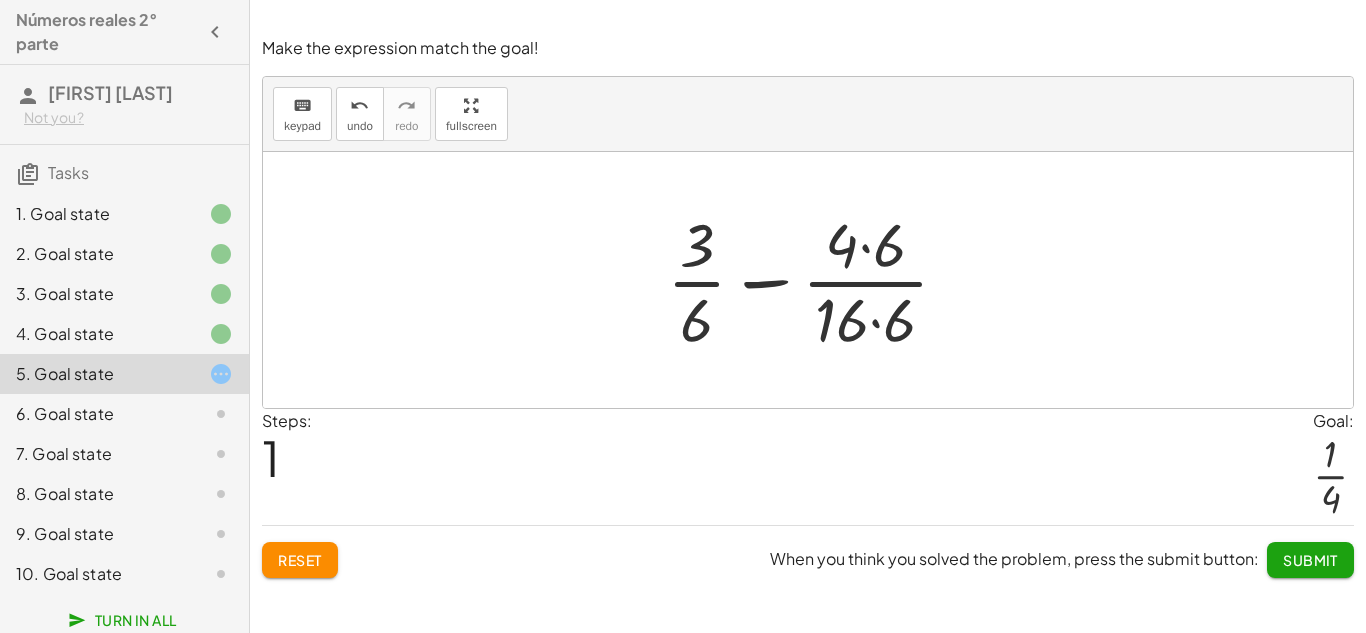 click at bounding box center [816, 280] 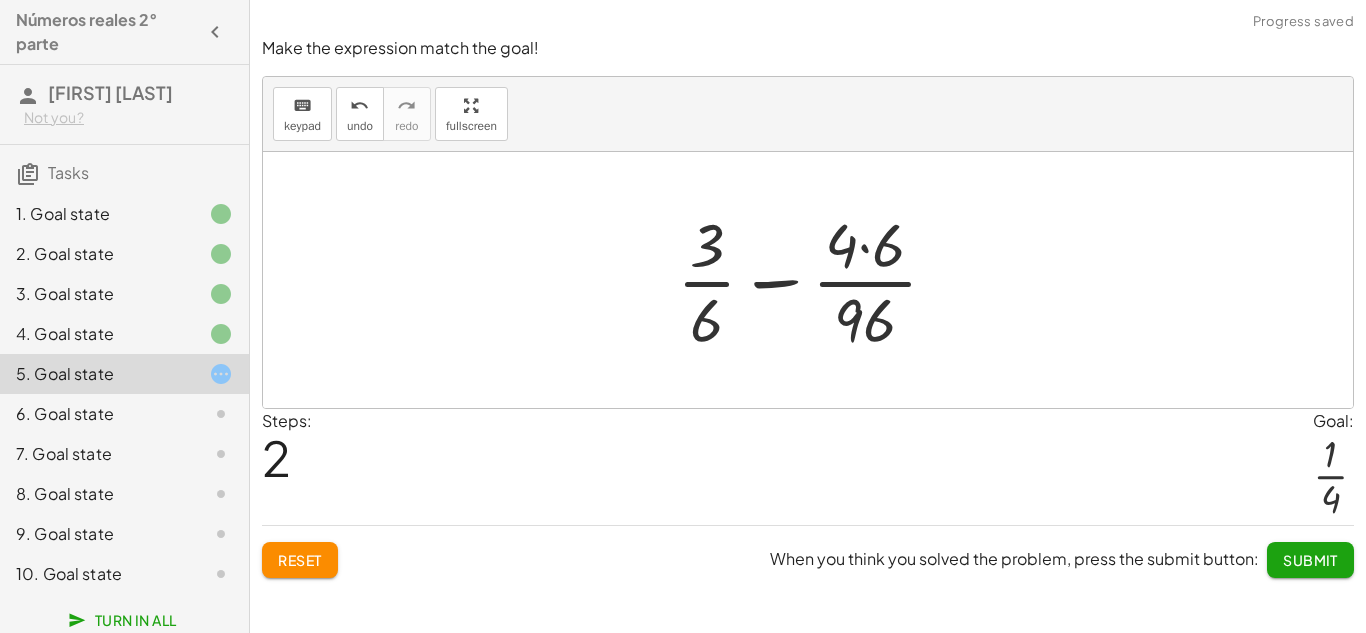 click at bounding box center [815, 280] 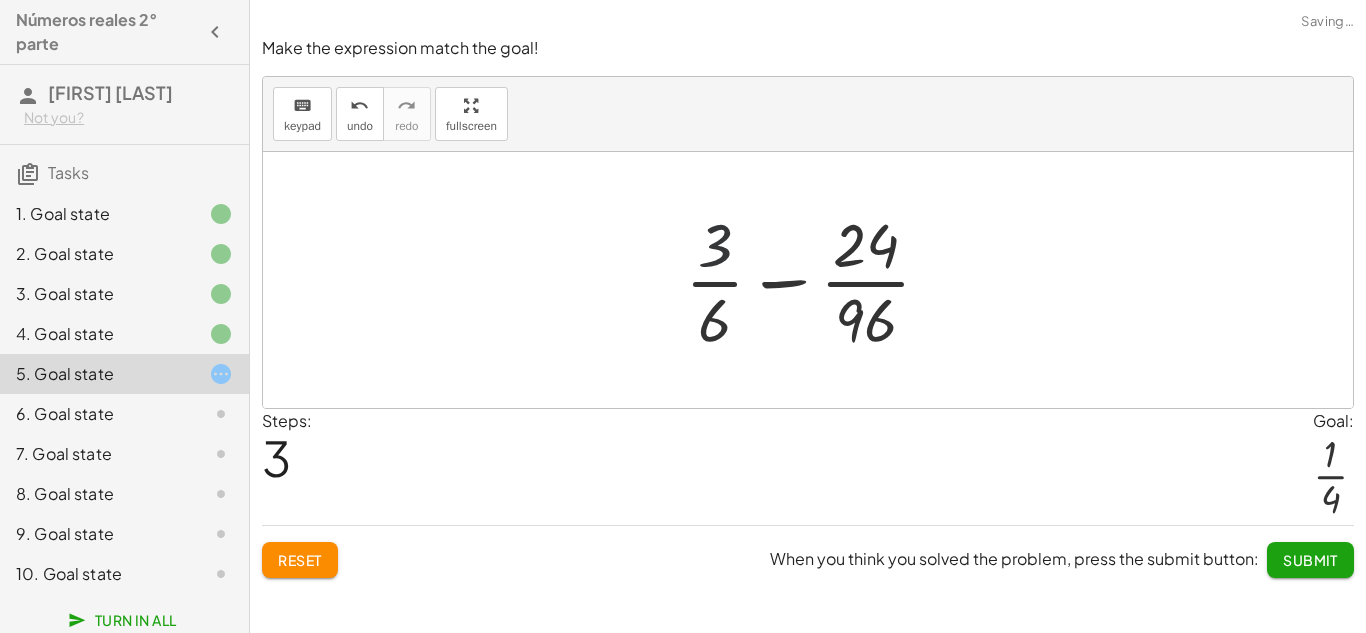 click at bounding box center [816, 280] 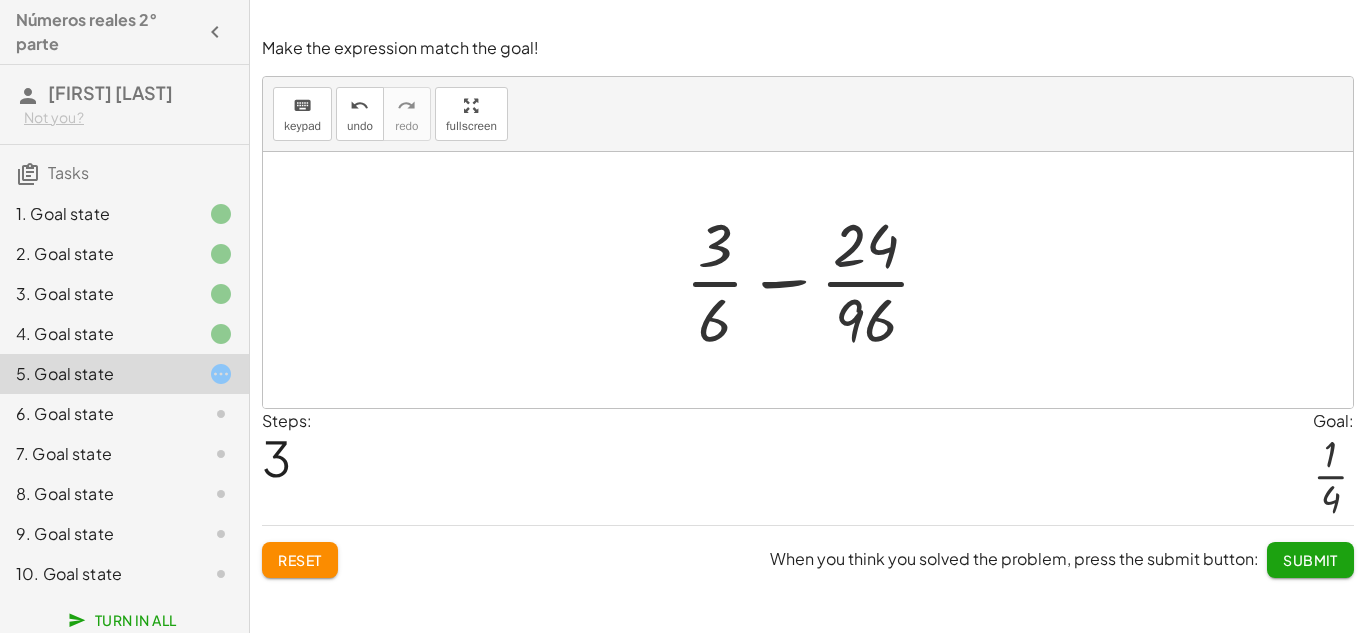 click at bounding box center [816, 280] 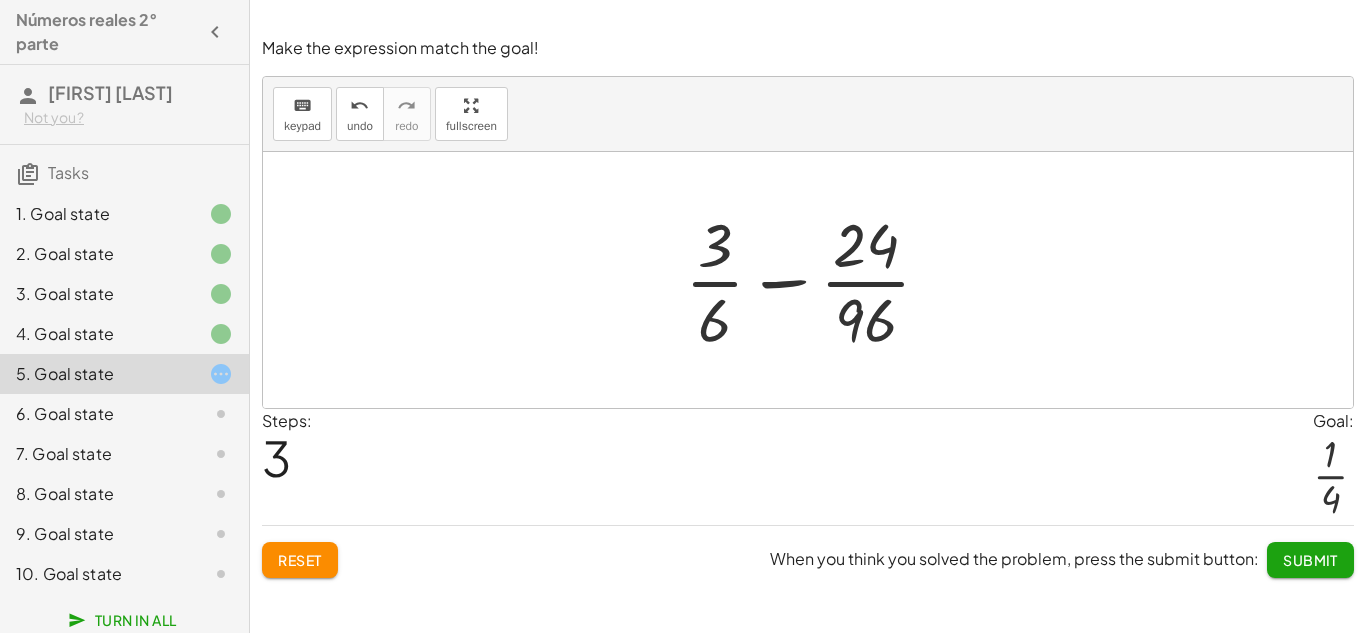 click at bounding box center [816, 280] 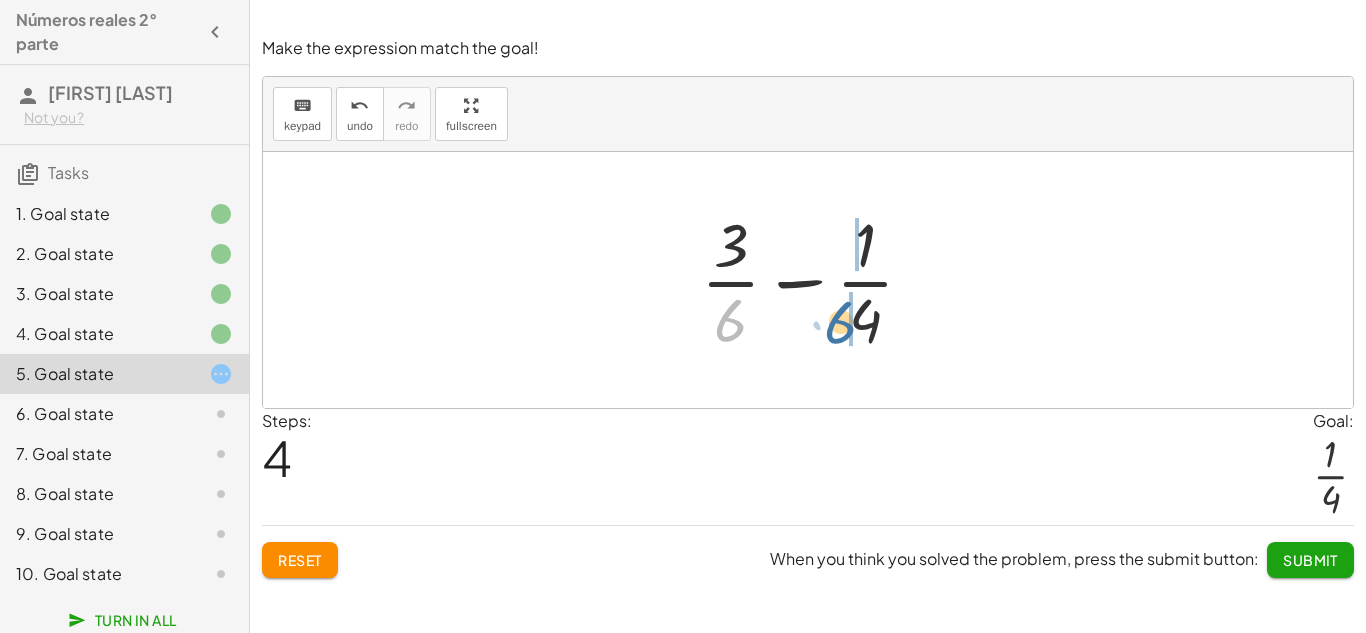 drag, startPoint x: 737, startPoint y: 321, endPoint x: 847, endPoint y: 323, distance: 110.01818 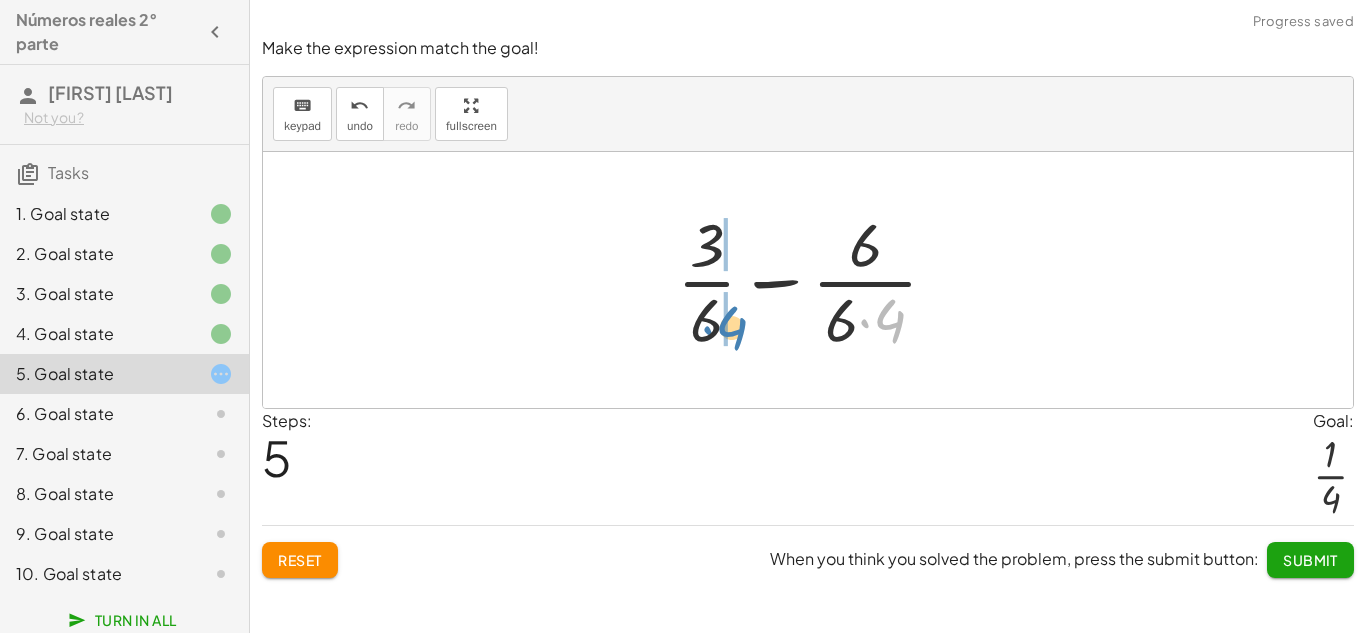 drag, startPoint x: 889, startPoint y: 322, endPoint x: 727, endPoint y: 329, distance: 162.15117 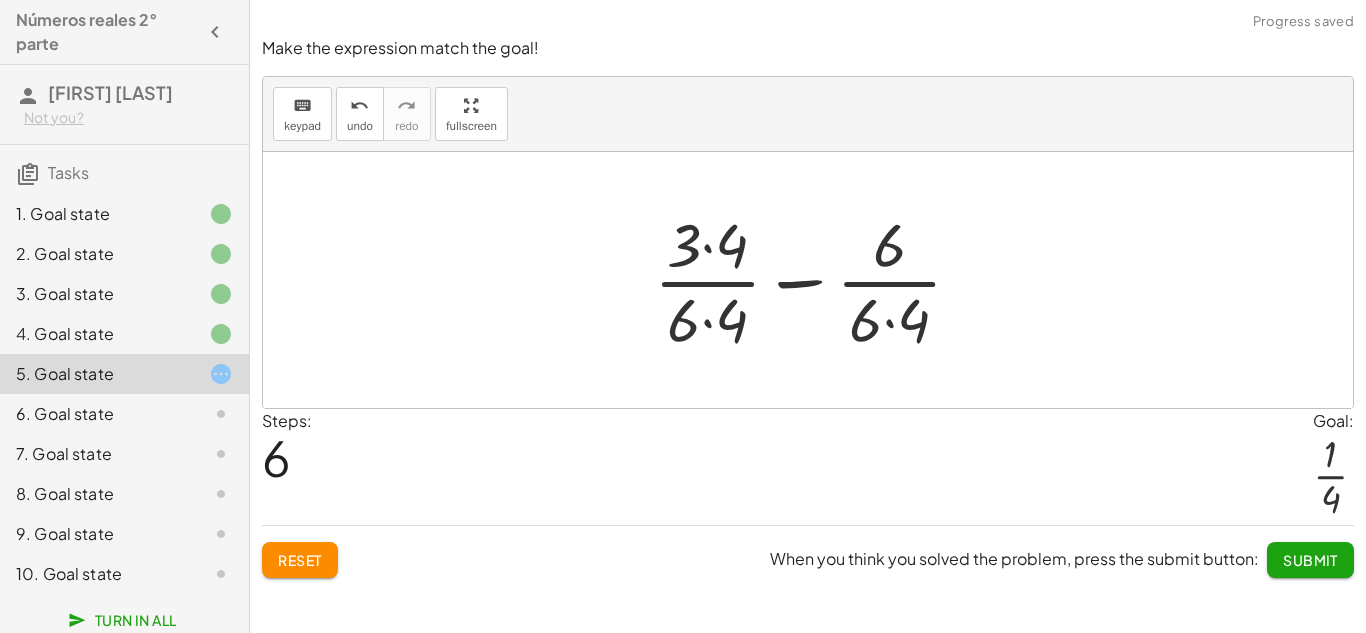 click at bounding box center (816, 280) 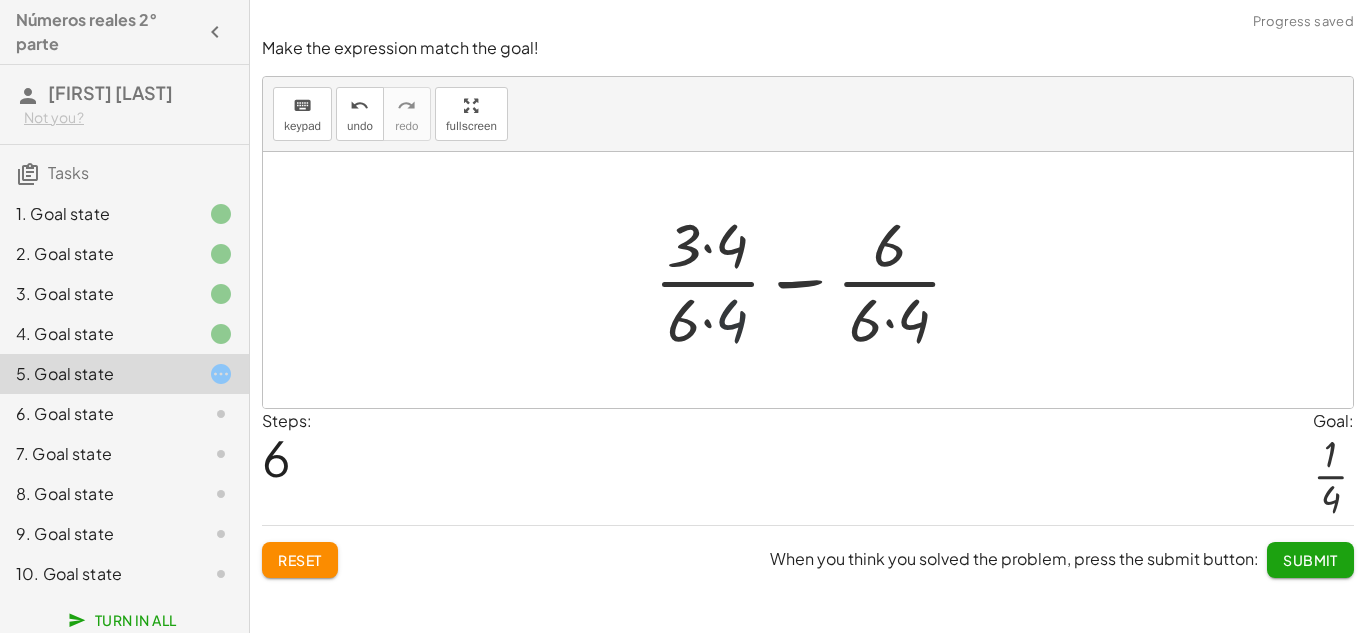 click at bounding box center (816, 280) 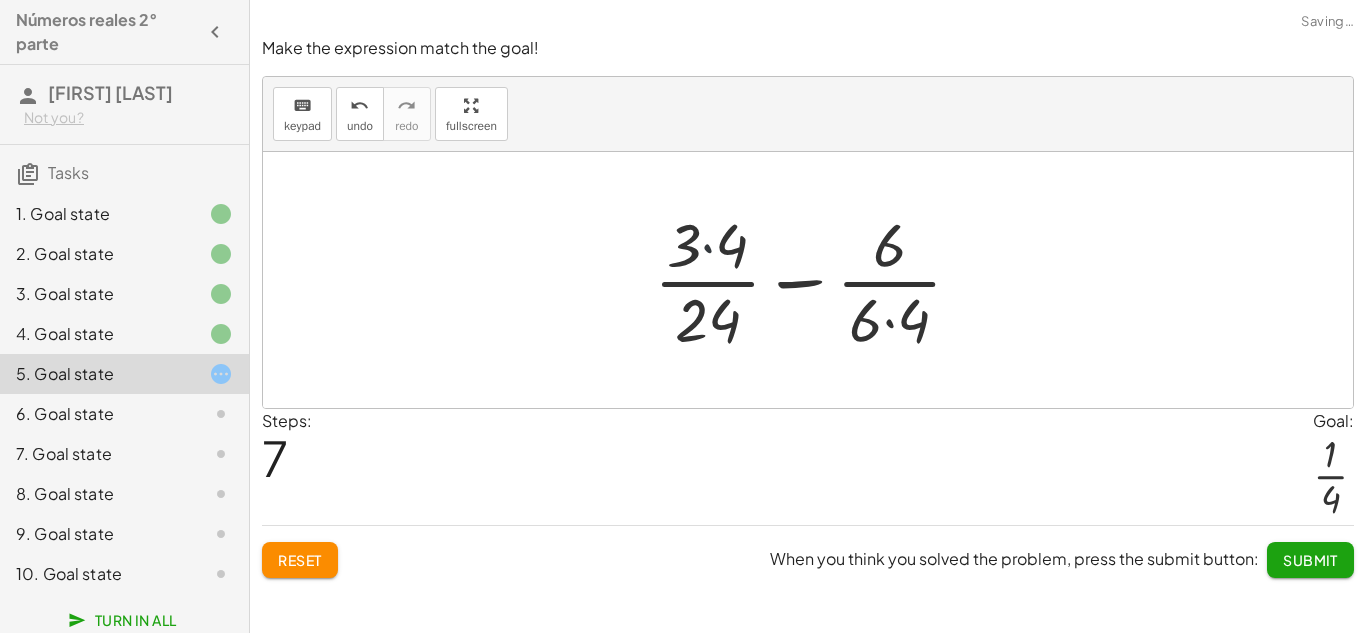 click at bounding box center [816, 280] 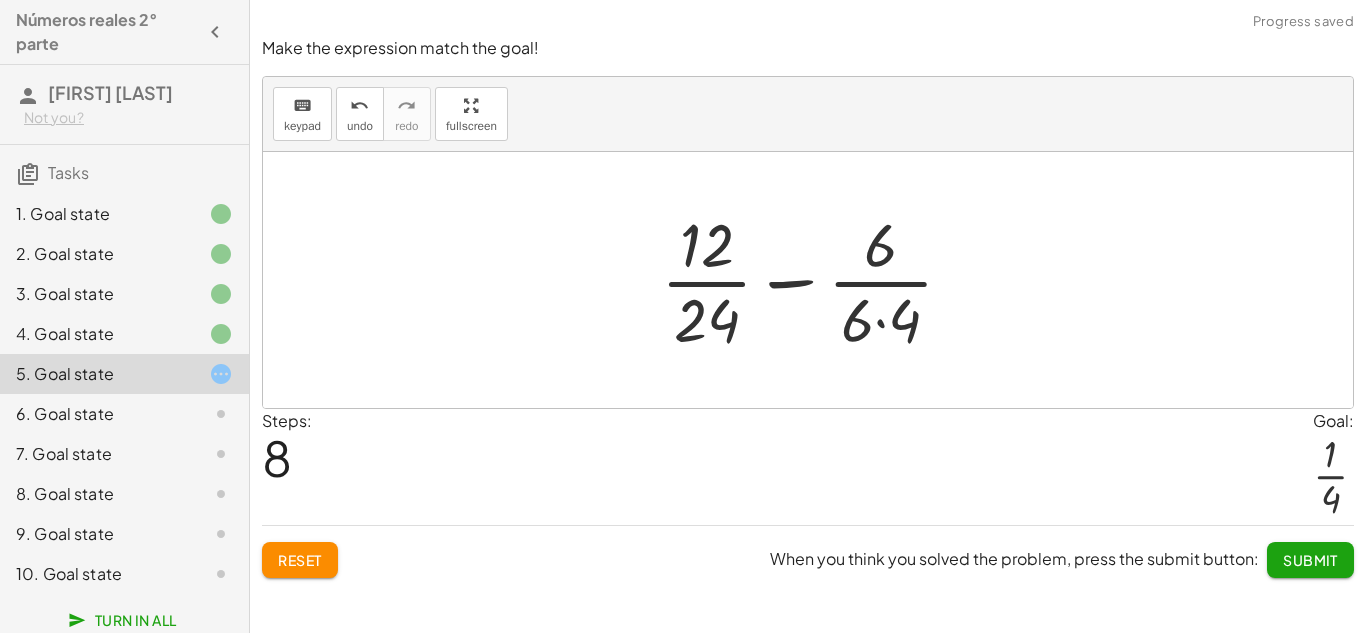 click at bounding box center (815, 280) 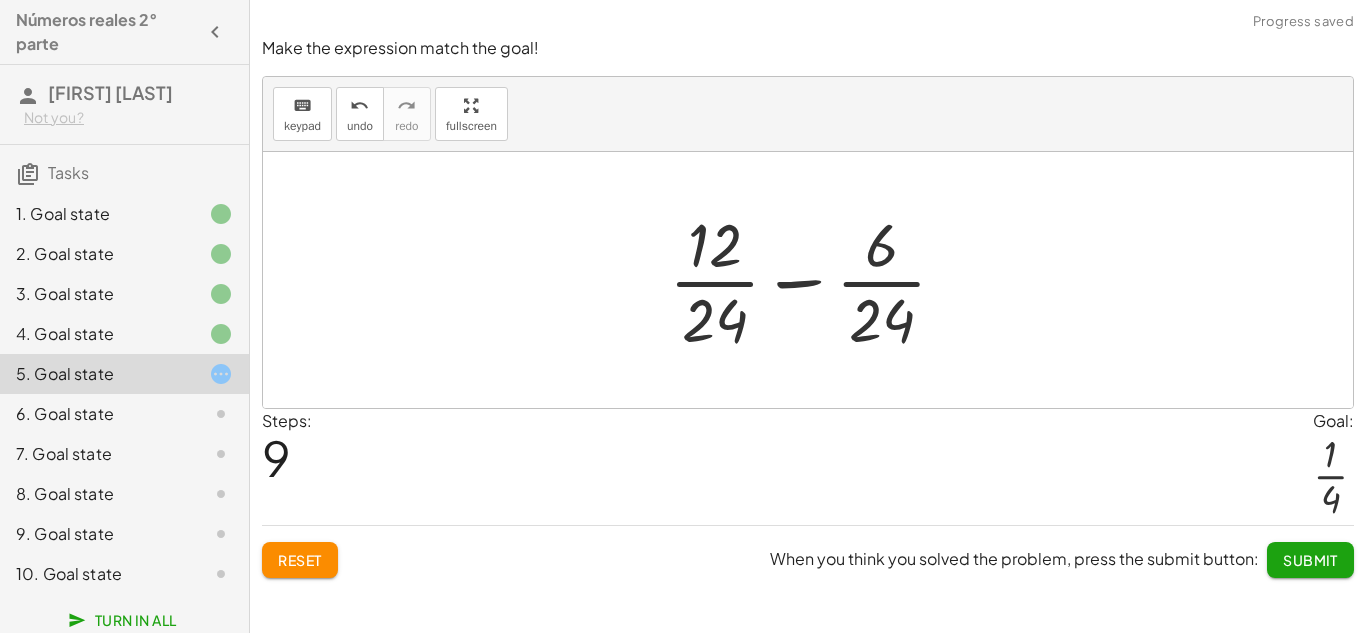 click at bounding box center [816, 280] 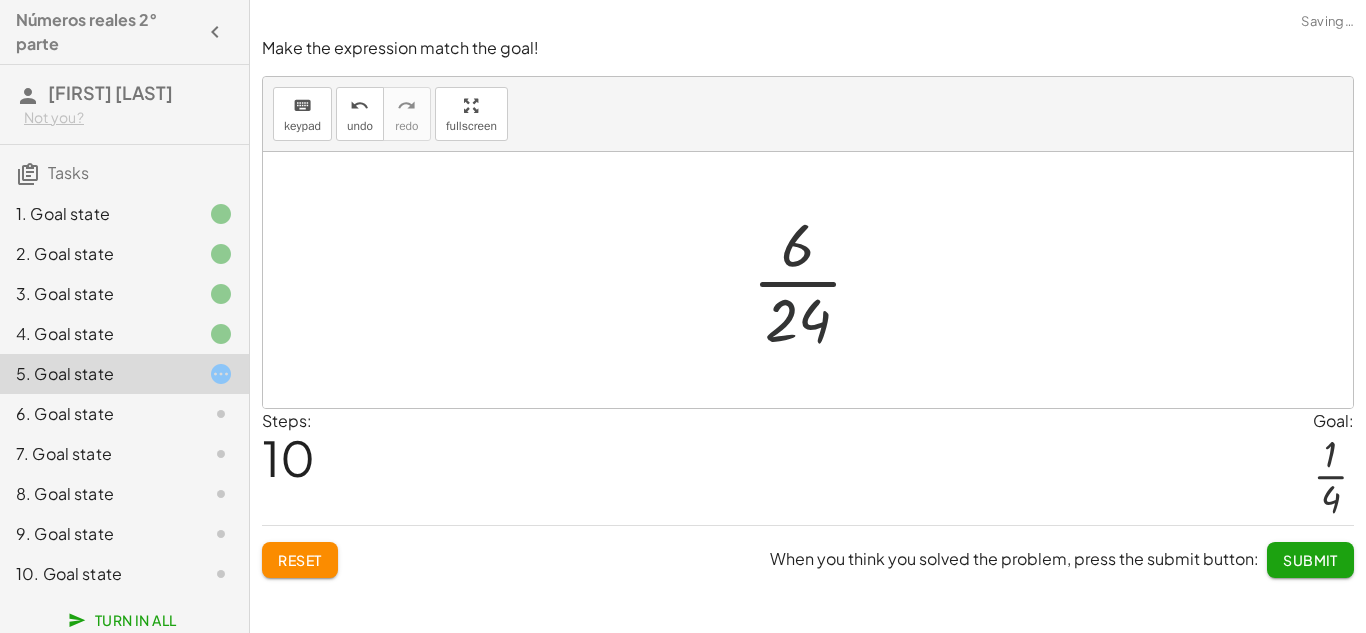 click at bounding box center (815, 280) 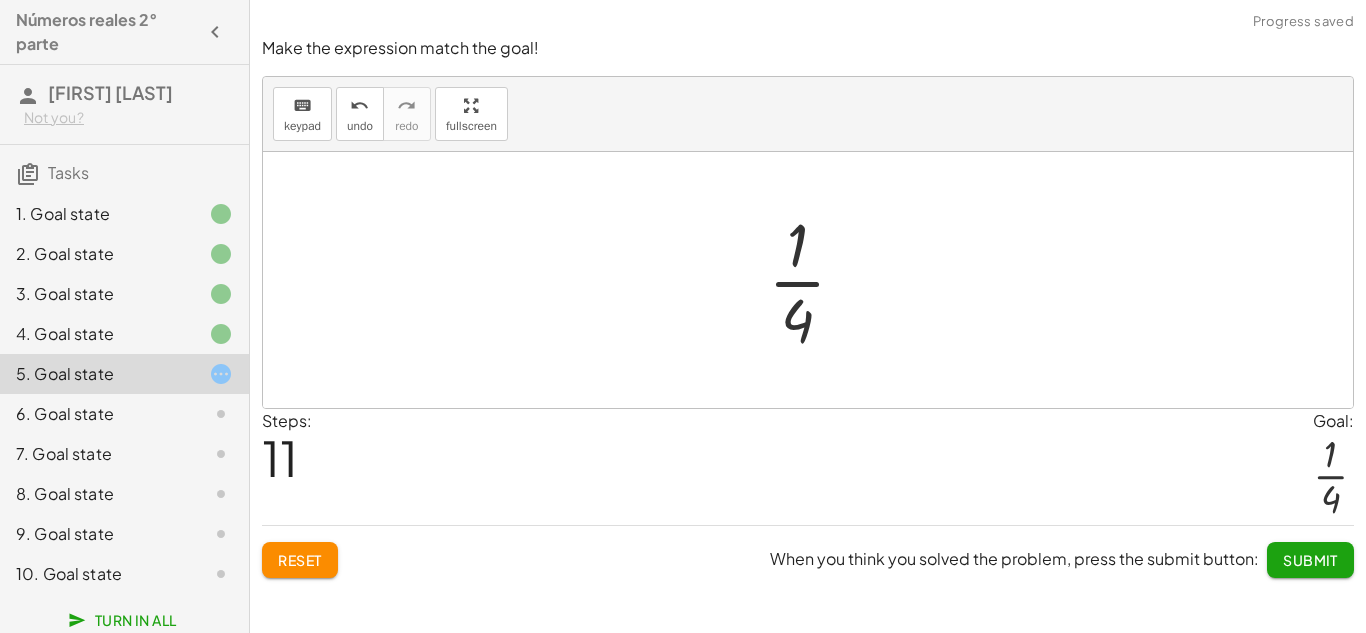 click on "Submit" at bounding box center (1310, 560) 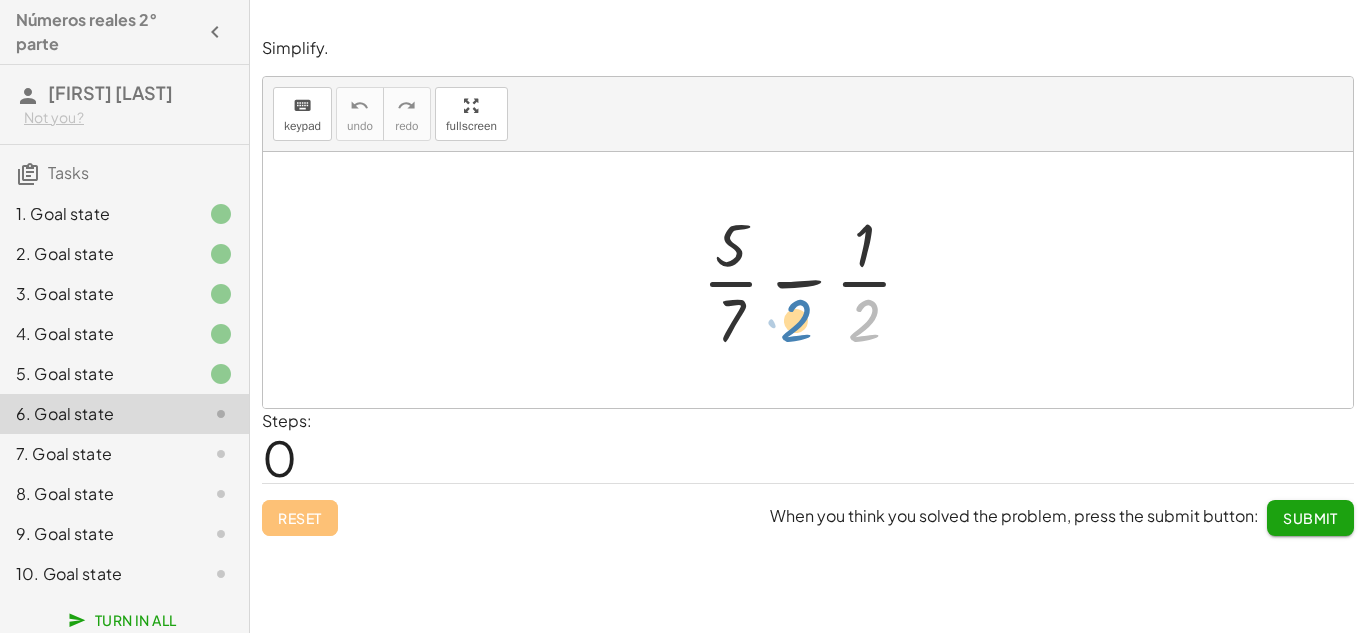 drag, startPoint x: 868, startPoint y: 317, endPoint x: 854, endPoint y: 333, distance: 21.260292 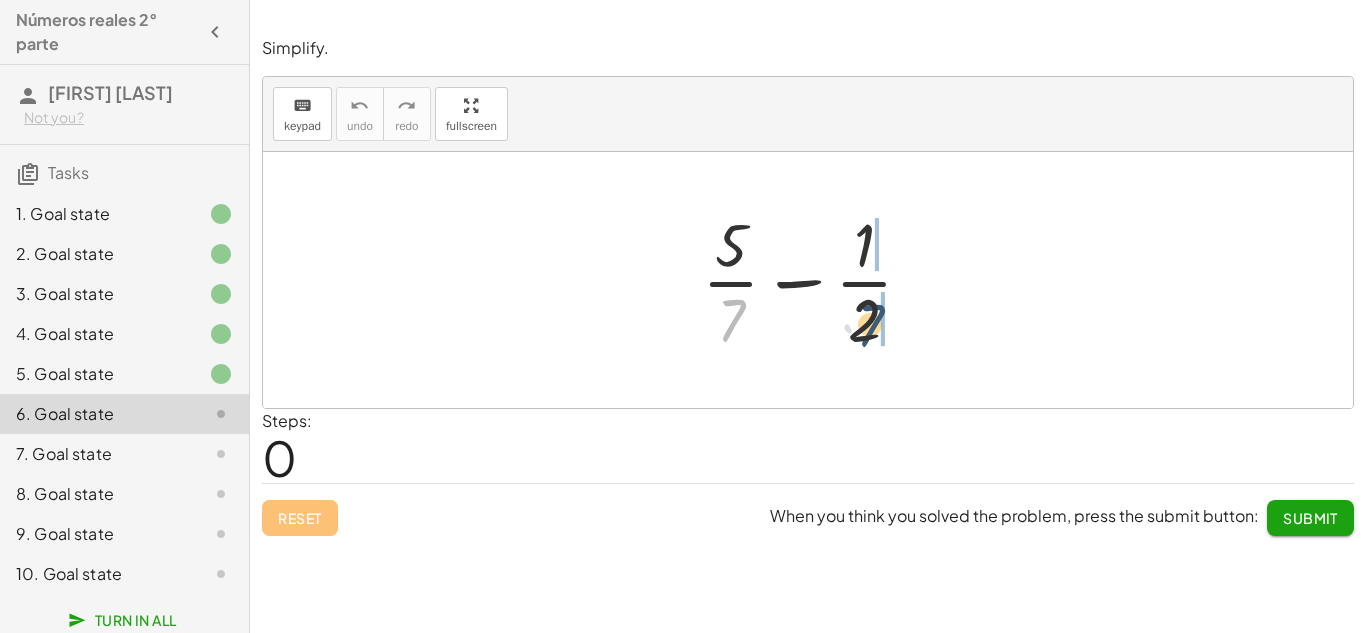drag, startPoint x: 720, startPoint y: 325, endPoint x: 860, endPoint y: 330, distance: 140.08926 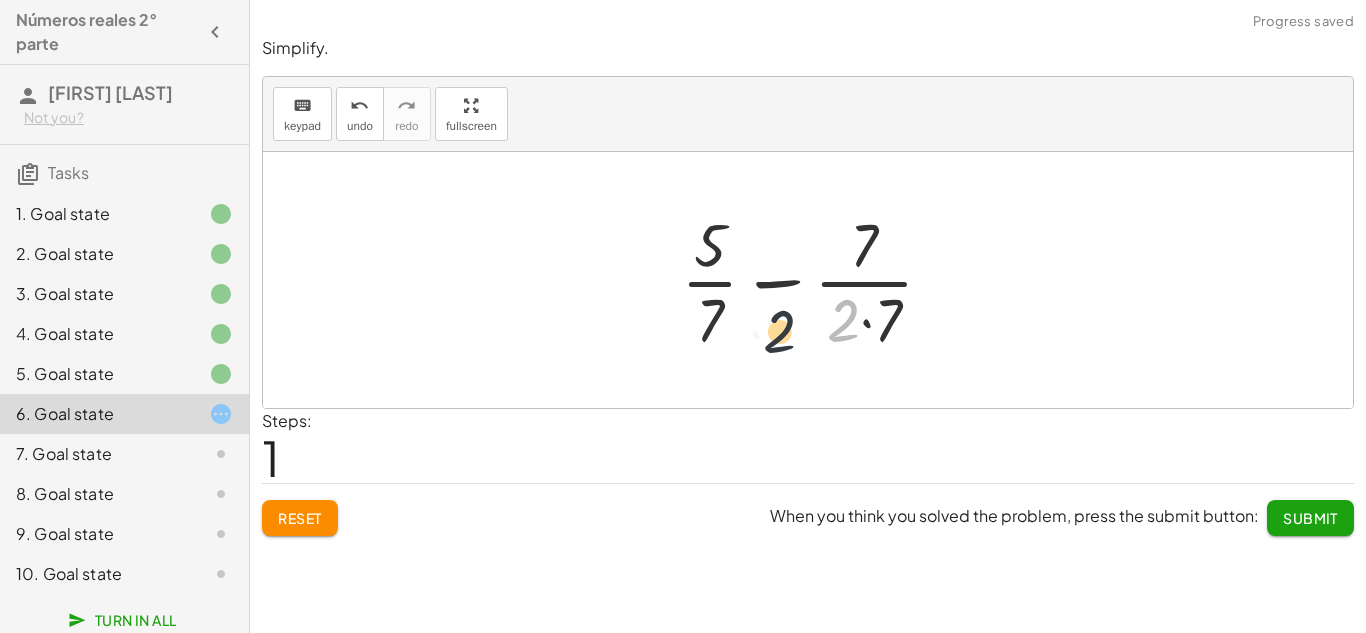 drag, startPoint x: 767, startPoint y: 309, endPoint x: 741, endPoint y: 302, distance: 26.925823 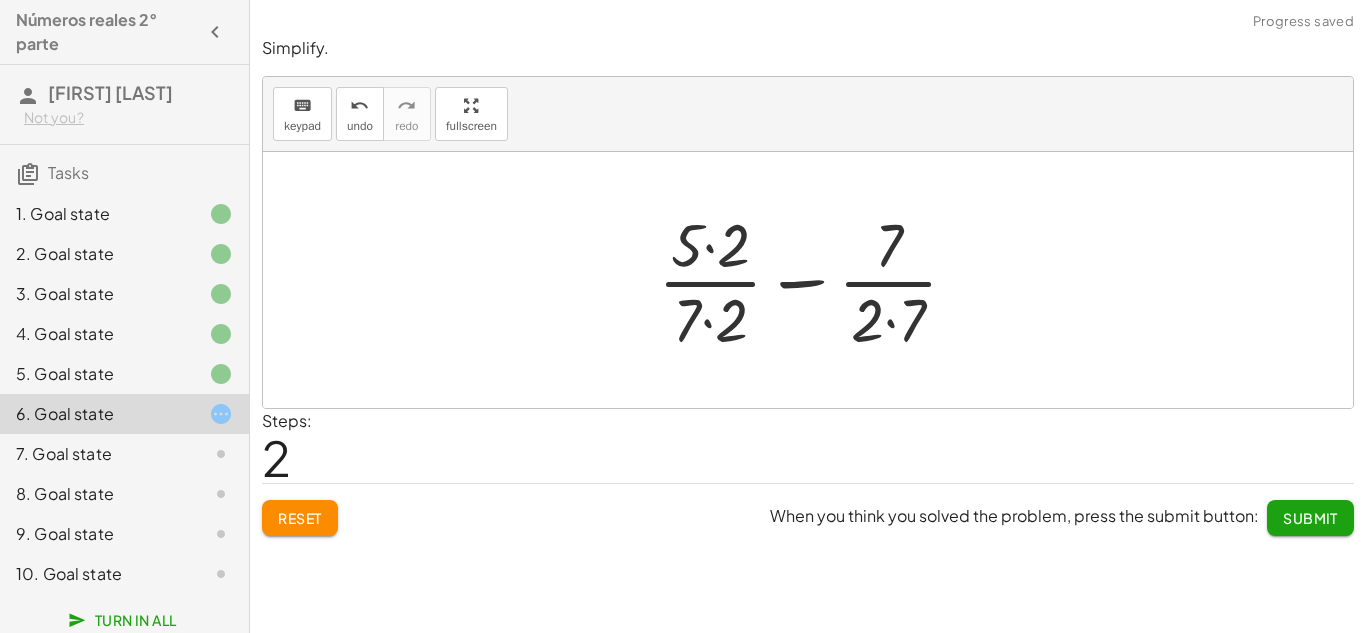 click at bounding box center (816, 280) 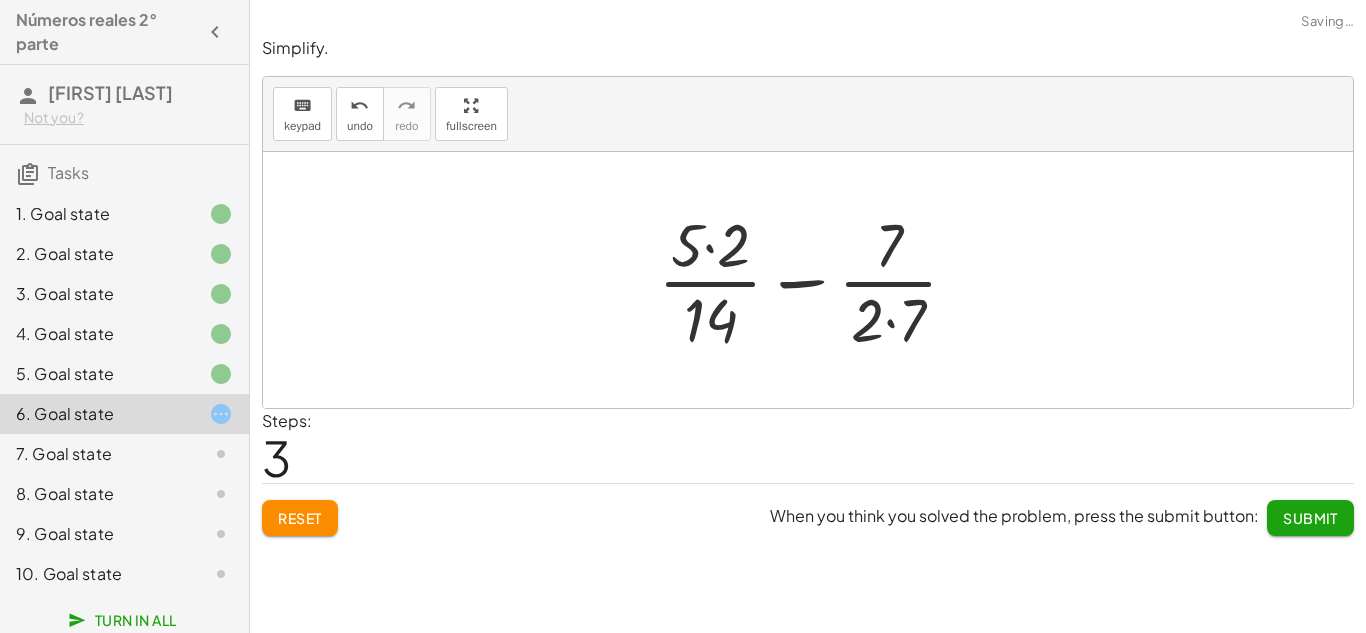 click at bounding box center [816, 280] 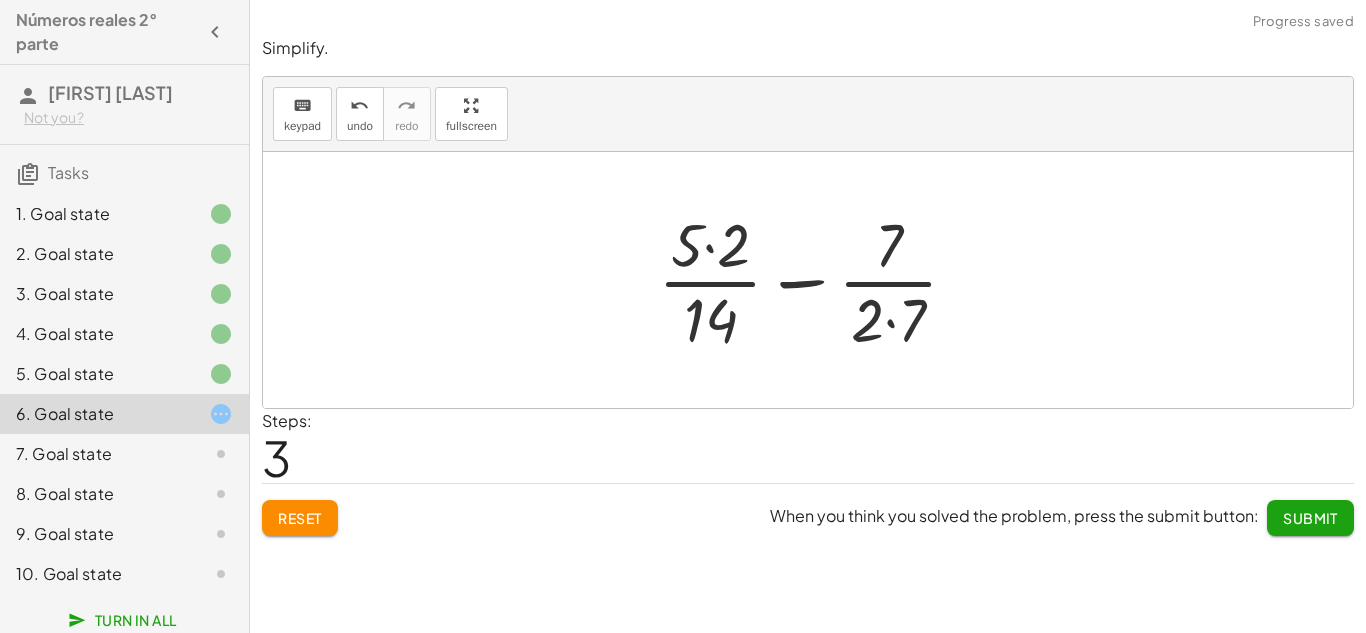 click at bounding box center [816, 280] 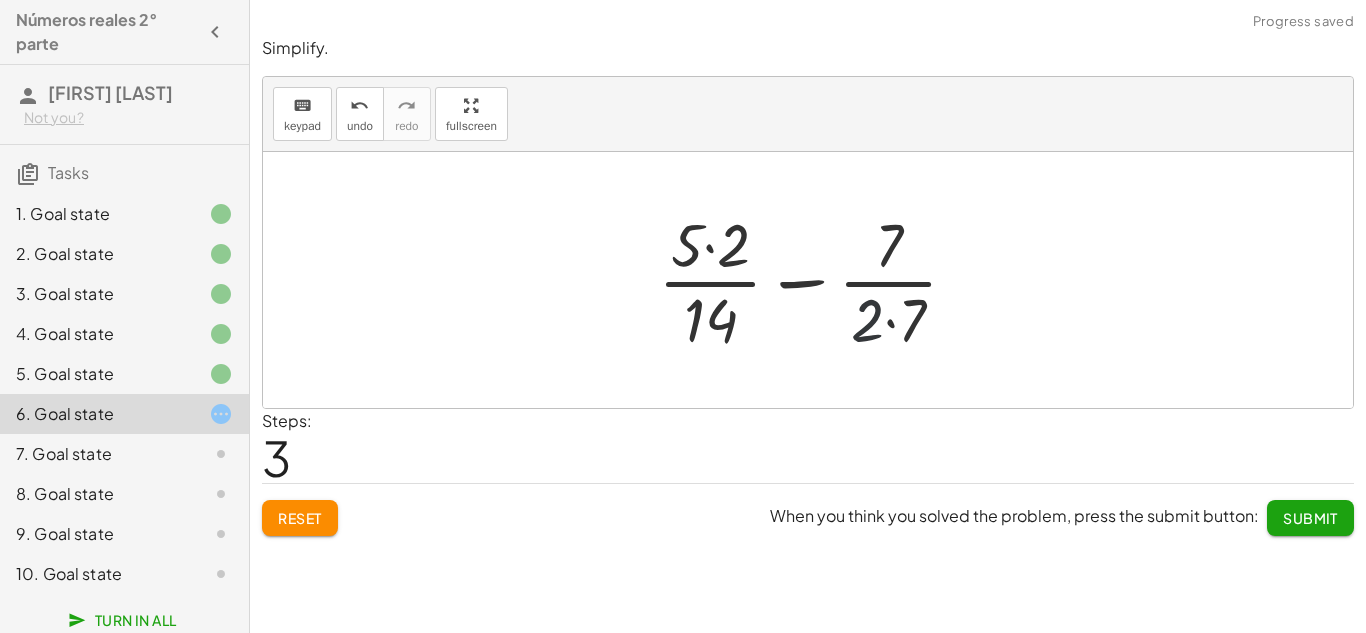 click at bounding box center (816, 280) 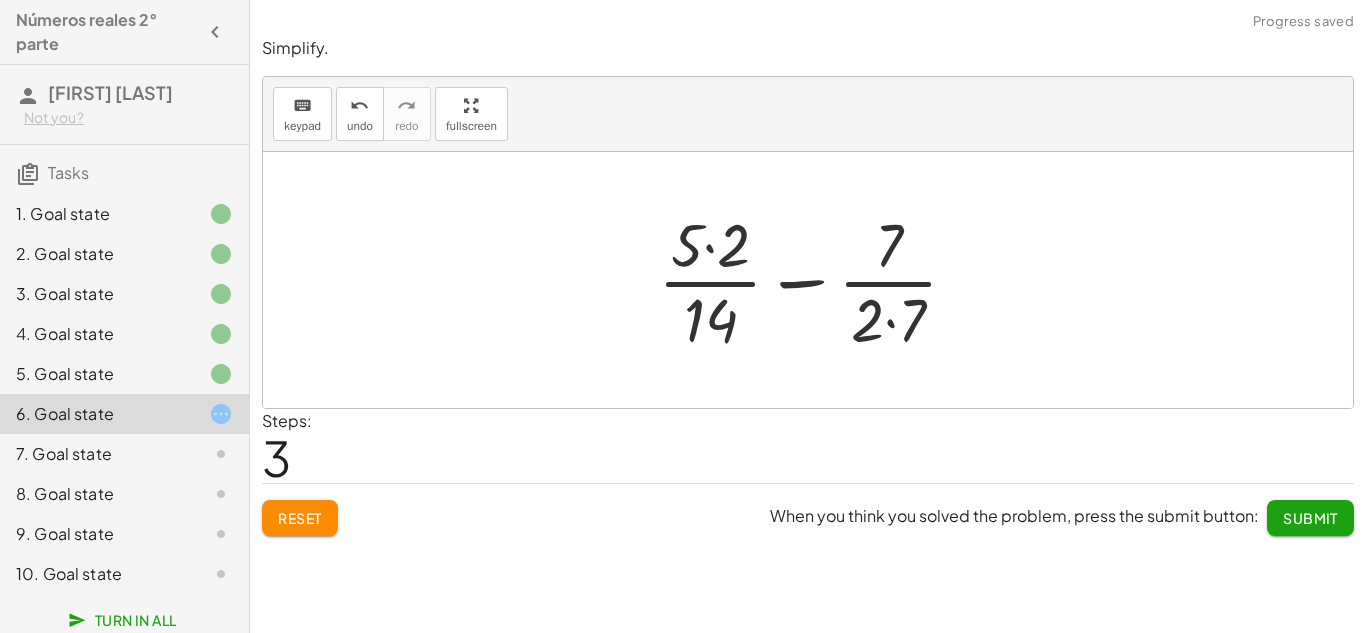 click at bounding box center [816, 280] 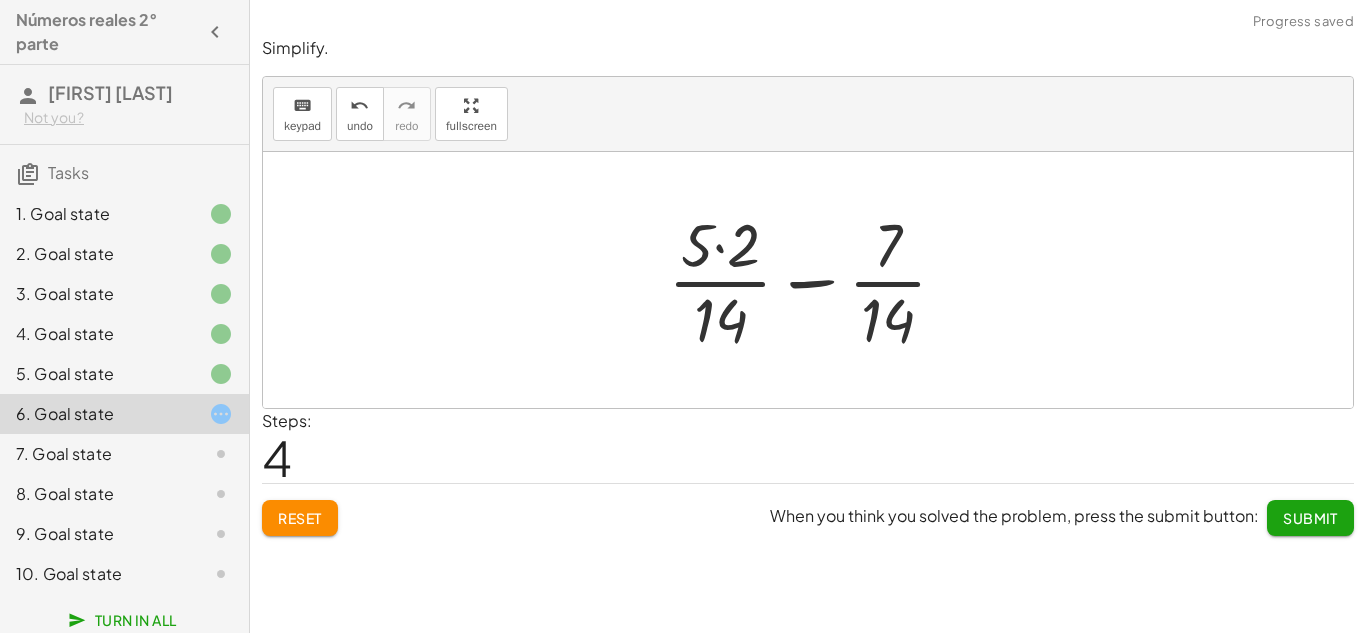 click at bounding box center [815, 280] 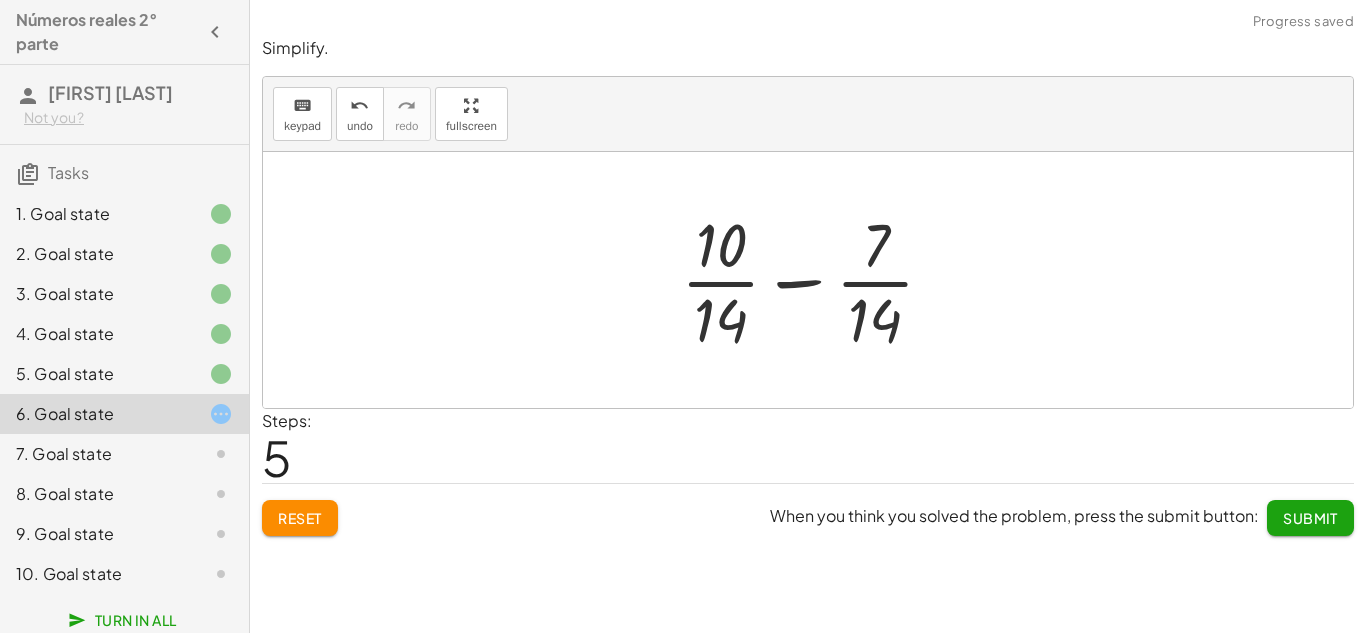 click at bounding box center [815, 280] 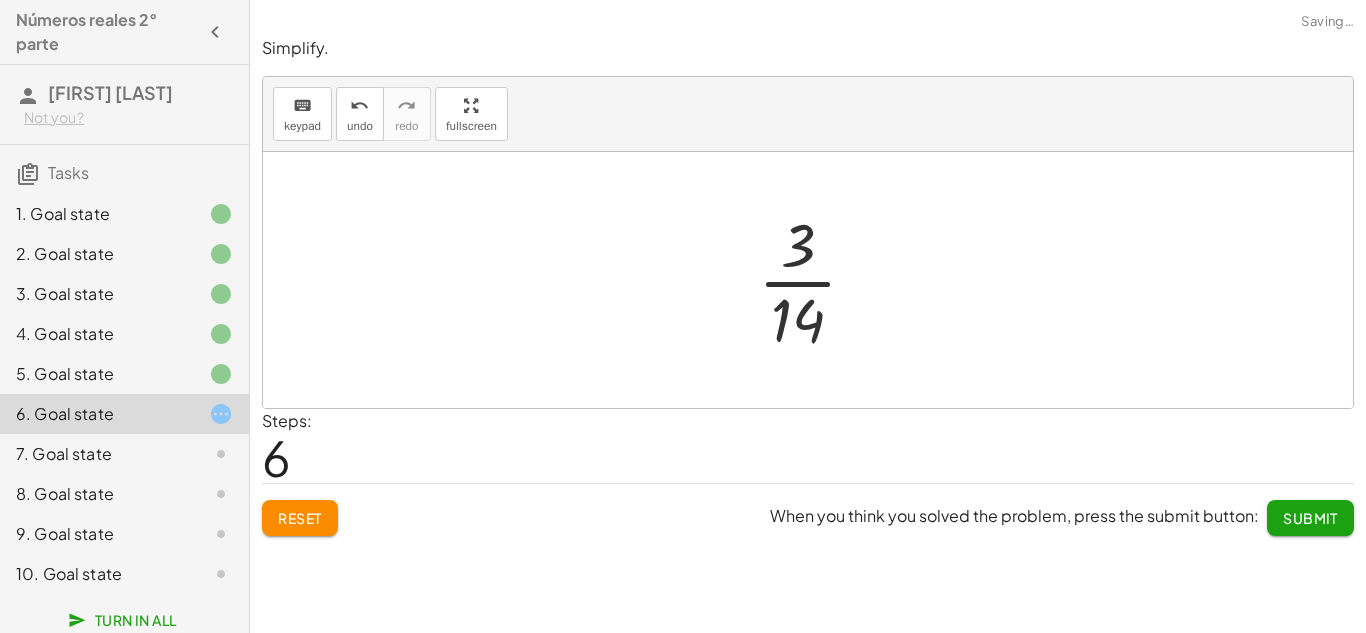 click at bounding box center (815, 280) 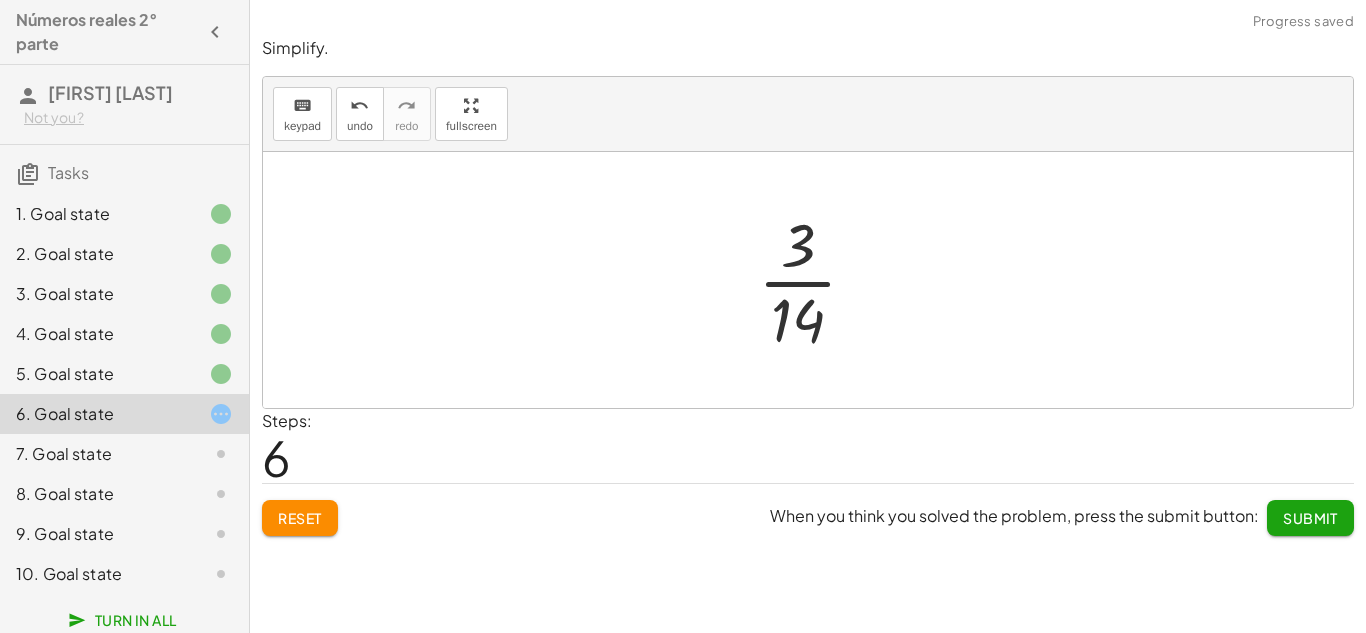 click on "Submit" at bounding box center [1310, 518] 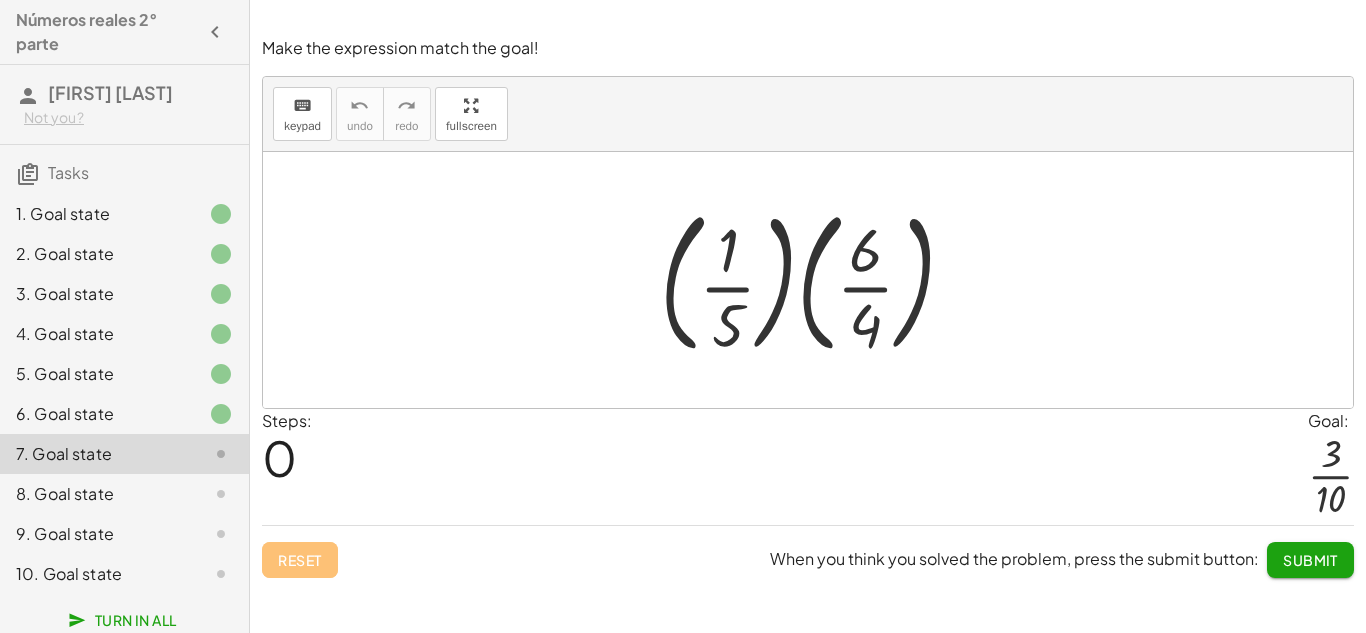 click at bounding box center (815, 280) 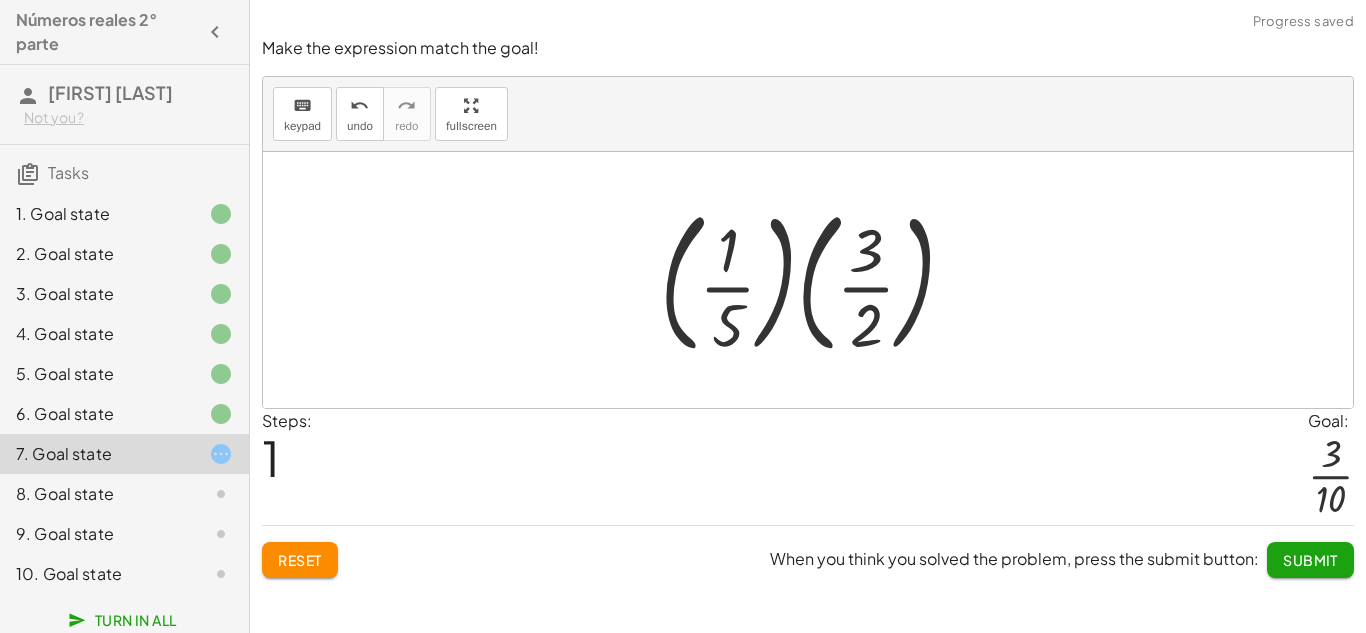 click at bounding box center [816, 280] 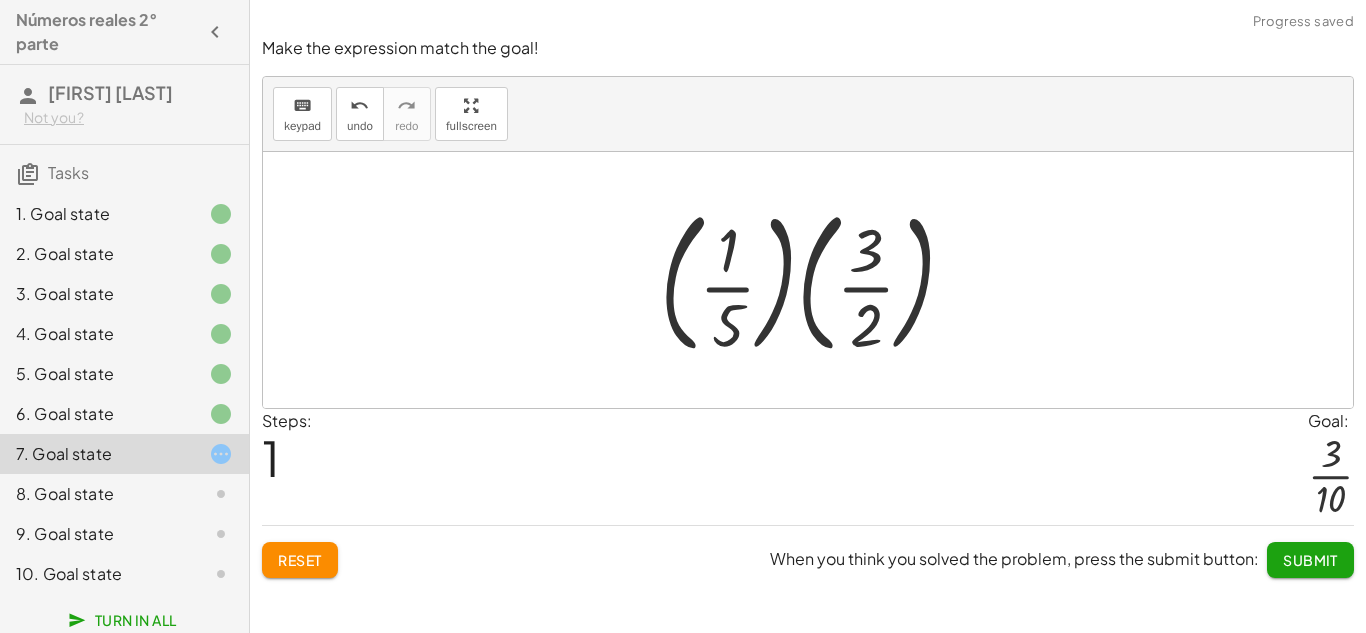drag, startPoint x: 852, startPoint y: 319, endPoint x: 782, endPoint y: 324, distance: 70.178345 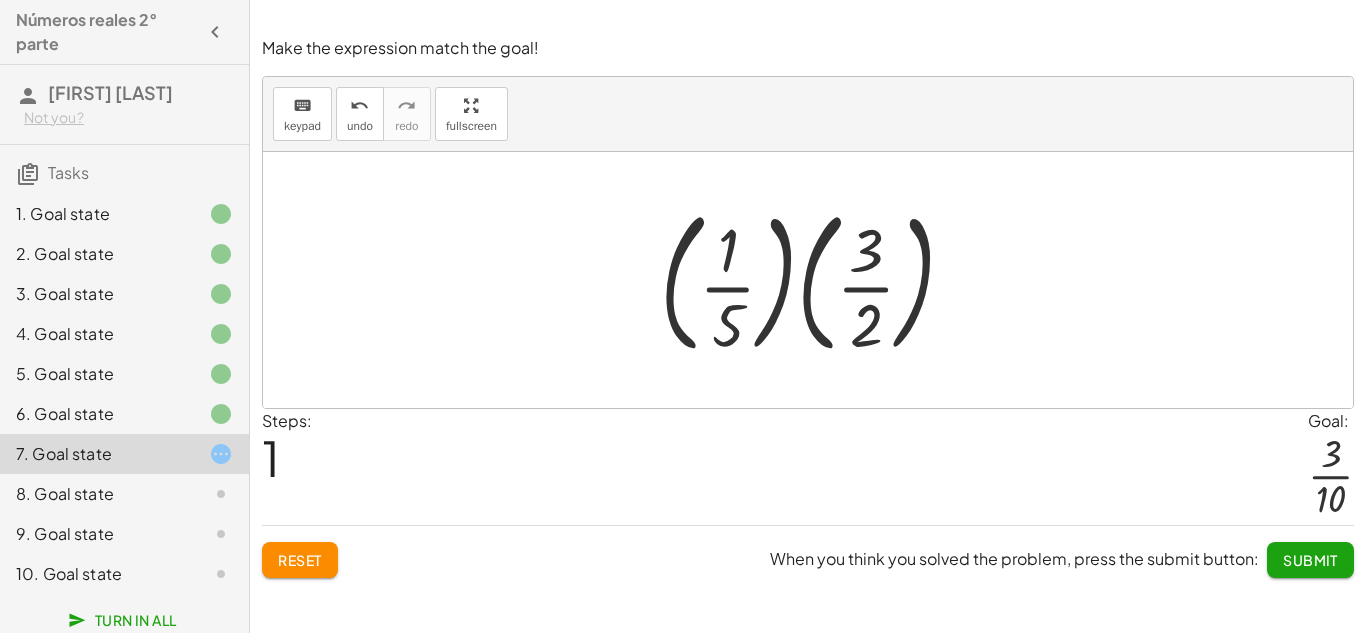 drag, startPoint x: 782, startPoint y: 324, endPoint x: 777, endPoint y: 285, distance: 39.319206 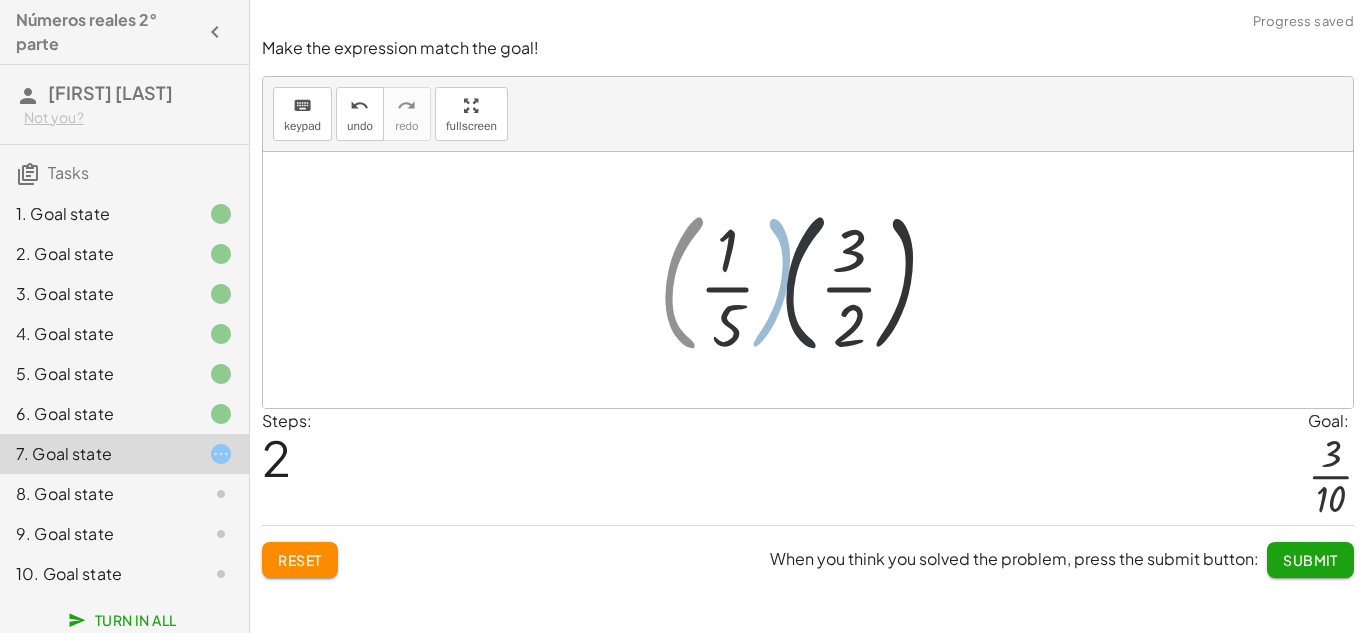 click at bounding box center [815, 280] 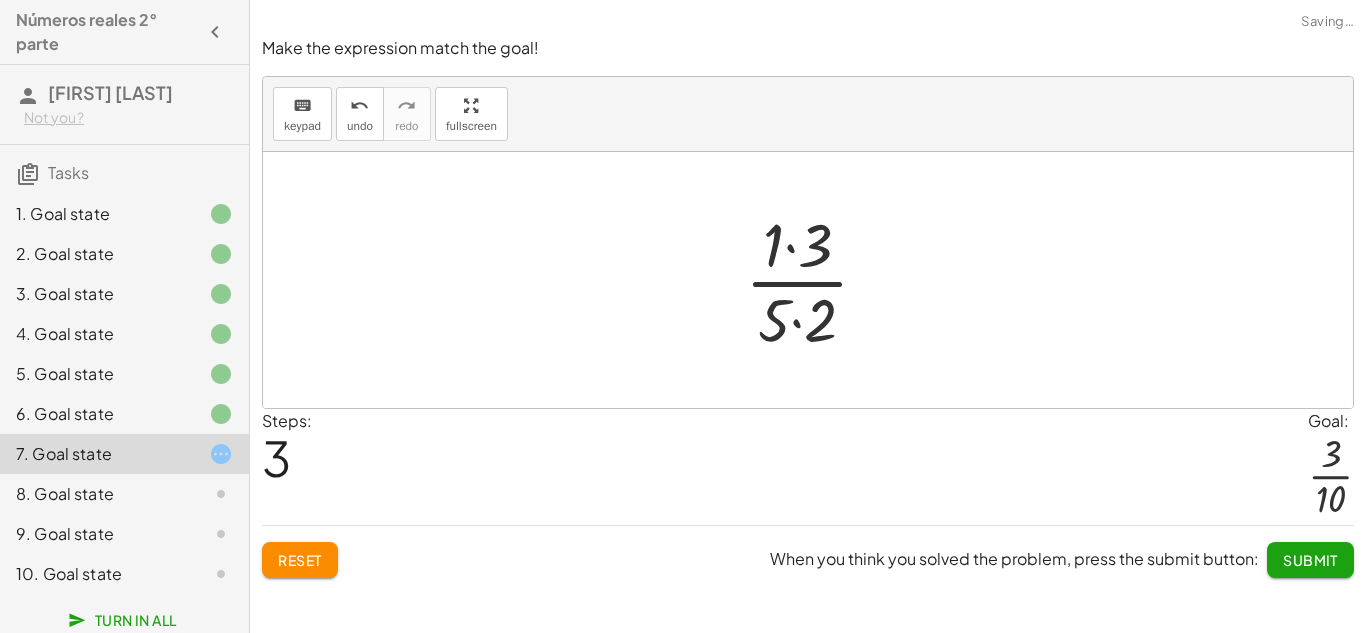 click at bounding box center (815, 280) 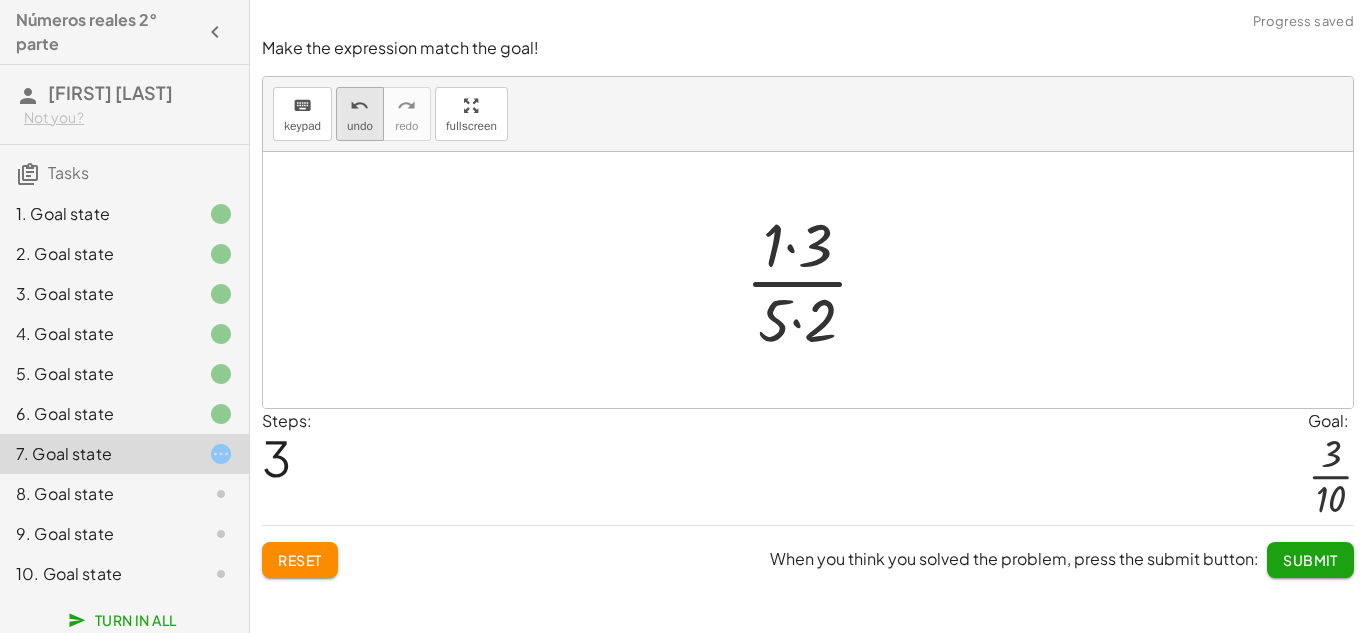 click on "undo" at bounding box center [359, 106] 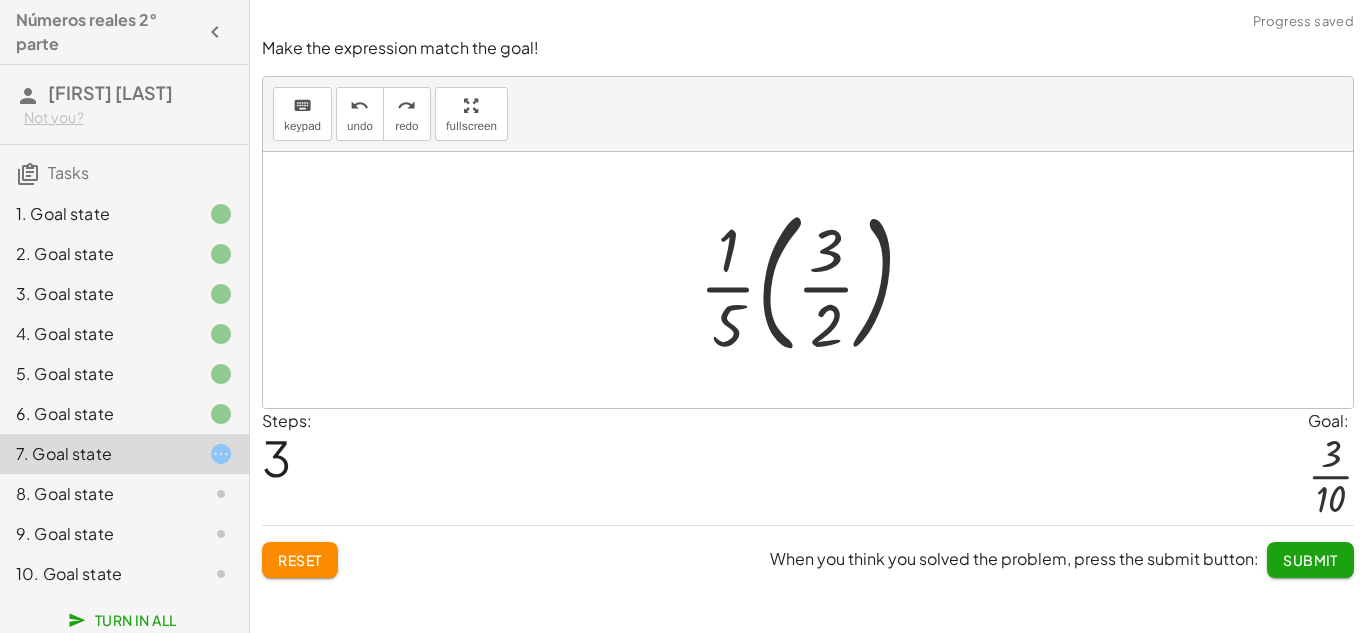 drag, startPoint x: 779, startPoint y: 244, endPoint x: 915, endPoint y: 249, distance: 136.09187 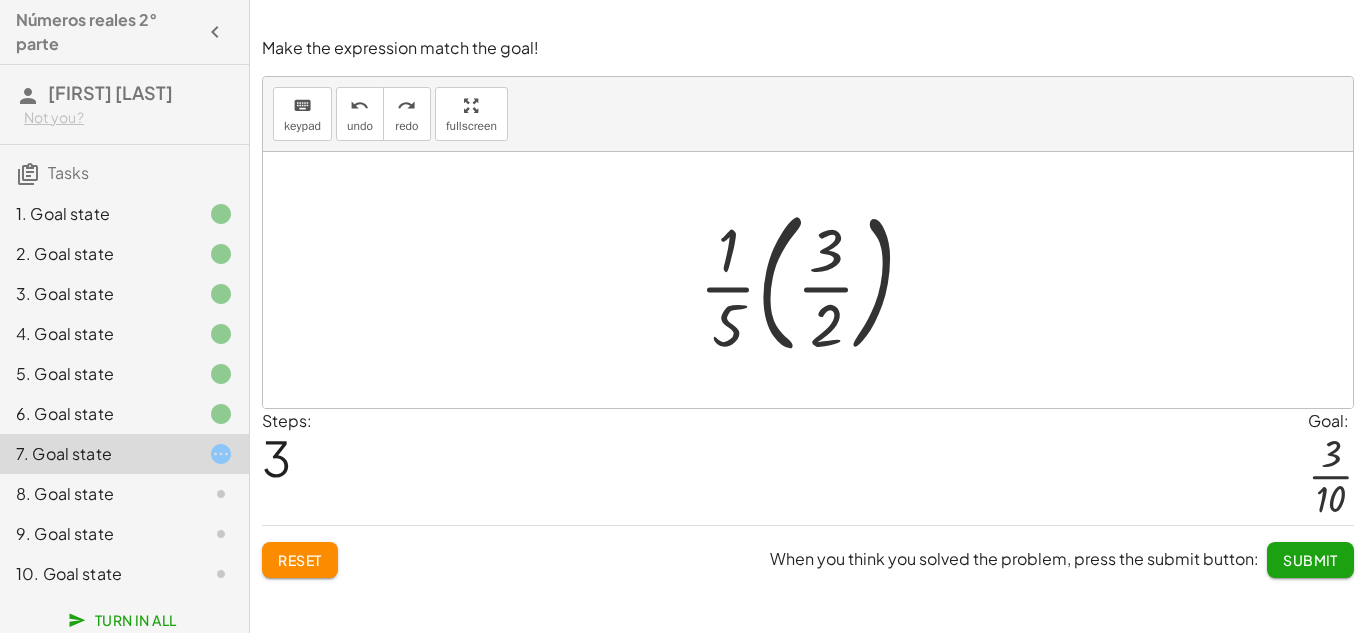 drag, startPoint x: 915, startPoint y: 249, endPoint x: 703, endPoint y: 252, distance: 212.02122 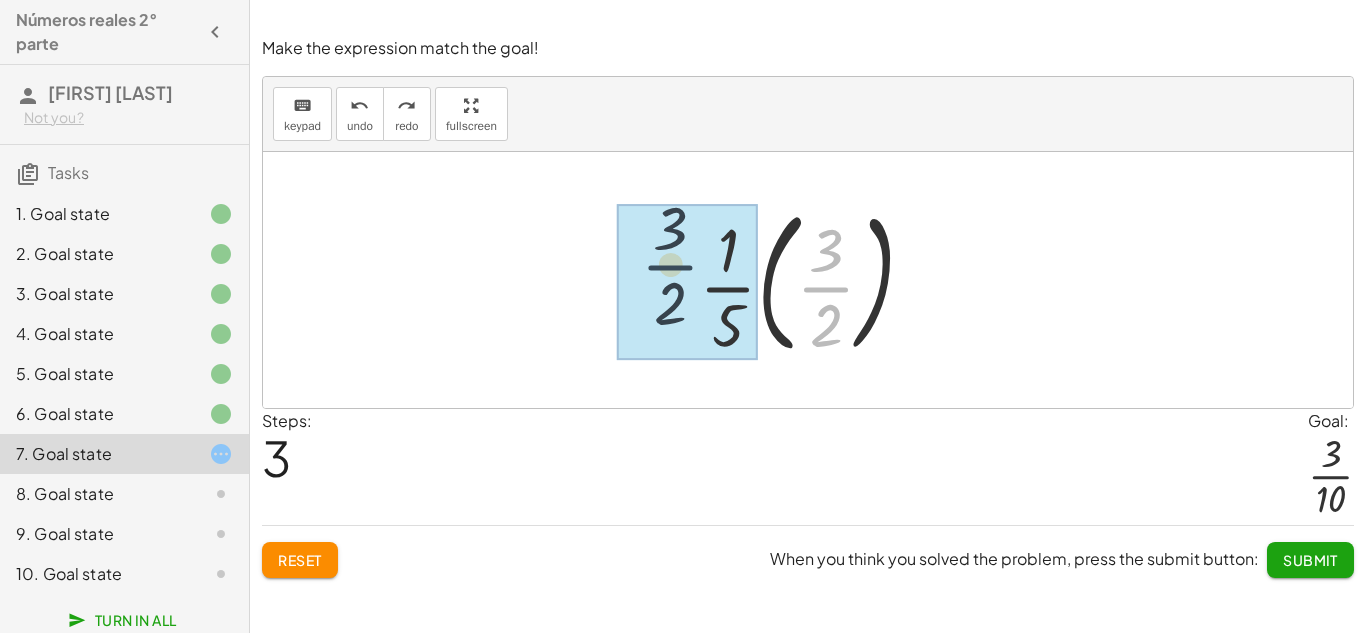 drag, startPoint x: 819, startPoint y: 293, endPoint x: 649, endPoint y: 268, distance: 171.8284 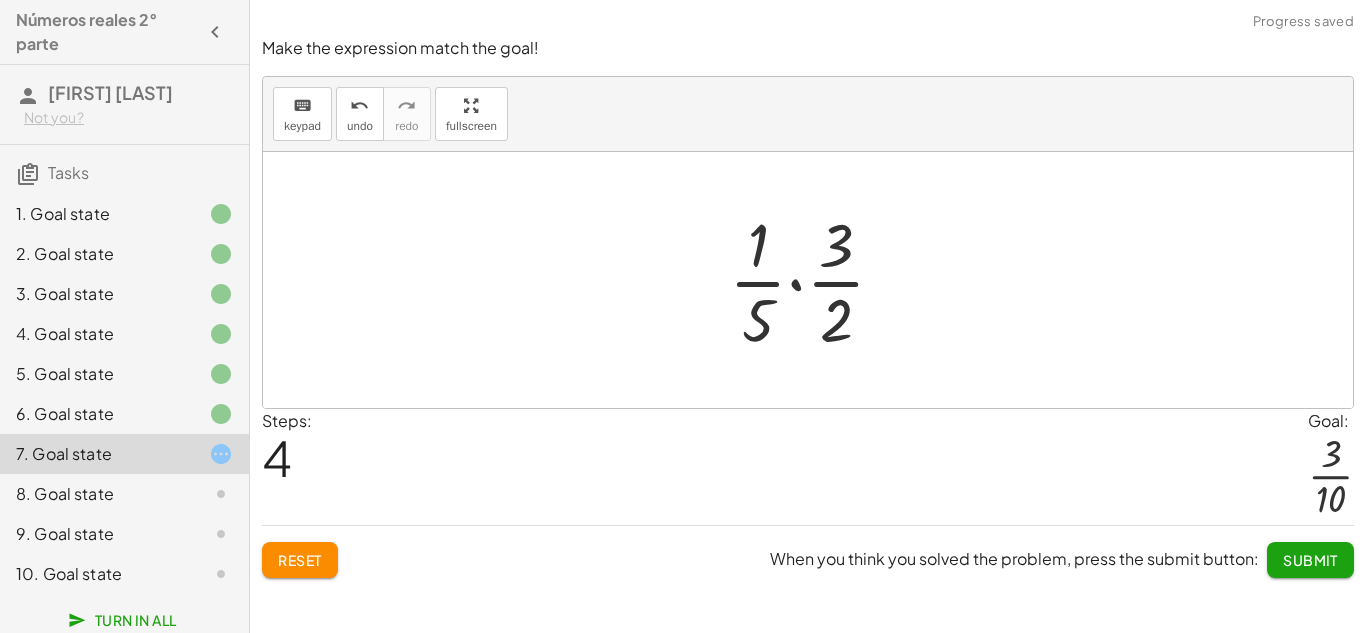click at bounding box center [815, 280] 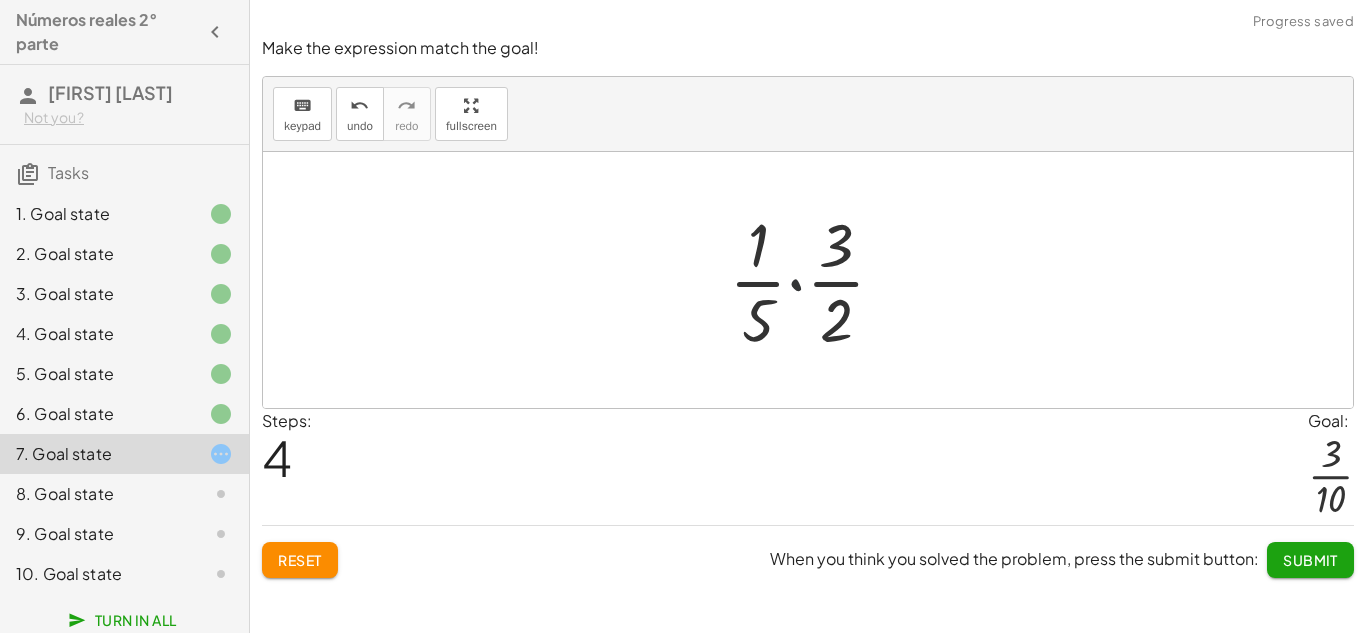 click at bounding box center (815, 280) 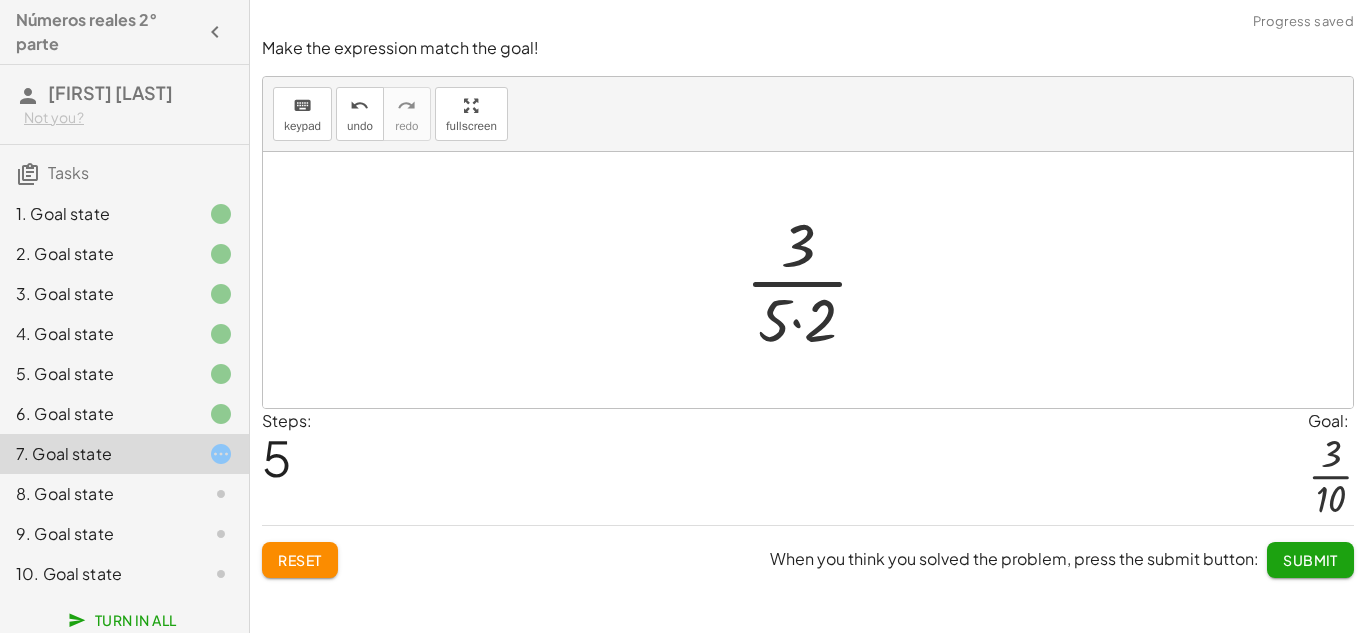 click at bounding box center [815, 280] 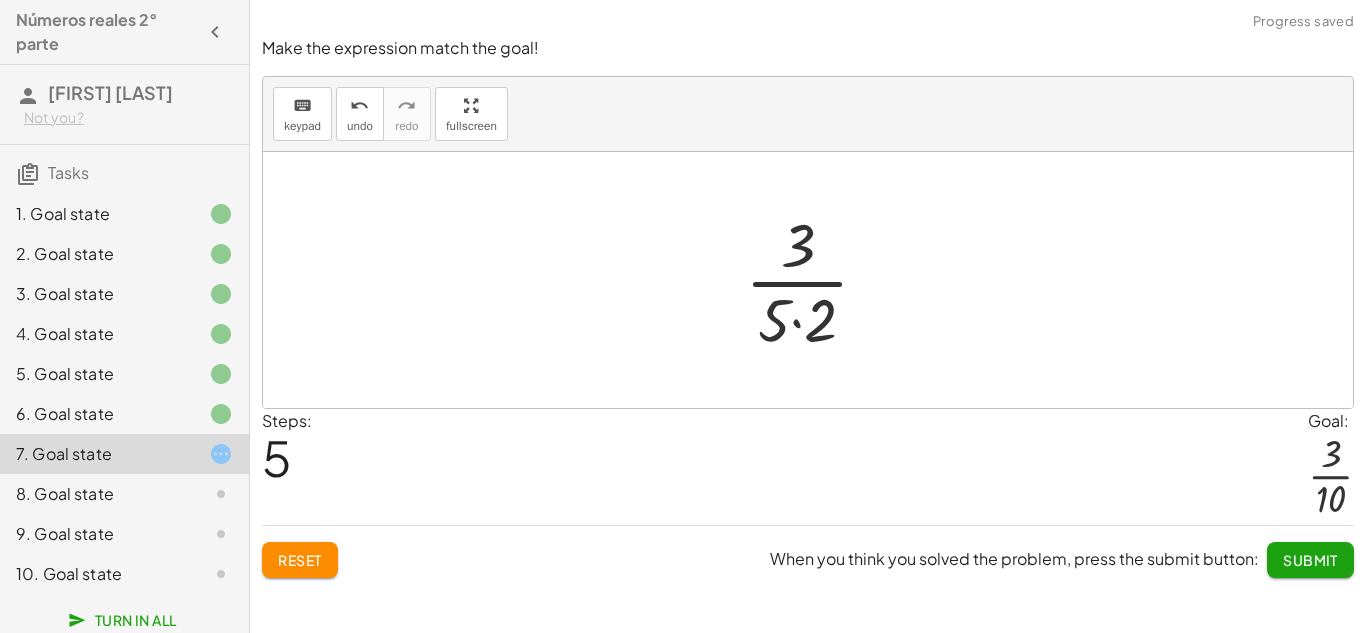 click at bounding box center (815, 280) 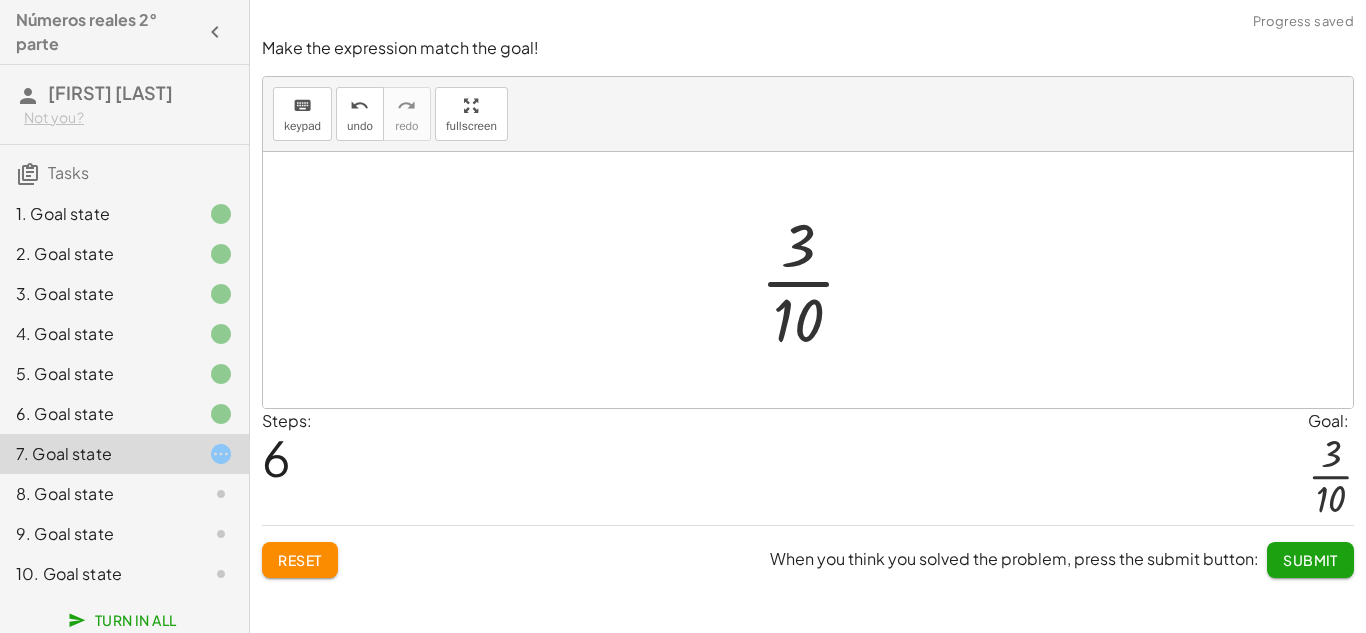 click at bounding box center (816, 280) 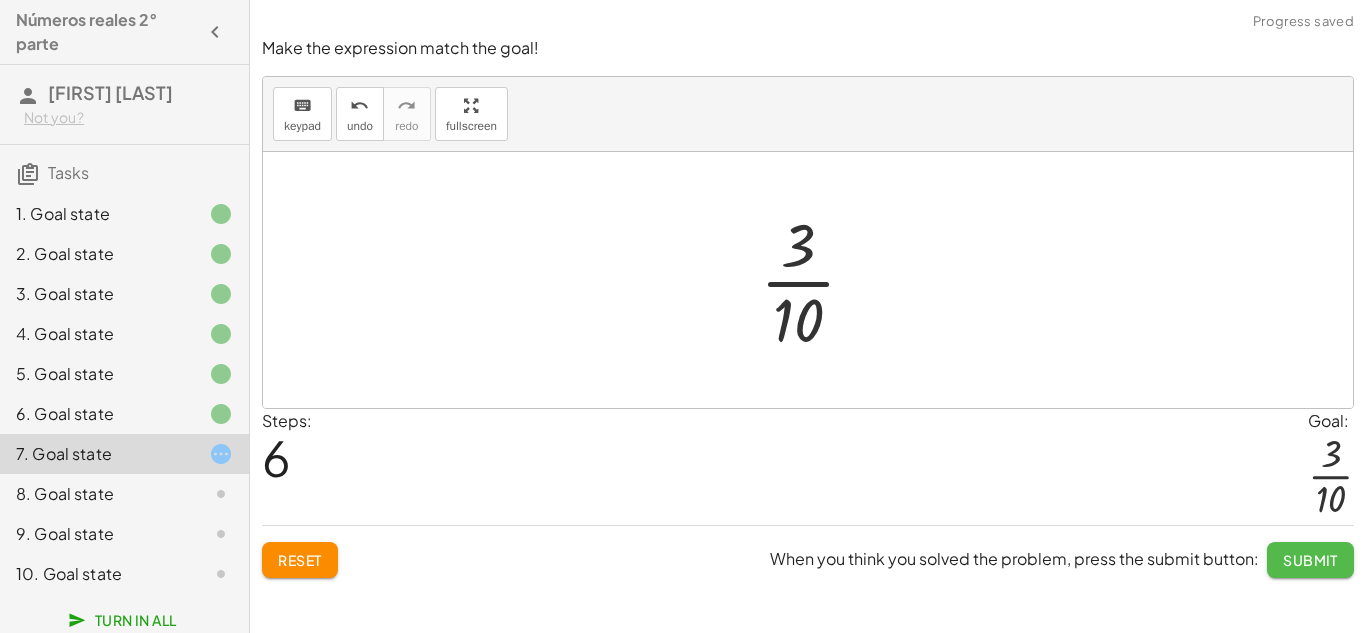 click on "Submit" 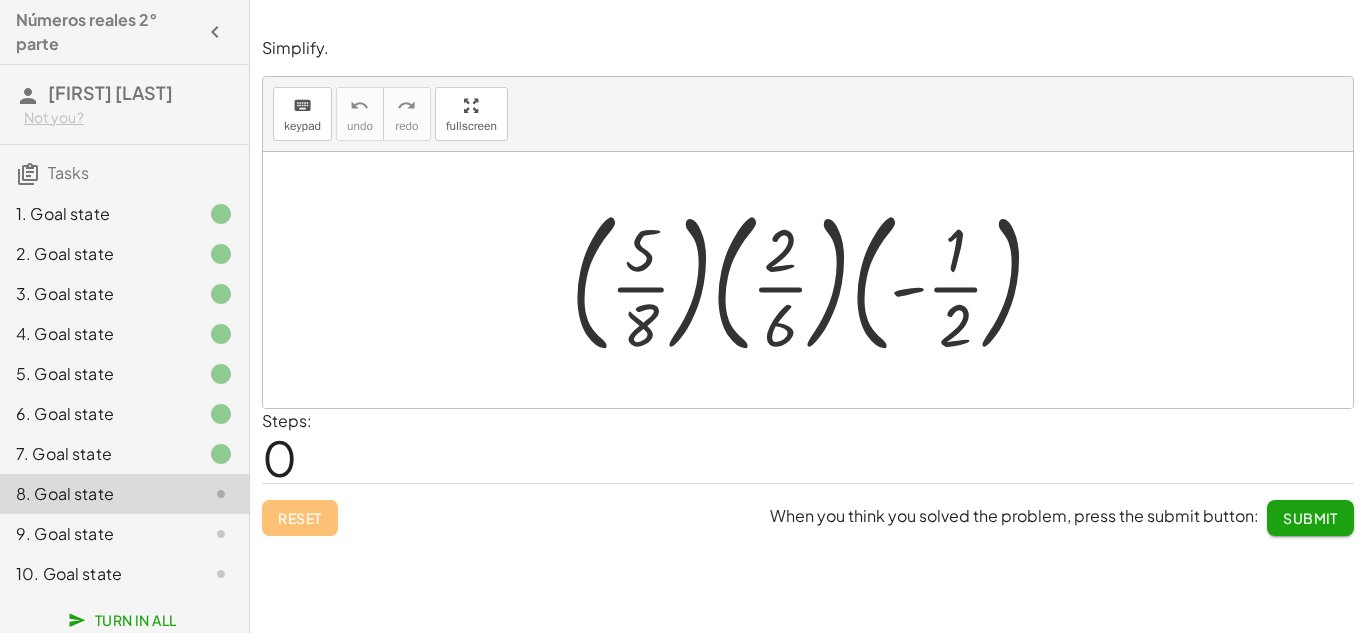 click at bounding box center (816, 280) 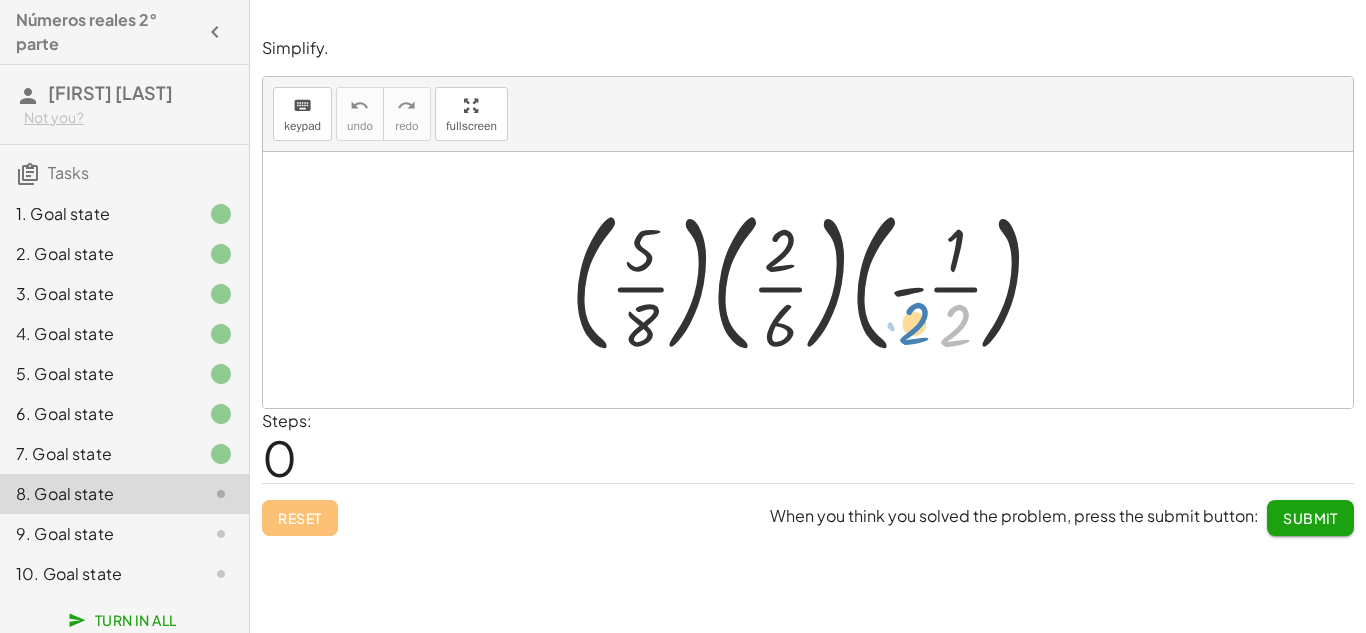 drag, startPoint x: 955, startPoint y: 322, endPoint x: 918, endPoint y: 321, distance: 37.01351 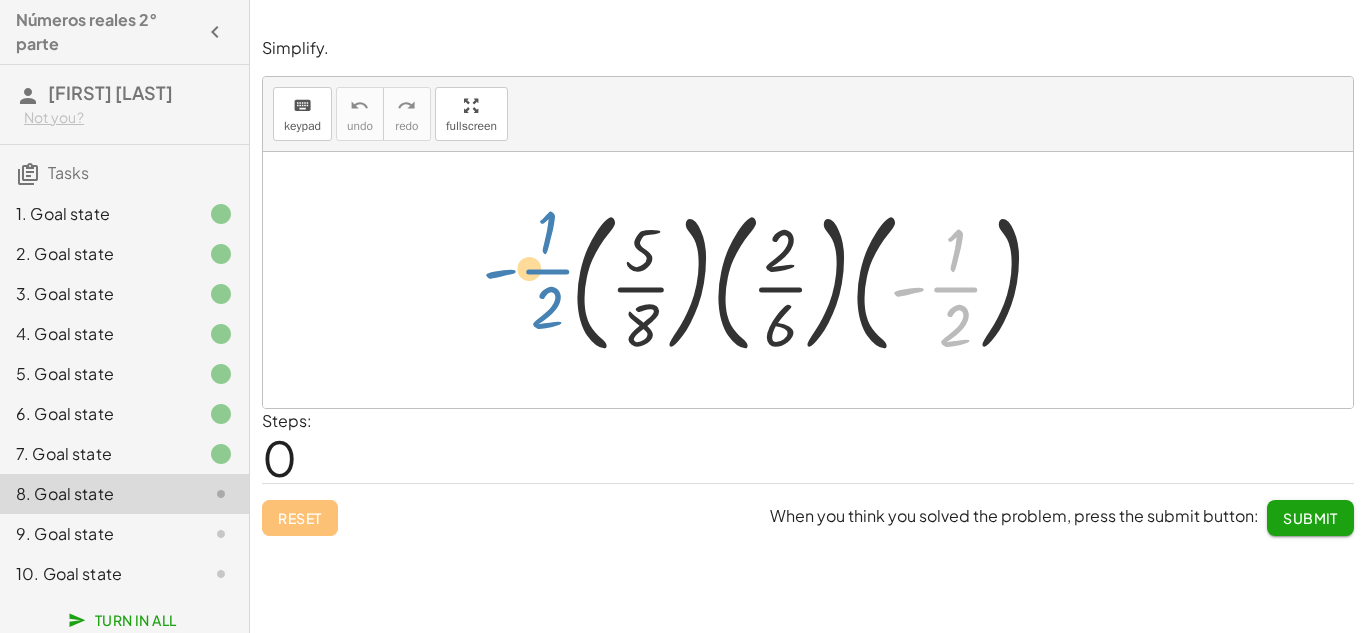 drag, startPoint x: 968, startPoint y: 283, endPoint x: 543, endPoint y: 266, distance: 425.33987 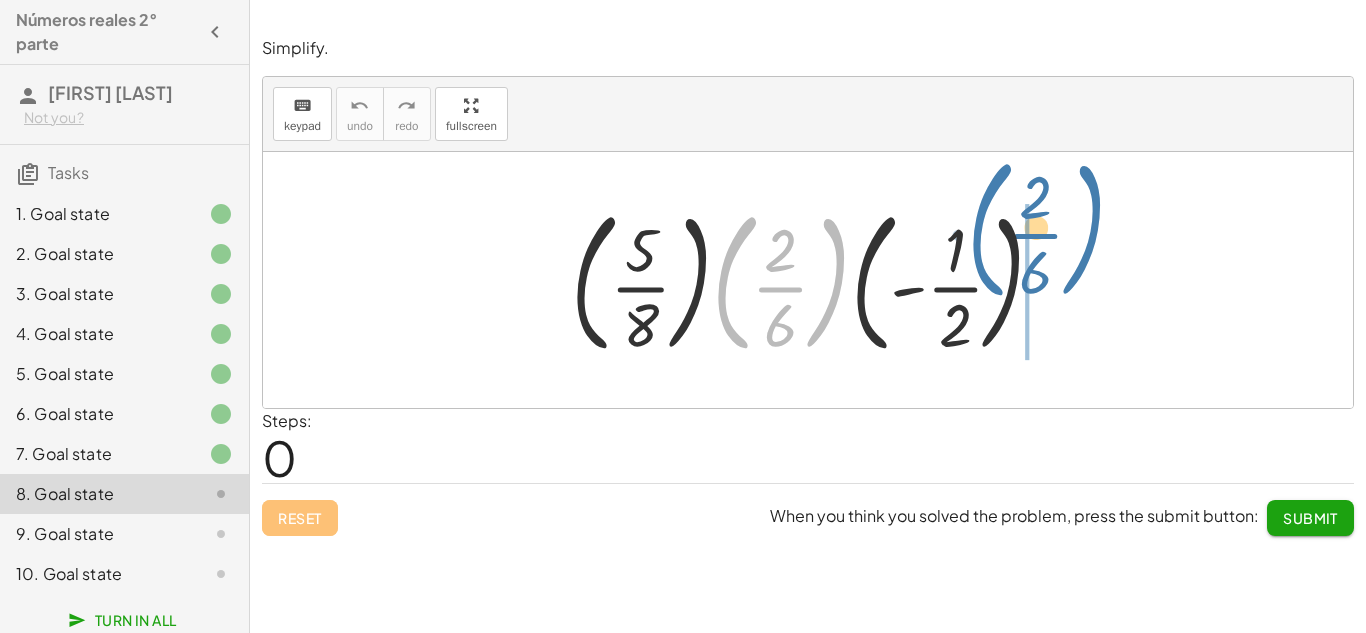 drag, startPoint x: 733, startPoint y: 273, endPoint x: 1045, endPoint y: 283, distance: 312.16022 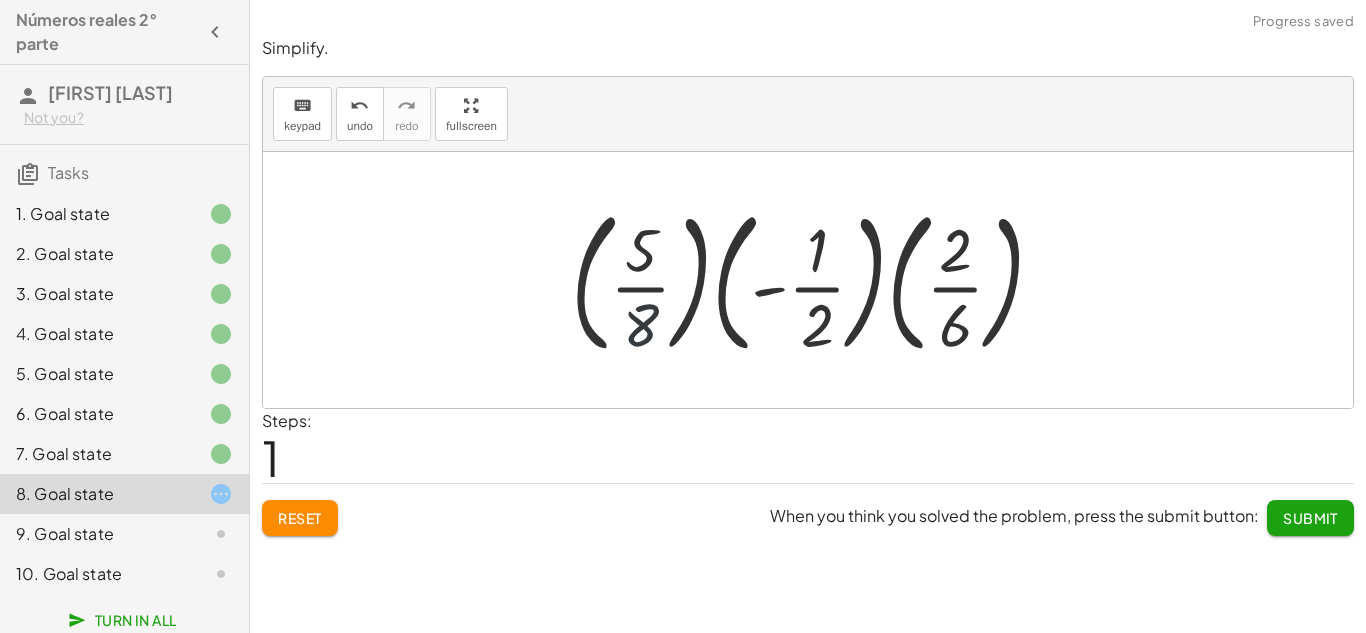click at bounding box center [816, 280] 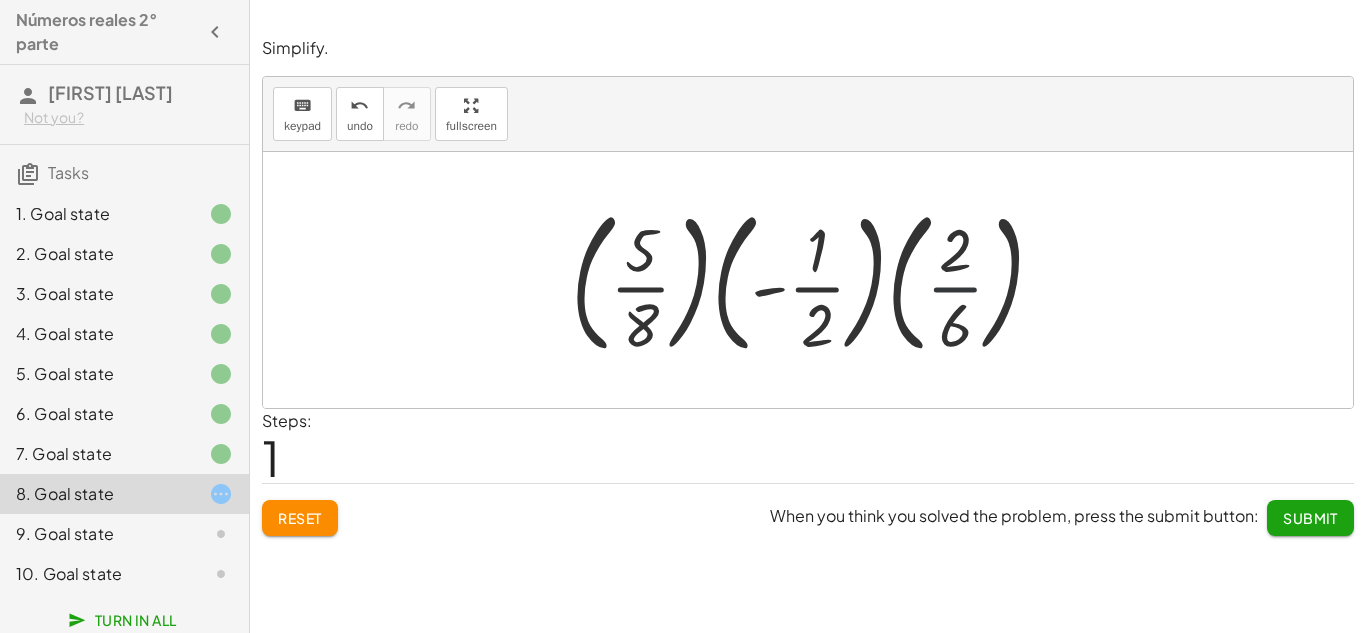click at bounding box center [816, 280] 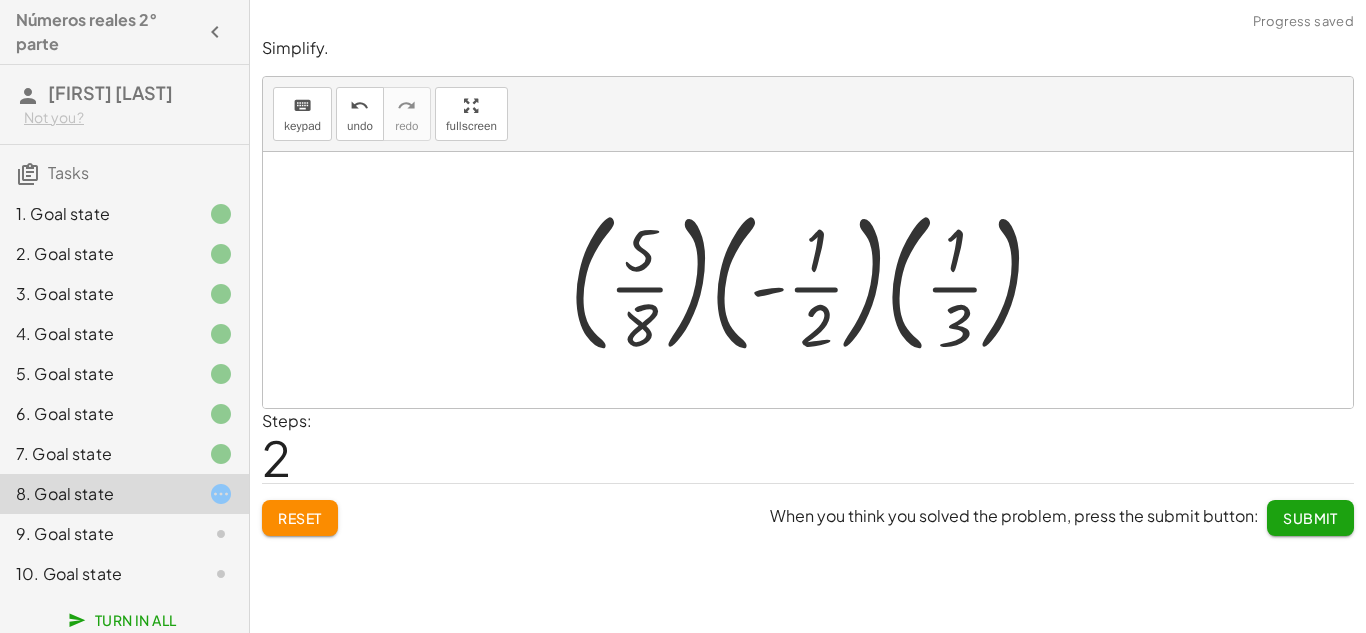 click at bounding box center (815, 280) 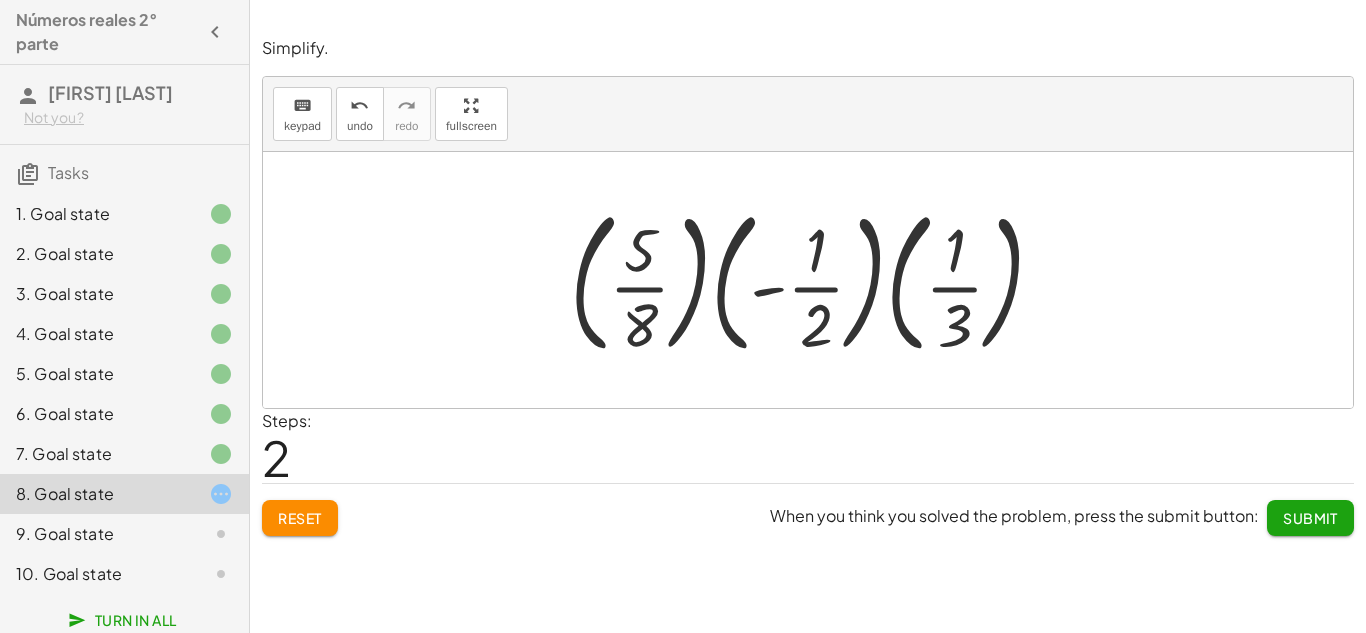 drag, startPoint x: 648, startPoint y: 314, endPoint x: 781, endPoint y: 330, distance: 133.95895 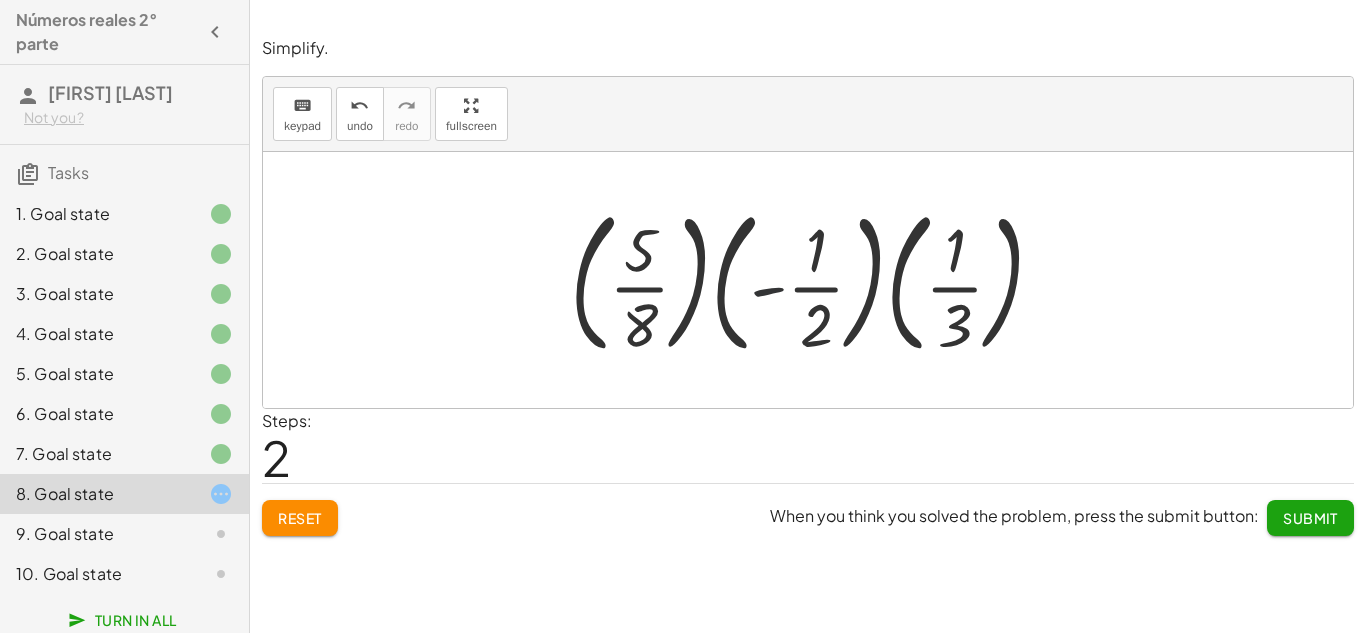 click at bounding box center (815, 280) 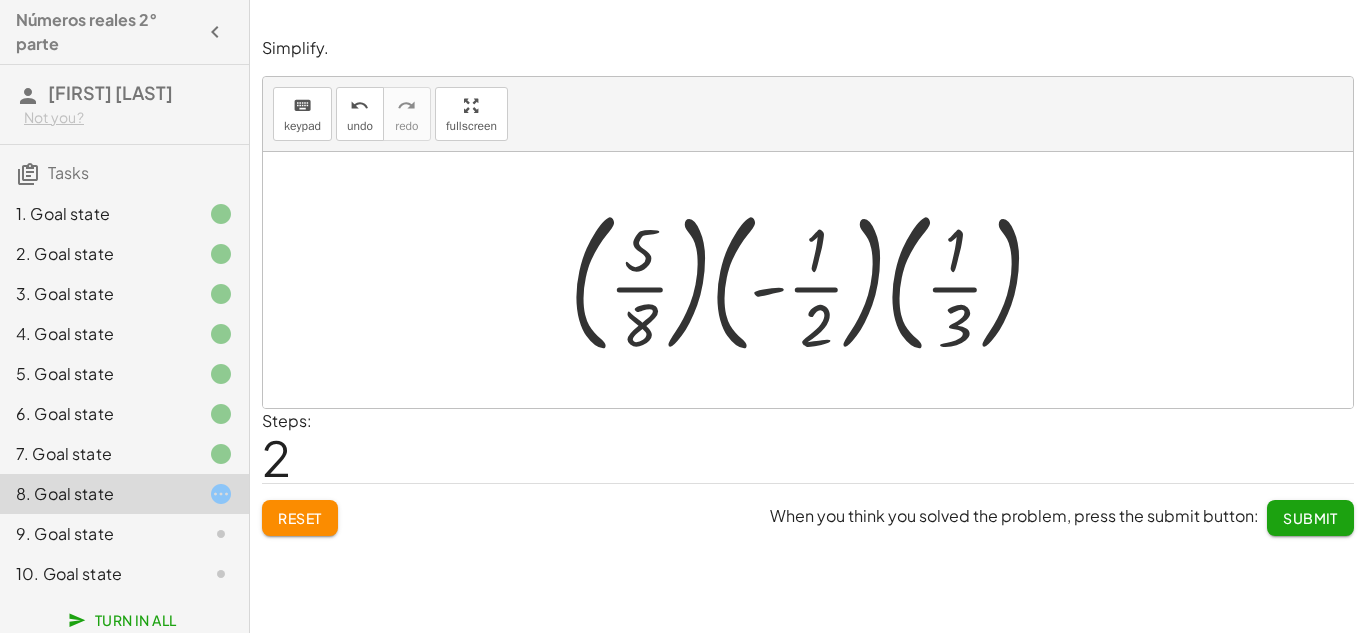 click at bounding box center [815, 280] 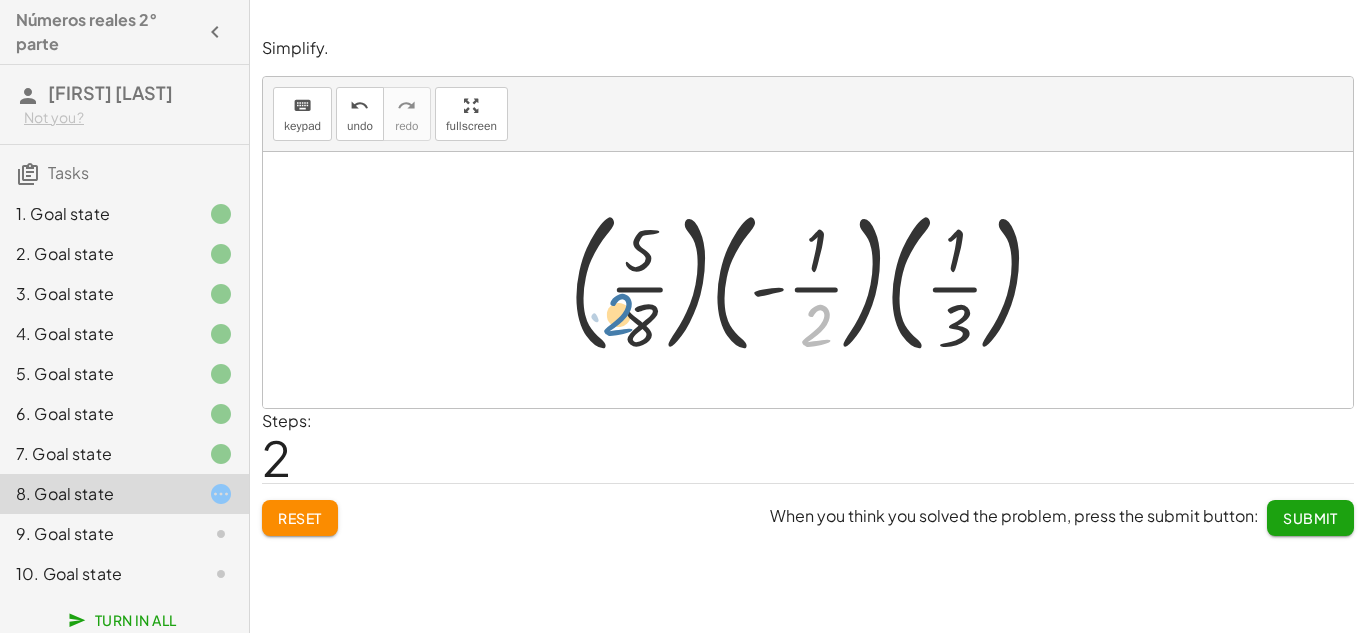 drag, startPoint x: 815, startPoint y: 333, endPoint x: 613, endPoint y: 323, distance: 202.24738 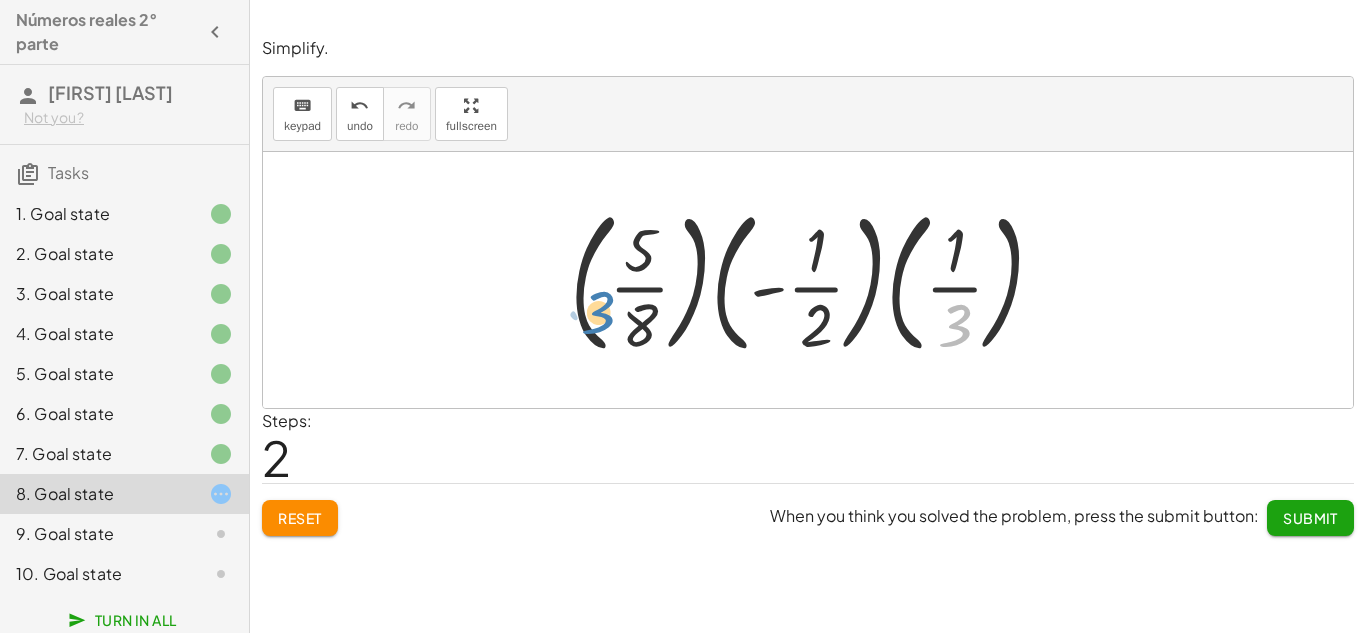 drag, startPoint x: 934, startPoint y: 322, endPoint x: 575, endPoint y: 308, distance: 359.2729 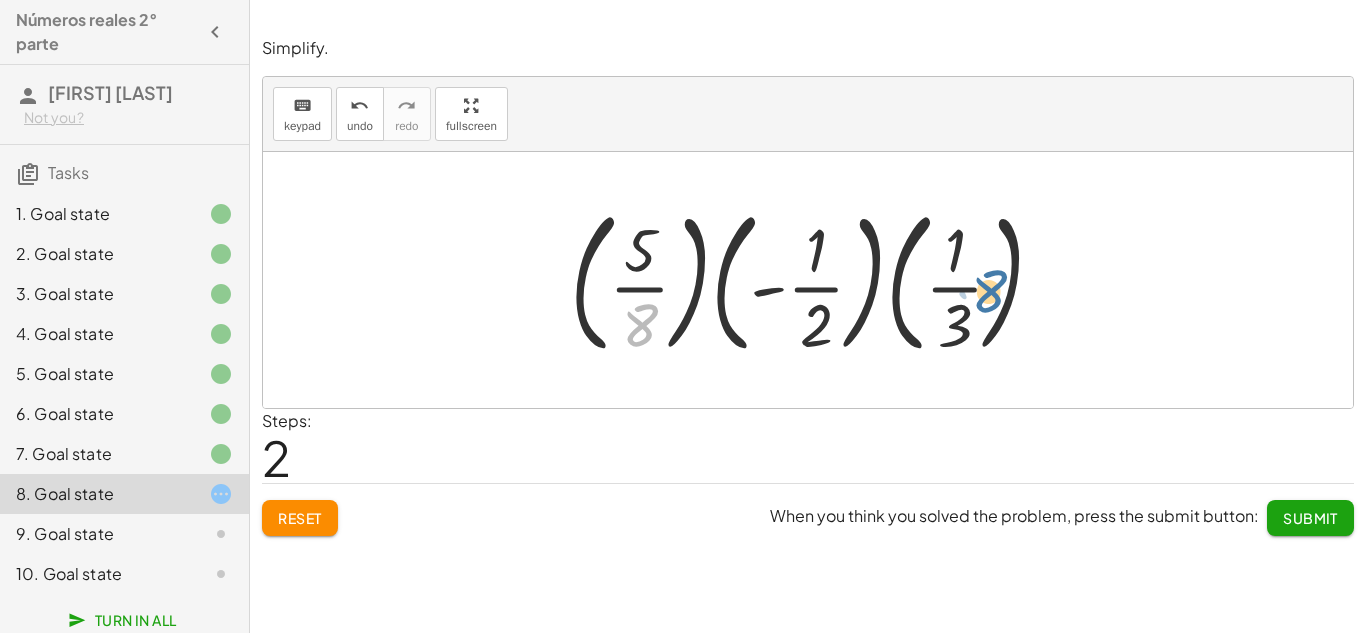 drag, startPoint x: 633, startPoint y: 332, endPoint x: 964, endPoint y: 312, distance: 331.60367 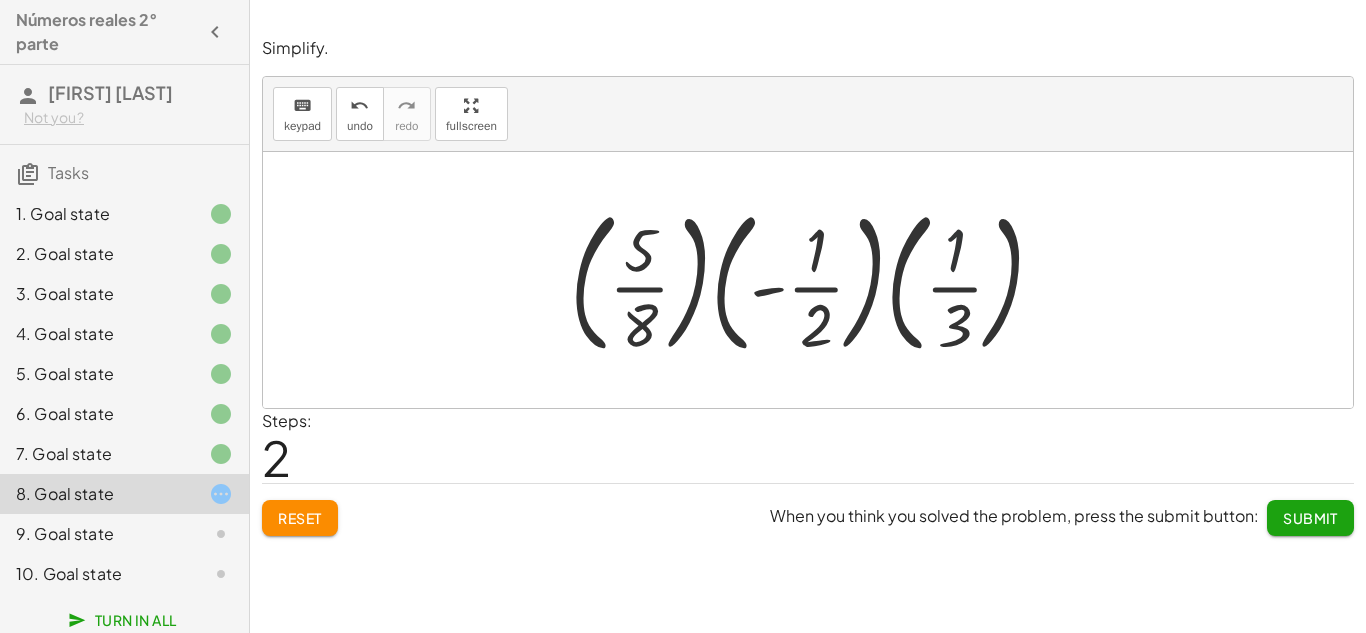 click at bounding box center (815, 280) 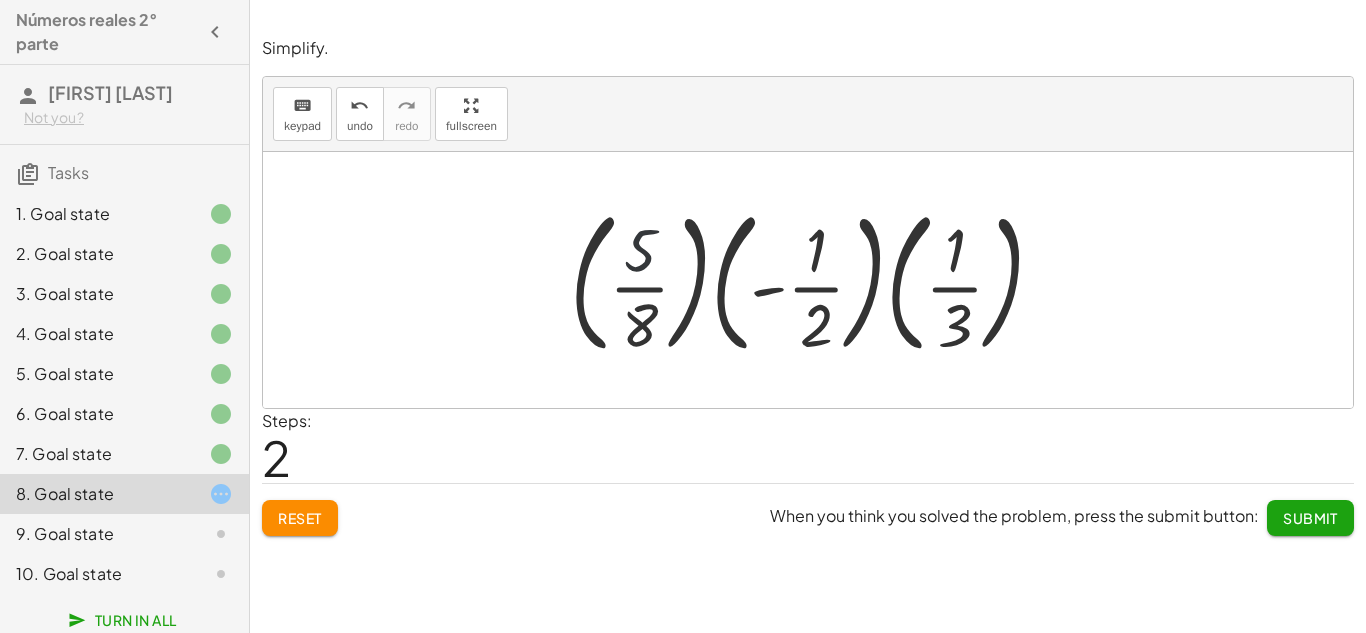 click at bounding box center [815, 280] 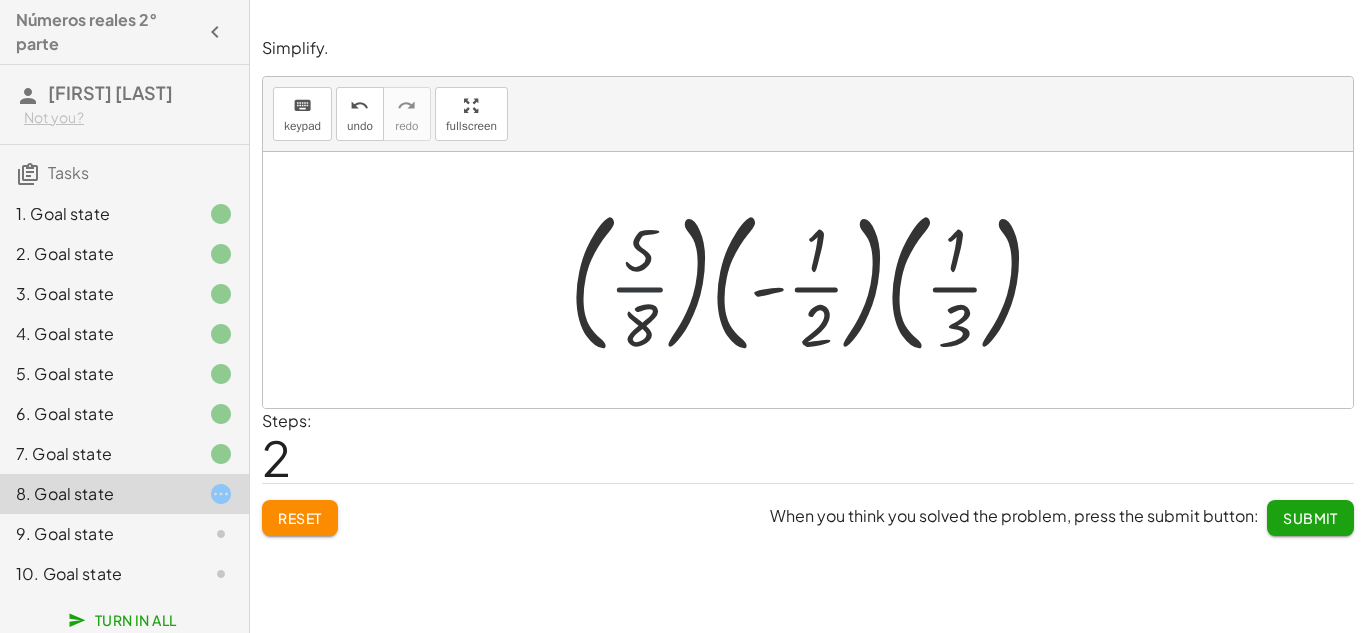 click at bounding box center (815, 280) 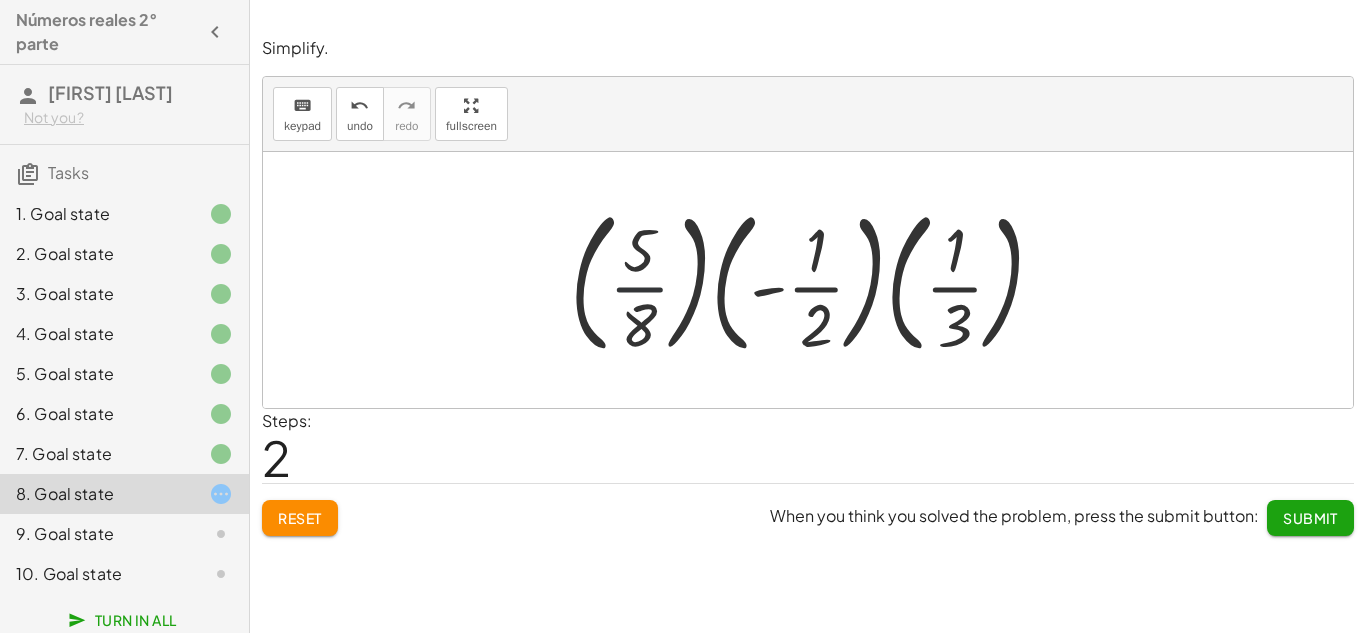 click at bounding box center [815, 280] 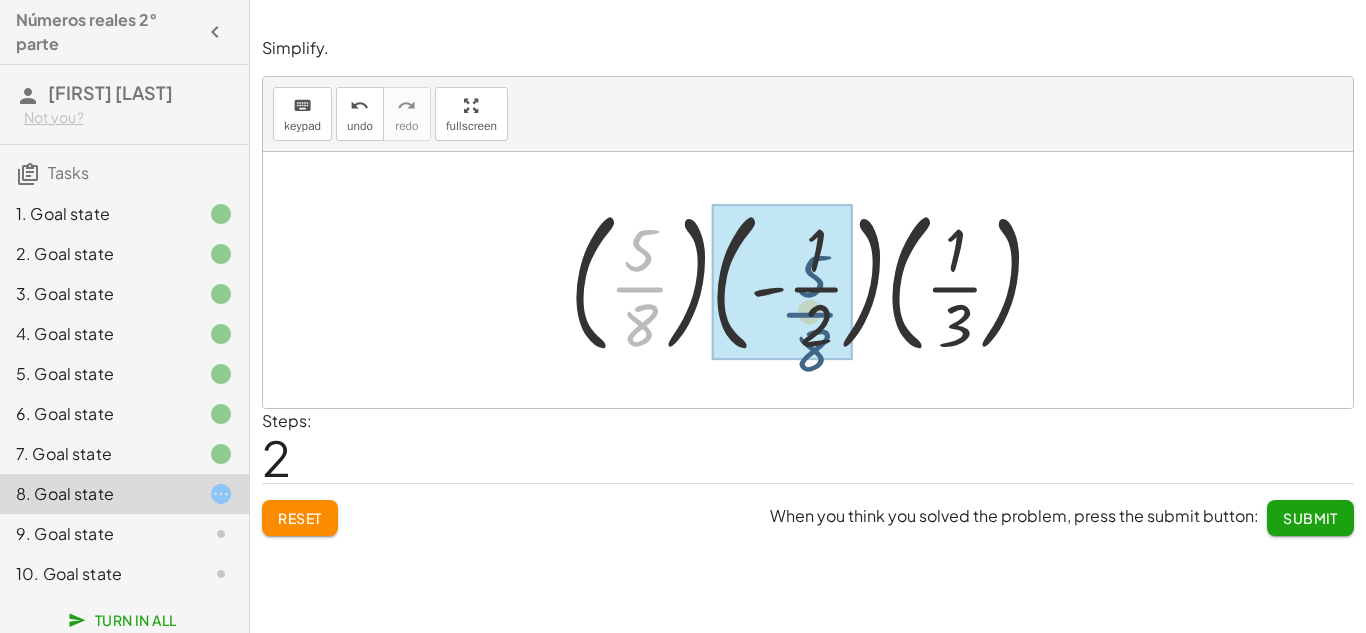 drag, startPoint x: 640, startPoint y: 299, endPoint x: 880, endPoint y: 329, distance: 241.86774 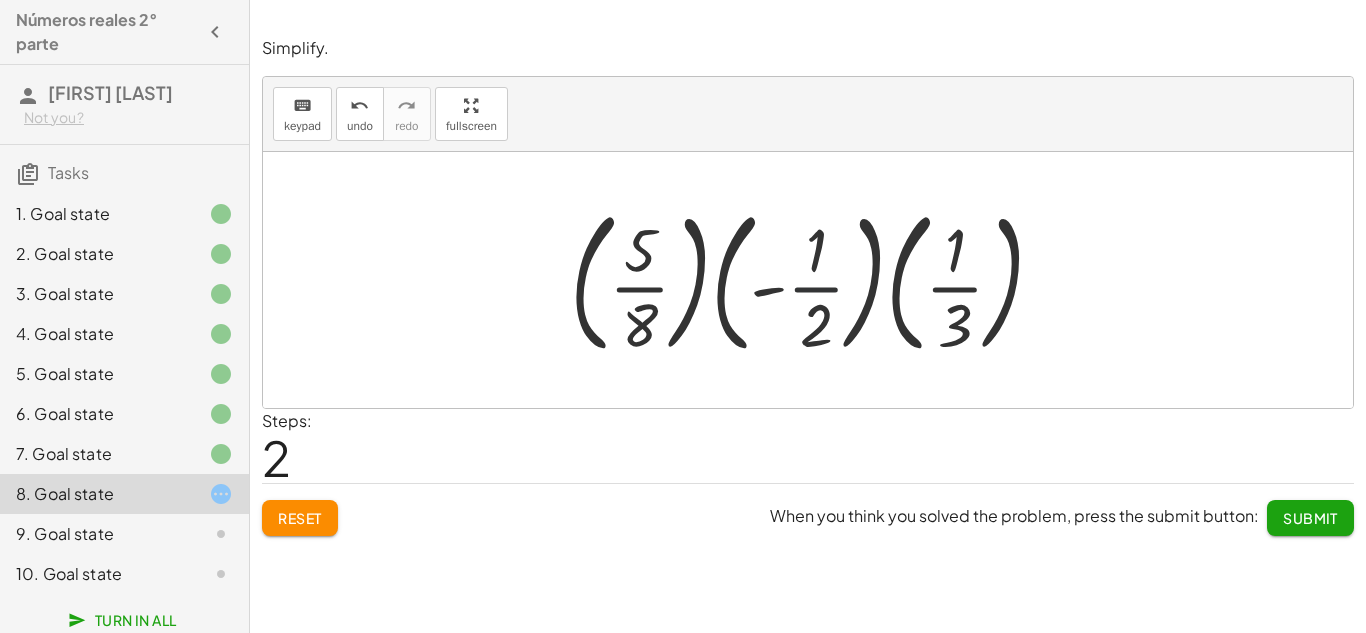 click at bounding box center [815, 280] 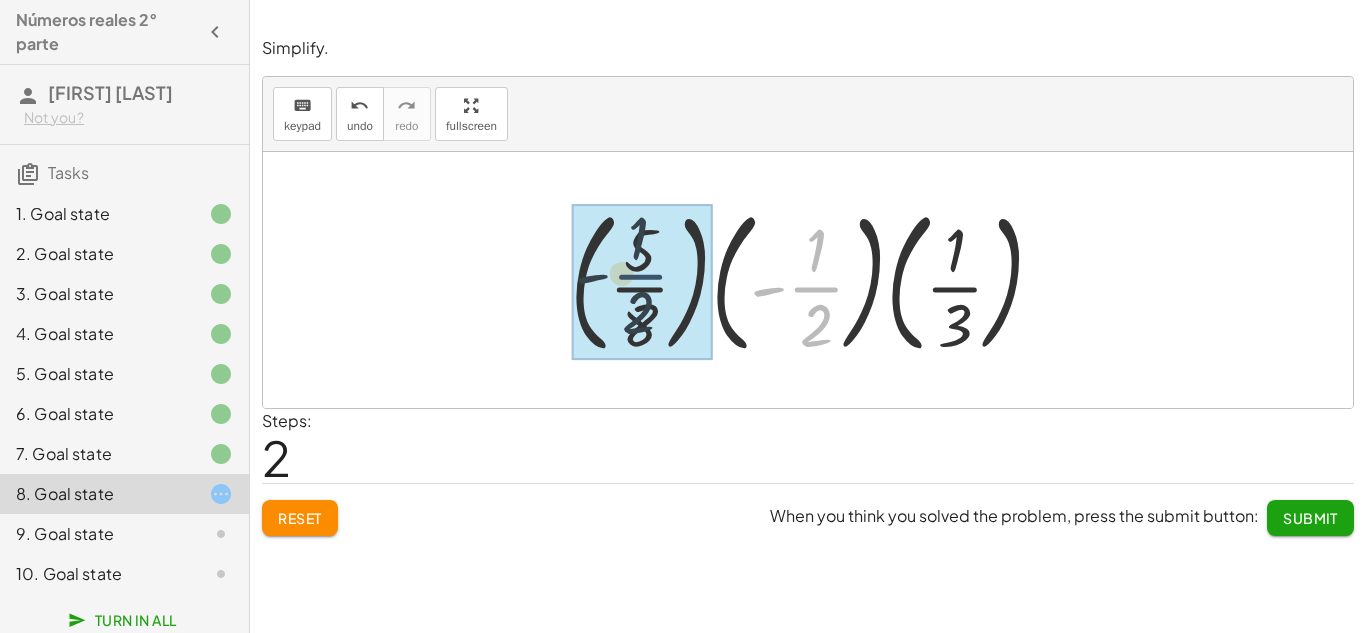 drag, startPoint x: 809, startPoint y: 296, endPoint x: 609, endPoint y: 281, distance: 200.5617 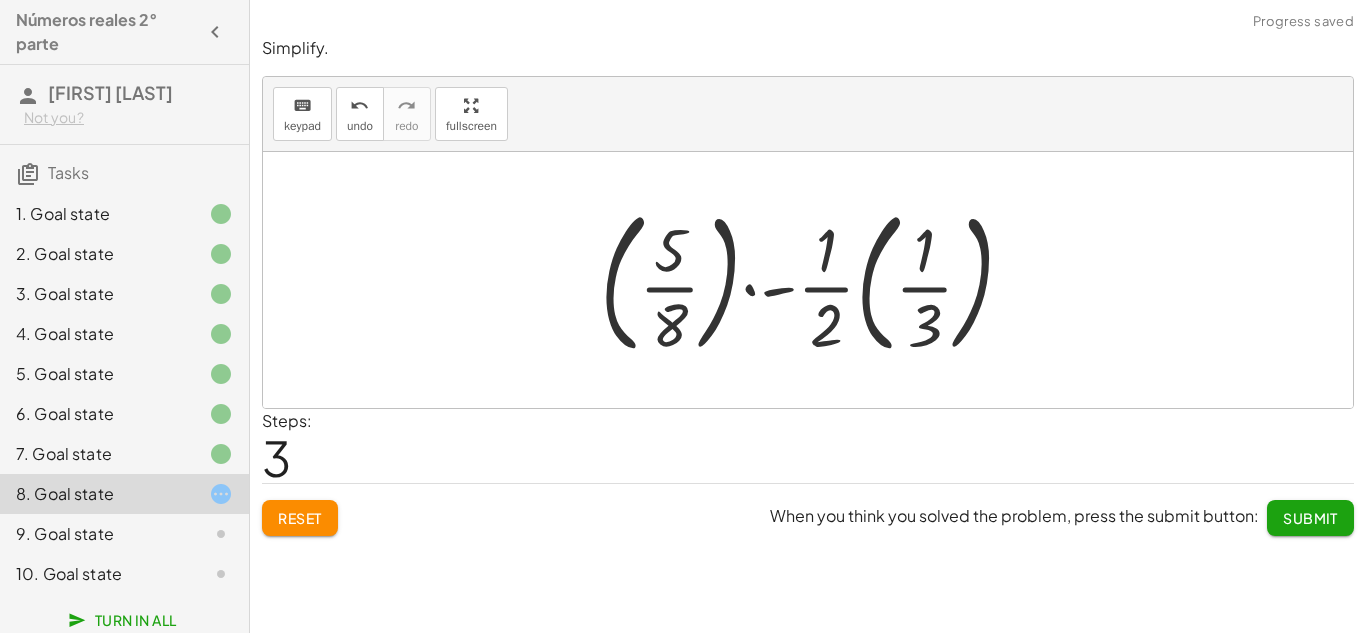 click at bounding box center [815, 280] 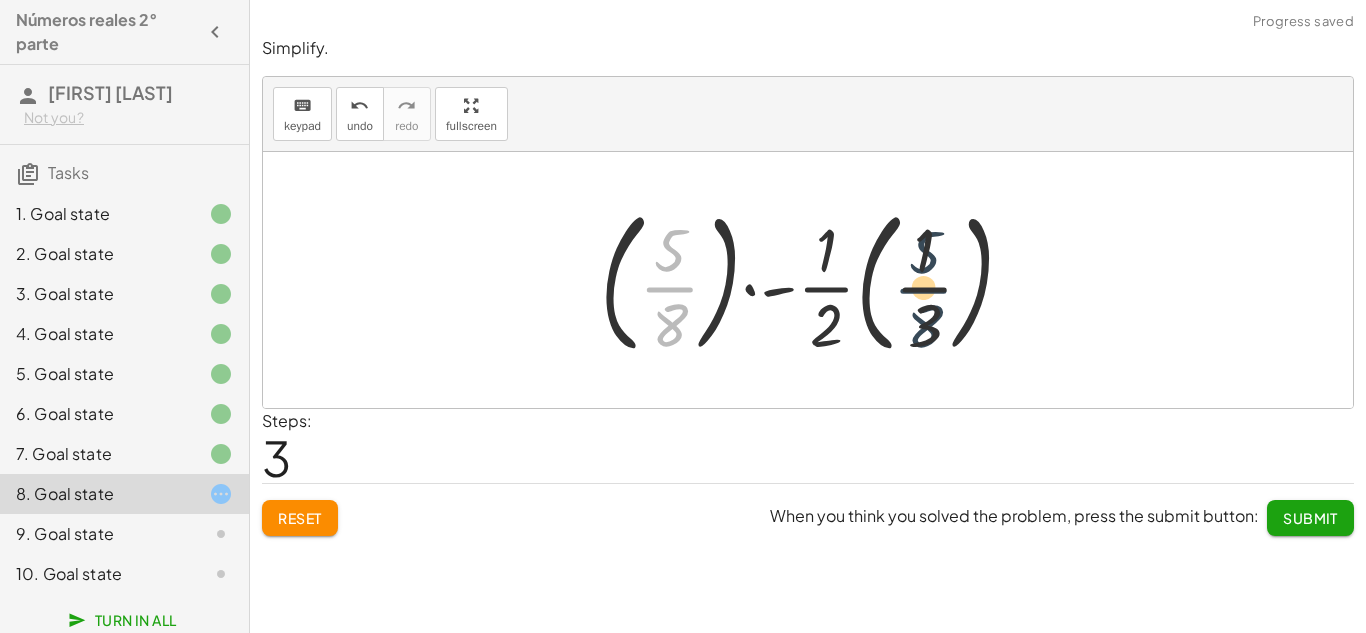 drag, startPoint x: 689, startPoint y: 283, endPoint x: 983, endPoint y: 286, distance: 294.01532 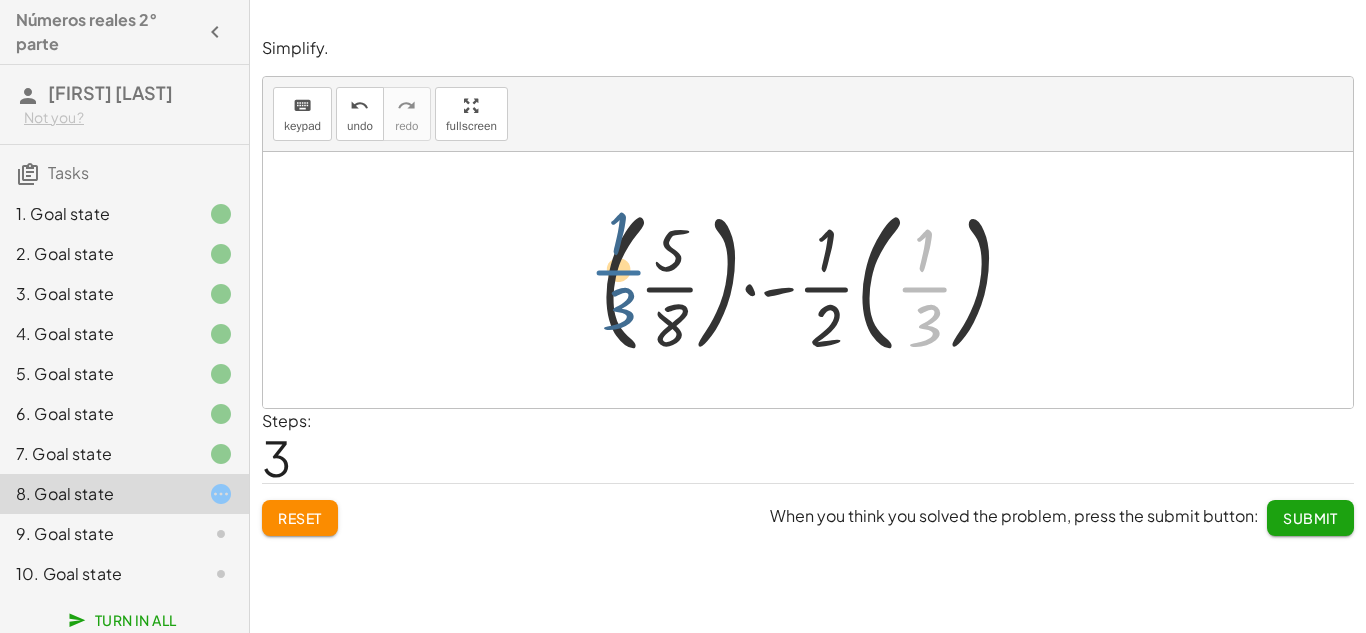drag, startPoint x: 934, startPoint y: 284, endPoint x: 556, endPoint y: 260, distance: 378.76114 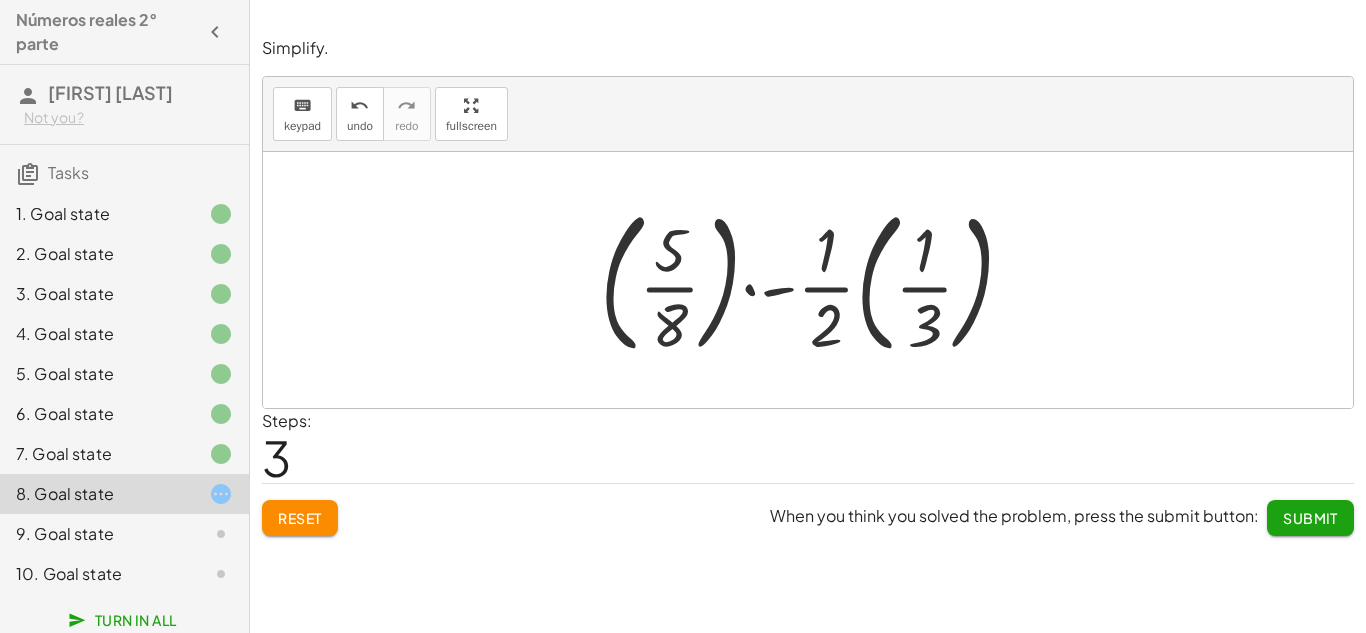 click at bounding box center [815, 280] 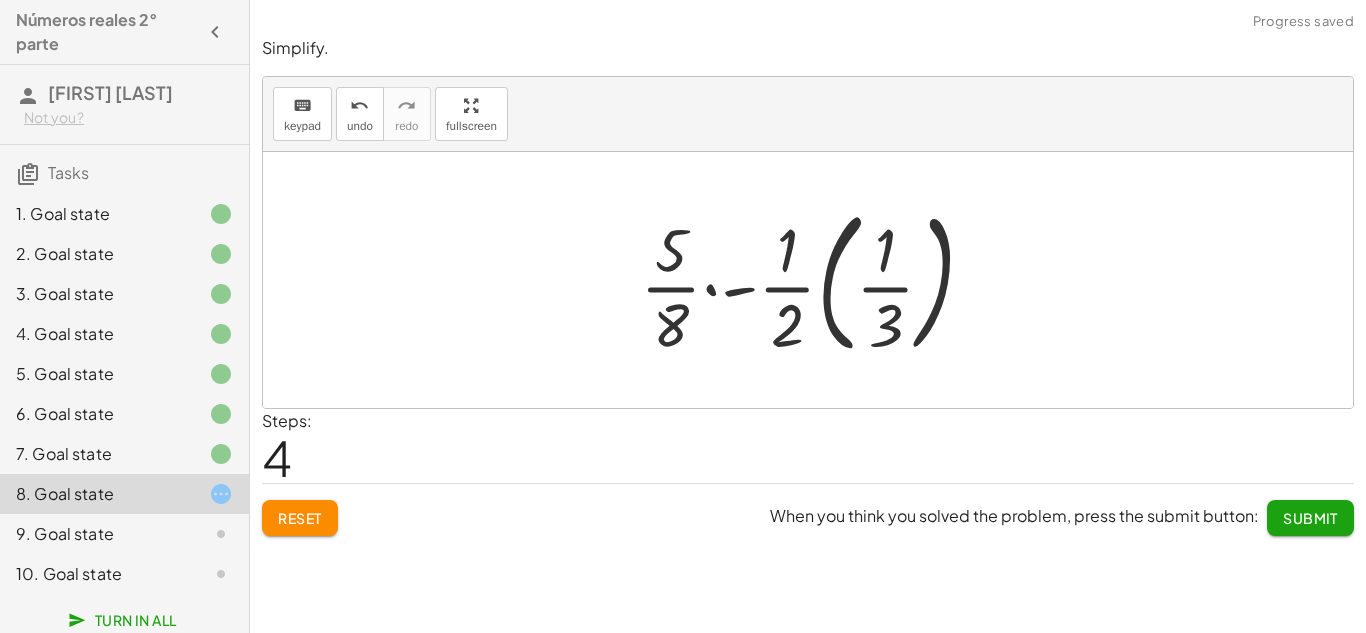 drag, startPoint x: 599, startPoint y: 297, endPoint x: 813, endPoint y: 278, distance: 214.8418 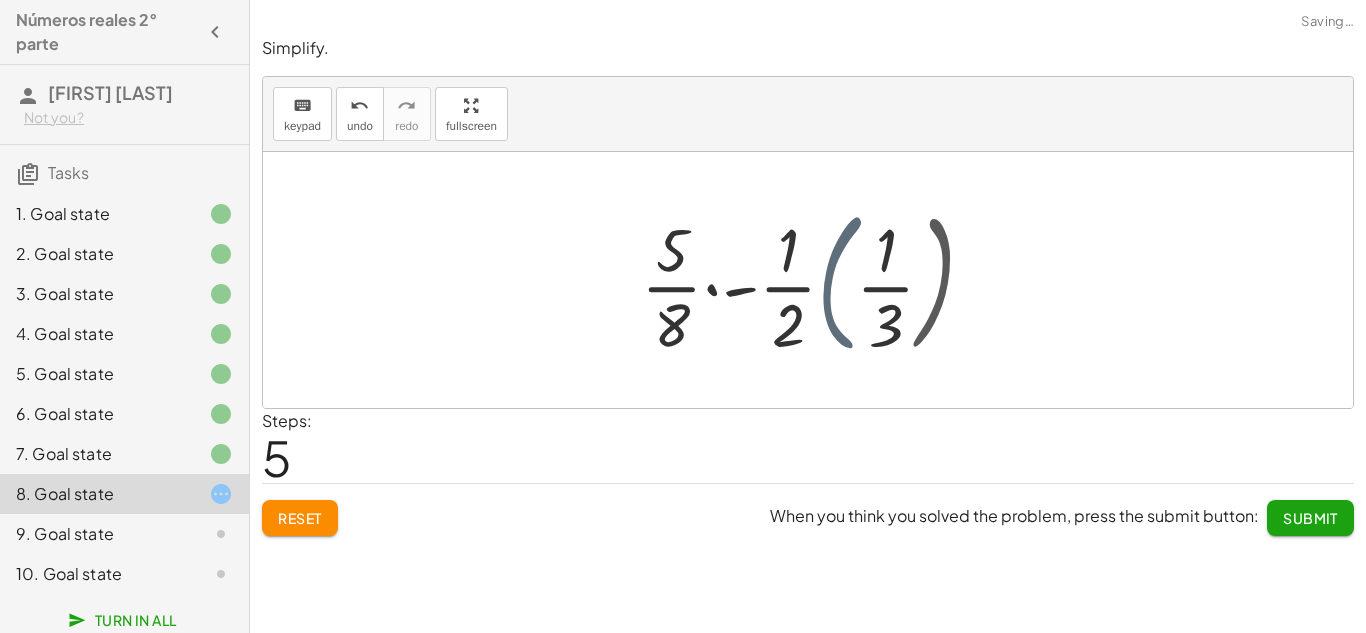 click at bounding box center [815, 280] 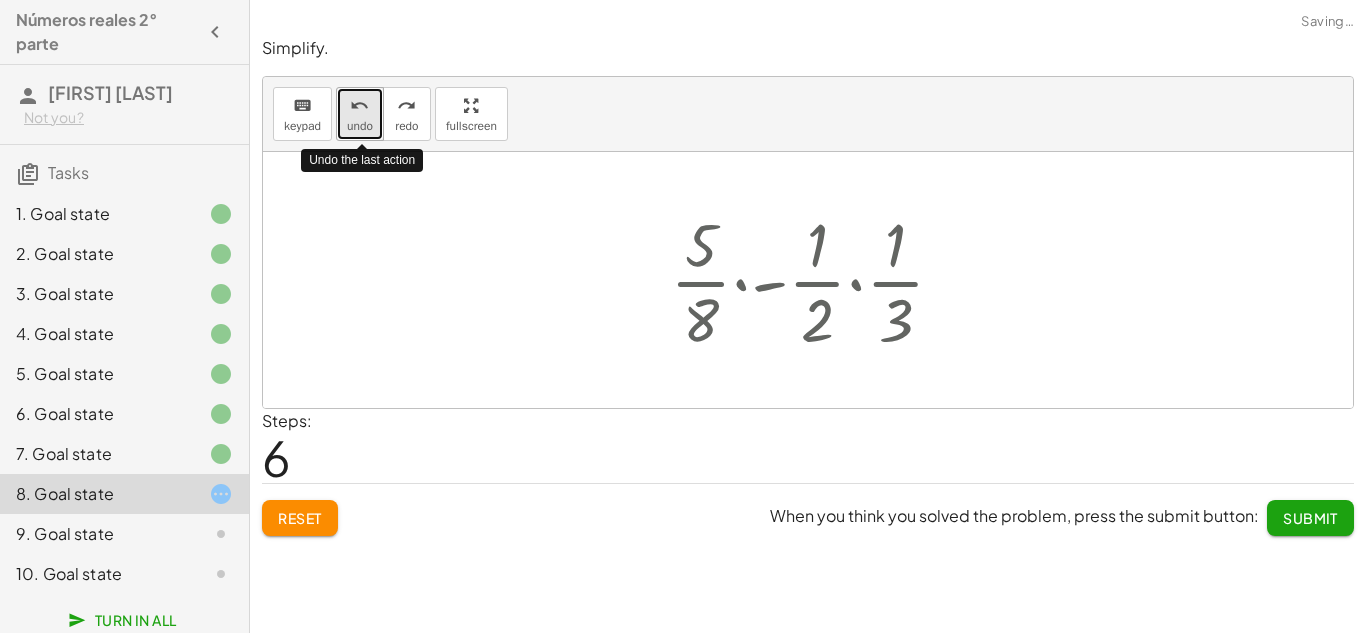 drag, startPoint x: 340, startPoint y: 104, endPoint x: 357, endPoint y: 87, distance: 24.04163 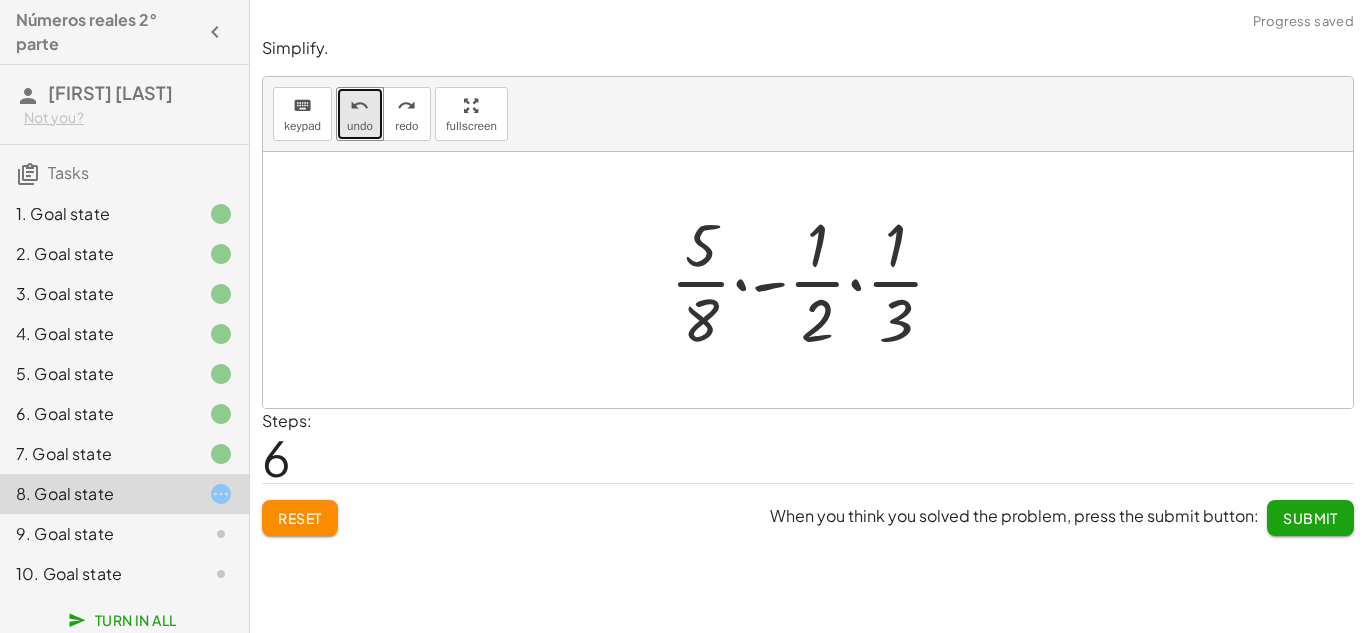 click at bounding box center [815, 280] 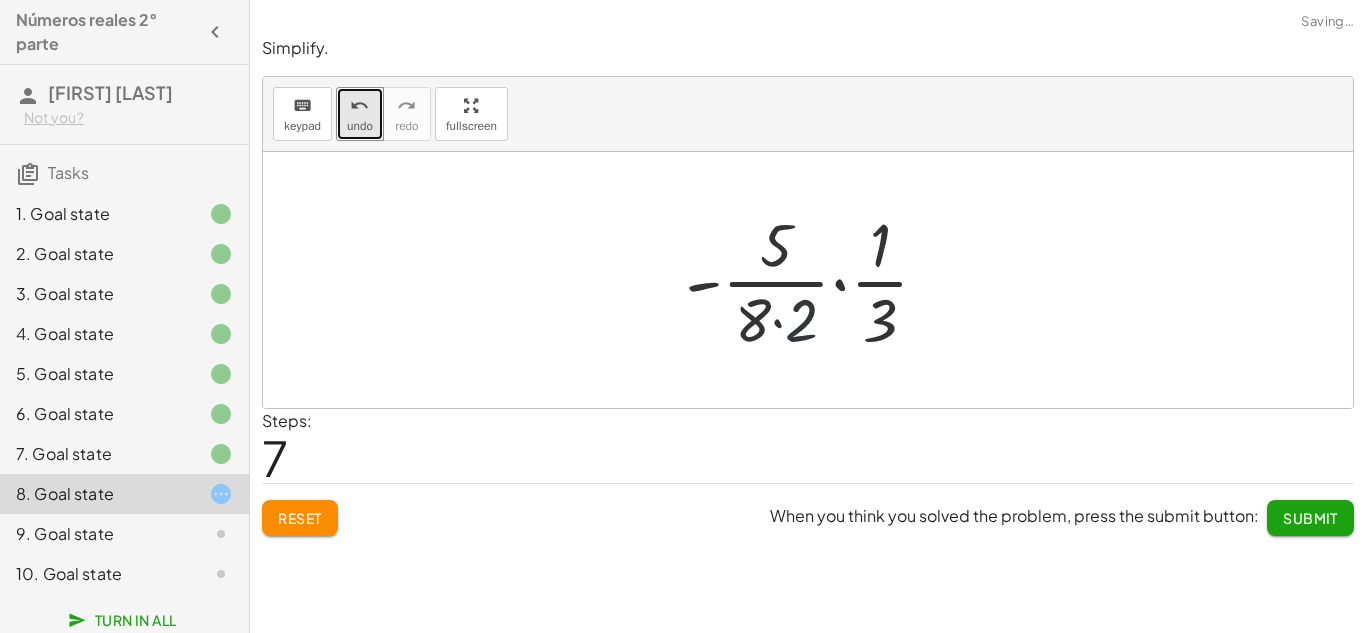 click at bounding box center [815, 280] 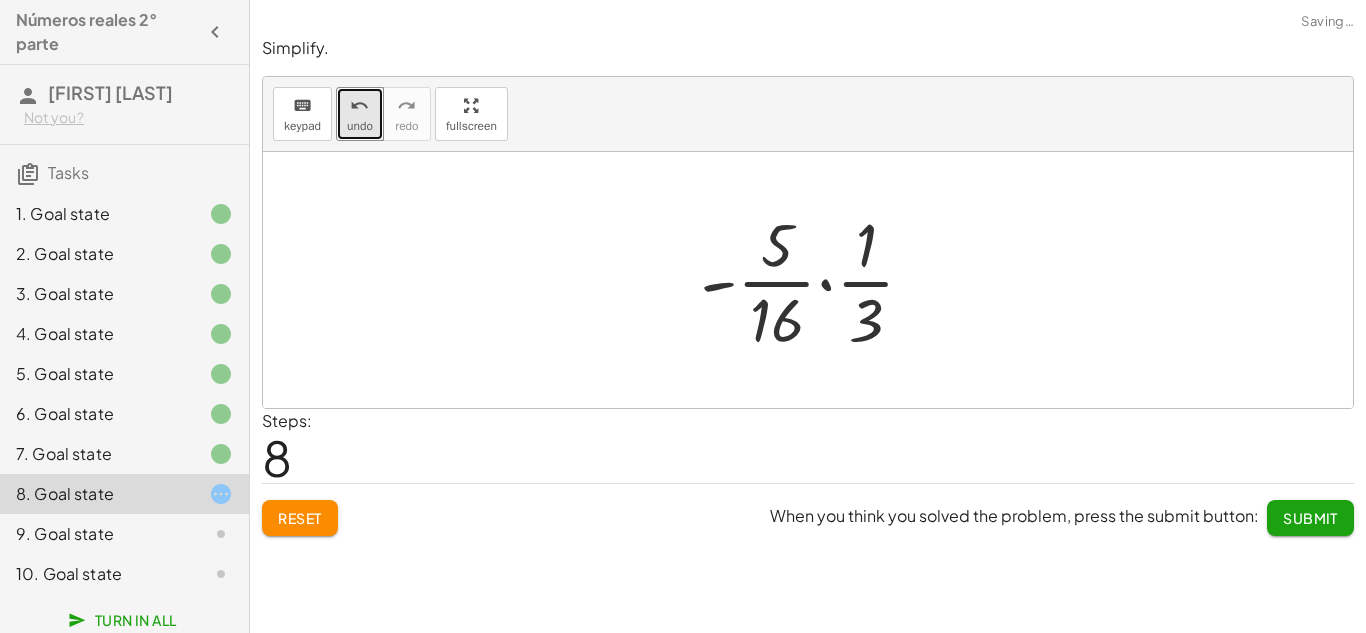 click at bounding box center (815, 280) 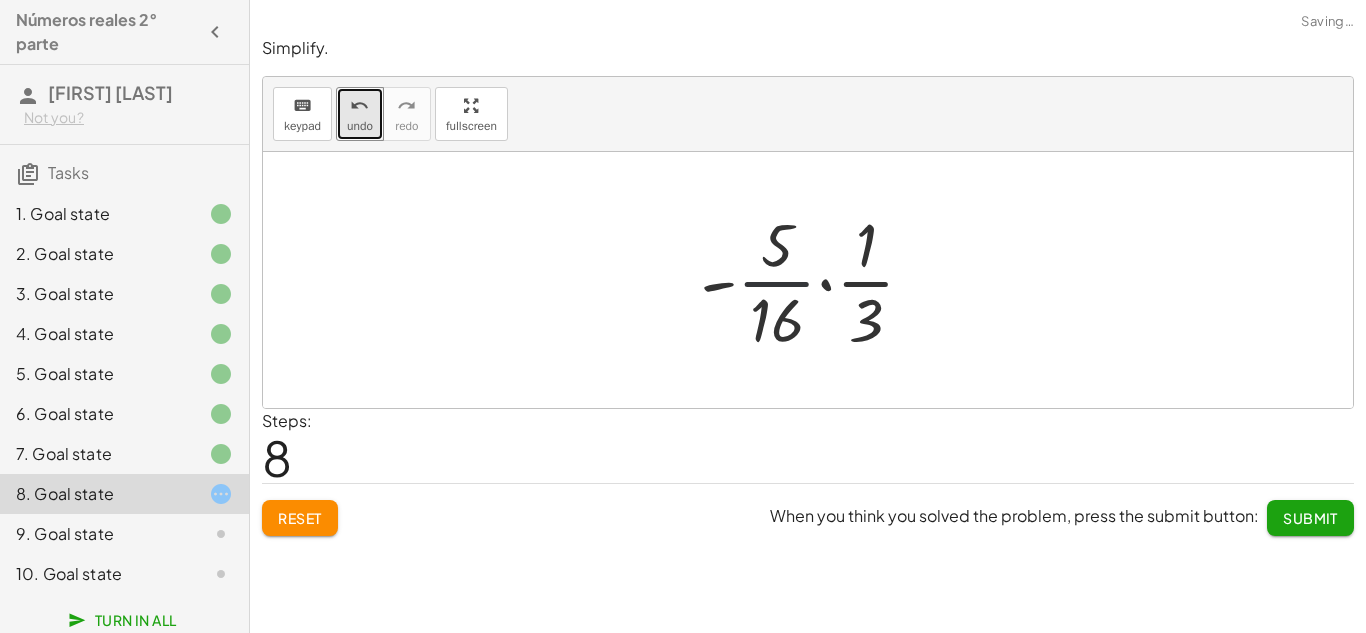 click at bounding box center (815, 280) 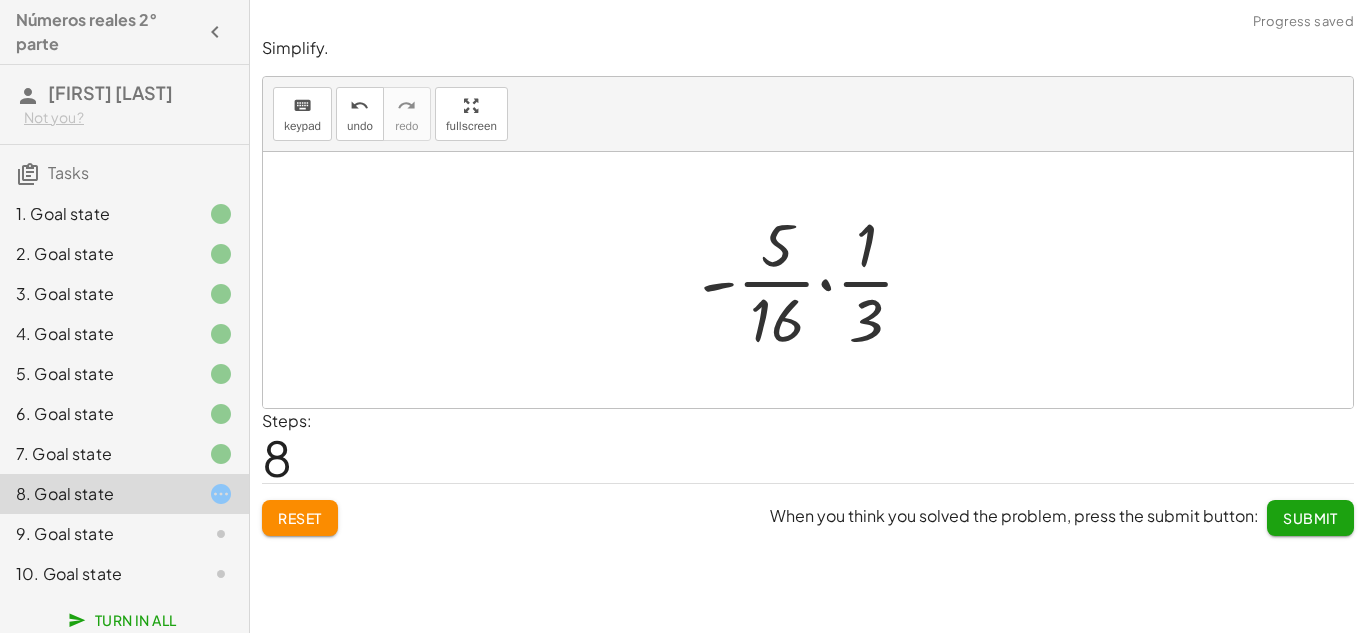 drag, startPoint x: 786, startPoint y: 273, endPoint x: 881, endPoint y: 328, distance: 109.77249 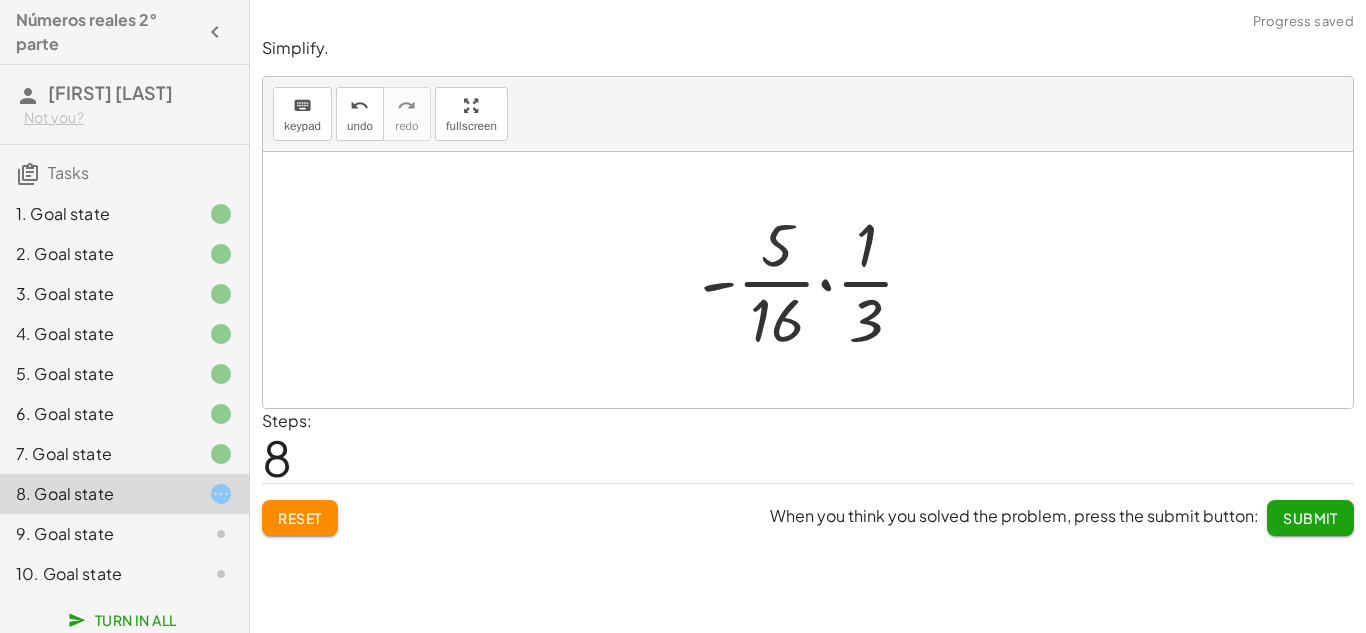 drag, startPoint x: 881, startPoint y: 328, endPoint x: 793, endPoint y: 239, distance: 125.1599 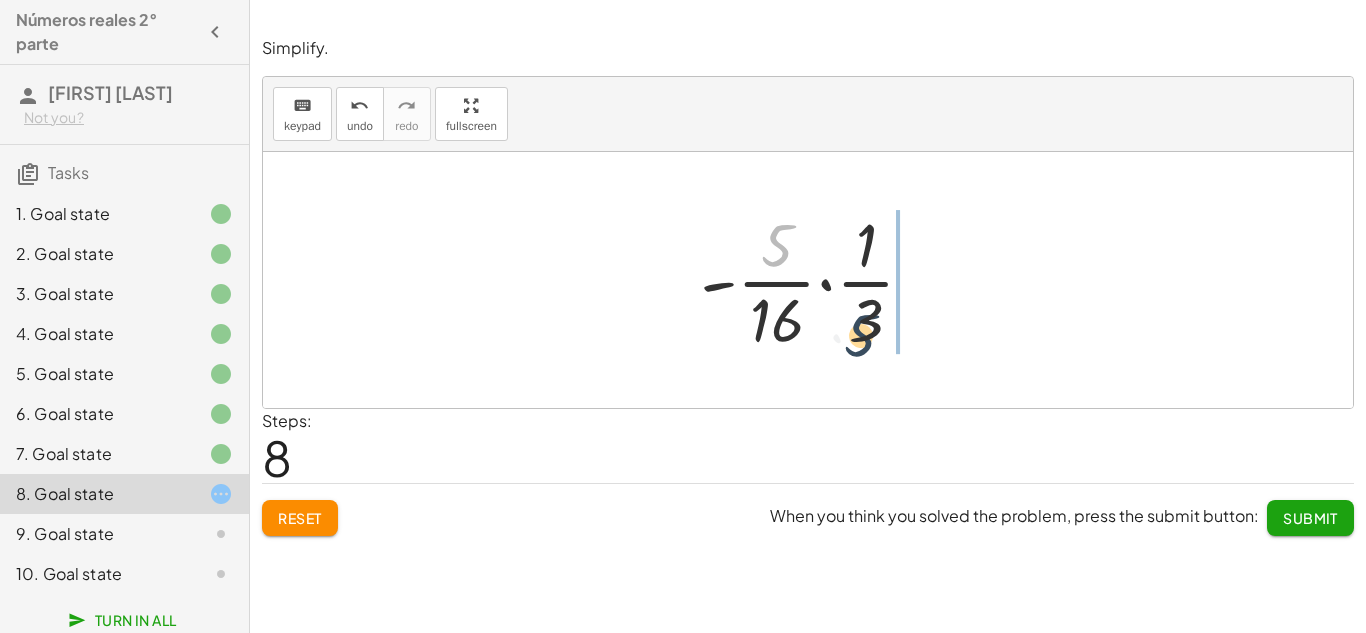 drag, startPoint x: 793, startPoint y: 239, endPoint x: 882, endPoint y: 334, distance: 130.1768 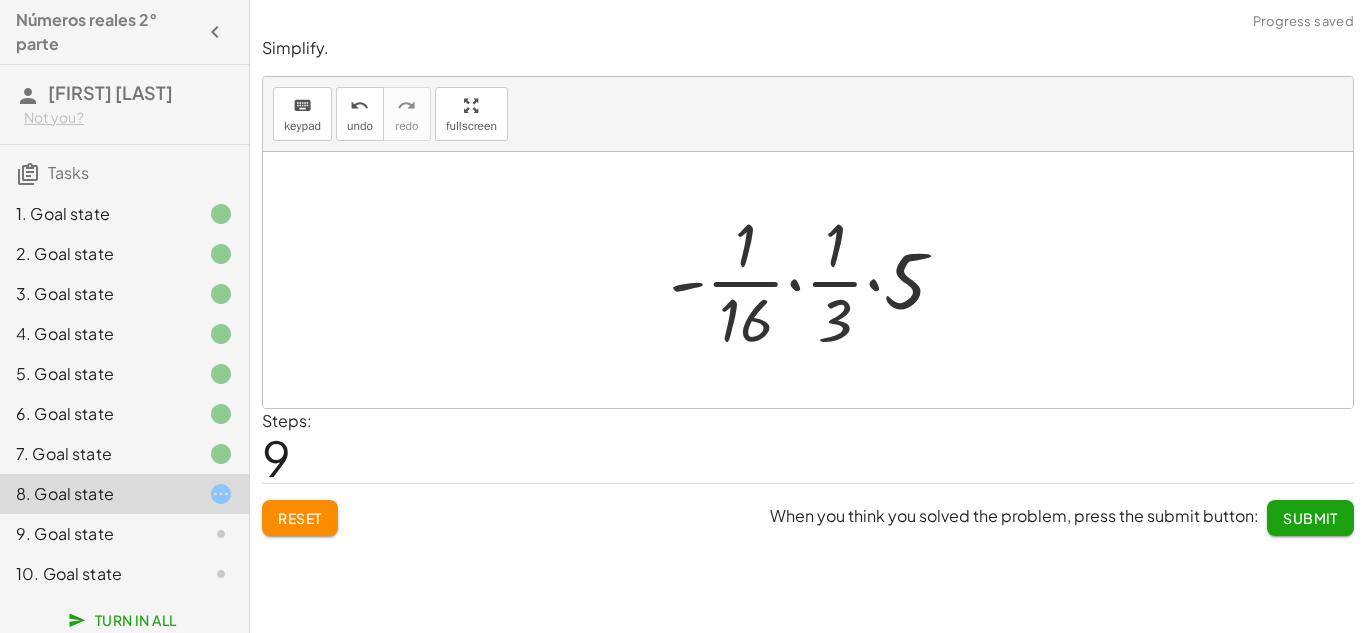 click at bounding box center [815, 280] 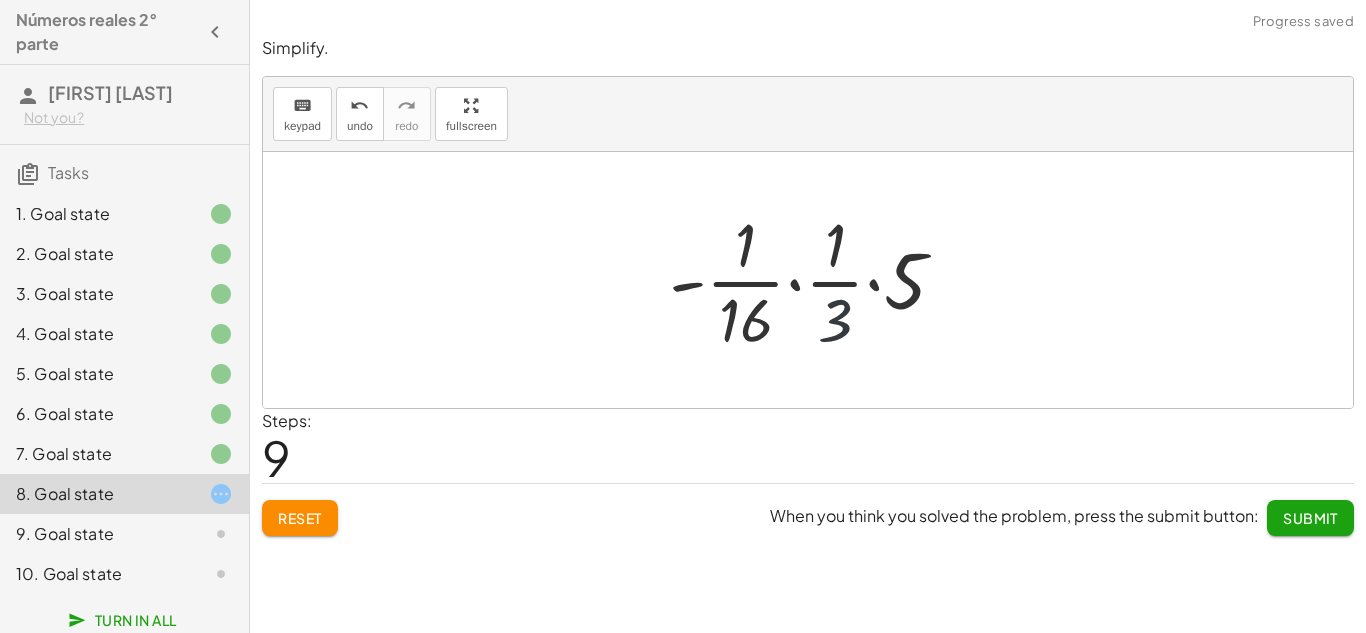 click at bounding box center (815, 280) 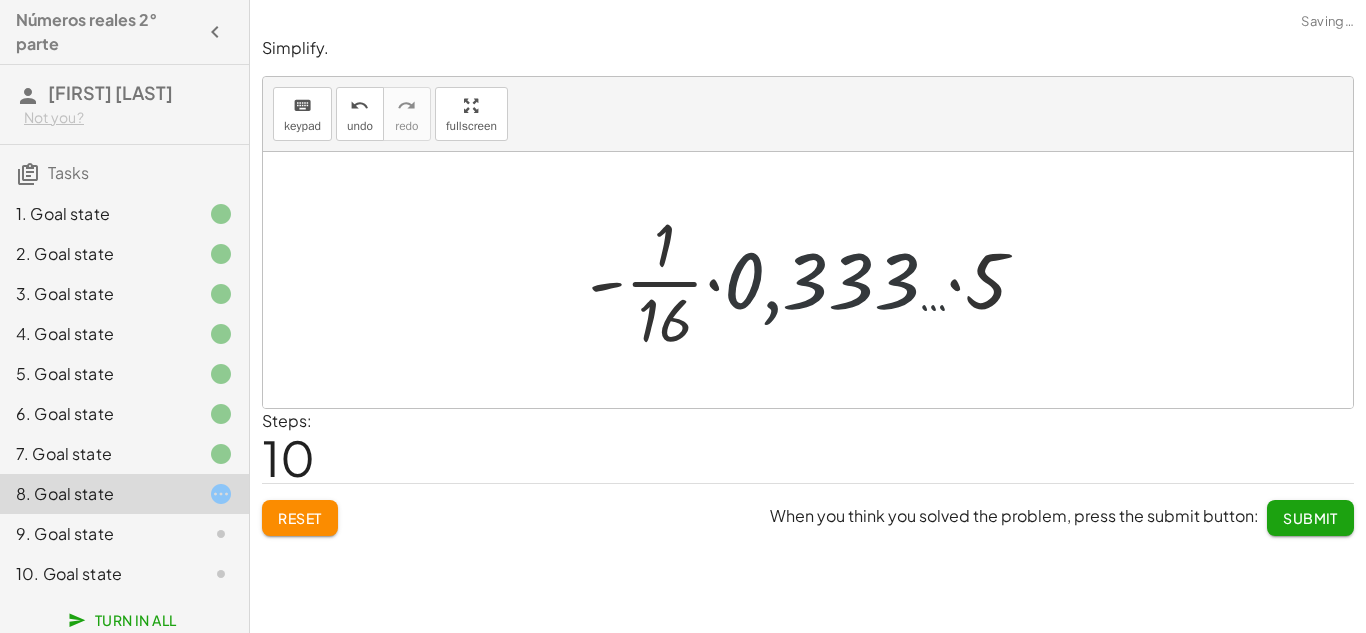 click at bounding box center [815, 280] 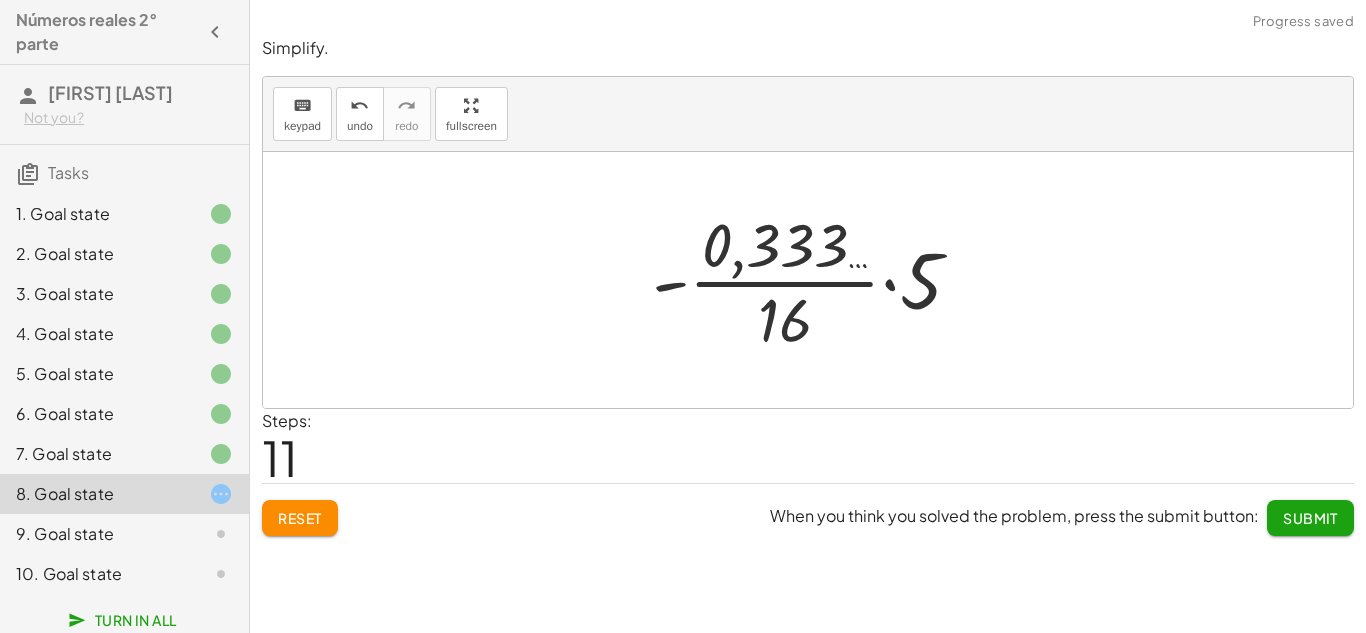 click at bounding box center [815, 280] 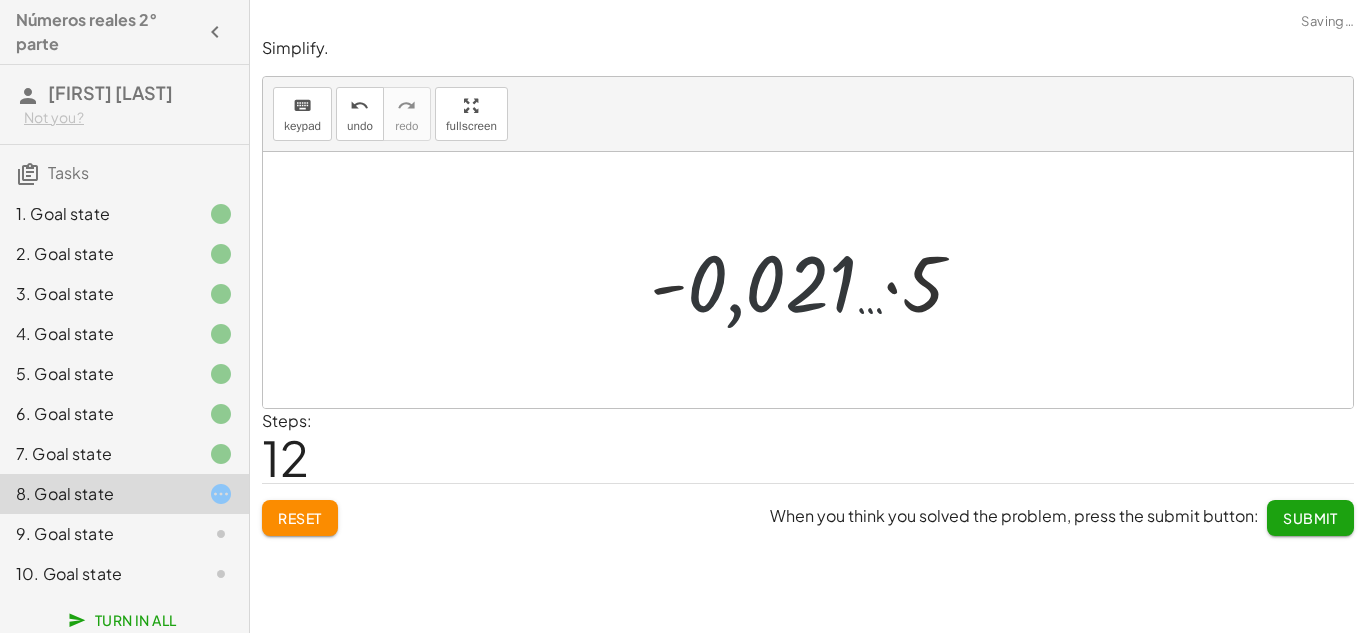 click at bounding box center (815, 280) 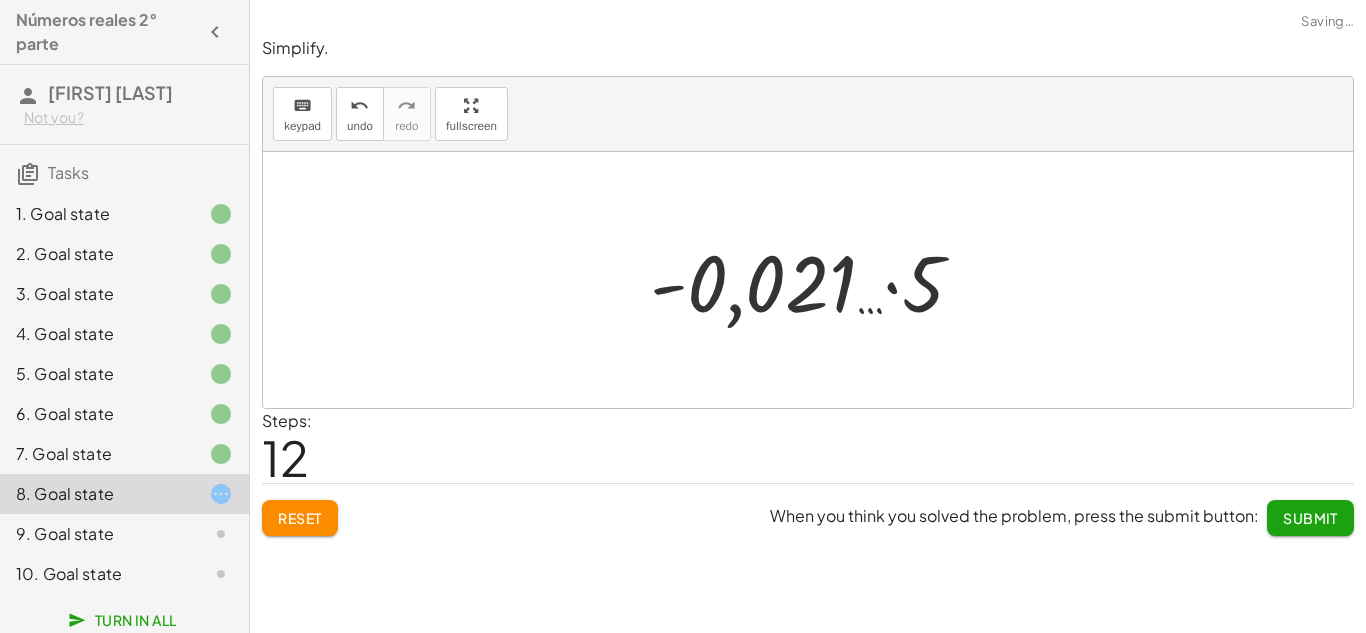 click at bounding box center (815, 280) 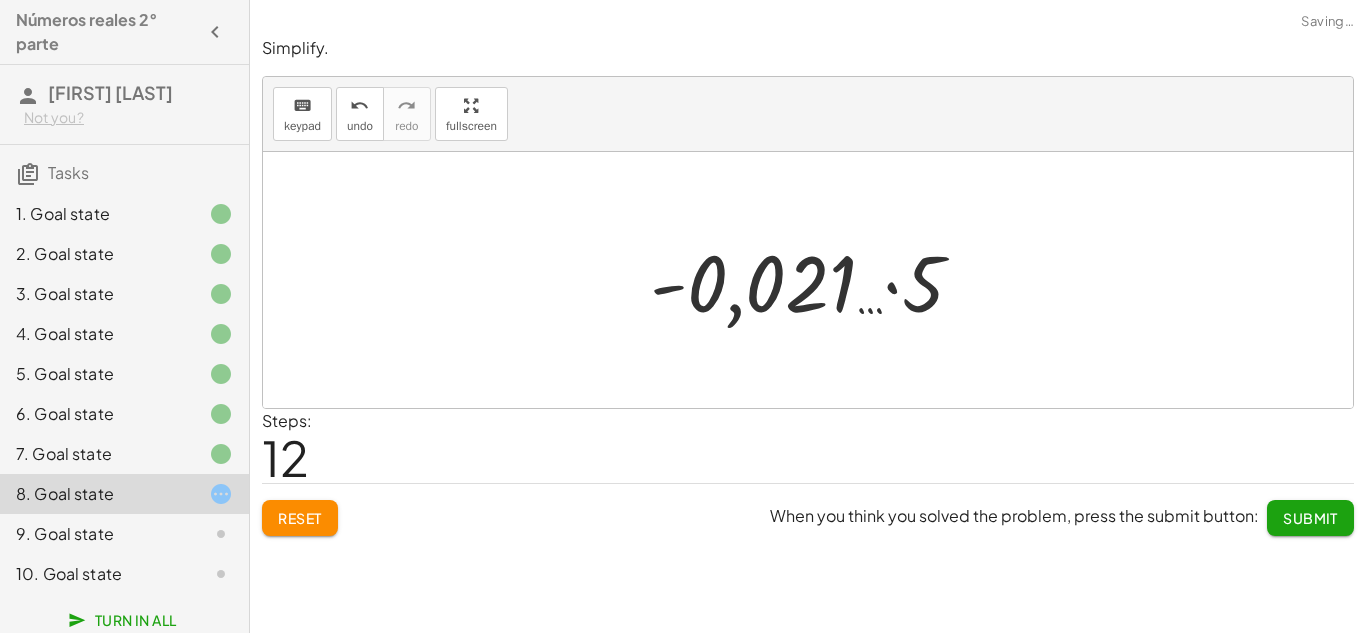 click at bounding box center (815, 280) 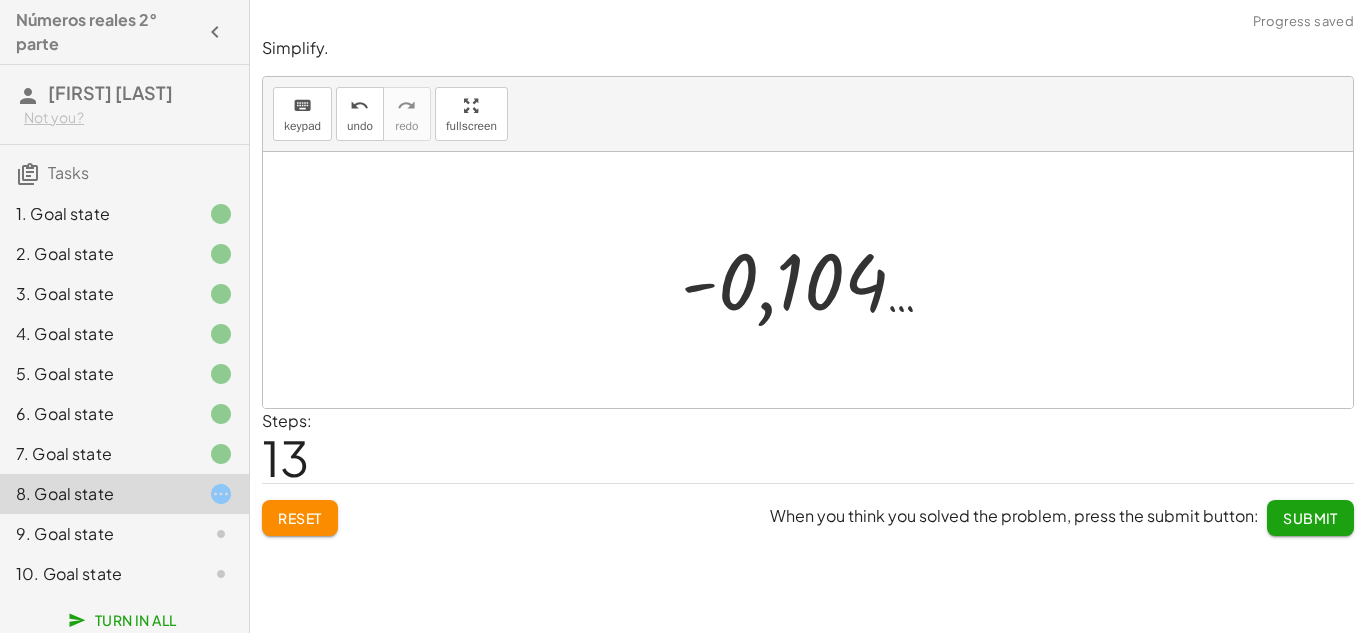 click at bounding box center (815, 280) 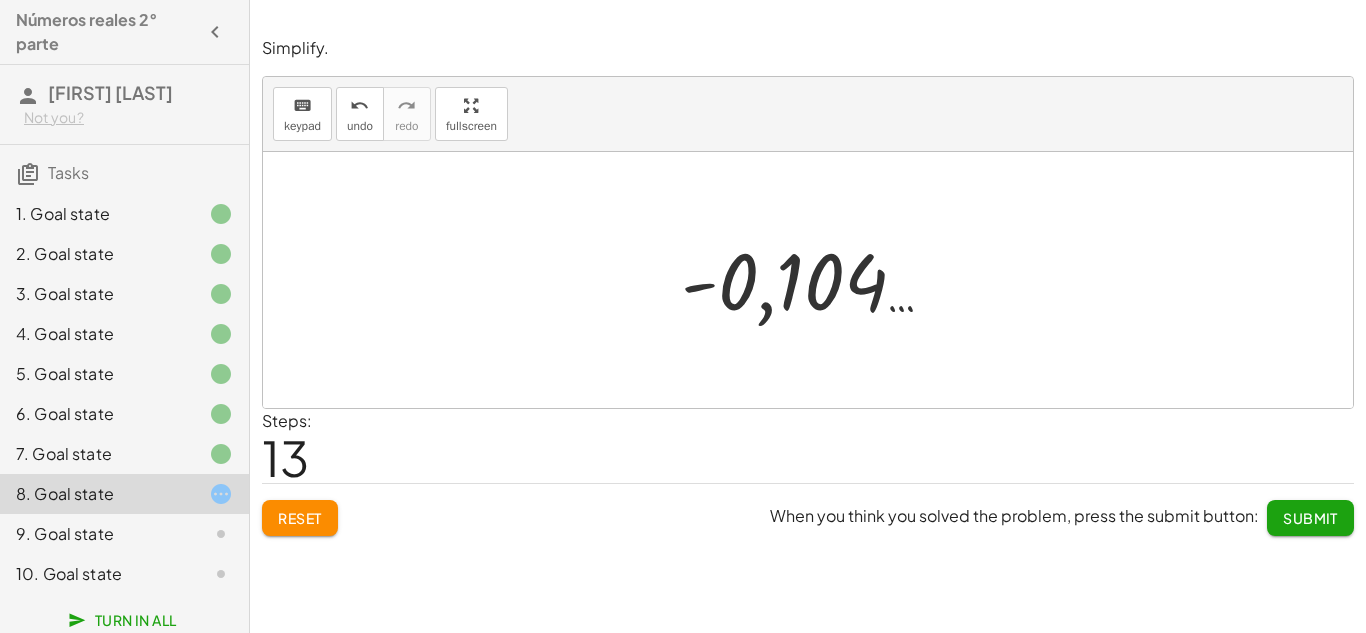 click at bounding box center [815, 280] 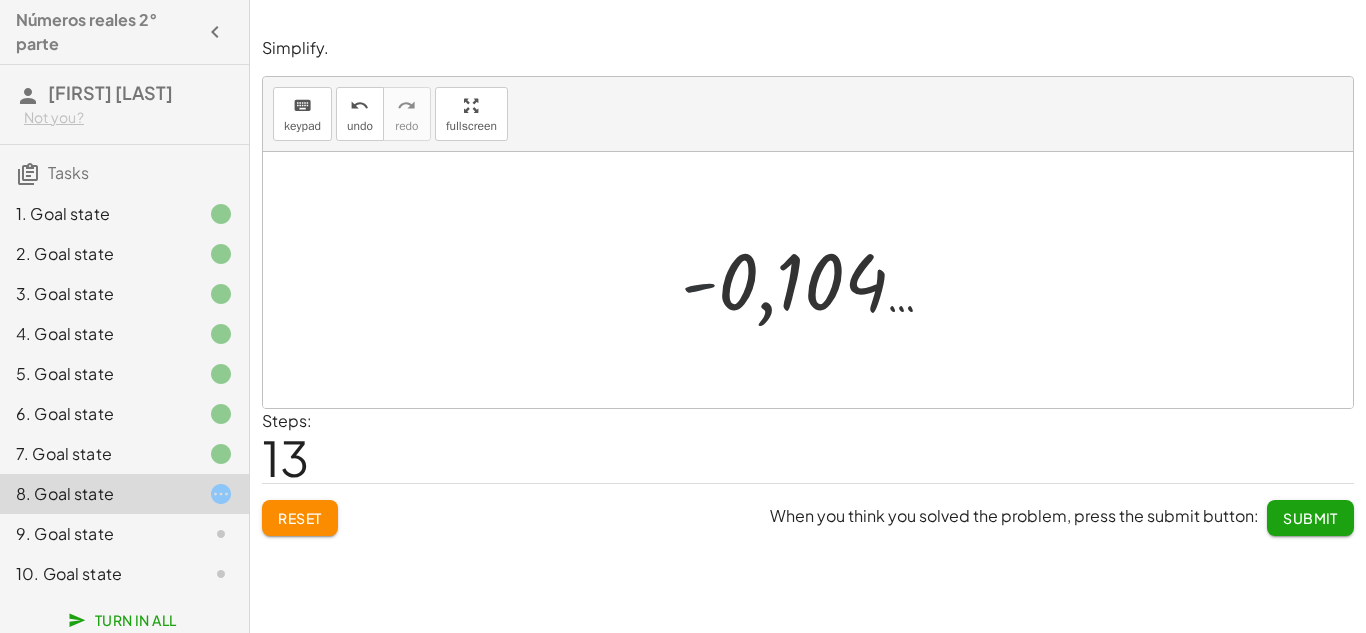 click at bounding box center (815, 280) 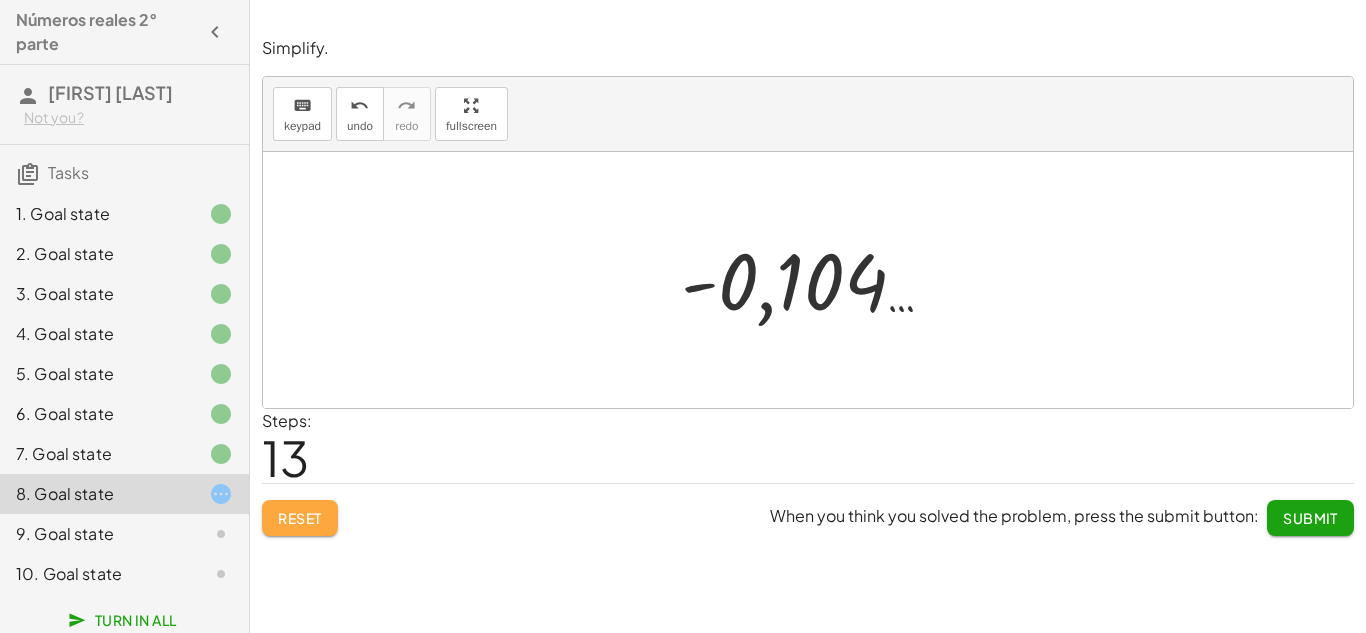 click on "Reset" at bounding box center (300, 518) 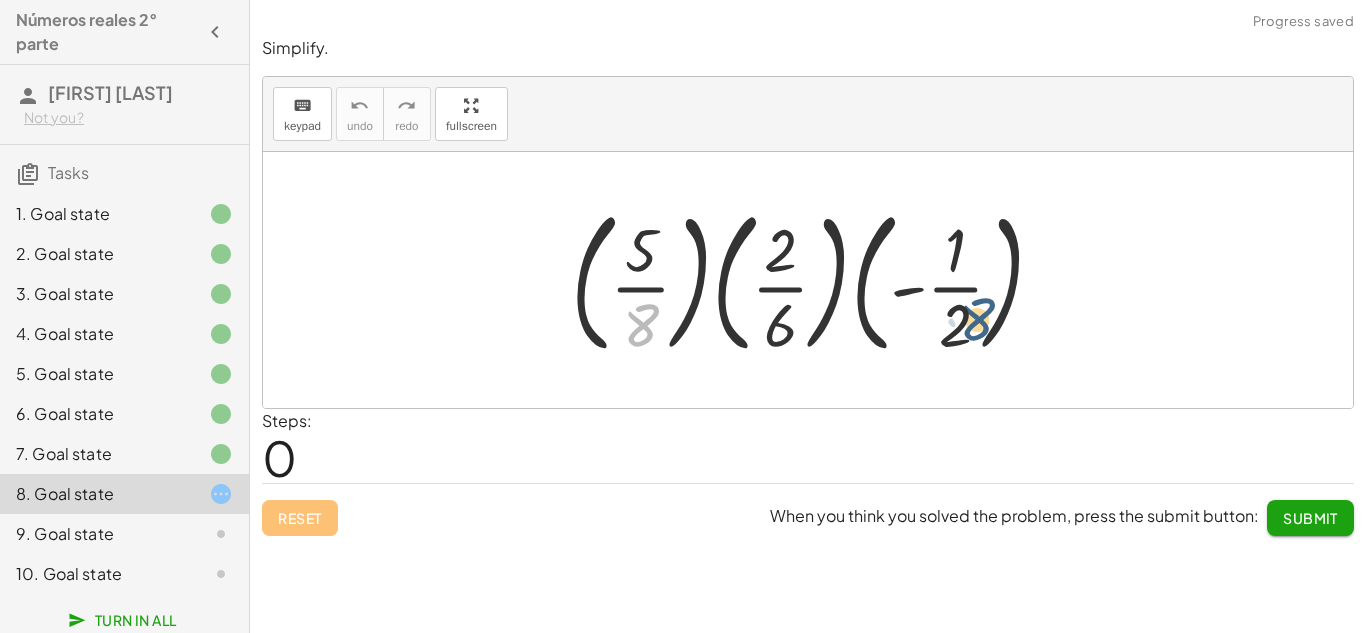 drag, startPoint x: 626, startPoint y: 323, endPoint x: 964, endPoint y: 318, distance: 338.037 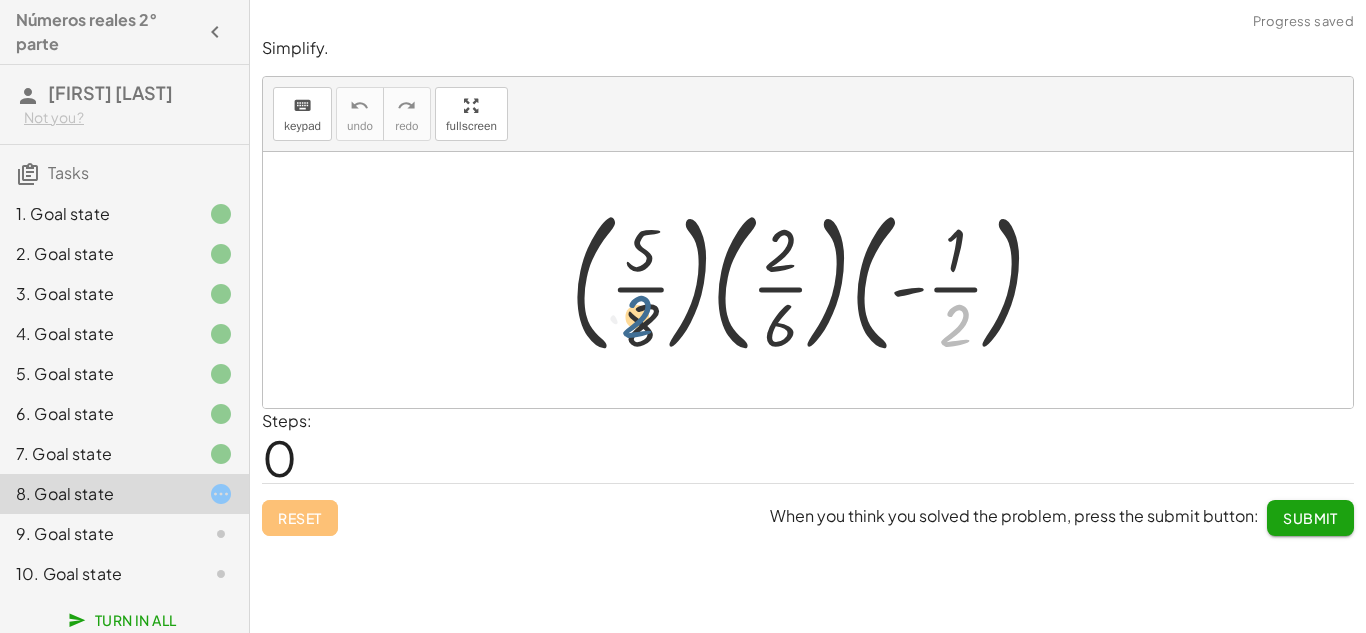 drag, startPoint x: 964, startPoint y: 318, endPoint x: 643, endPoint y: 309, distance: 321.12613 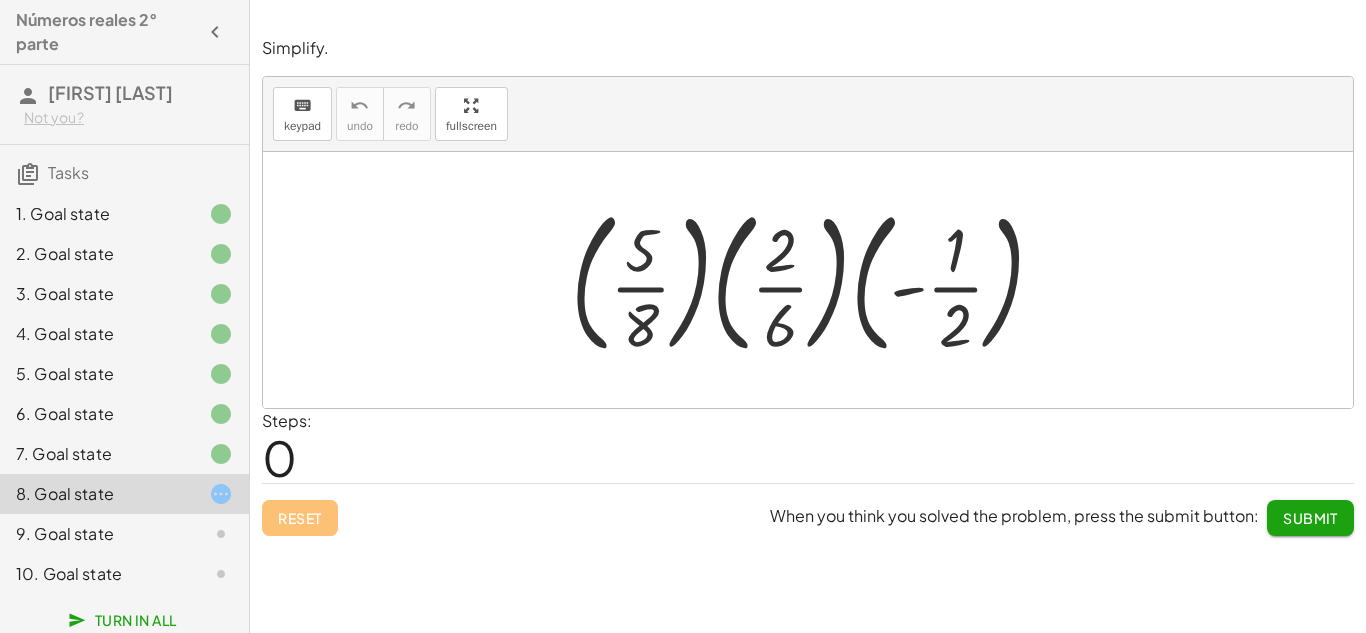 click at bounding box center [816, 280] 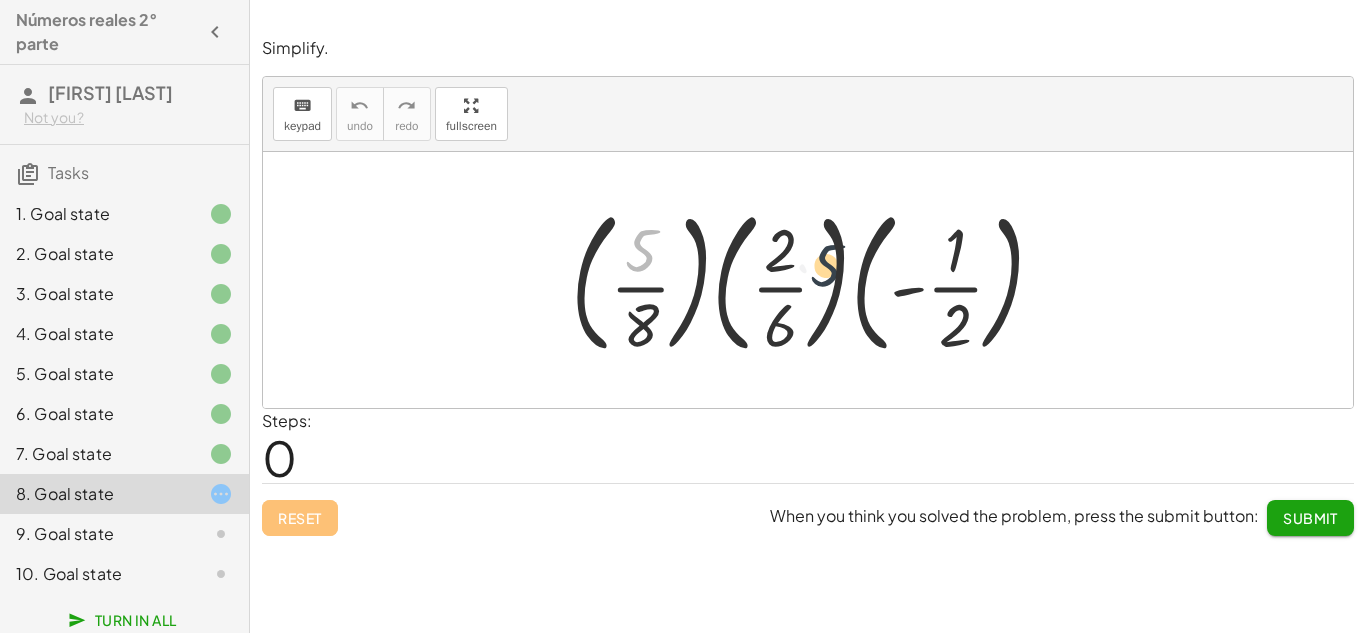 drag, startPoint x: 634, startPoint y: 243, endPoint x: 888, endPoint y: 263, distance: 254.78618 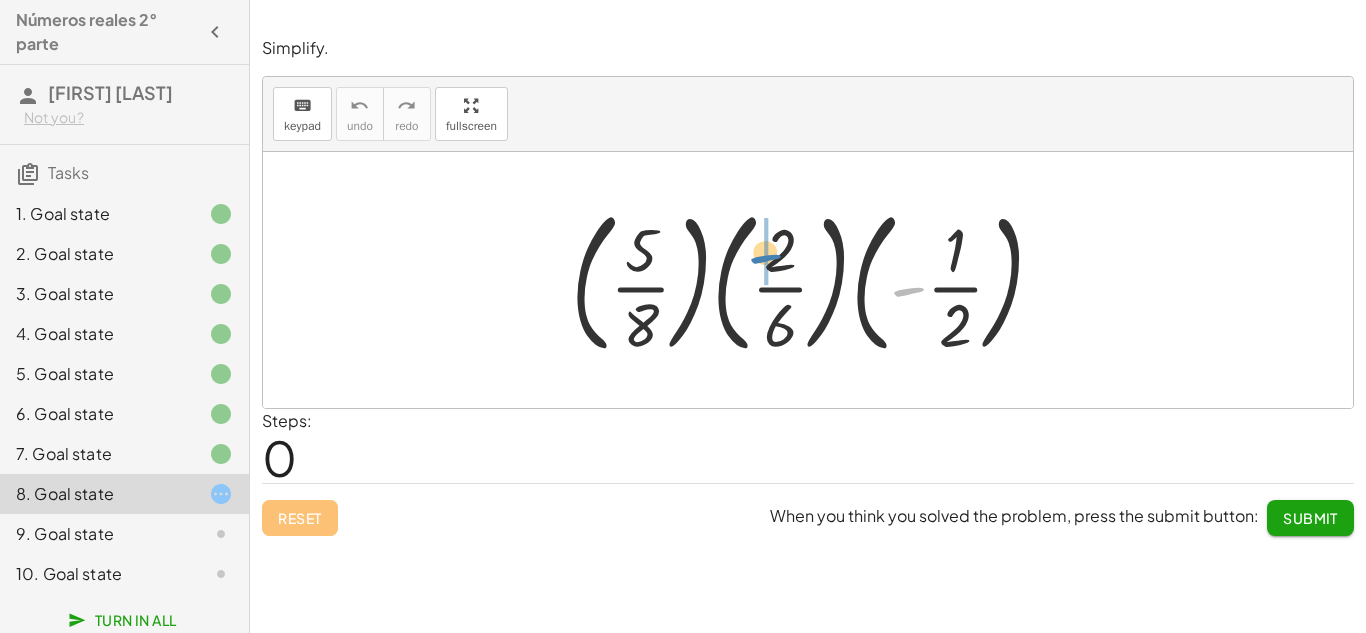 drag, startPoint x: 907, startPoint y: 268, endPoint x: 758, endPoint y: 230, distance: 153.7693 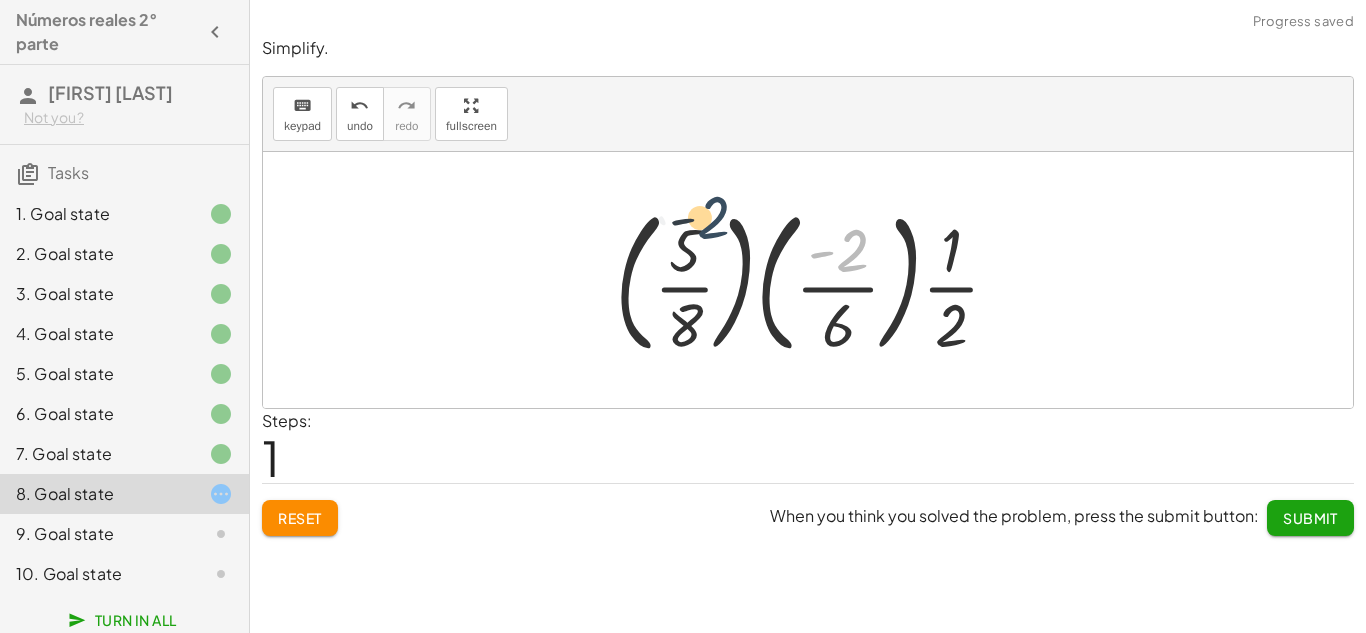 drag, startPoint x: 849, startPoint y: 268, endPoint x: 704, endPoint y: 235, distance: 148.70776 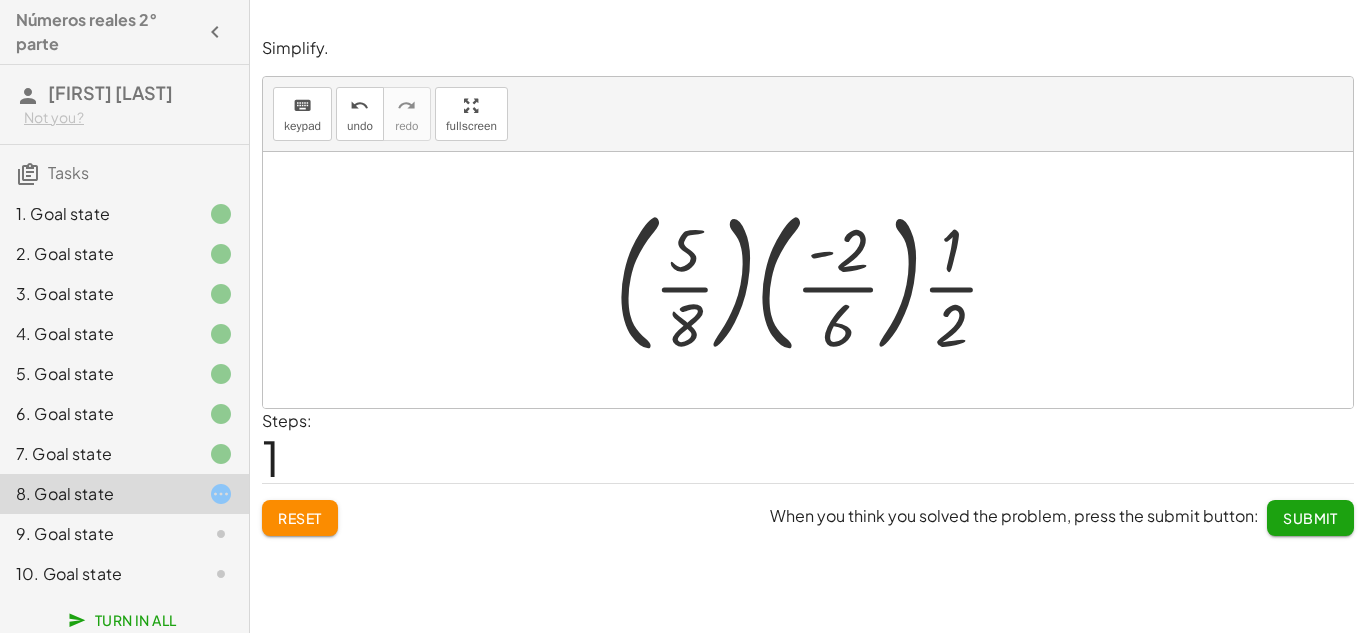 click at bounding box center [815, 280] 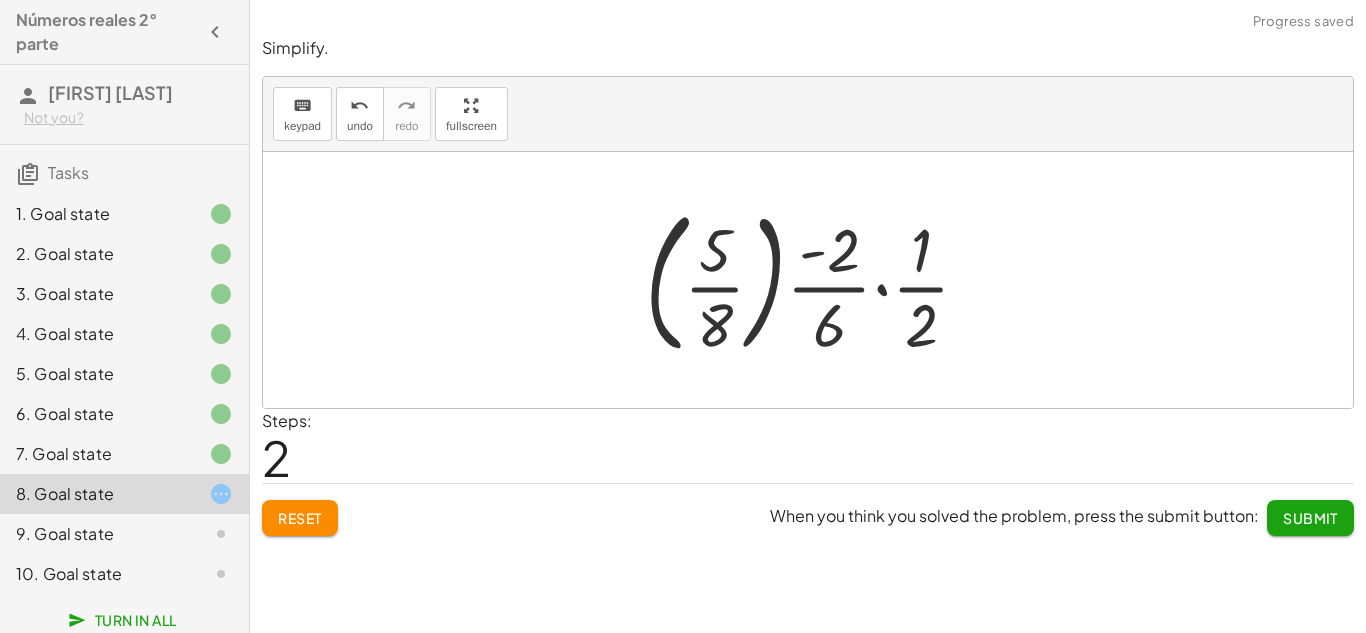 click at bounding box center (815, 280) 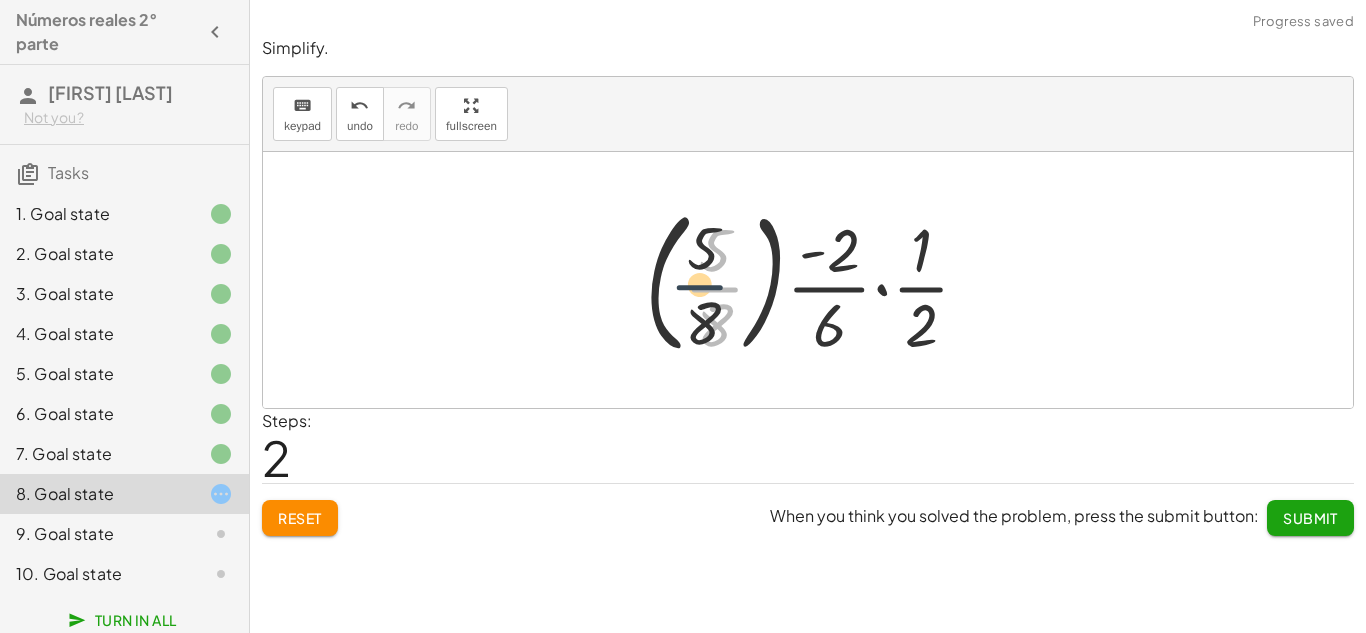 drag, startPoint x: 690, startPoint y: 278, endPoint x: 649, endPoint y: 273, distance: 41.303753 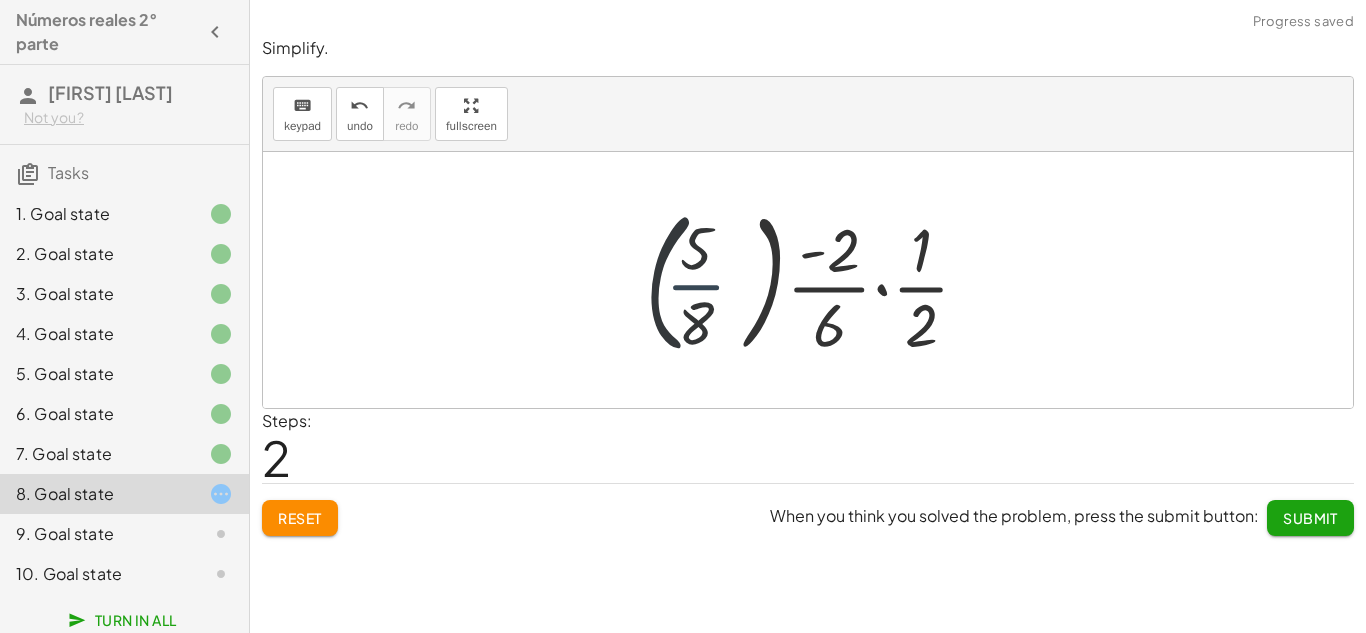 click at bounding box center (815, 280) 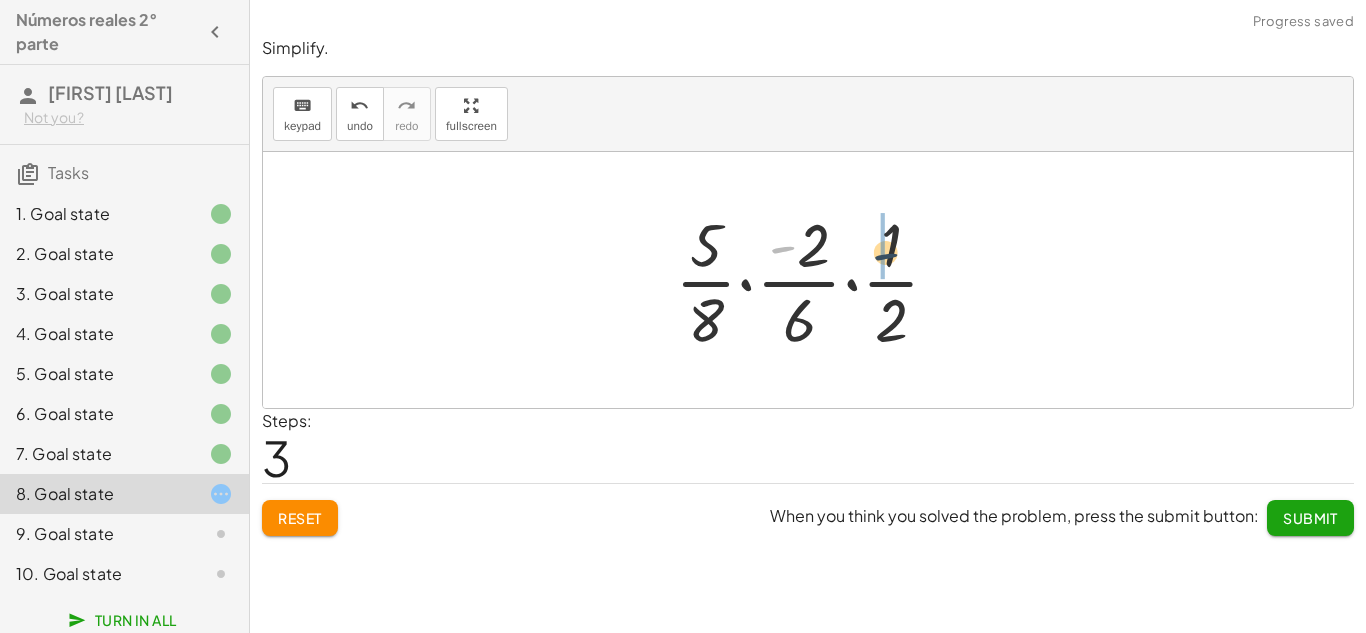 drag, startPoint x: 779, startPoint y: 259, endPoint x: 908, endPoint y: 271, distance: 129.55693 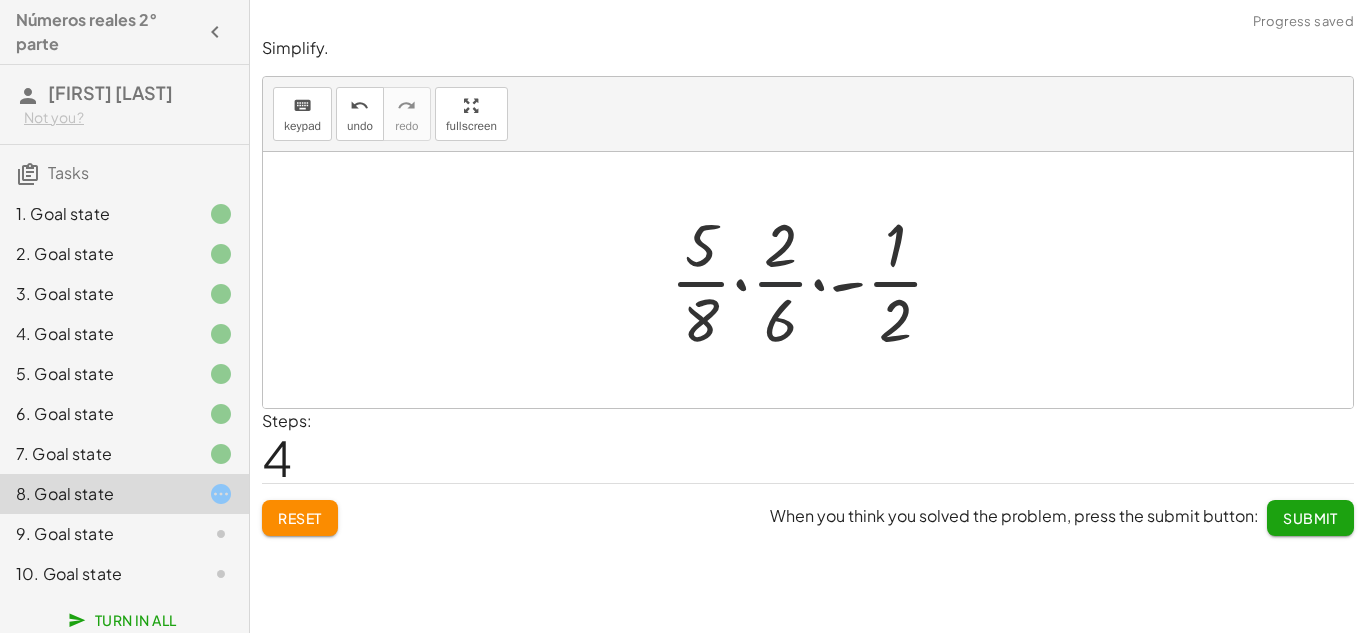click at bounding box center (815, 280) 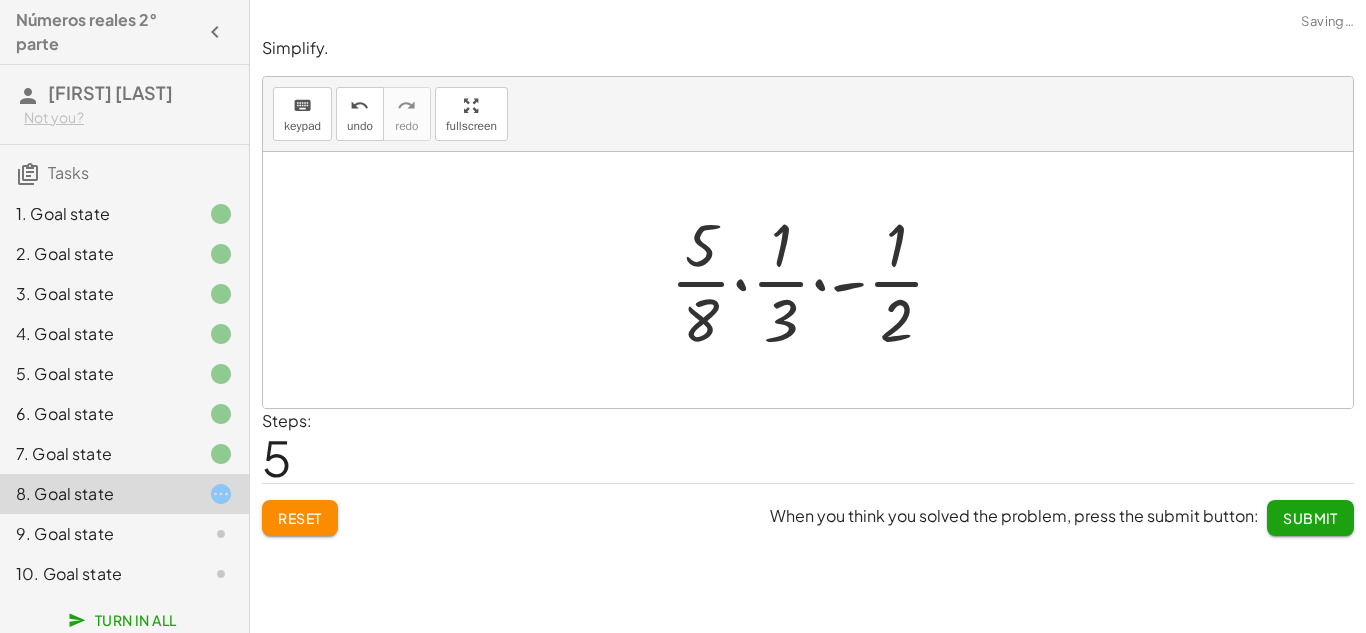 click at bounding box center [815, 280] 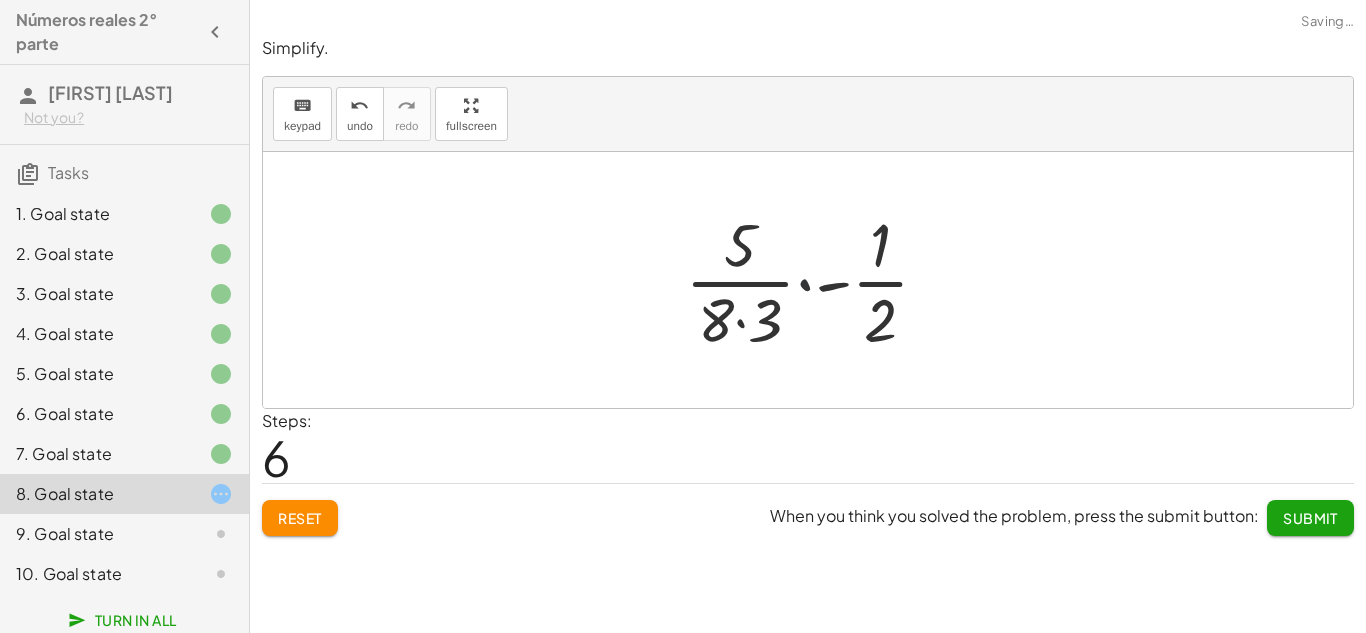 click at bounding box center (815, 280) 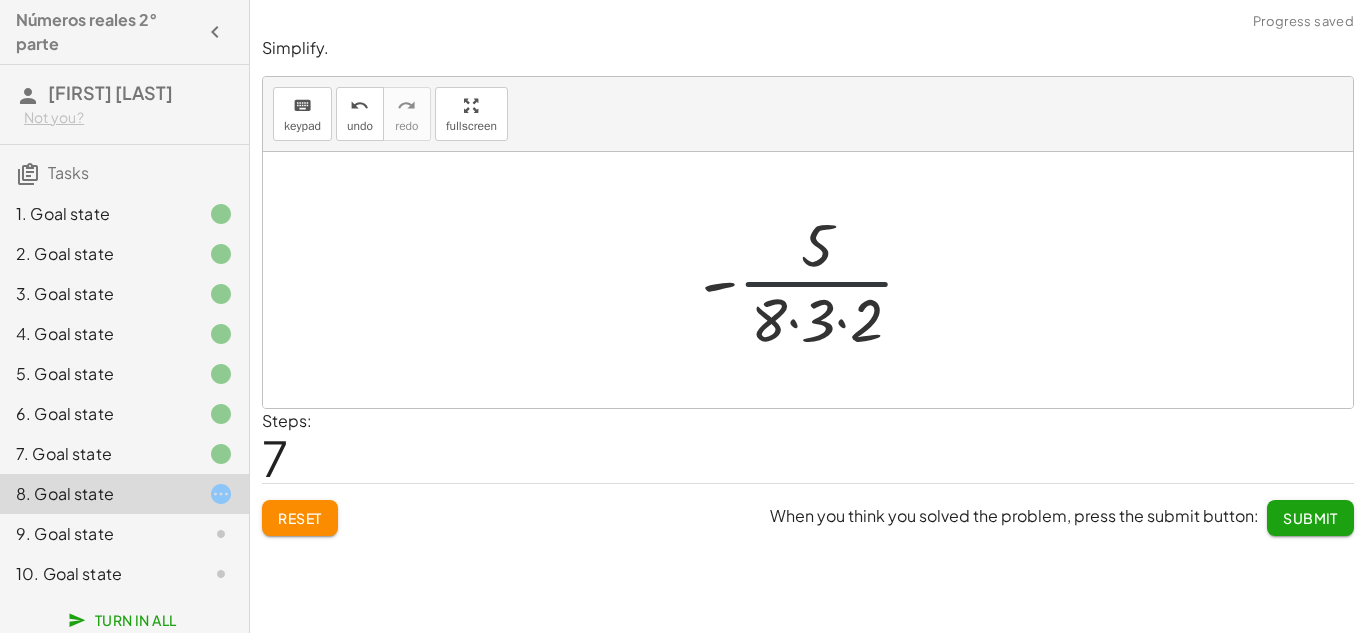 click at bounding box center (816, 280) 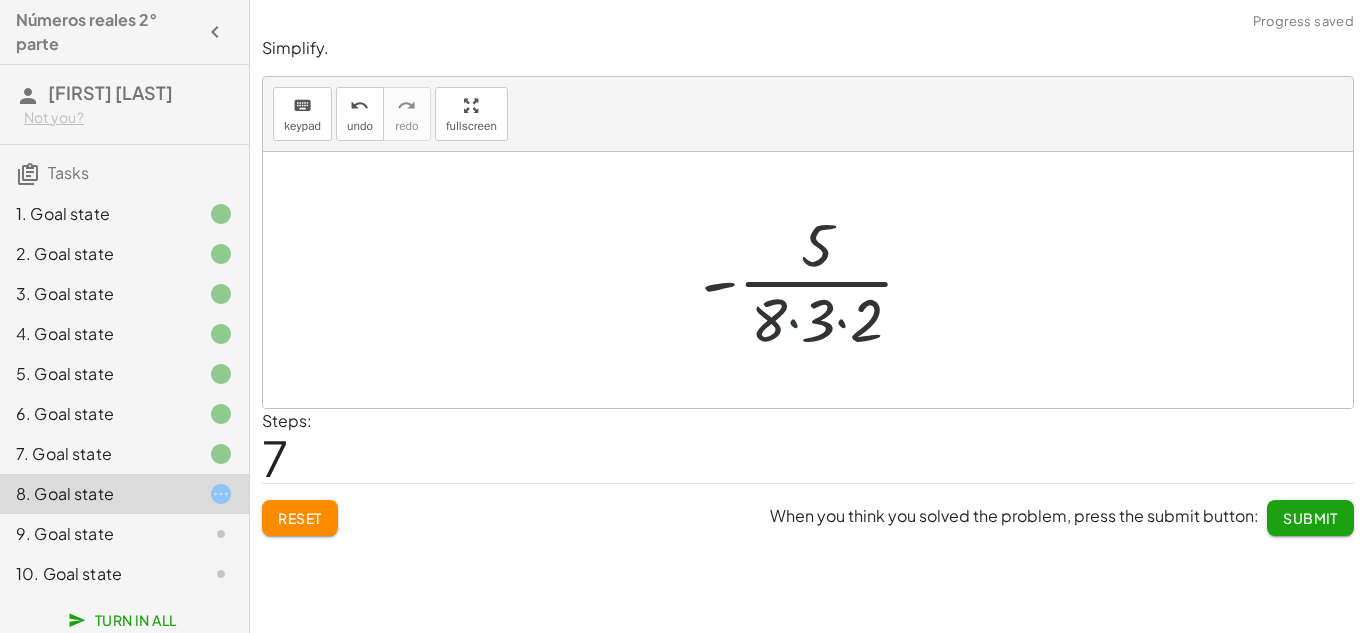 click at bounding box center (816, 280) 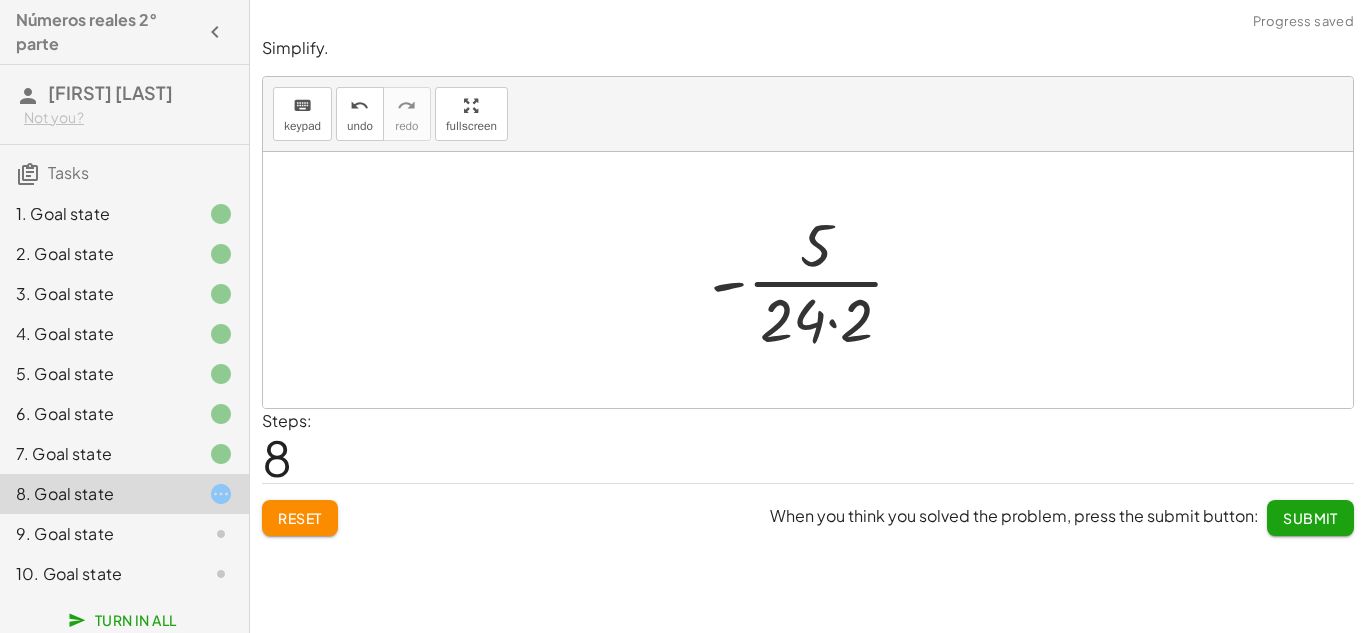 click at bounding box center [815, 280] 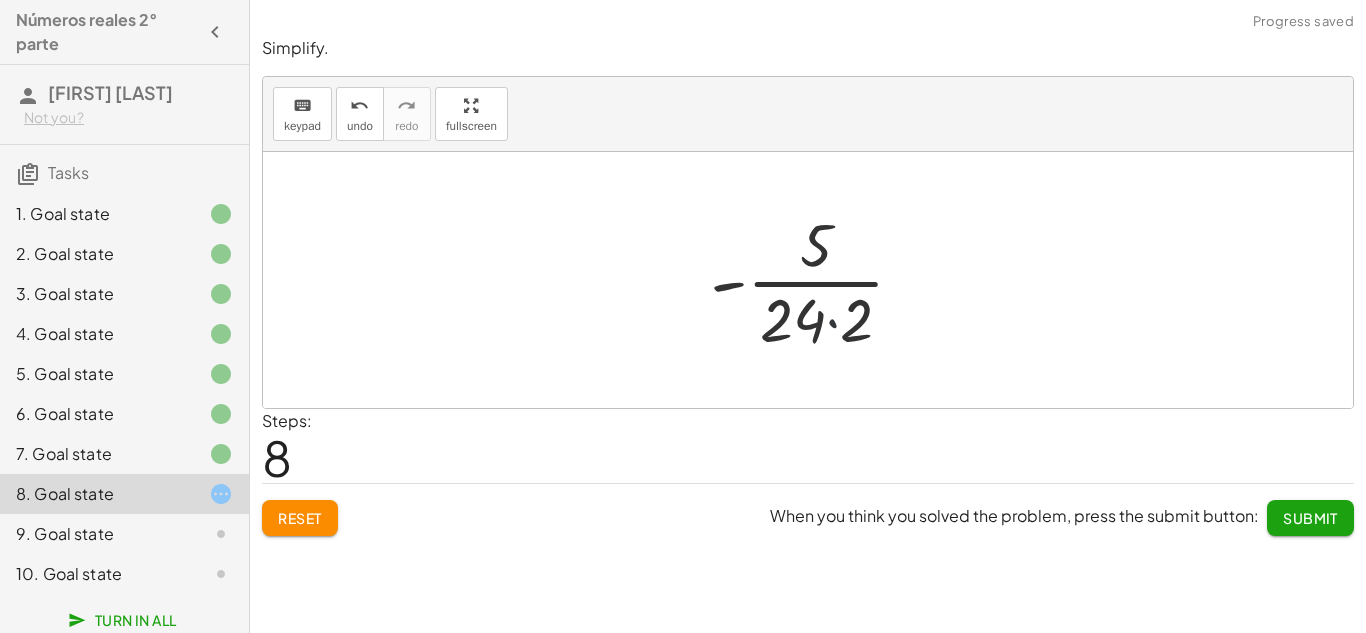 click at bounding box center [815, 280] 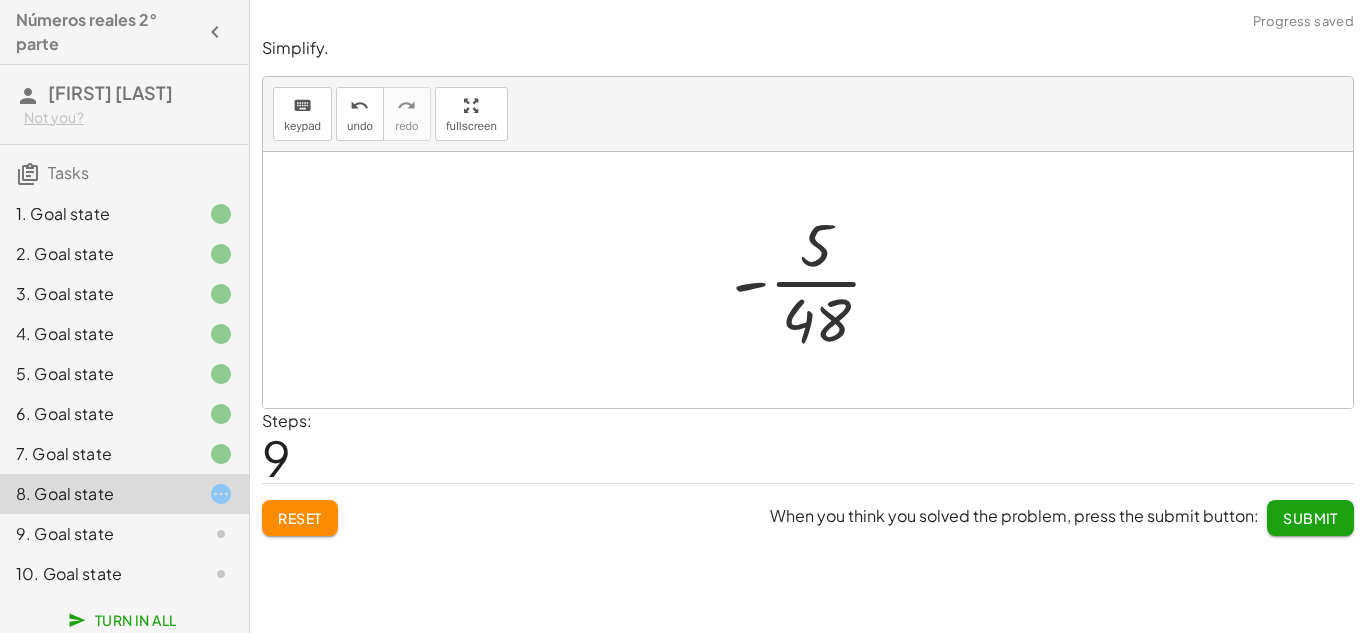 click at bounding box center [815, 280] 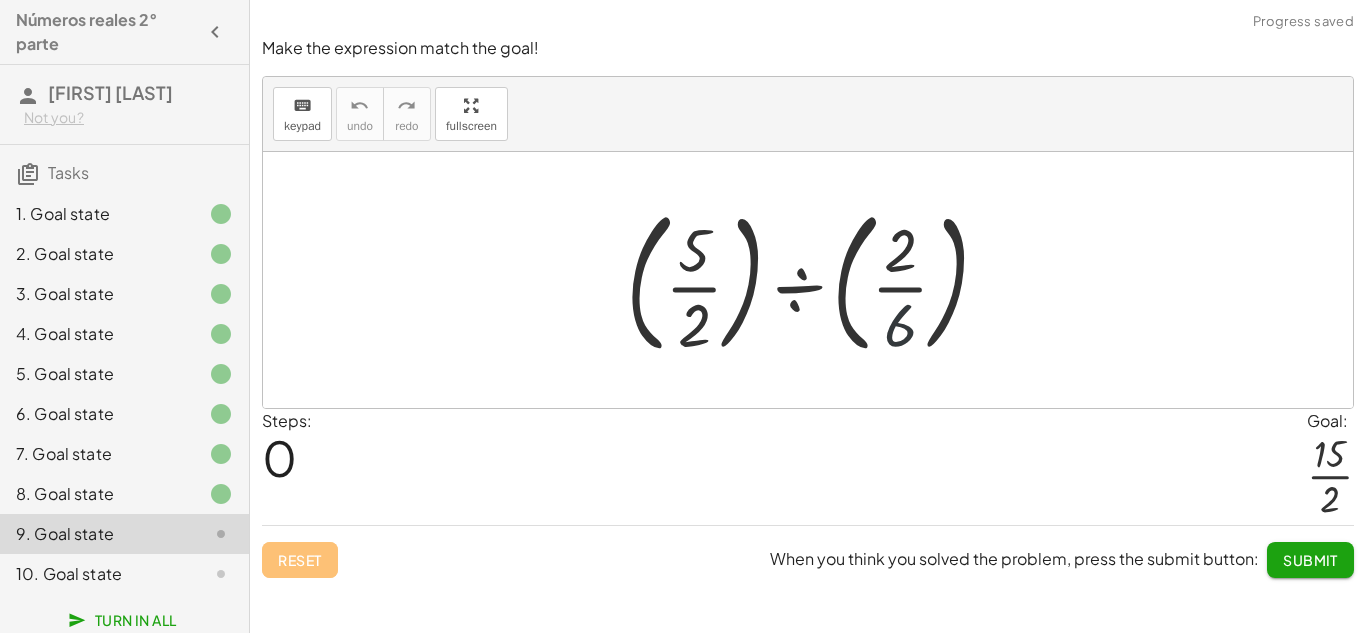 click at bounding box center (816, 280) 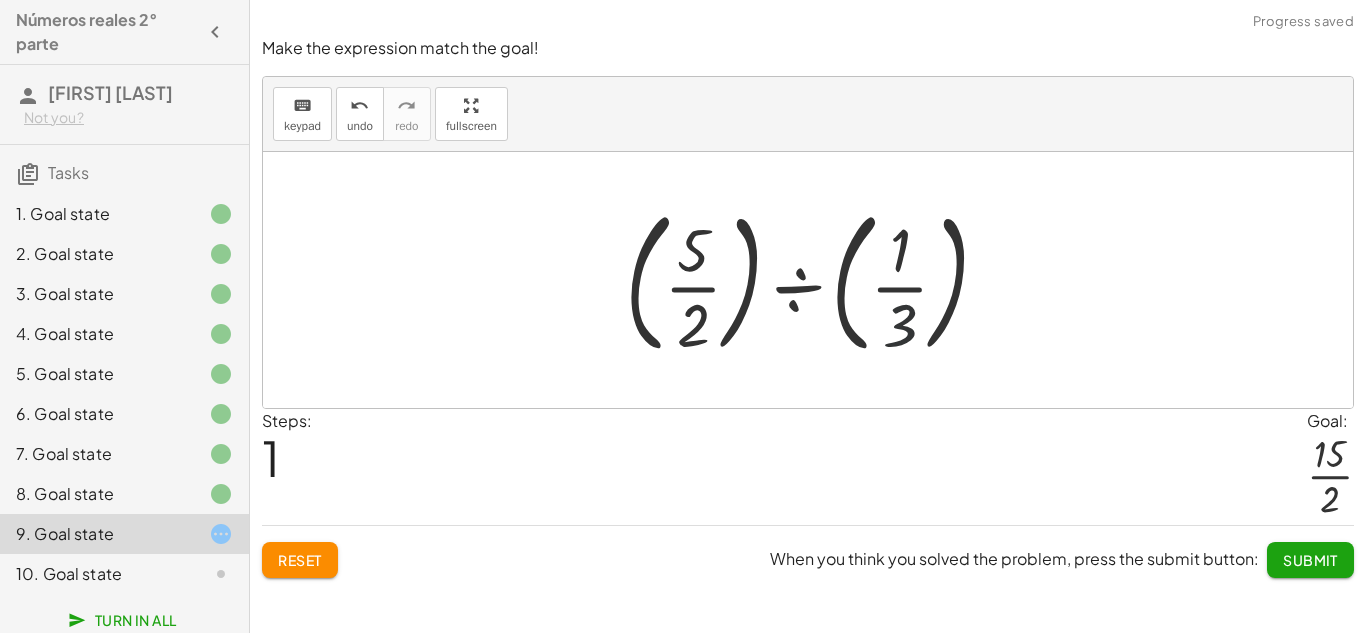 click at bounding box center [815, 280] 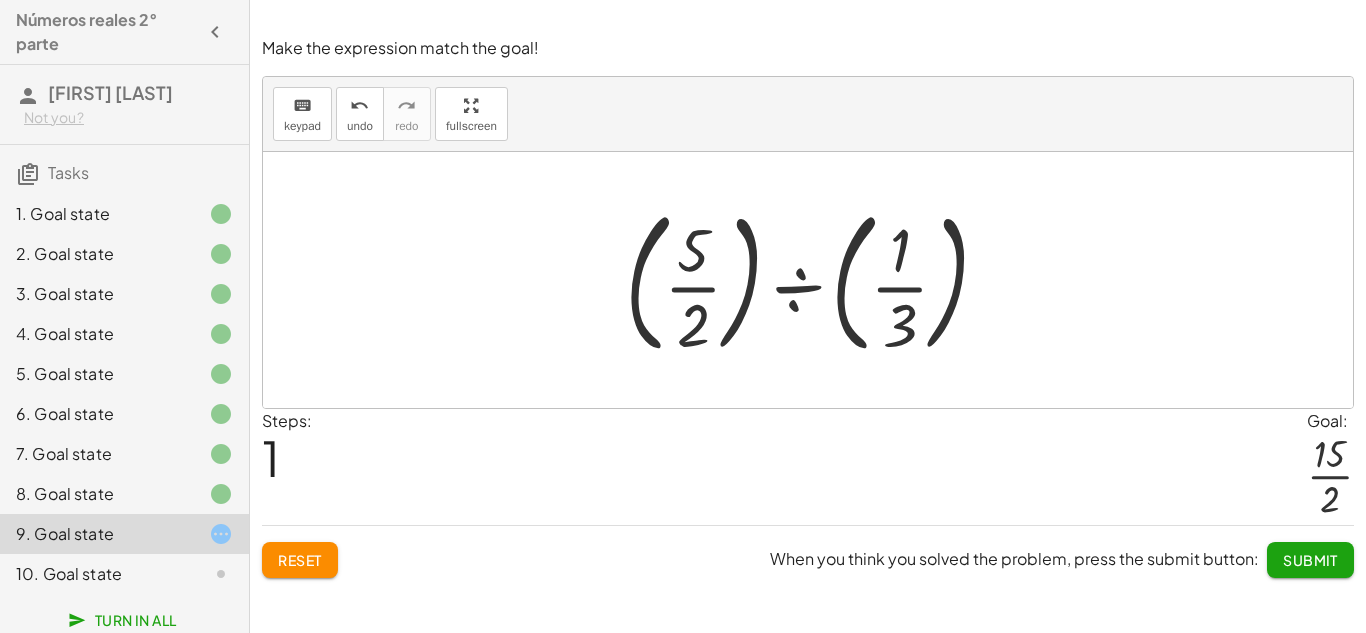 click at bounding box center (815, 280) 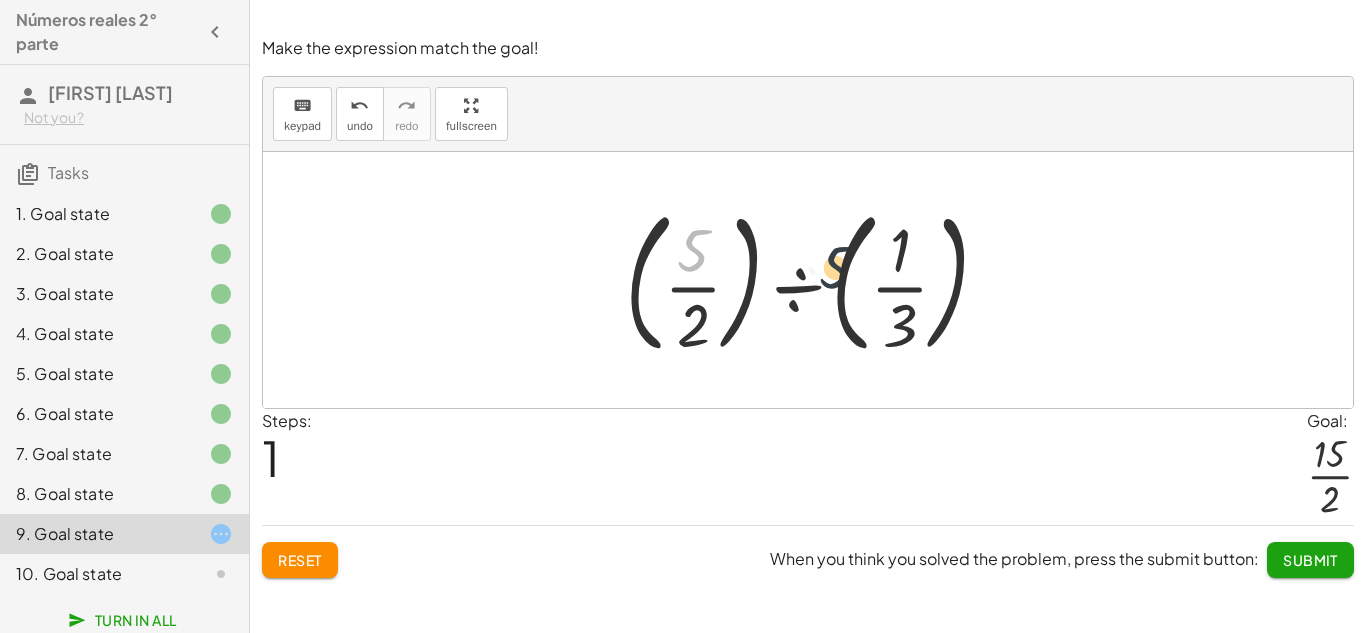 drag, startPoint x: 689, startPoint y: 266, endPoint x: 894, endPoint y: 288, distance: 206.17711 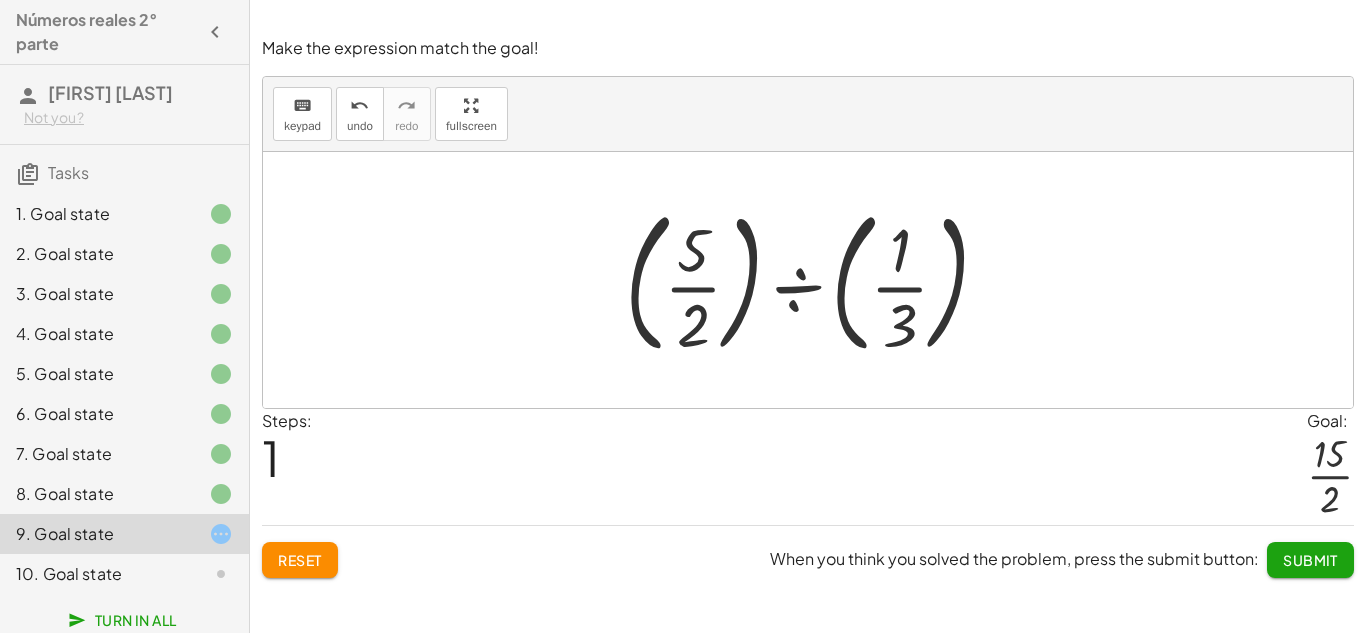 click at bounding box center (815, 280) 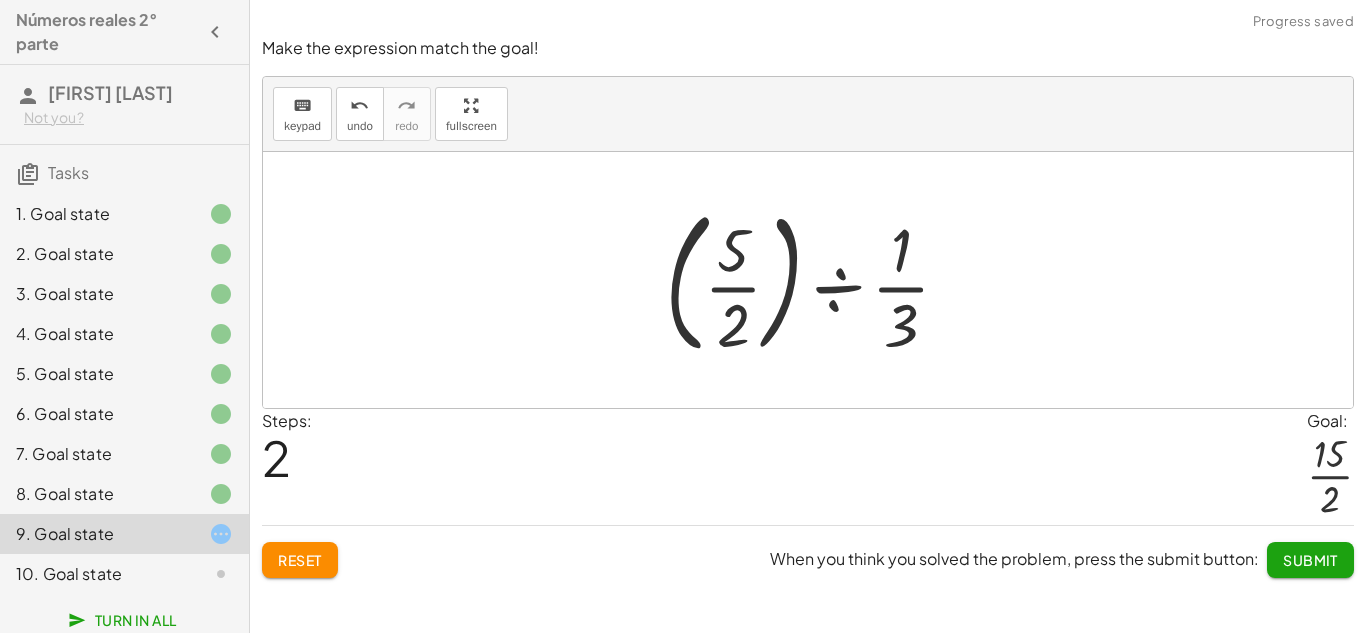 click at bounding box center (815, 280) 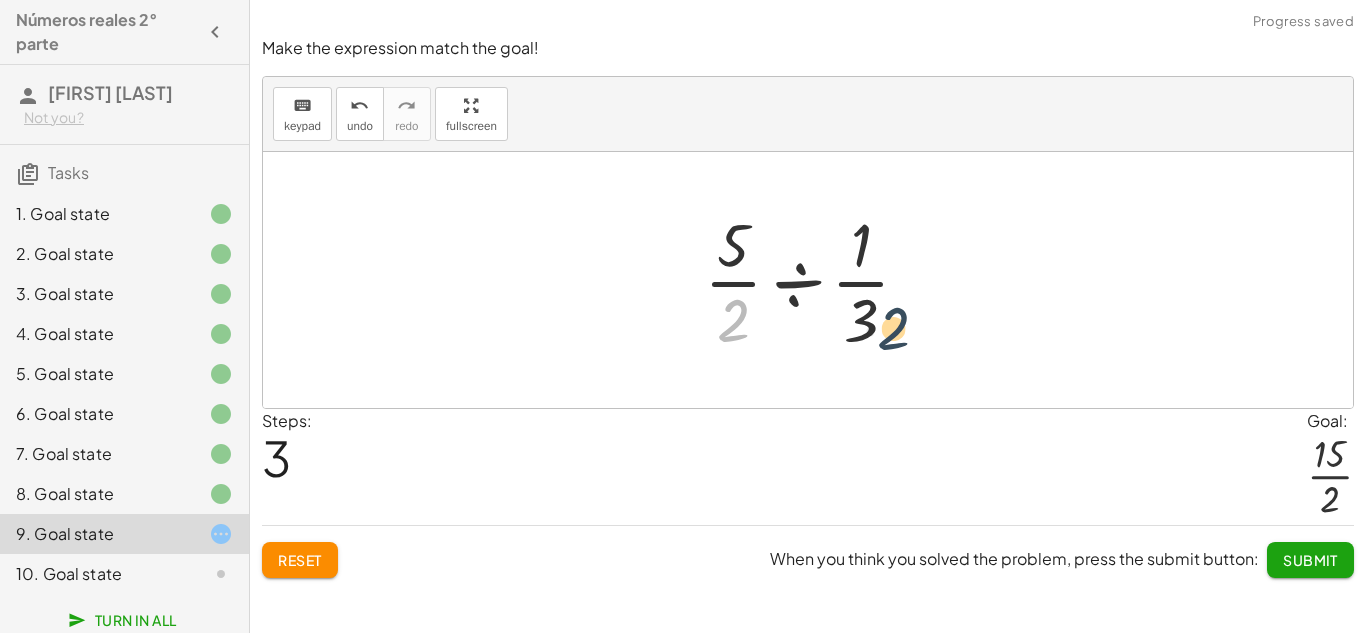 drag, startPoint x: 735, startPoint y: 316, endPoint x: 898, endPoint y: 324, distance: 163.1962 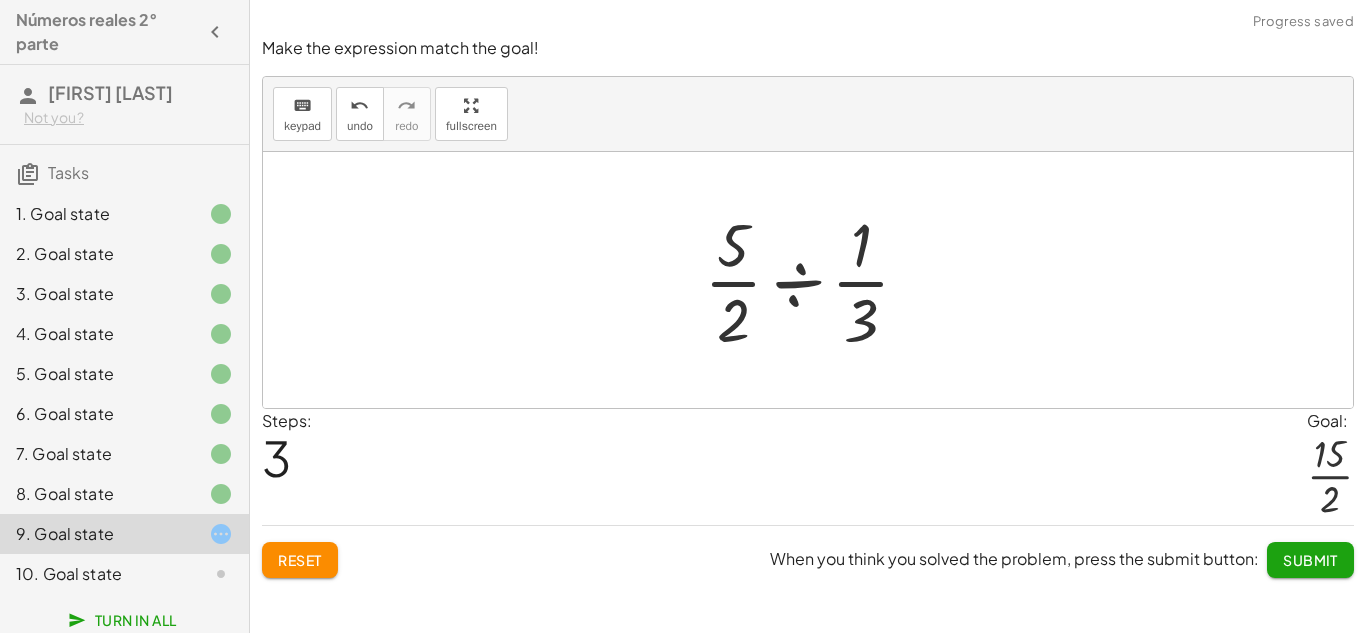 click at bounding box center [815, 280] 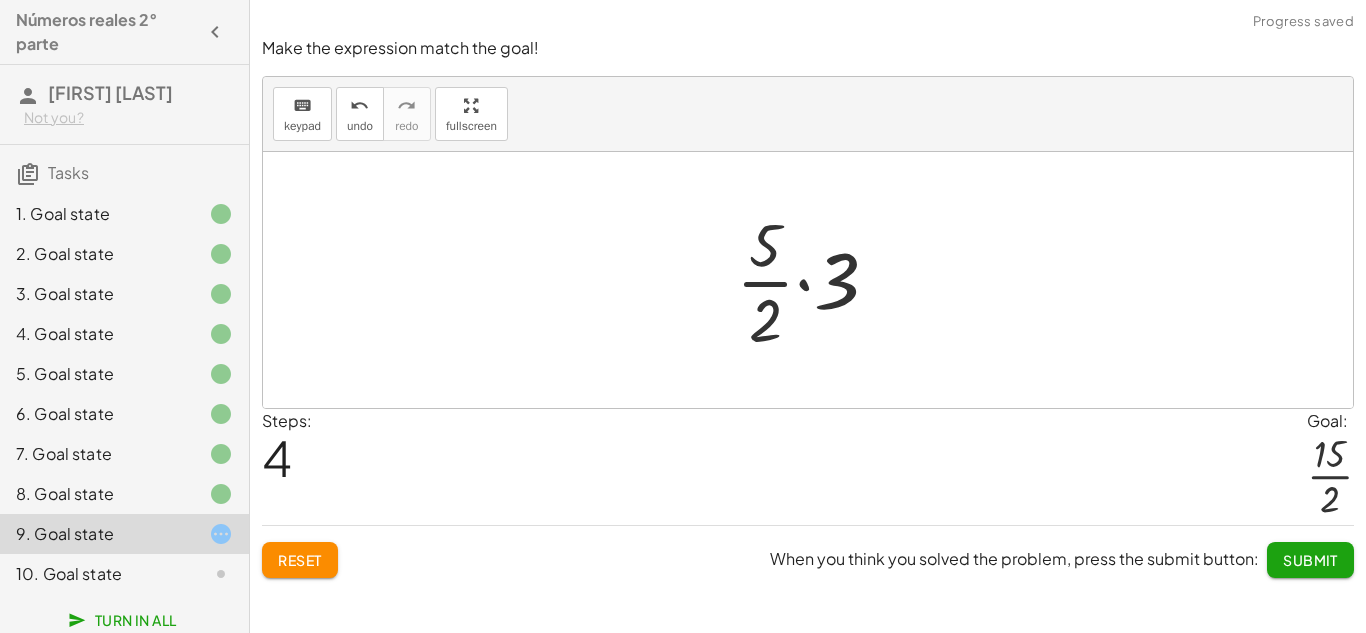 click at bounding box center (815, 280) 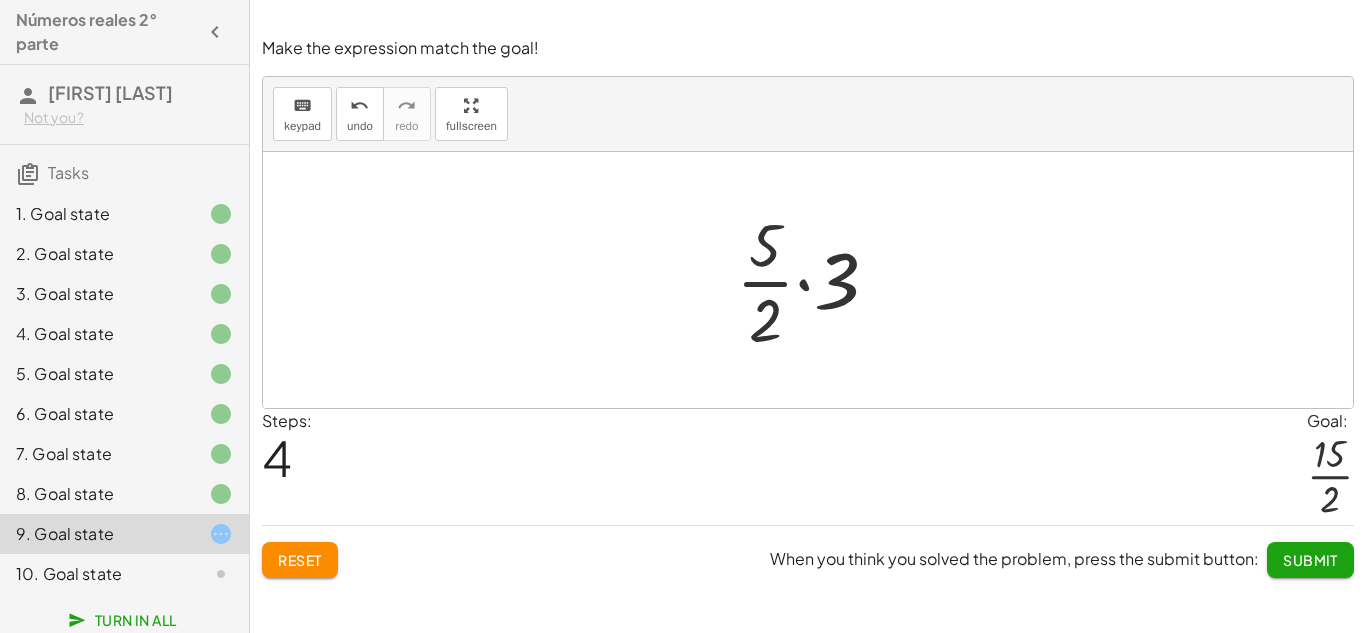 click at bounding box center (815, 280) 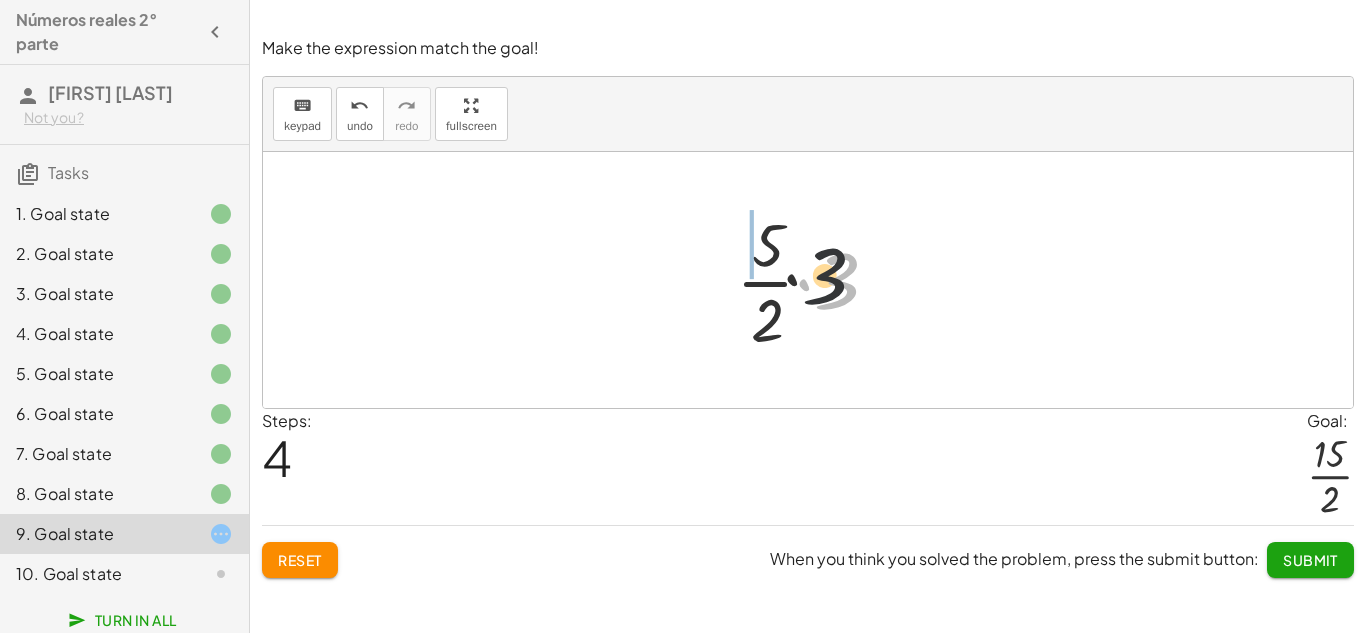 drag, startPoint x: 828, startPoint y: 284, endPoint x: 695, endPoint y: 208, distance: 153.18289 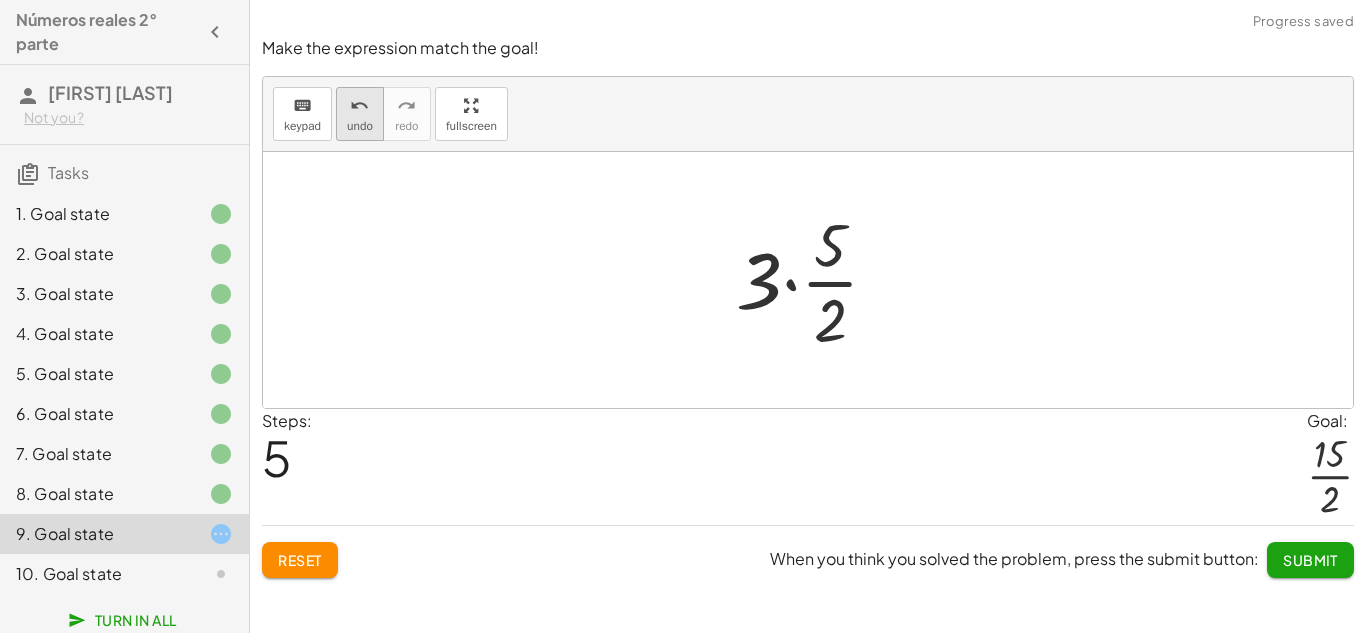 click on "undo" at bounding box center [360, 126] 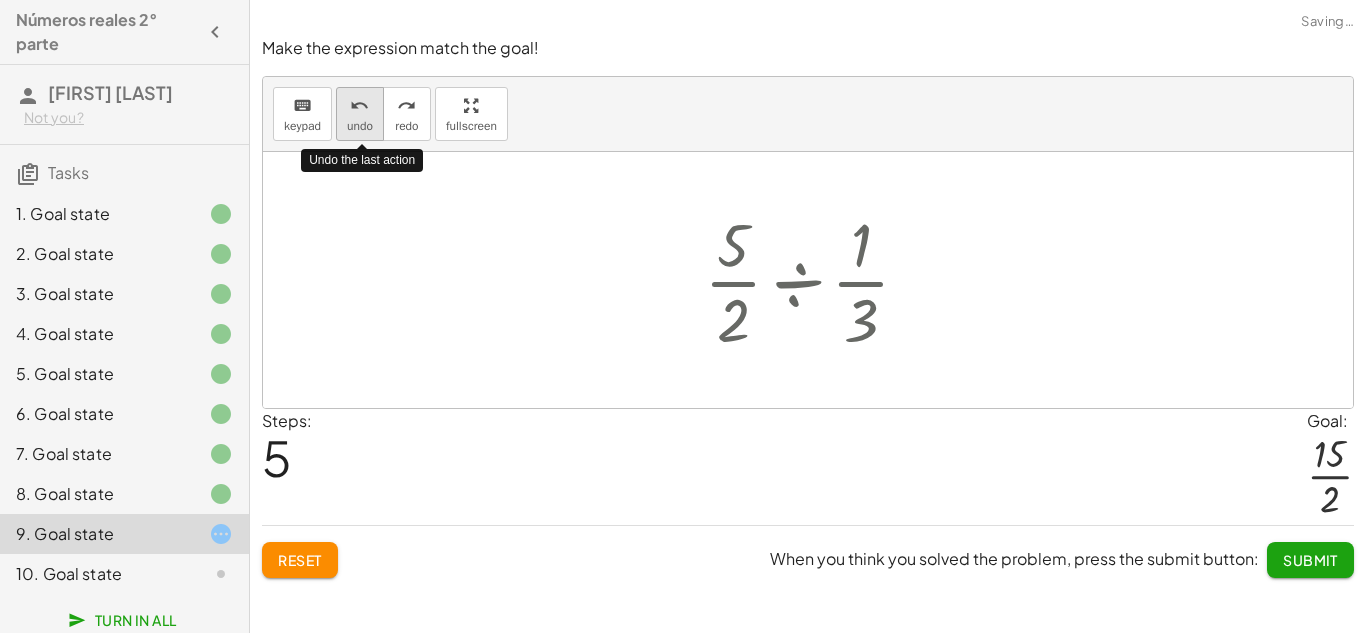 click on "undo" at bounding box center (360, 126) 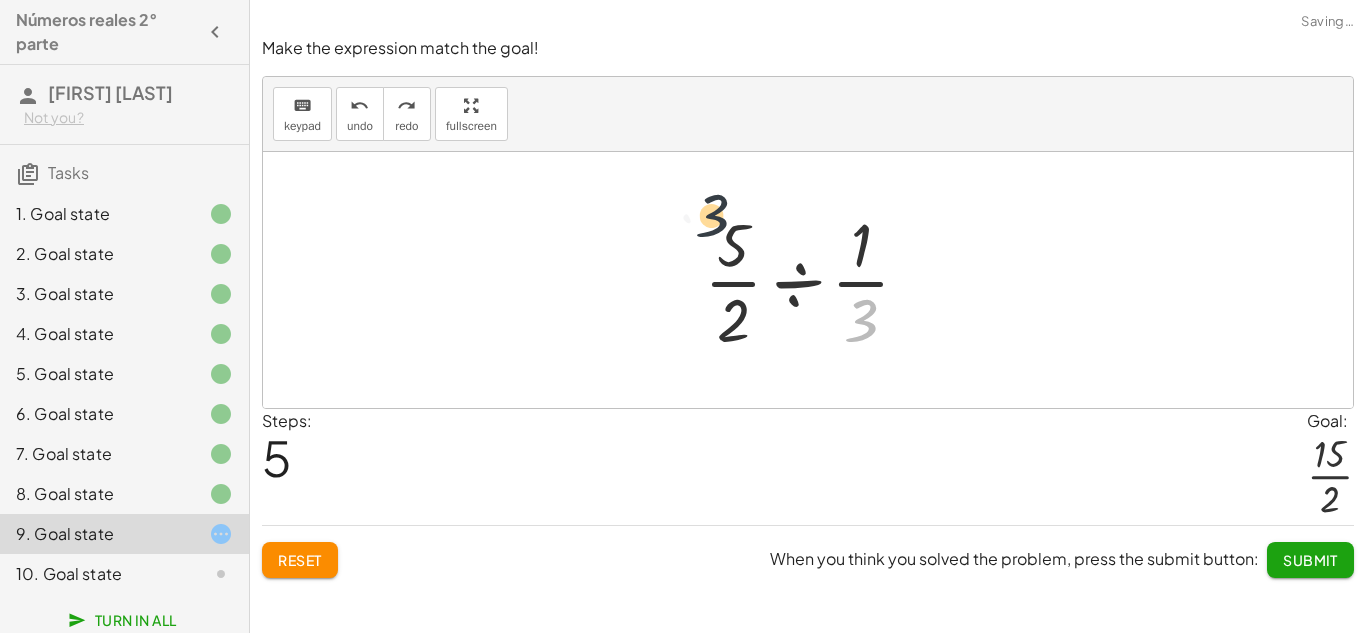 drag, startPoint x: 859, startPoint y: 339, endPoint x: 687, endPoint y: 226, distance: 205.79845 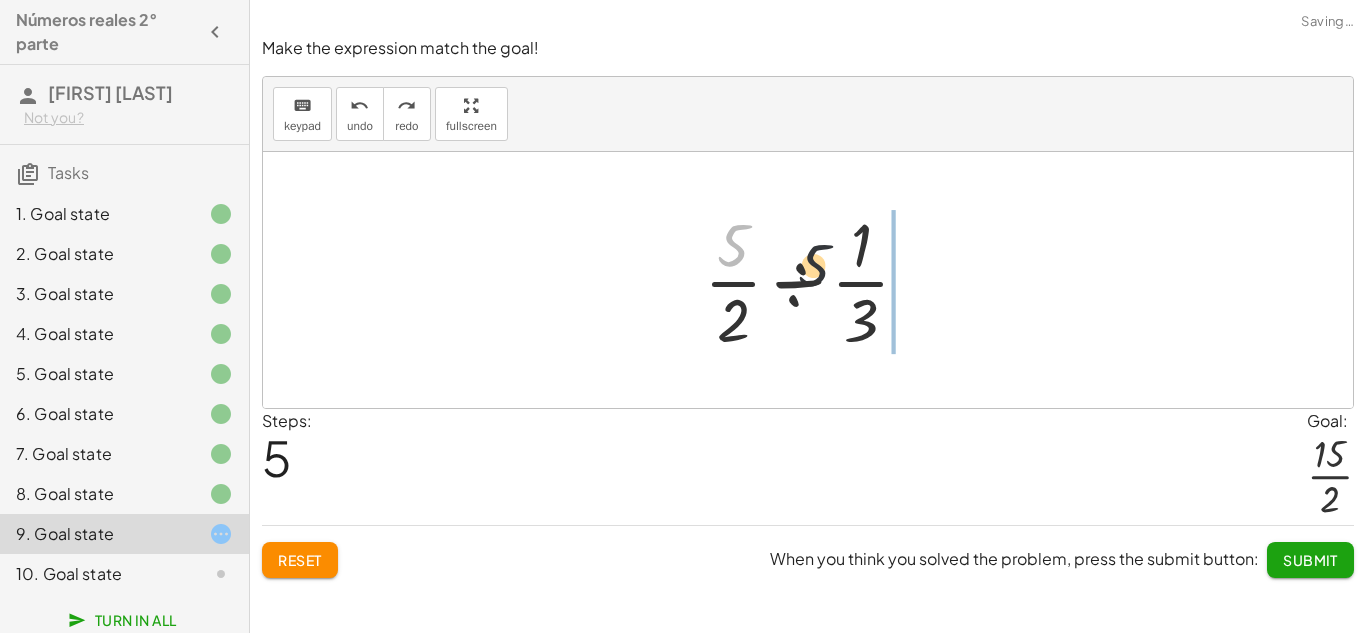drag, startPoint x: 726, startPoint y: 252, endPoint x: 950, endPoint y: 327, distance: 236.22235 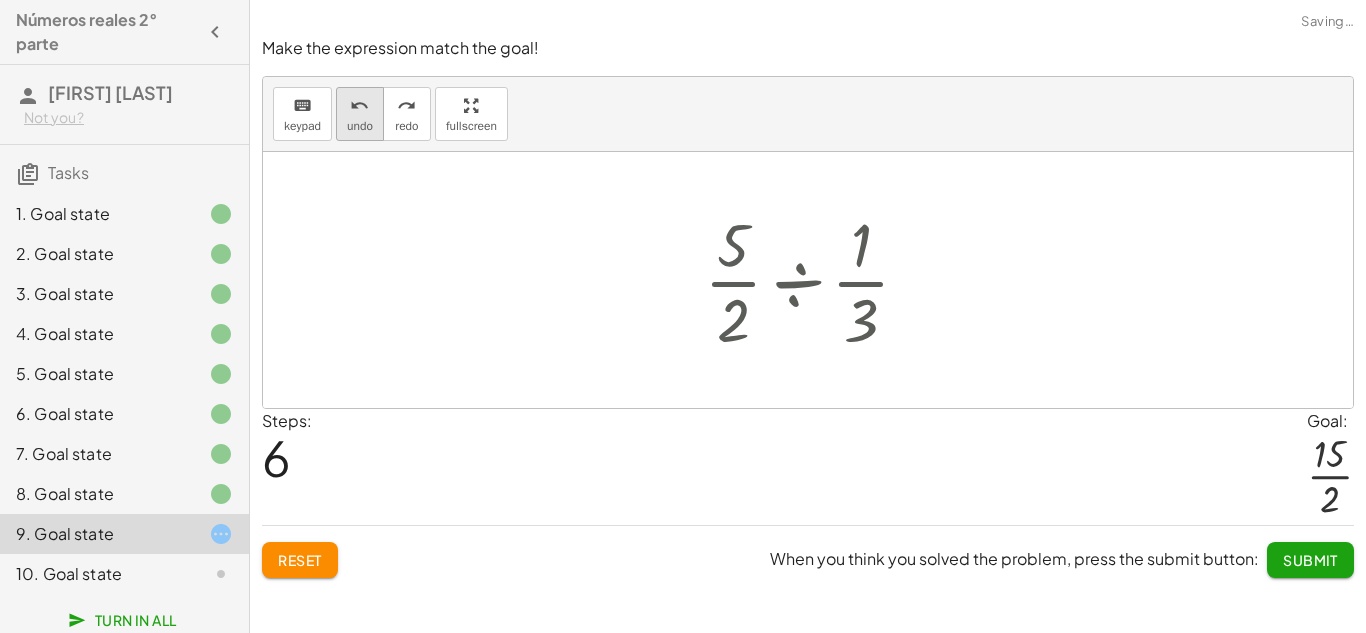 click on "undo undo" at bounding box center (360, 114) 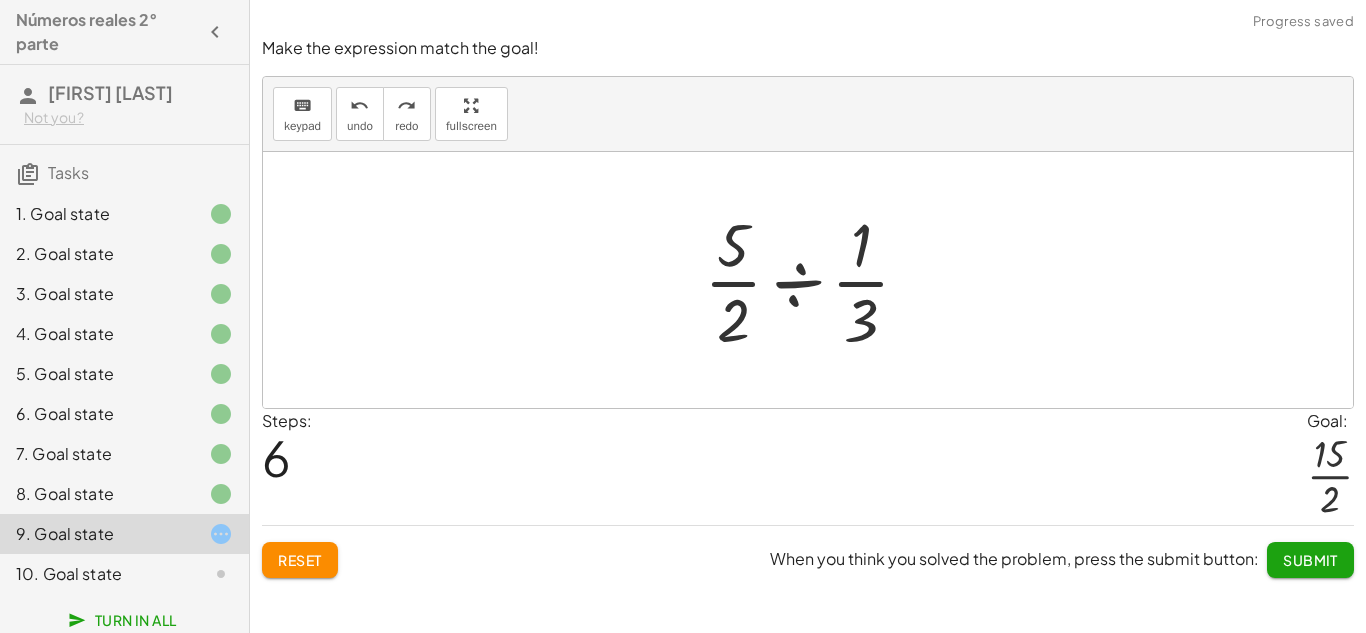 click at bounding box center (815, 280) 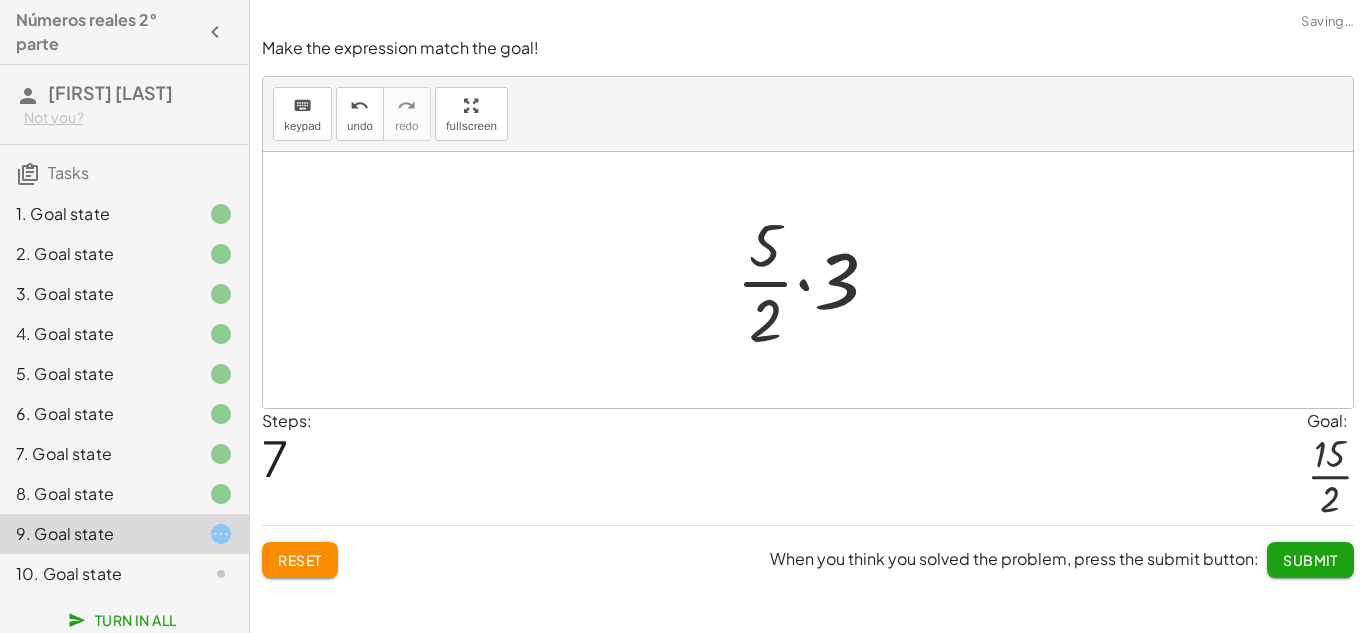 click at bounding box center [815, 280] 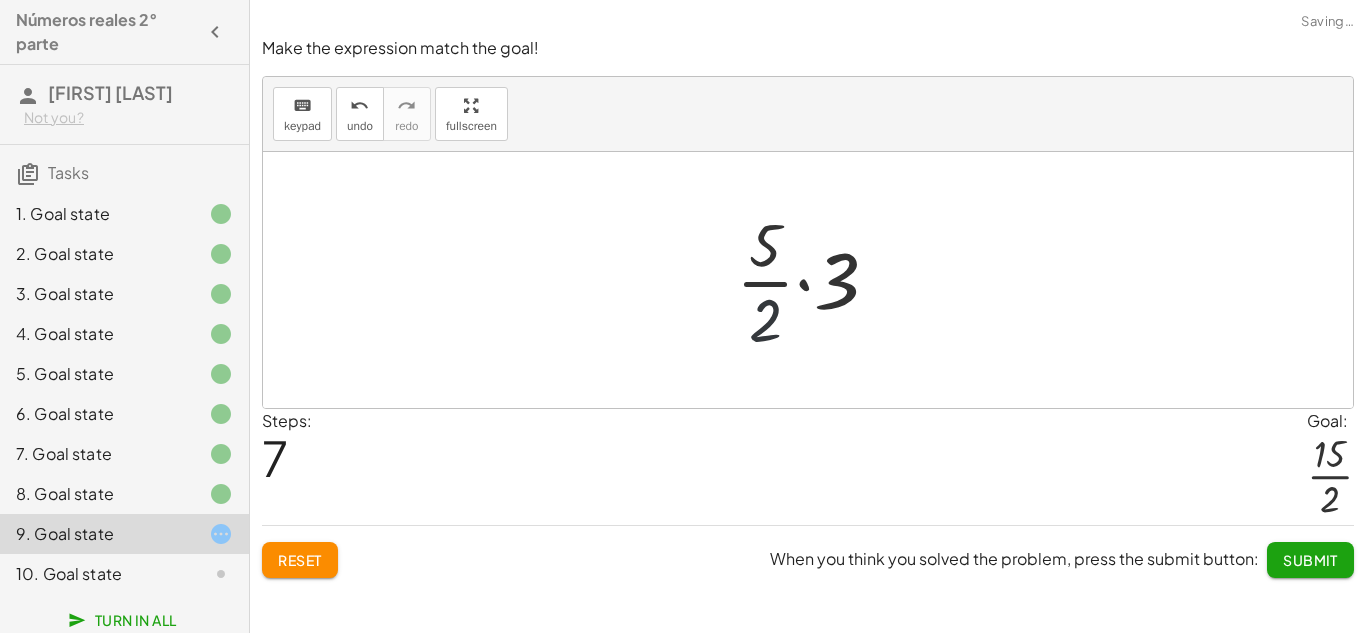 click at bounding box center (815, 280) 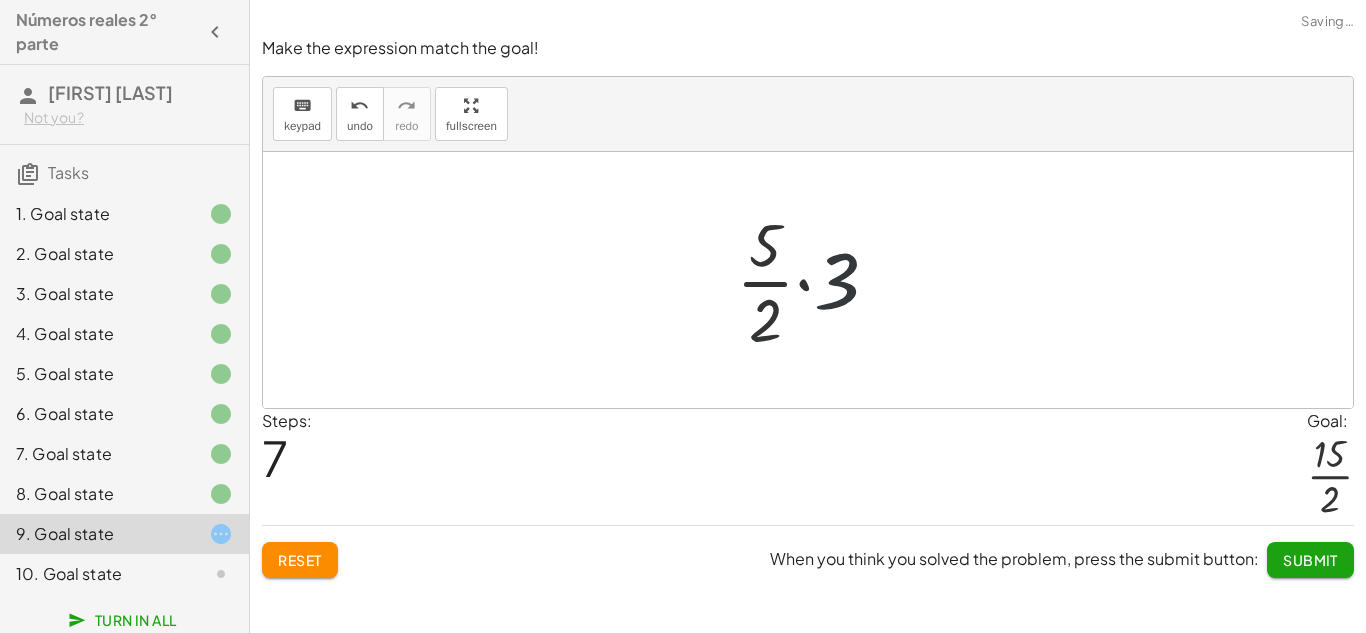 click at bounding box center (815, 280) 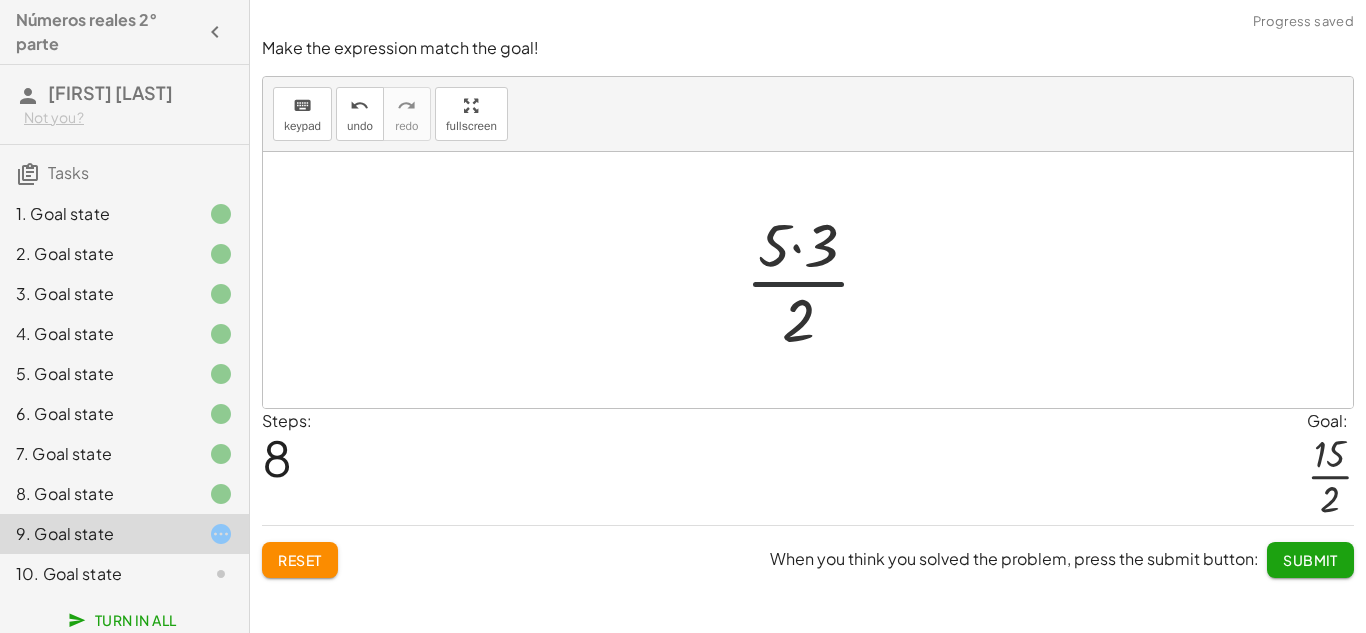 click at bounding box center [816, 280] 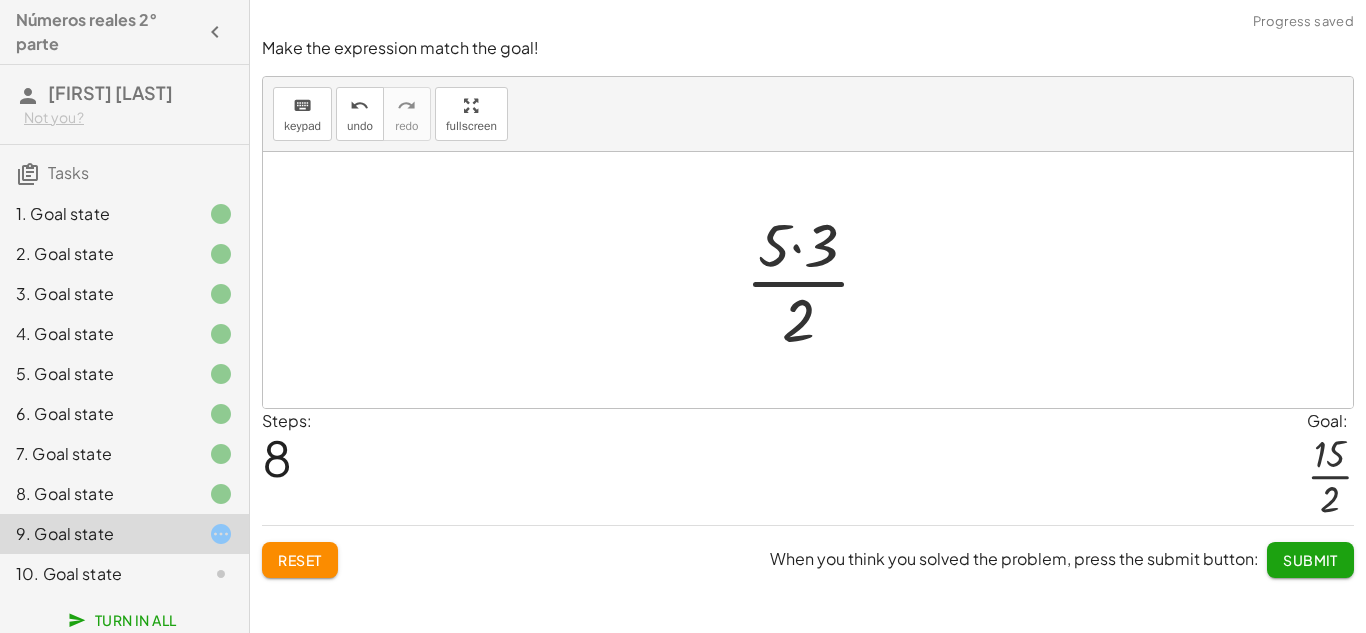 click at bounding box center [816, 280] 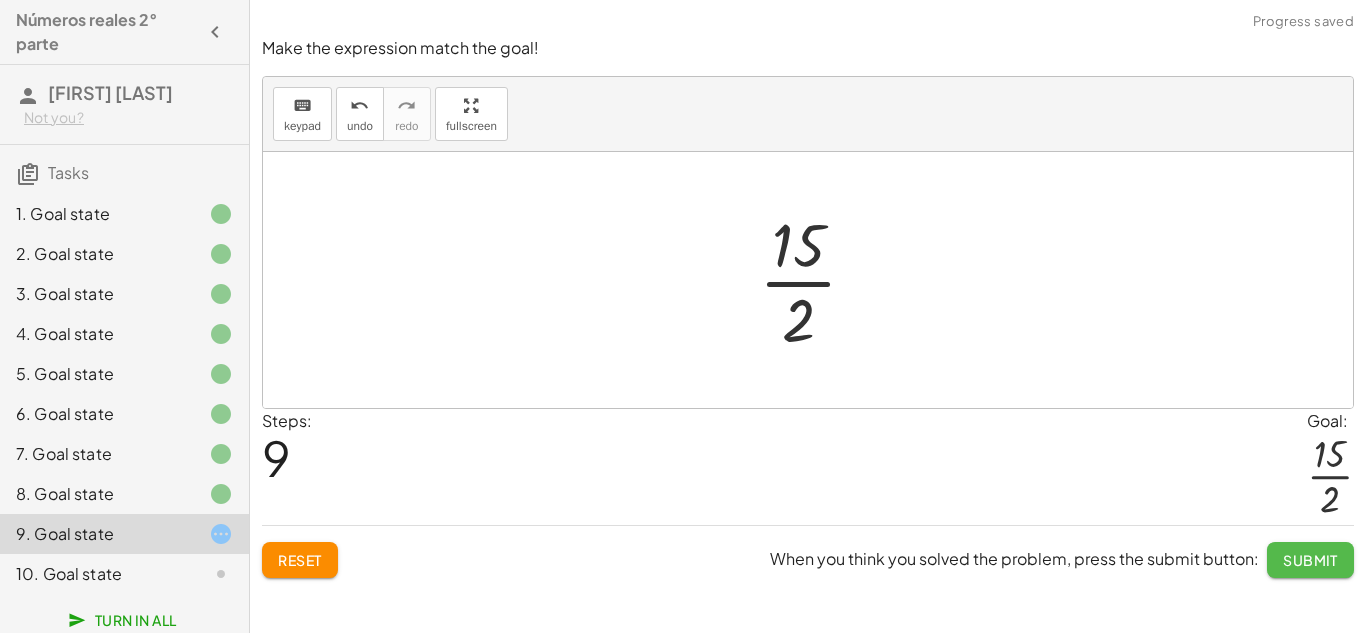 click on "Submit" at bounding box center (1310, 560) 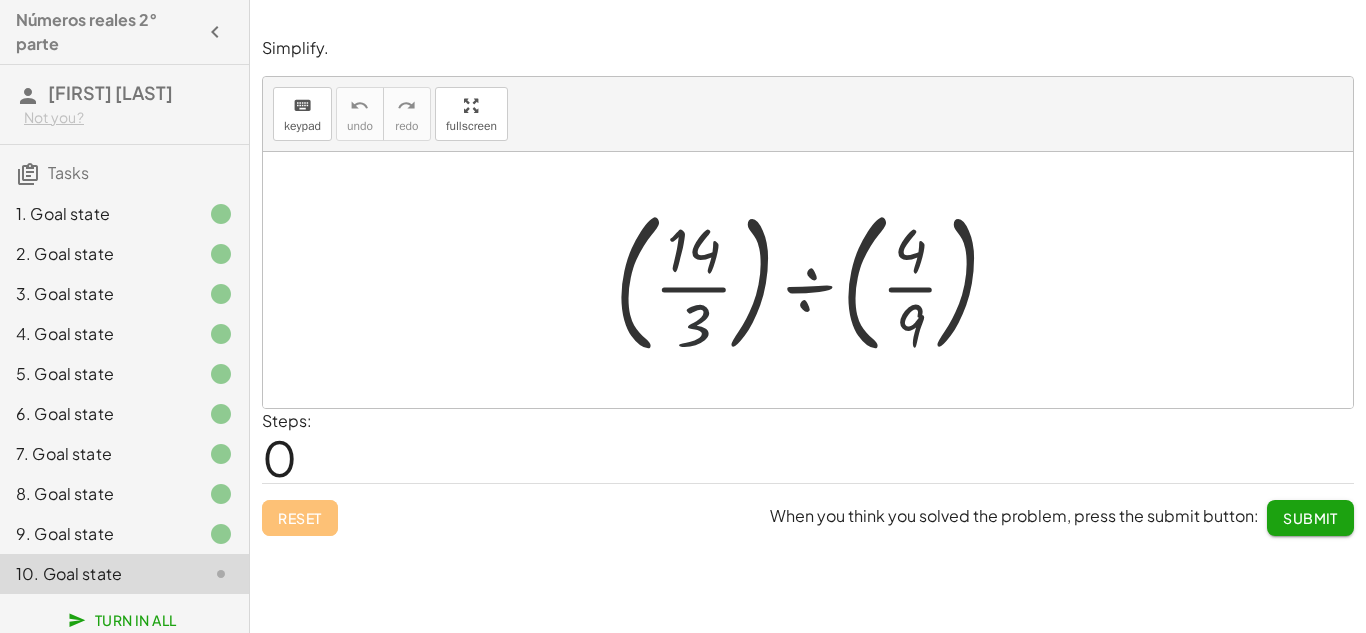 click at bounding box center (815, 280) 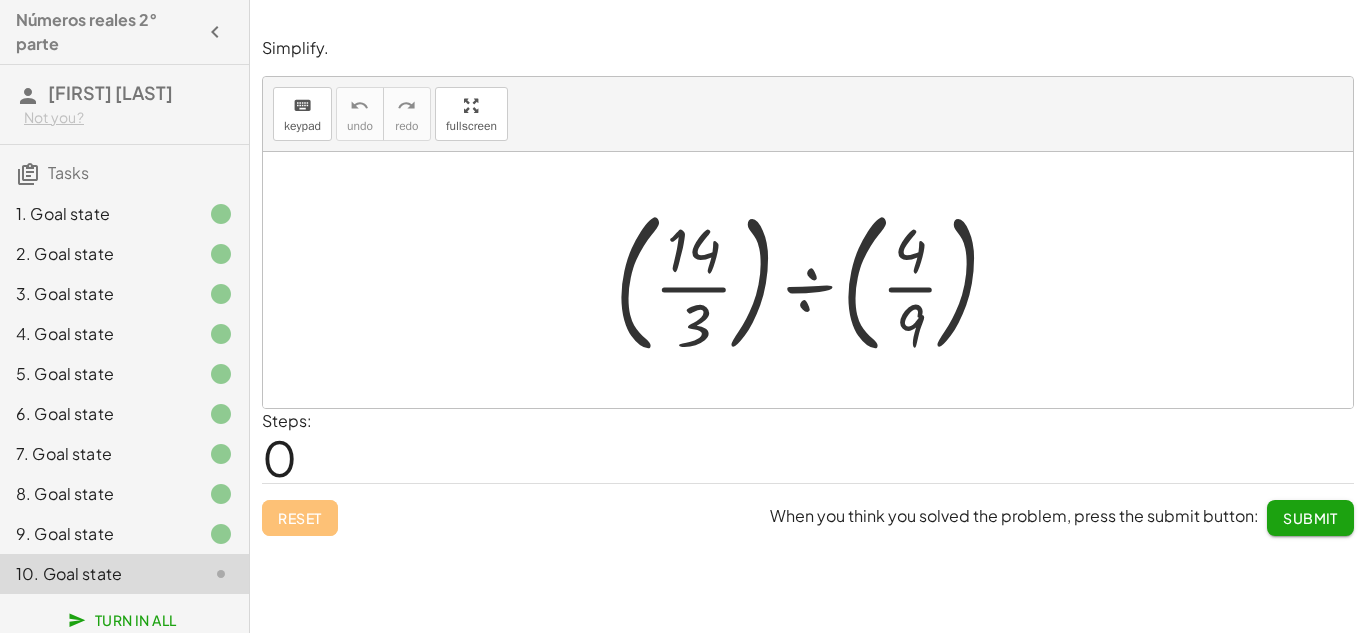 drag, startPoint x: 692, startPoint y: 339, endPoint x: 702, endPoint y: 337, distance: 10.198039 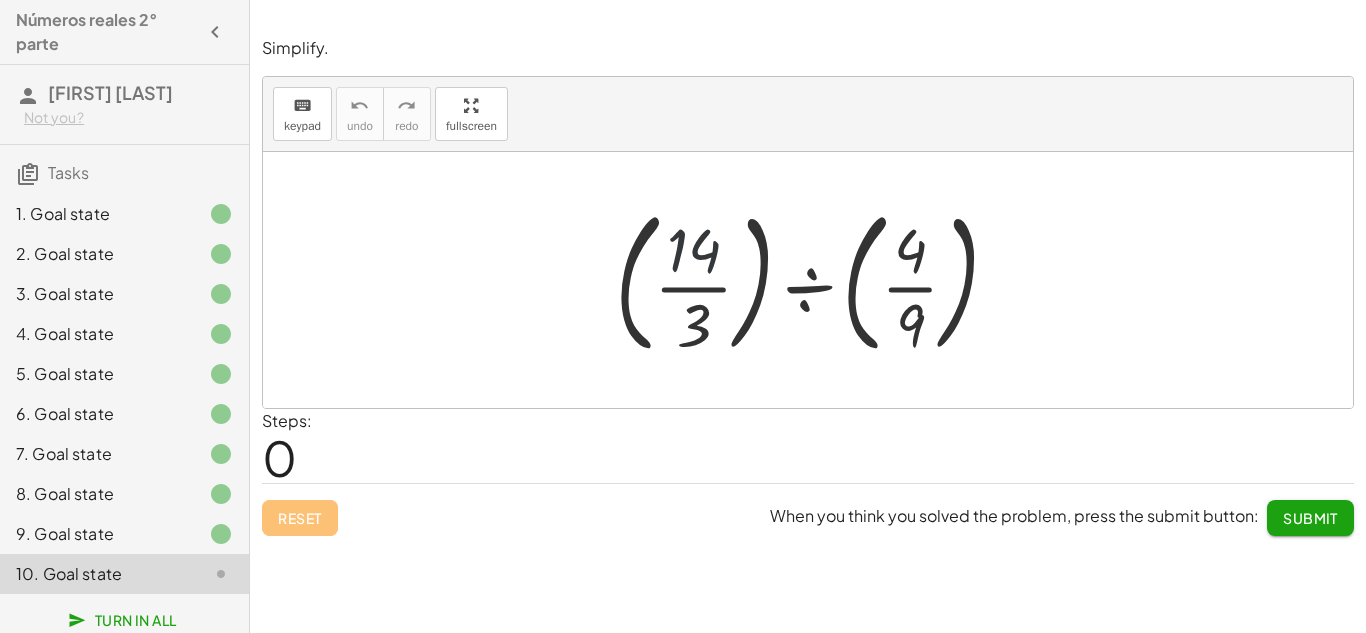 click at bounding box center (815, 280) 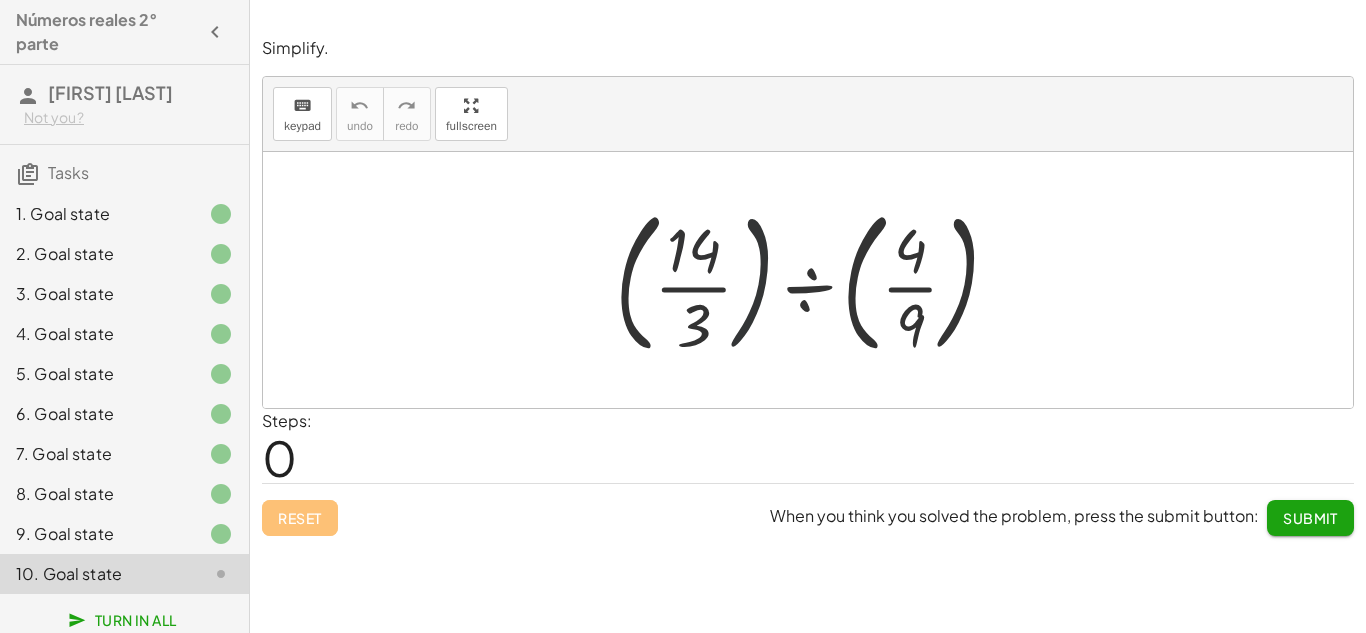 click at bounding box center [815, 280] 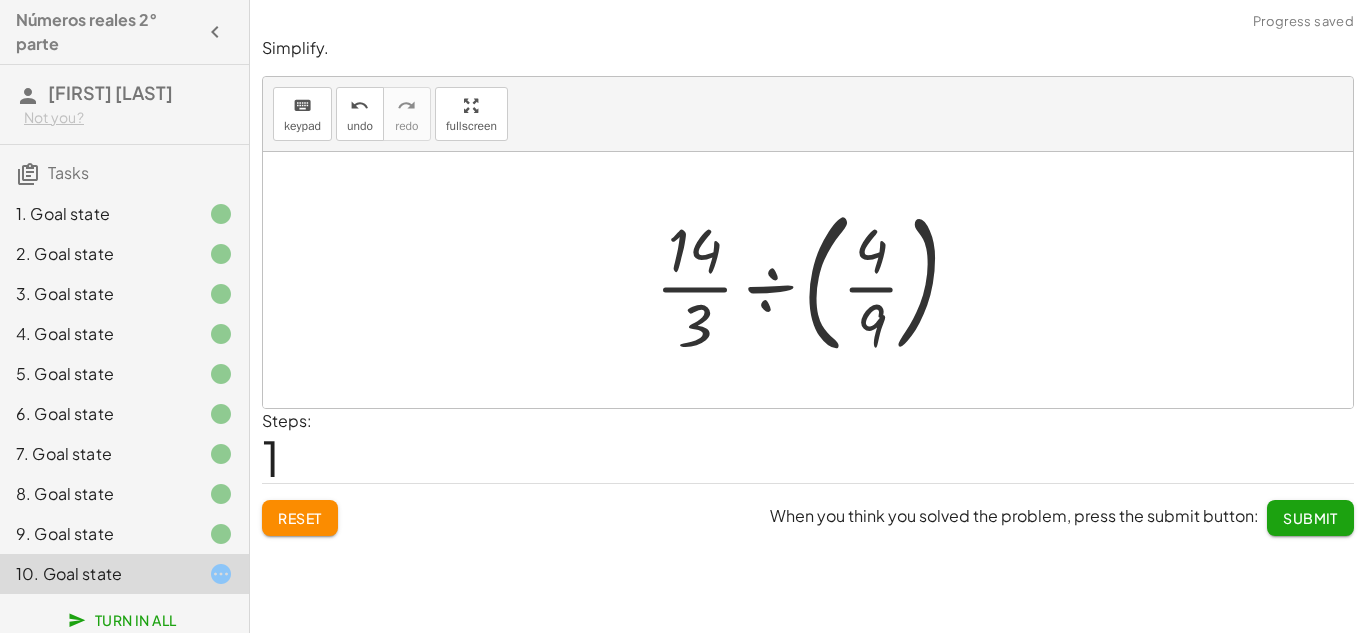 click at bounding box center [815, 280] 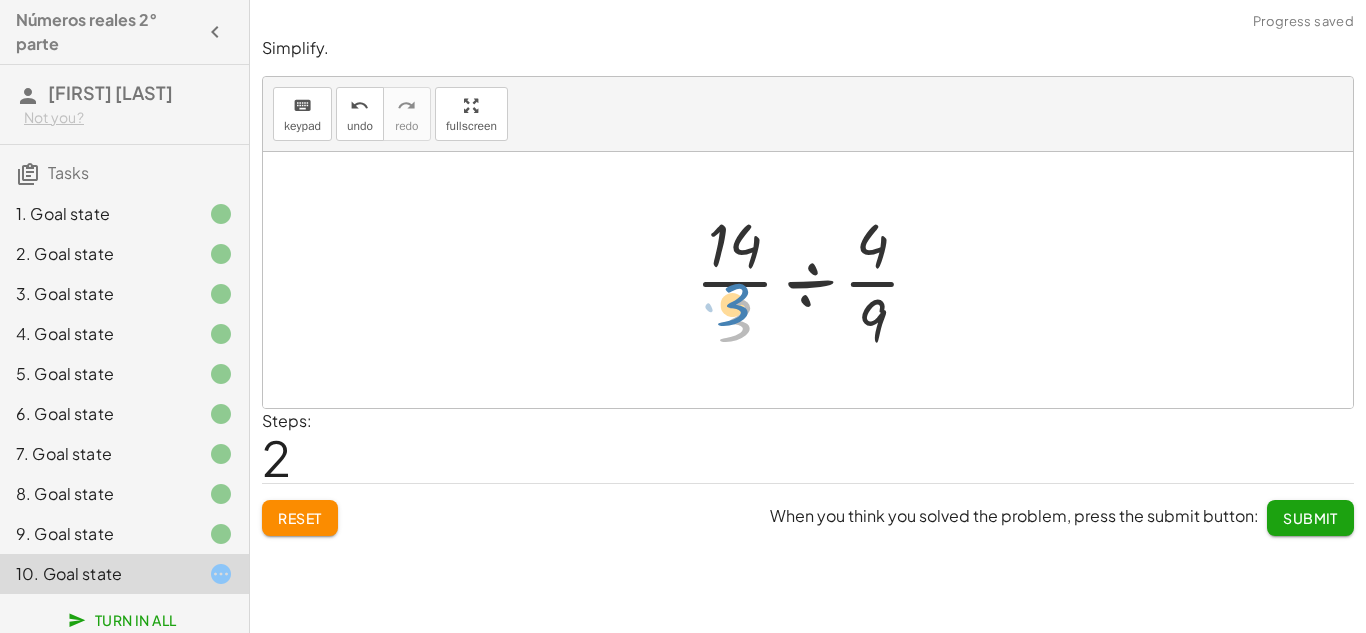 drag, startPoint x: 745, startPoint y: 318, endPoint x: 735, endPoint y: 302, distance: 18.867962 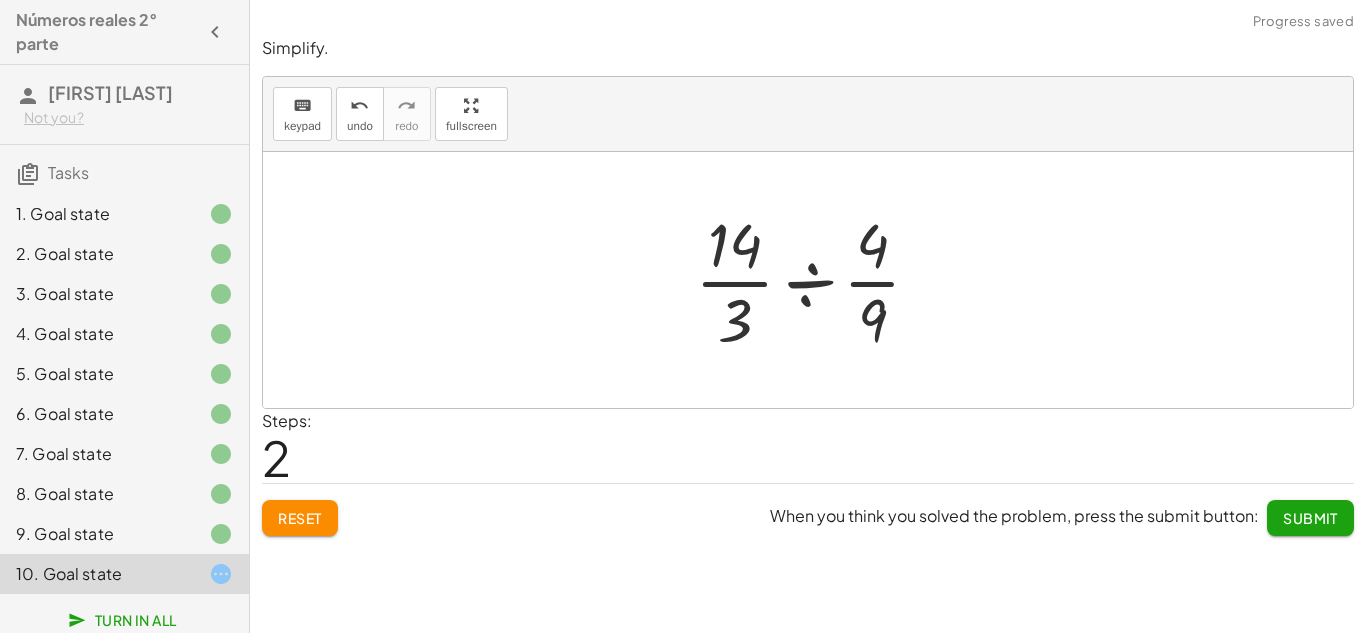click at bounding box center [816, 280] 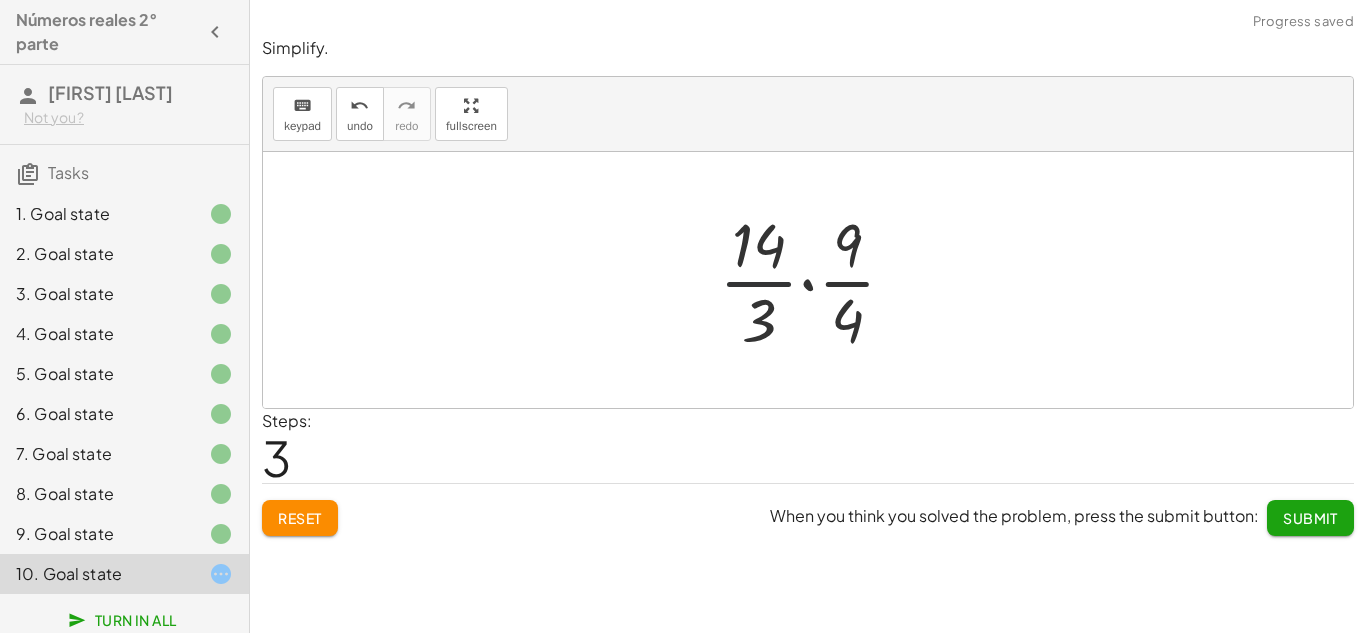 click at bounding box center (815, 280) 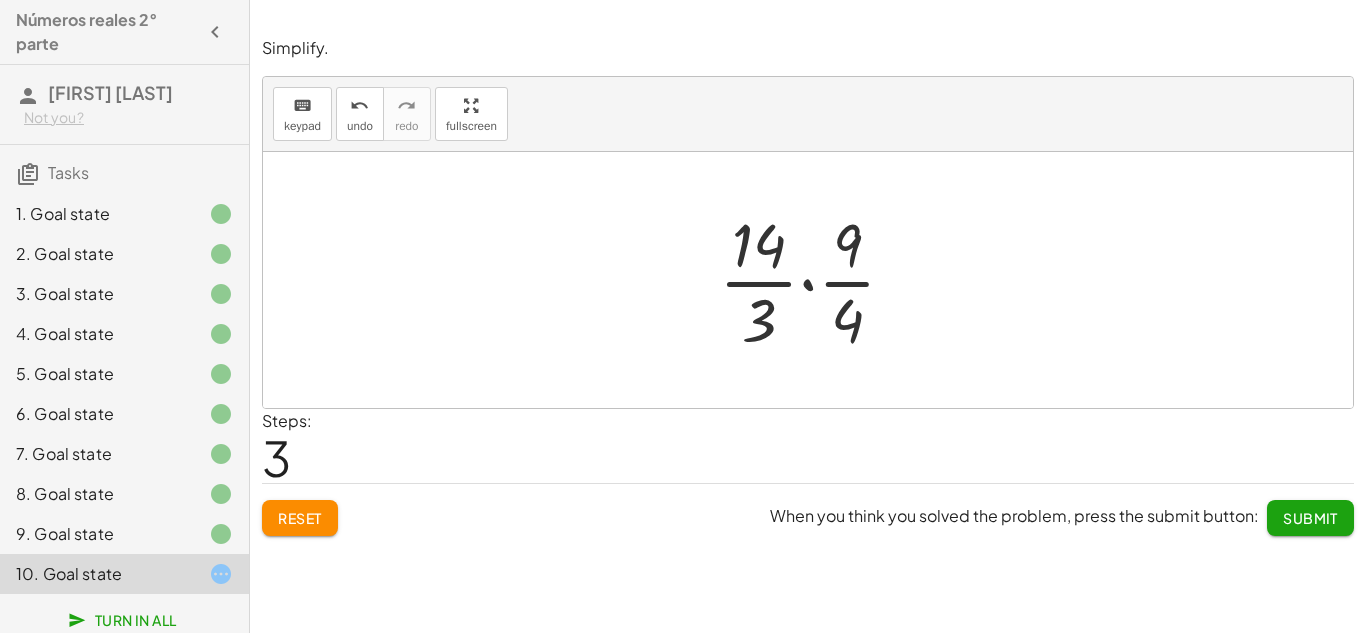 click at bounding box center (815, 280) 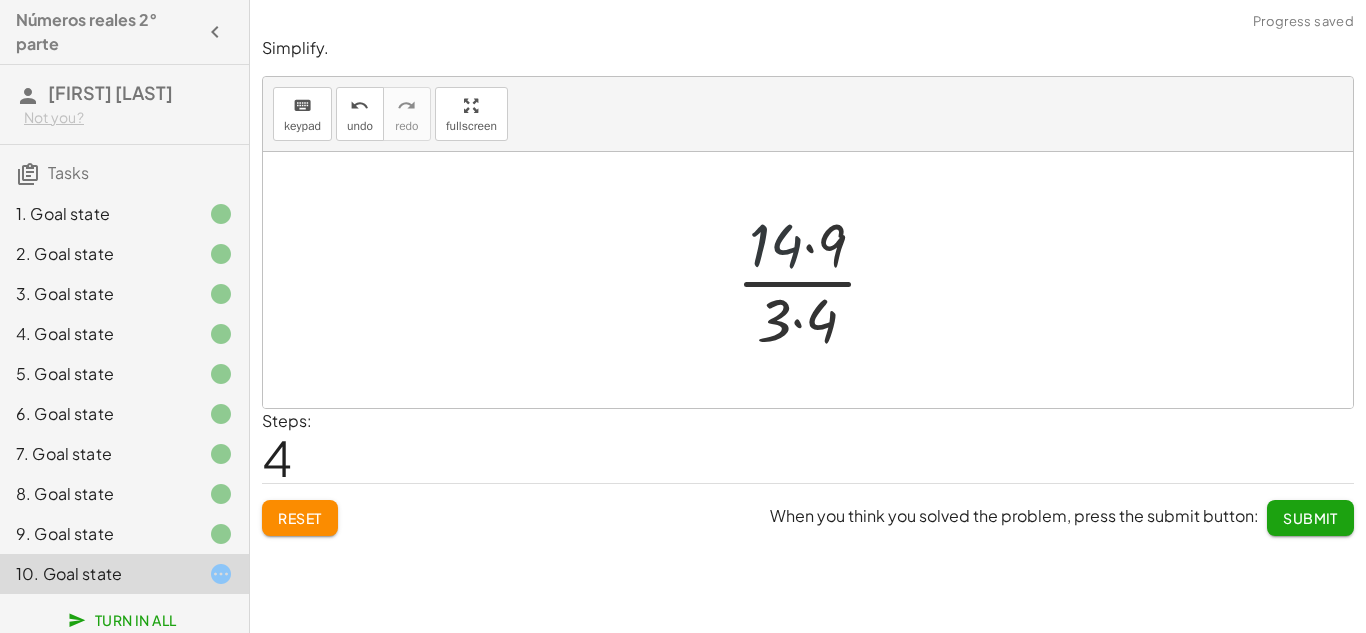 click at bounding box center [815, 280] 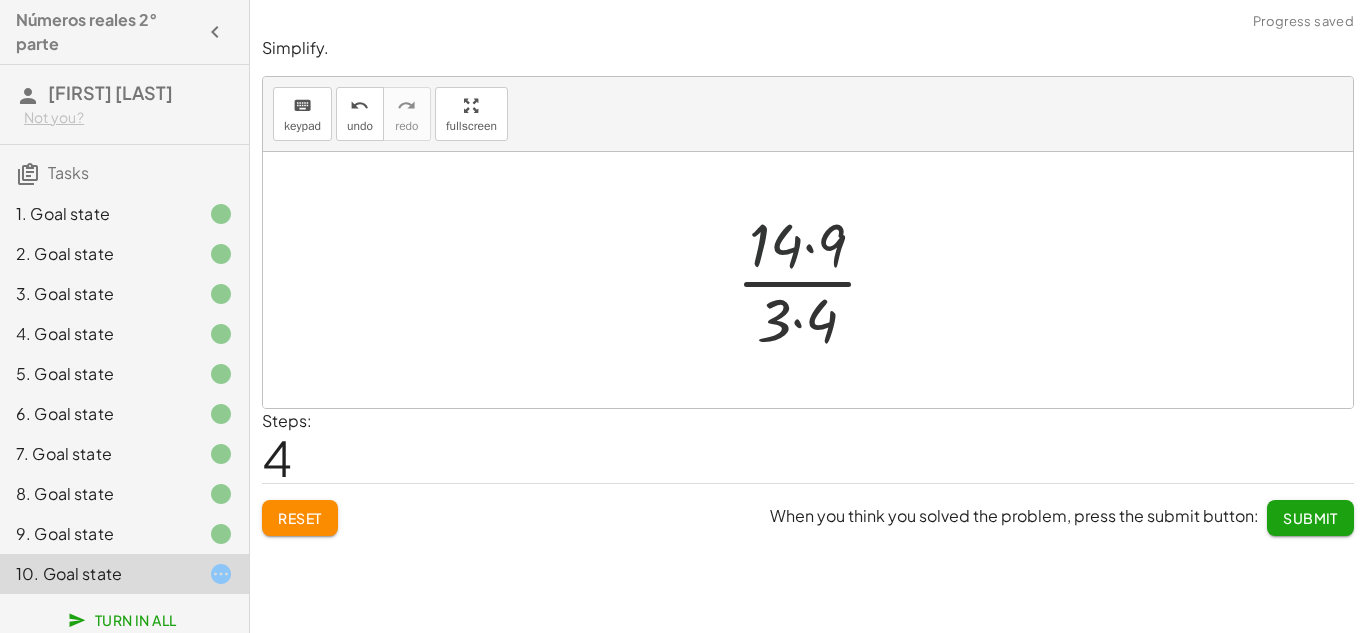 click at bounding box center [815, 280] 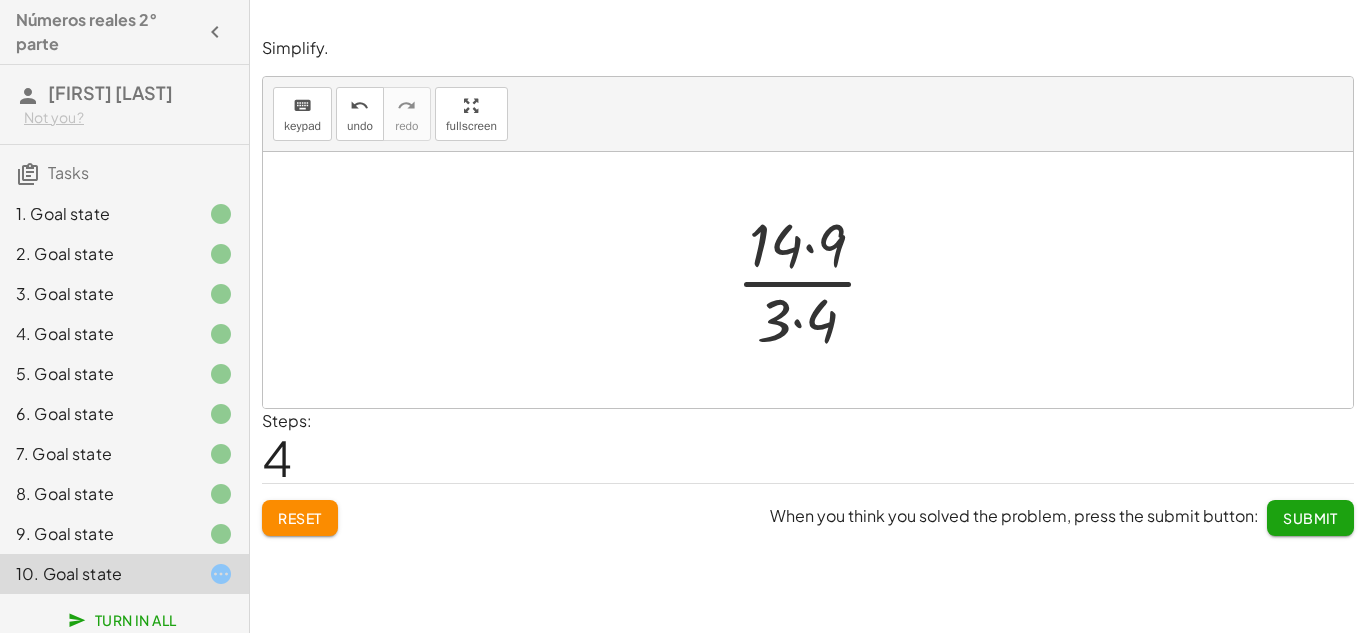 click at bounding box center (815, 280) 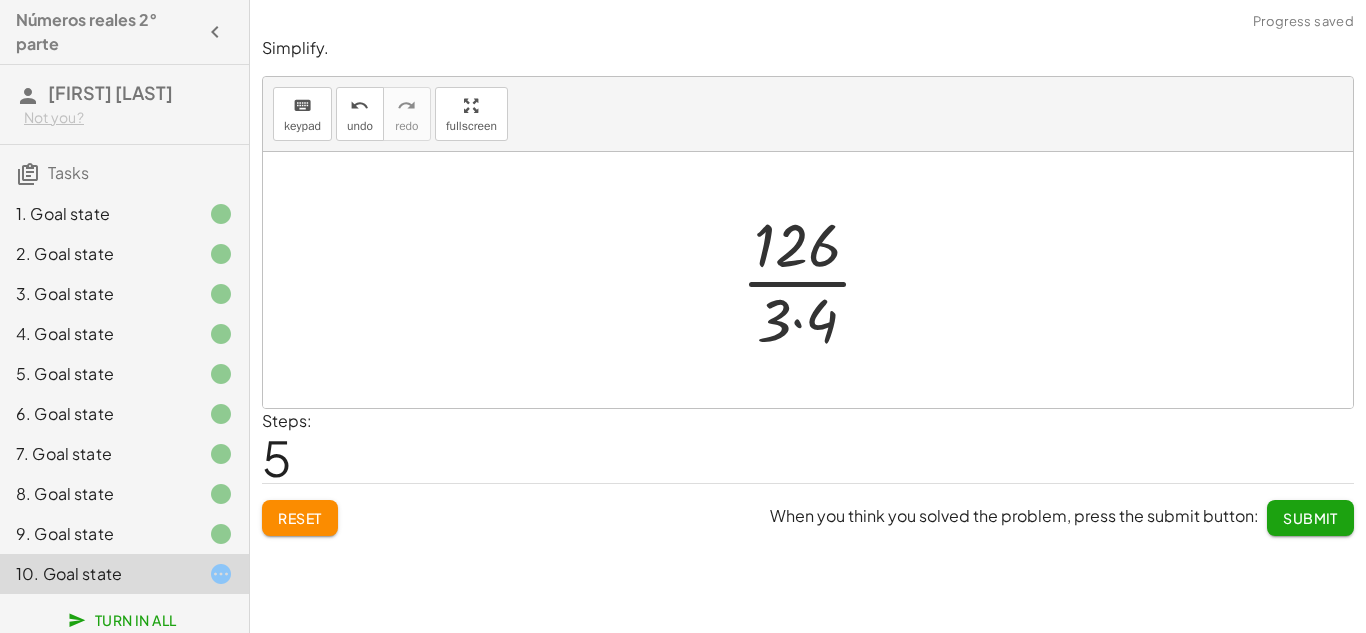 click at bounding box center (815, 280) 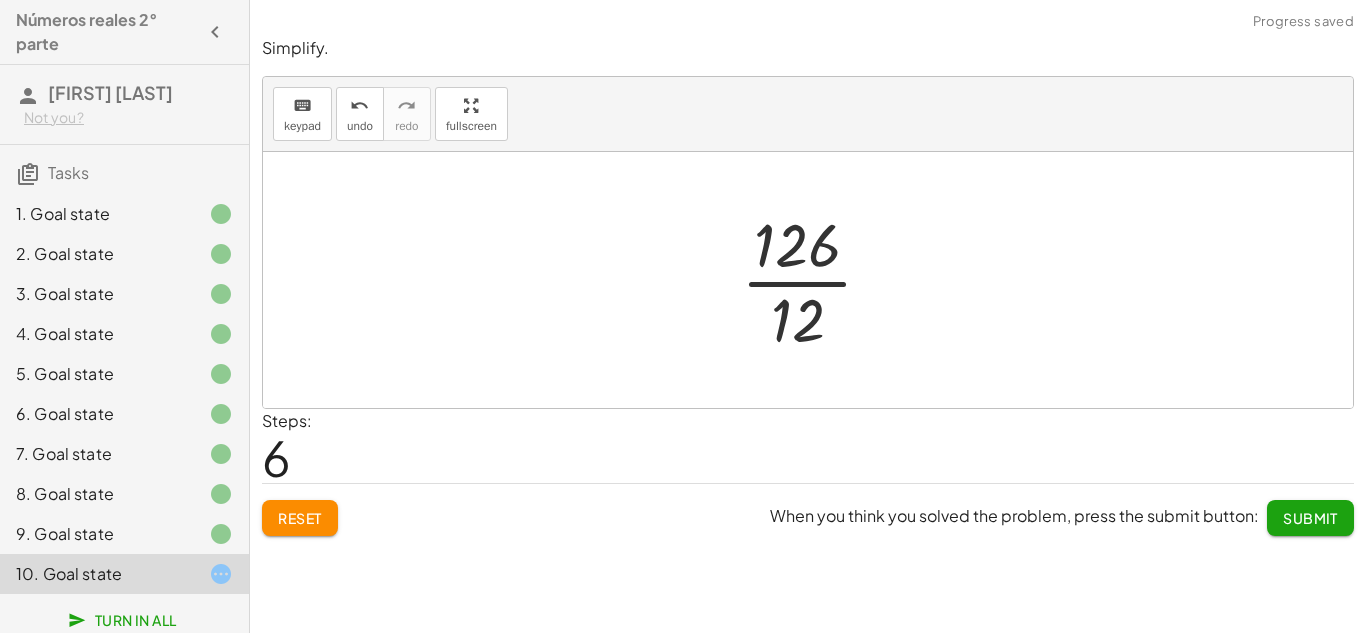 click at bounding box center (815, 280) 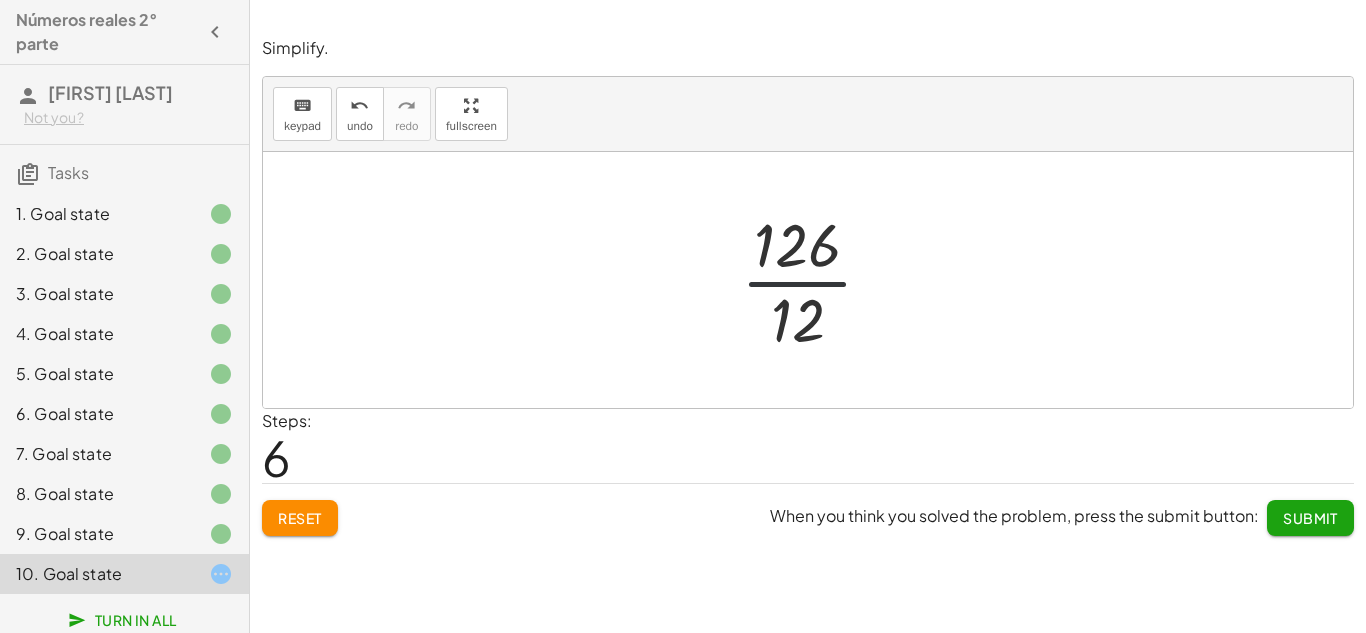 click at bounding box center (815, 280) 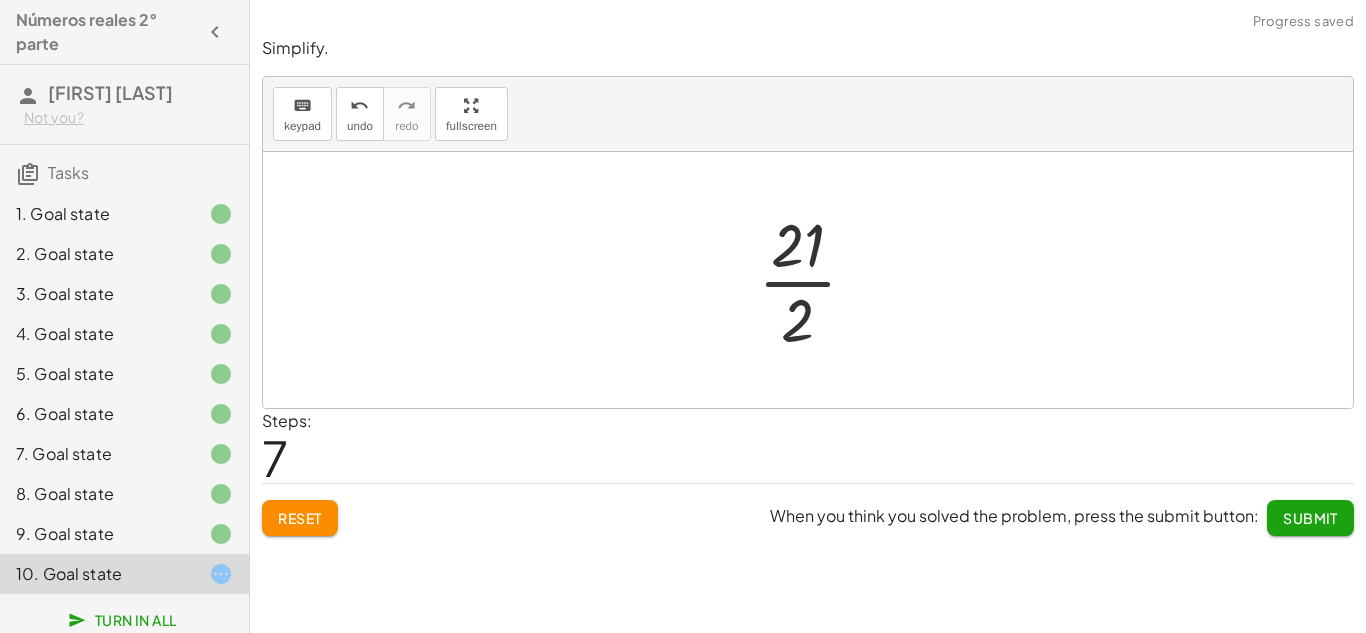 click at bounding box center [815, 280] 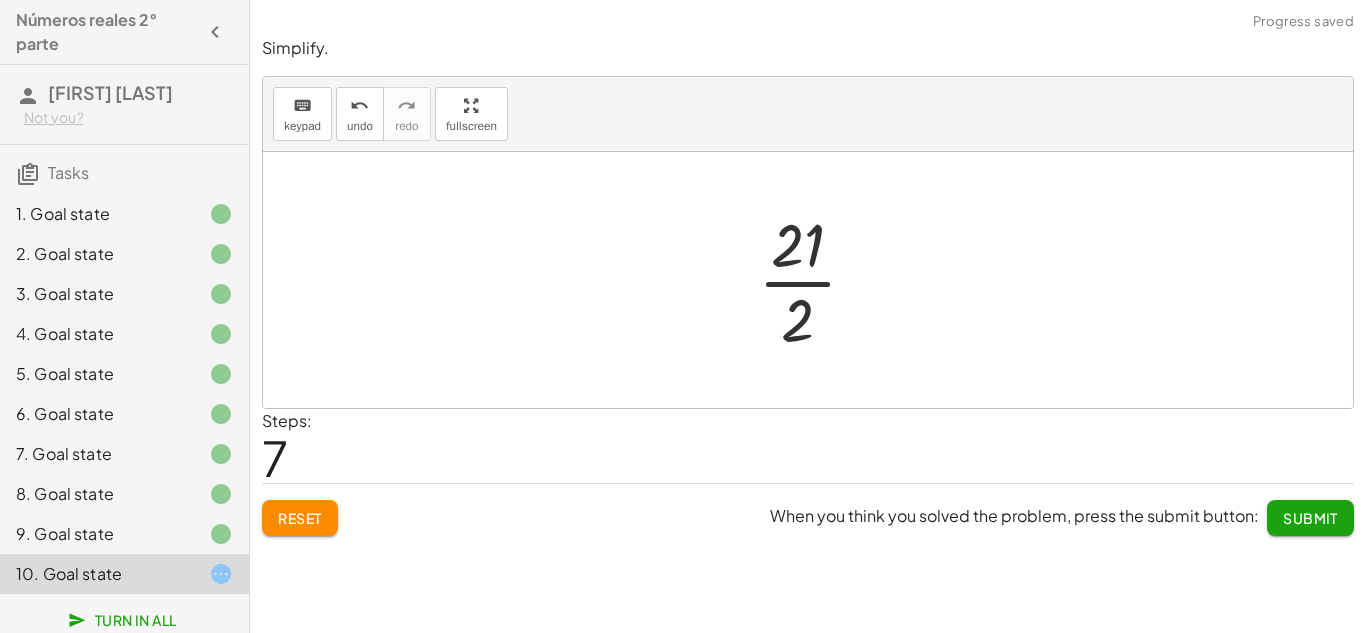 click on "Submit" at bounding box center [1310, 518] 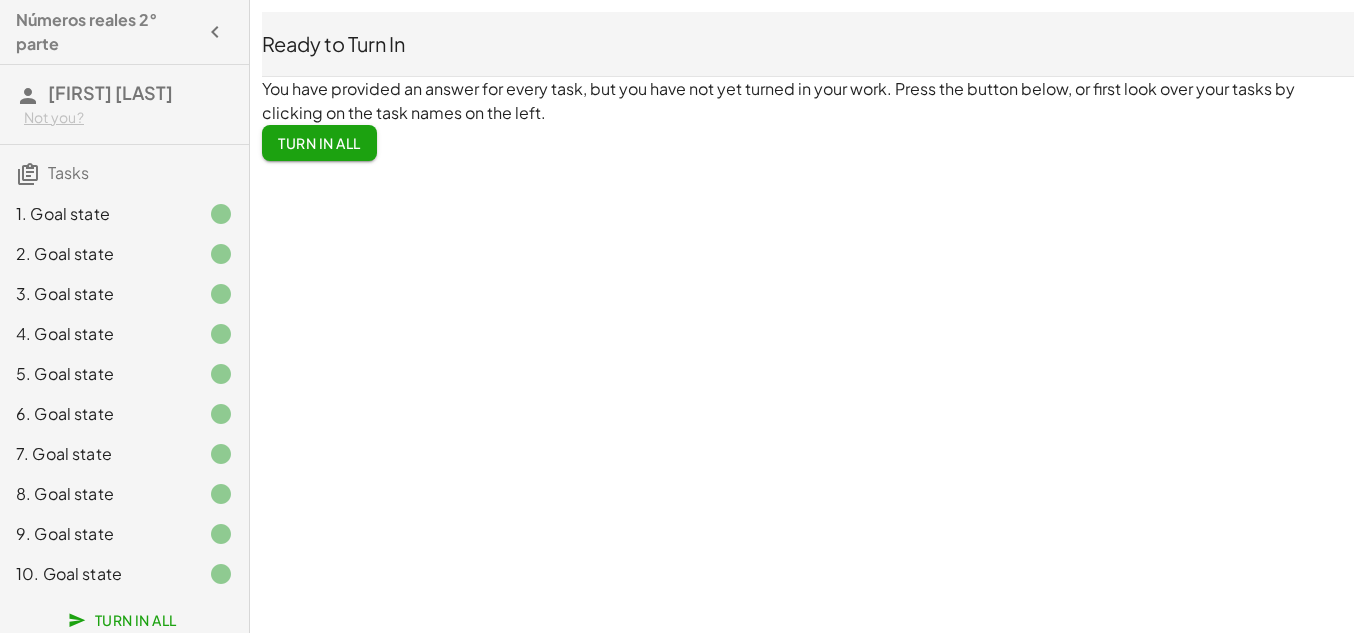 click on "Turn In All" 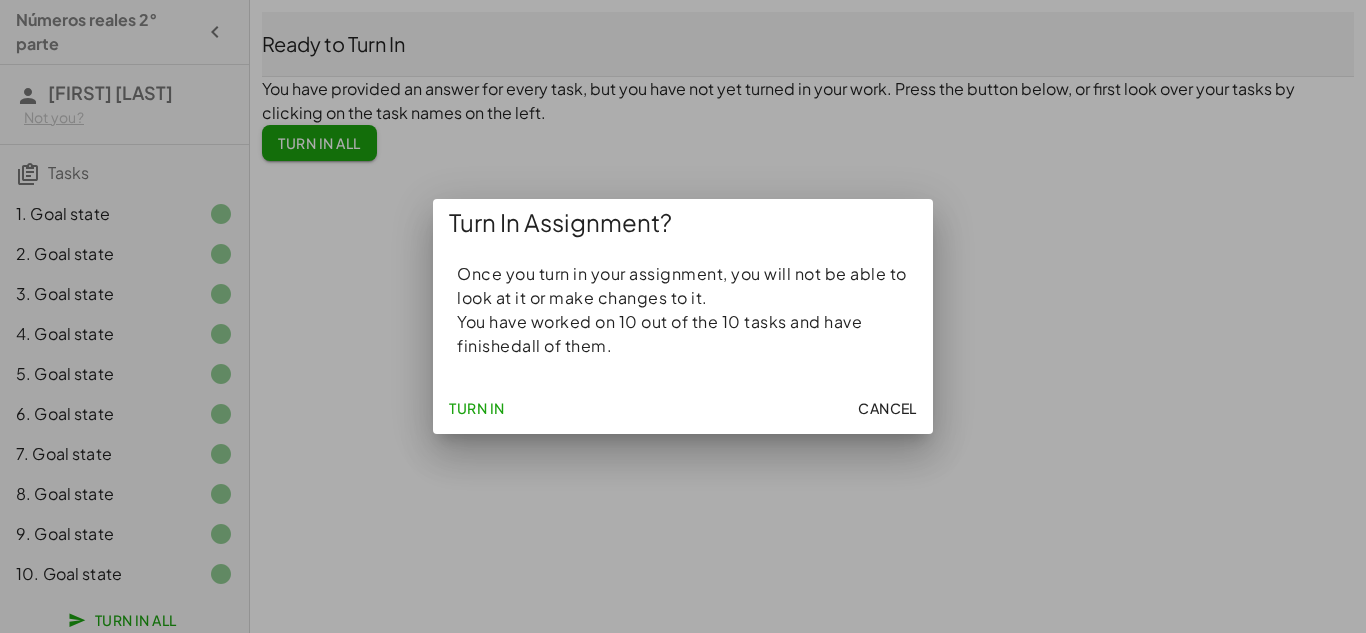click on "Turn In" 